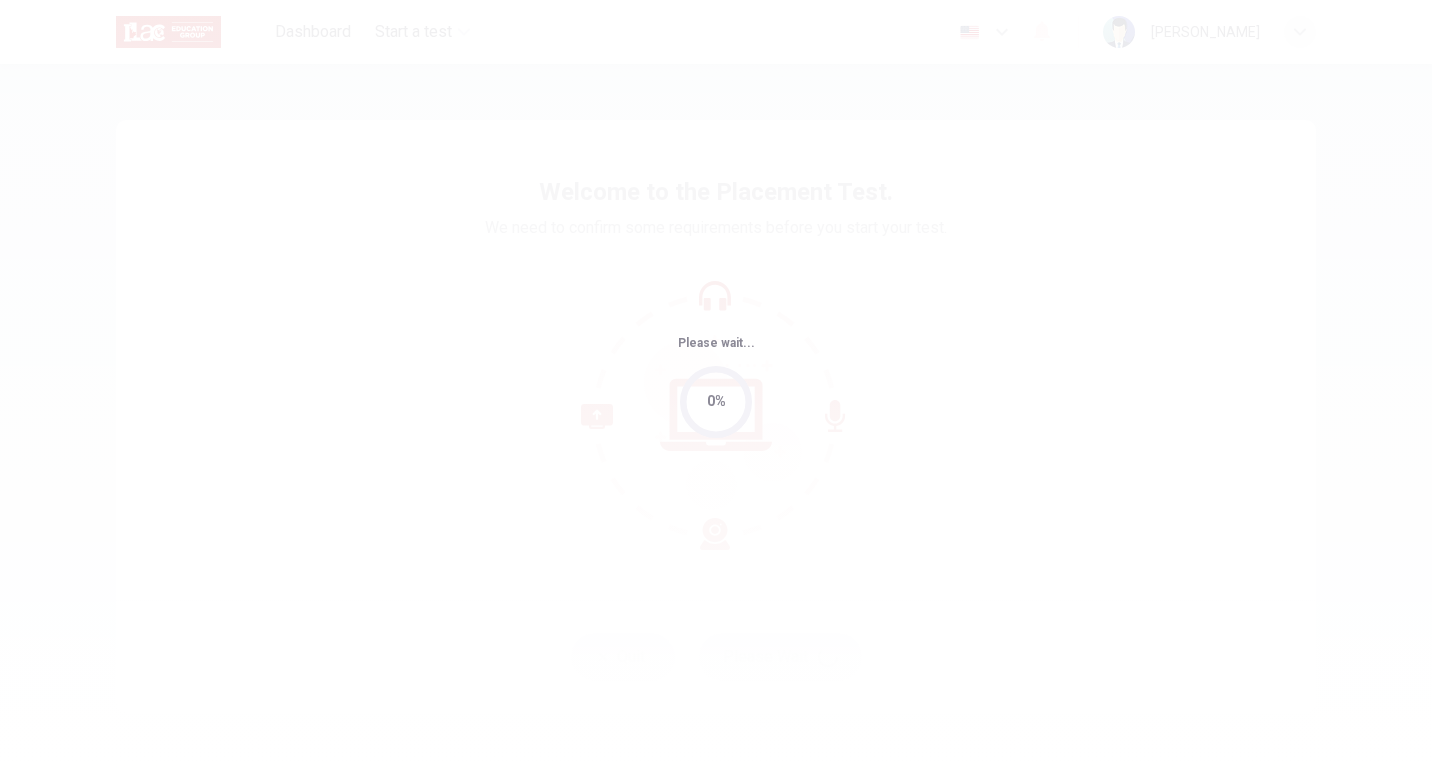 scroll, scrollTop: 0, scrollLeft: 0, axis: both 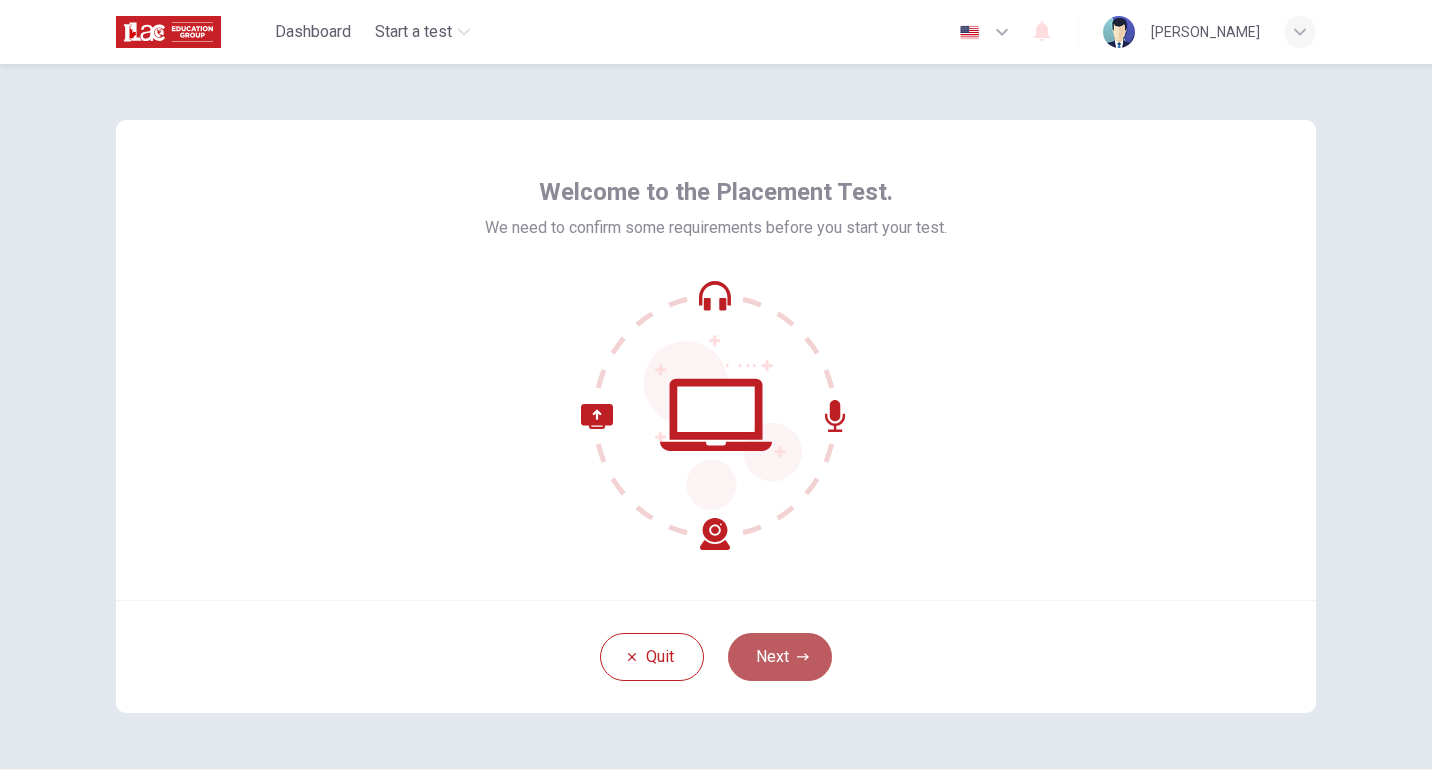 click on "Next" at bounding box center (780, 657) 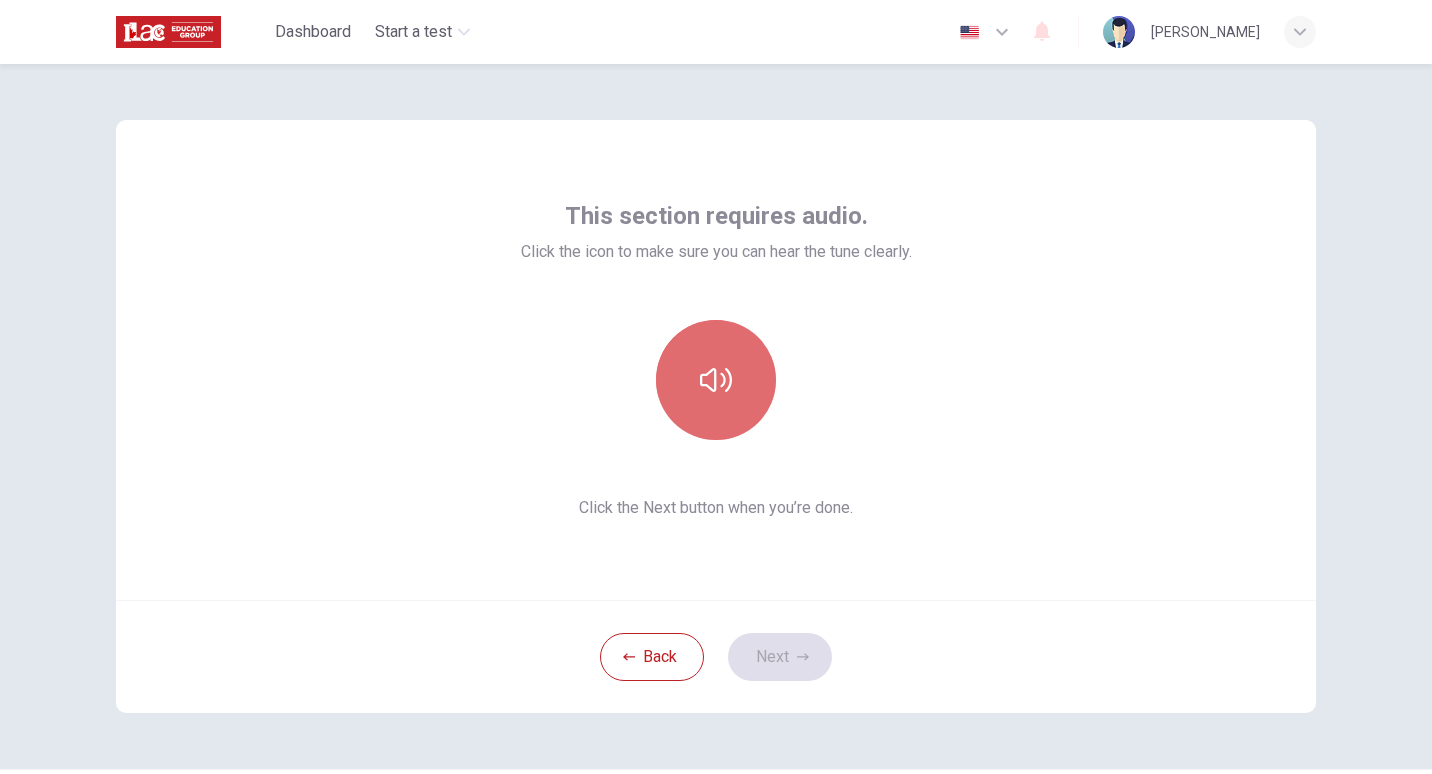 click 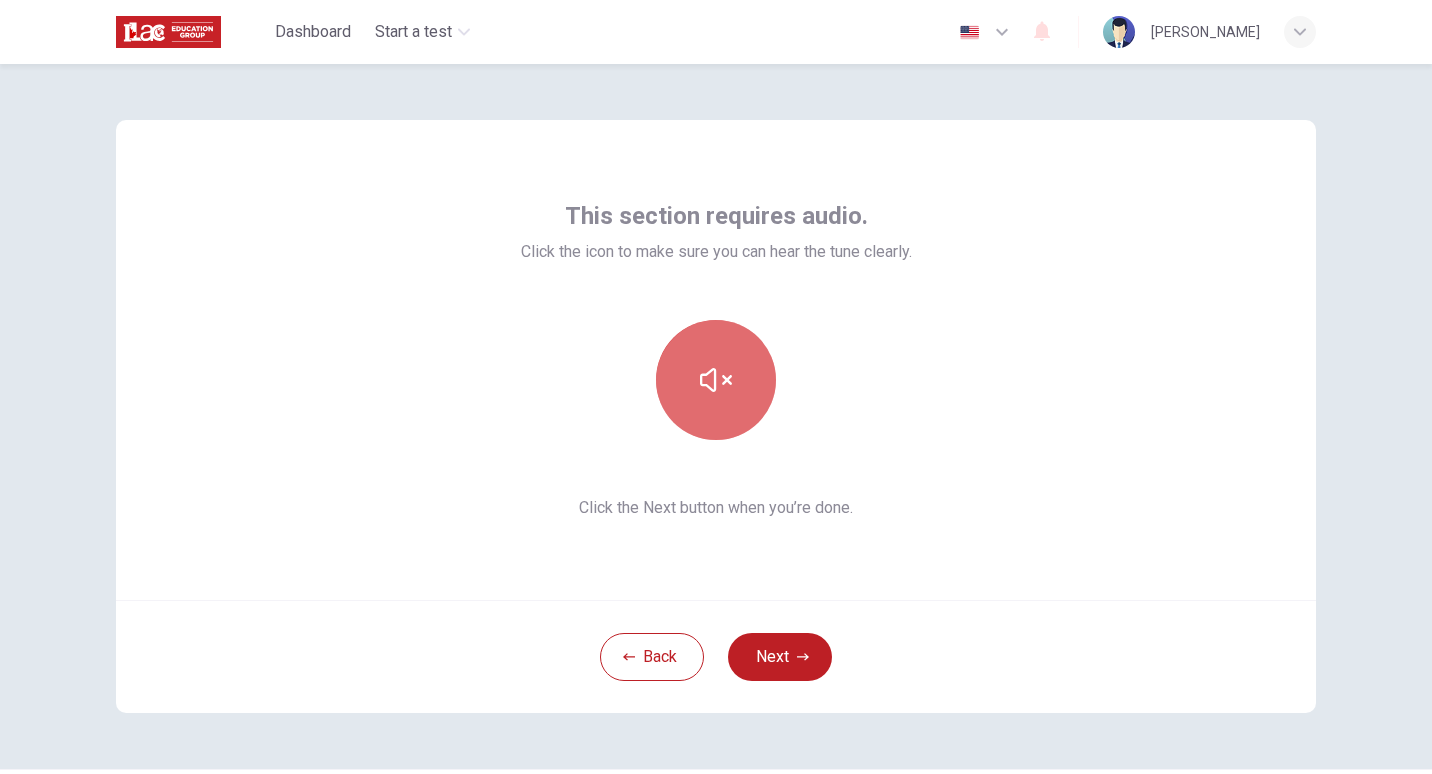 click at bounding box center [716, 380] 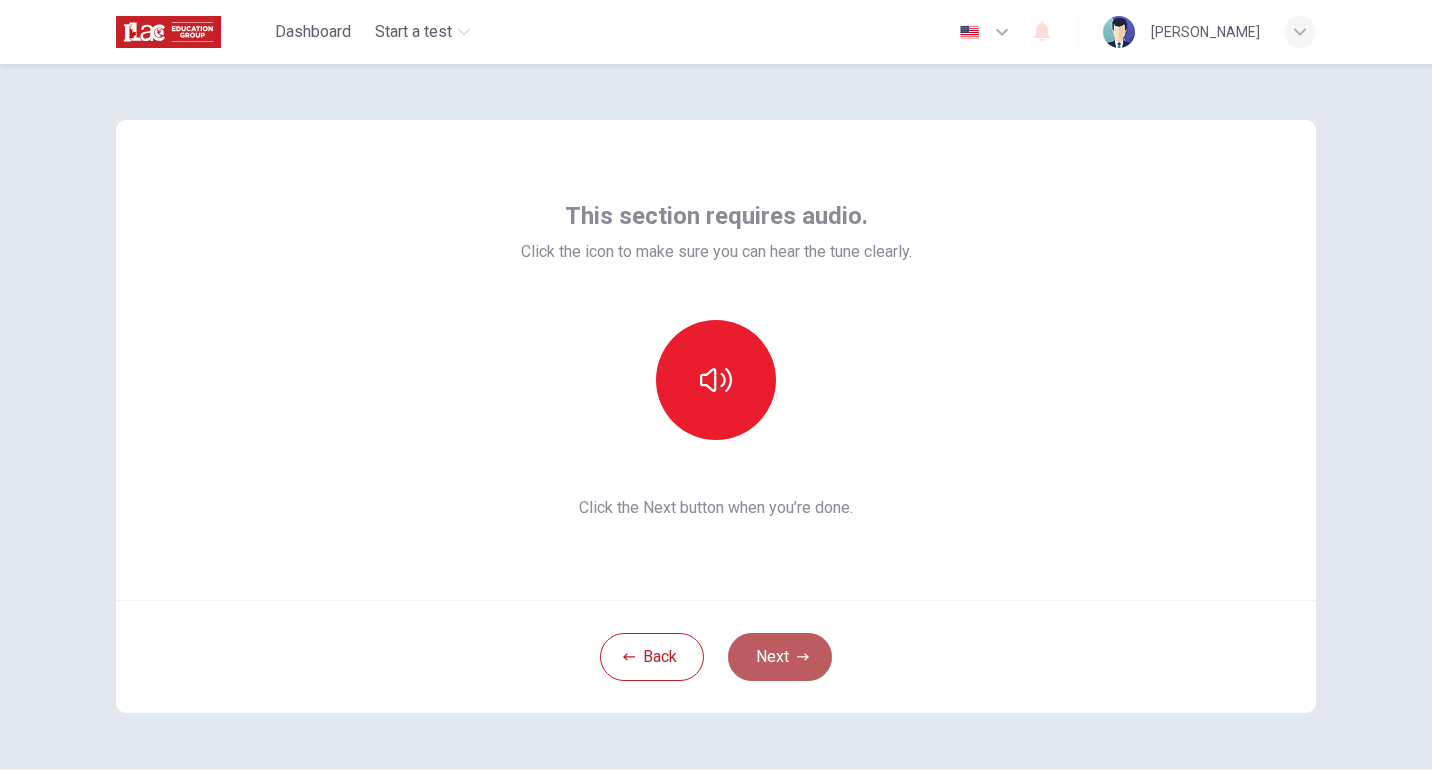 click on "Next" at bounding box center [780, 657] 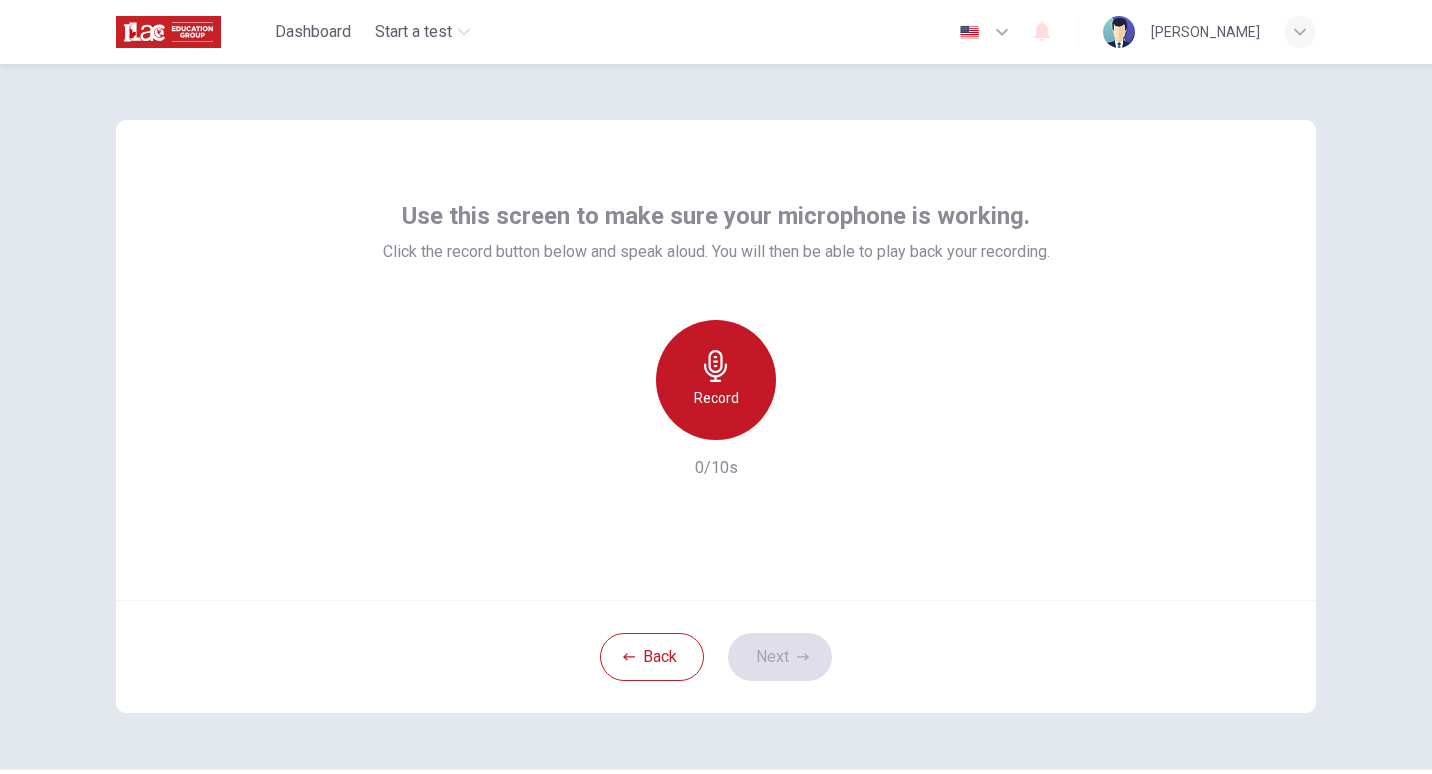 click on "Record" at bounding box center (716, 380) 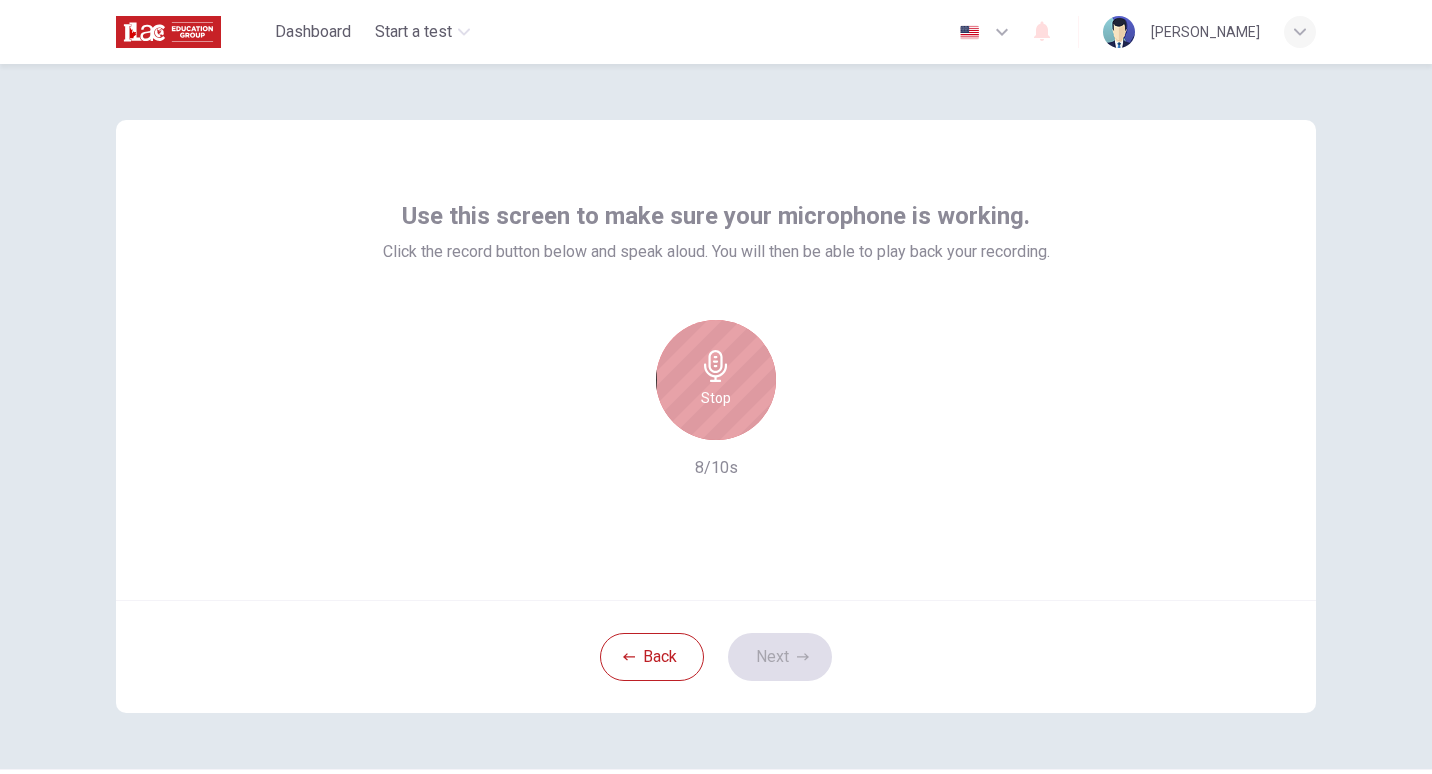 click on "Stop" at bounding box center [716, 398] 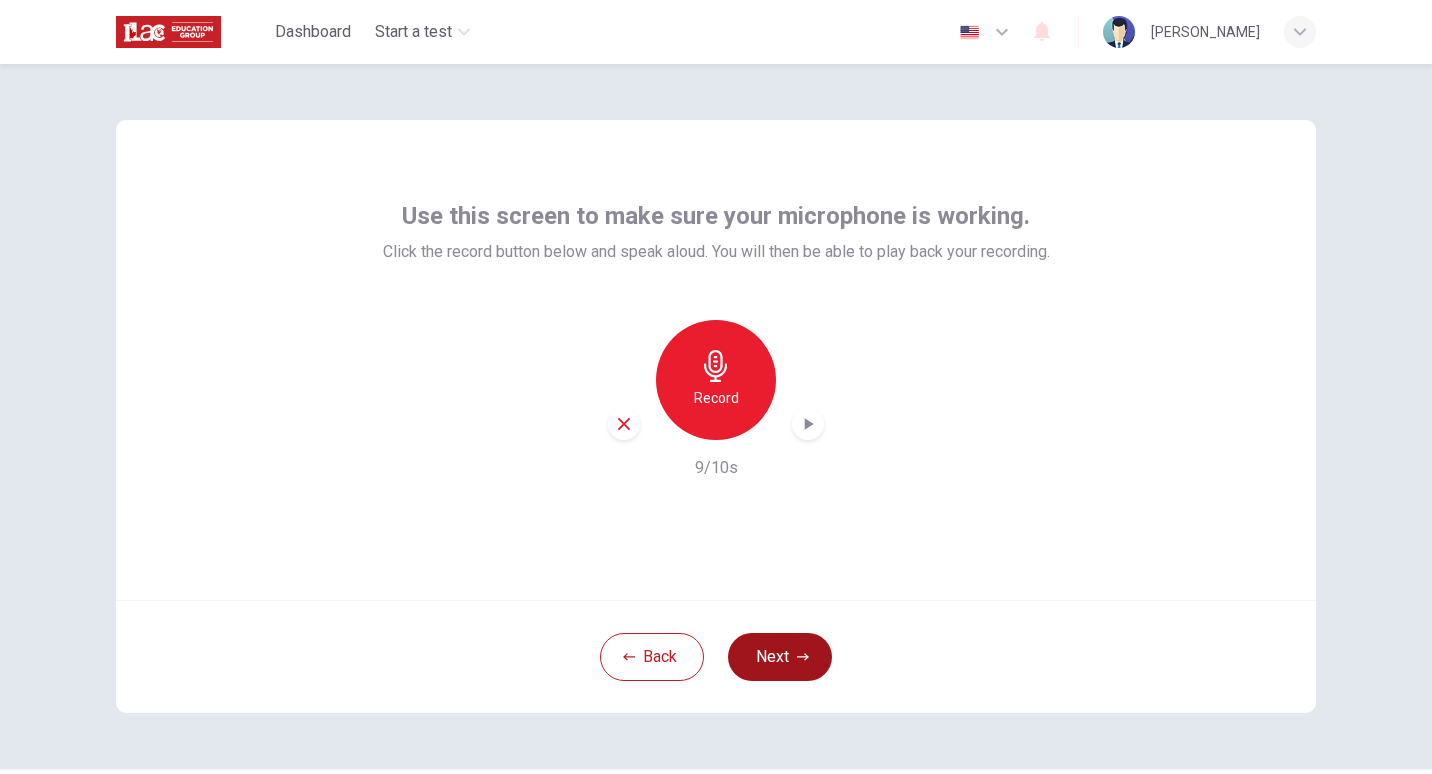 click on "Next" at bounding box center (780, 657) 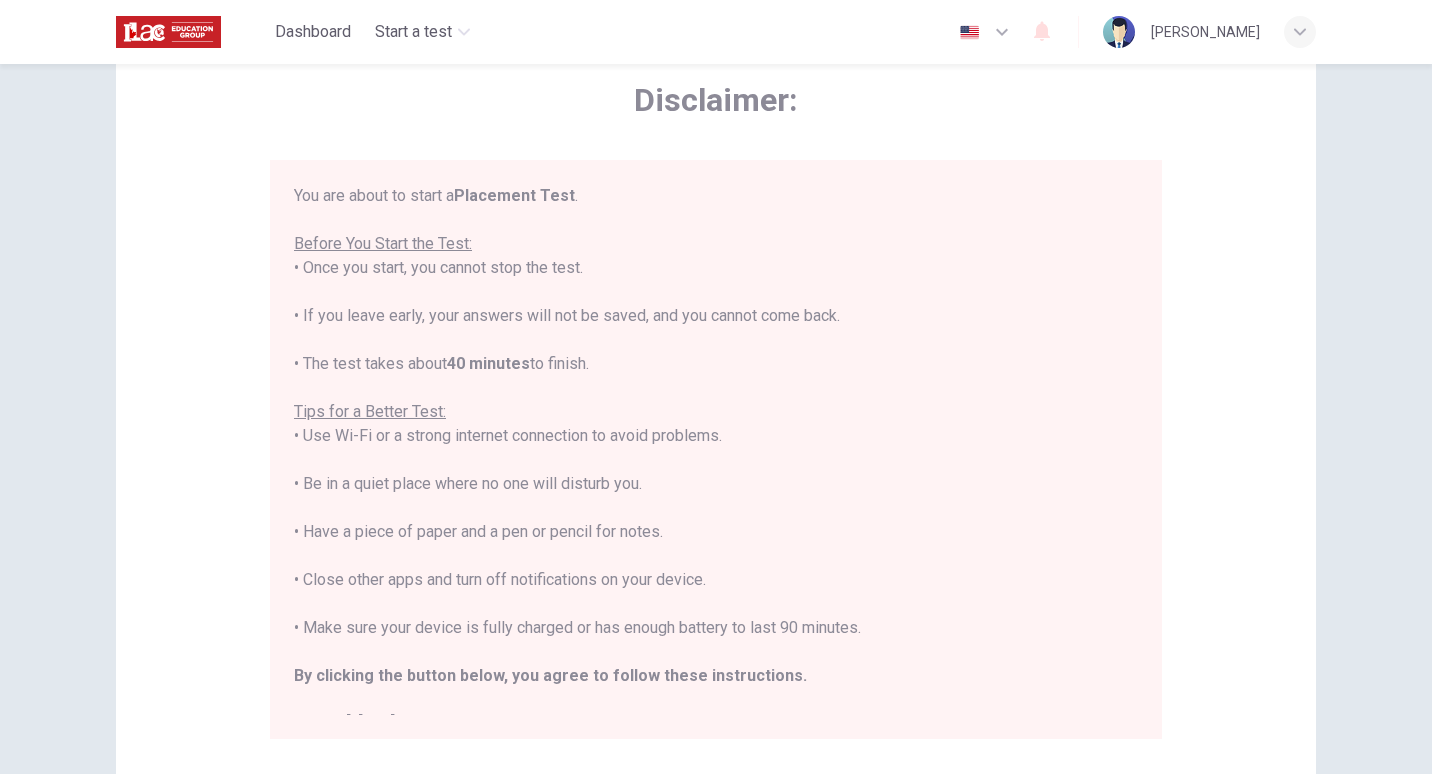 scroll, scrollTop: 95, scrollLeft: 0, axis: vertical 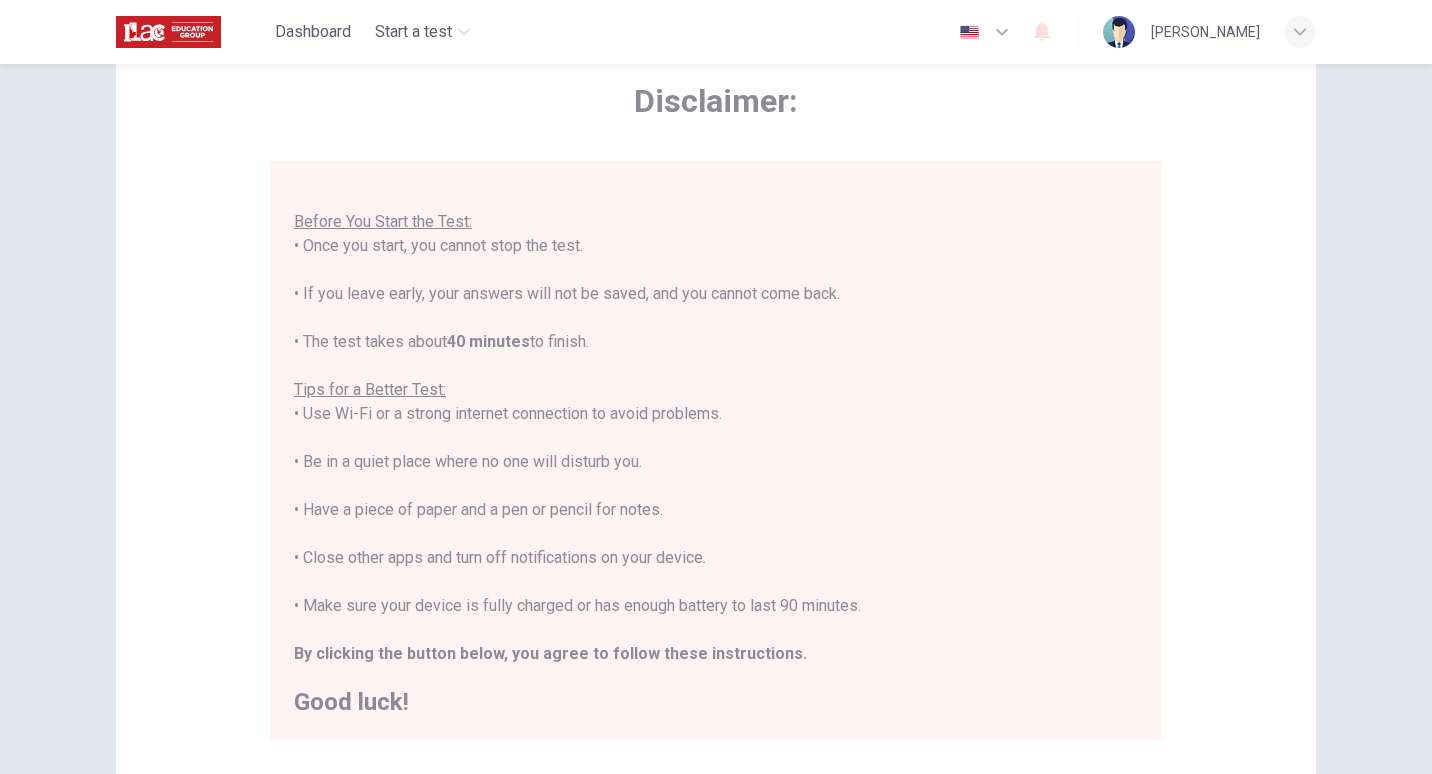click on "You are about to start a  Placement Test .
Before You Start the Test:
• Once you start, you cannot stop the test.
• If you leave early, your answers will not be saved, and you cannot come back.
• The test takes about  40 minutes  to finish.
Tips for a Better Test:
• Use Wi-Fi or a strong internet connection to avoid problems.
• Be in a quiet place where no one will disturb you.
• Have a piece of paper and a pen or pencil for notes.
• Close other apps and turn off notifications on your device.
• Make sure your device is fully charged or has enough battery to last 90 minutes.
By clicking the button below, you agree to follow these instructions.
Good luck!" at bounding box center (716, 438) 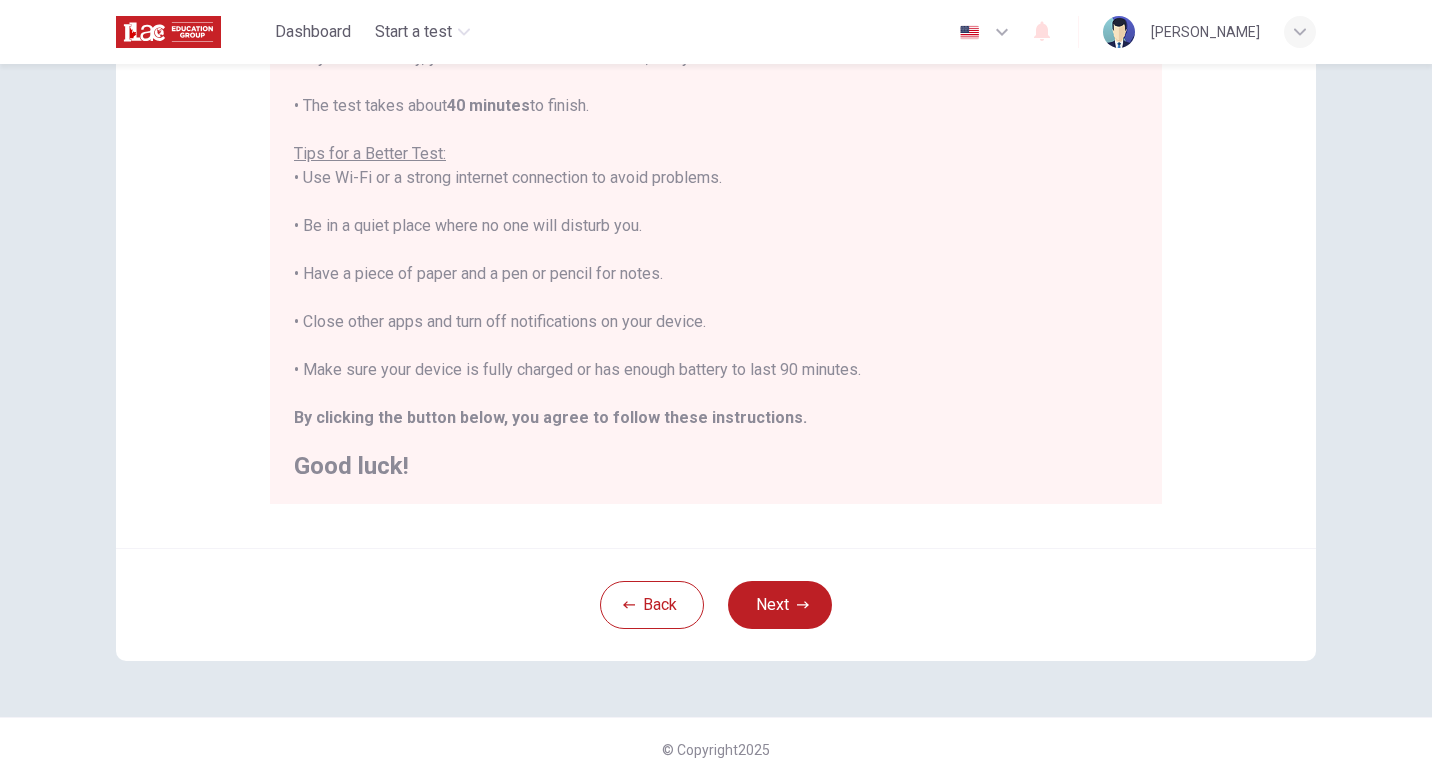 scroll, scrollTop: 335, scrollLeft: 0, axis: vertical 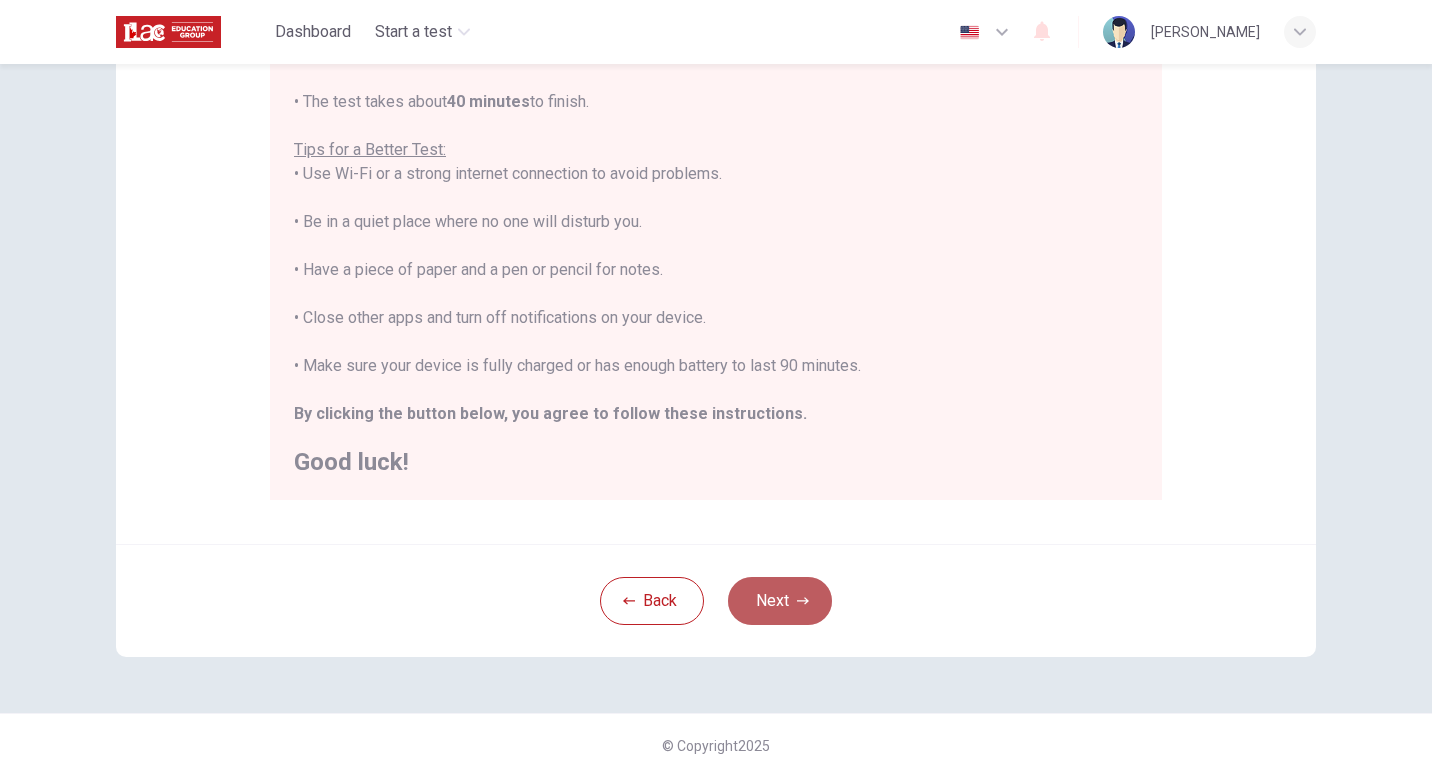 click on "Next" at bounding box center (780, 601) 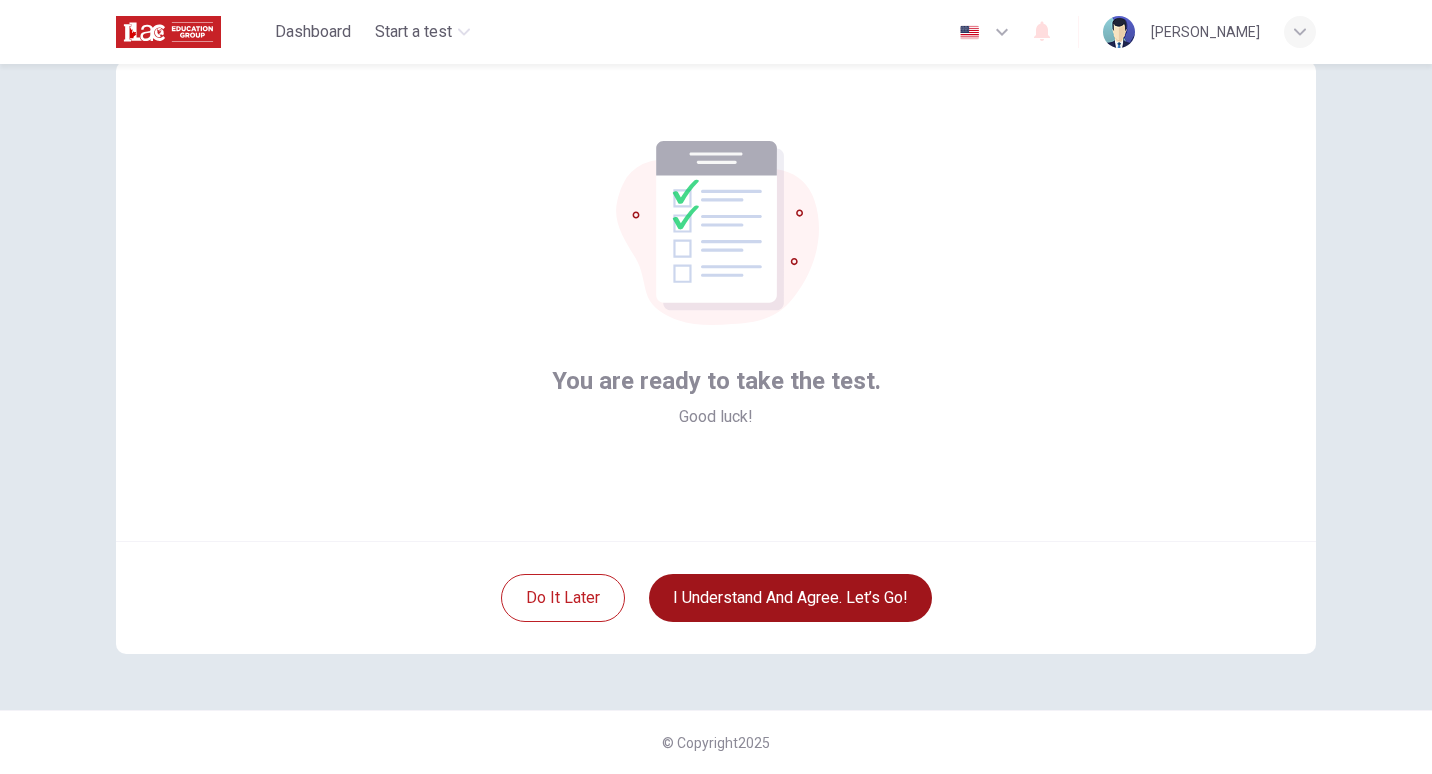 type 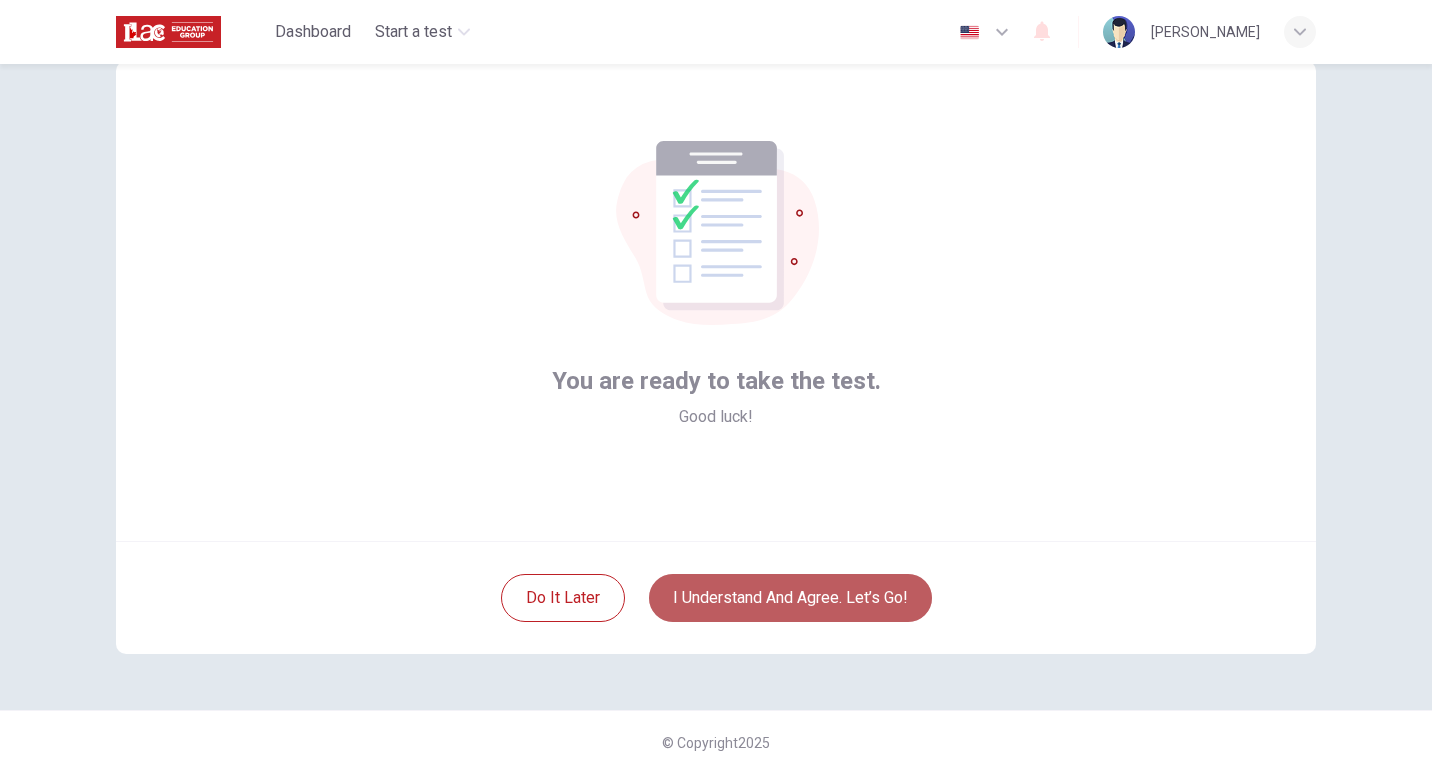 click on "I understand and agree. Let’s go!" at bounding box center [790, 598] 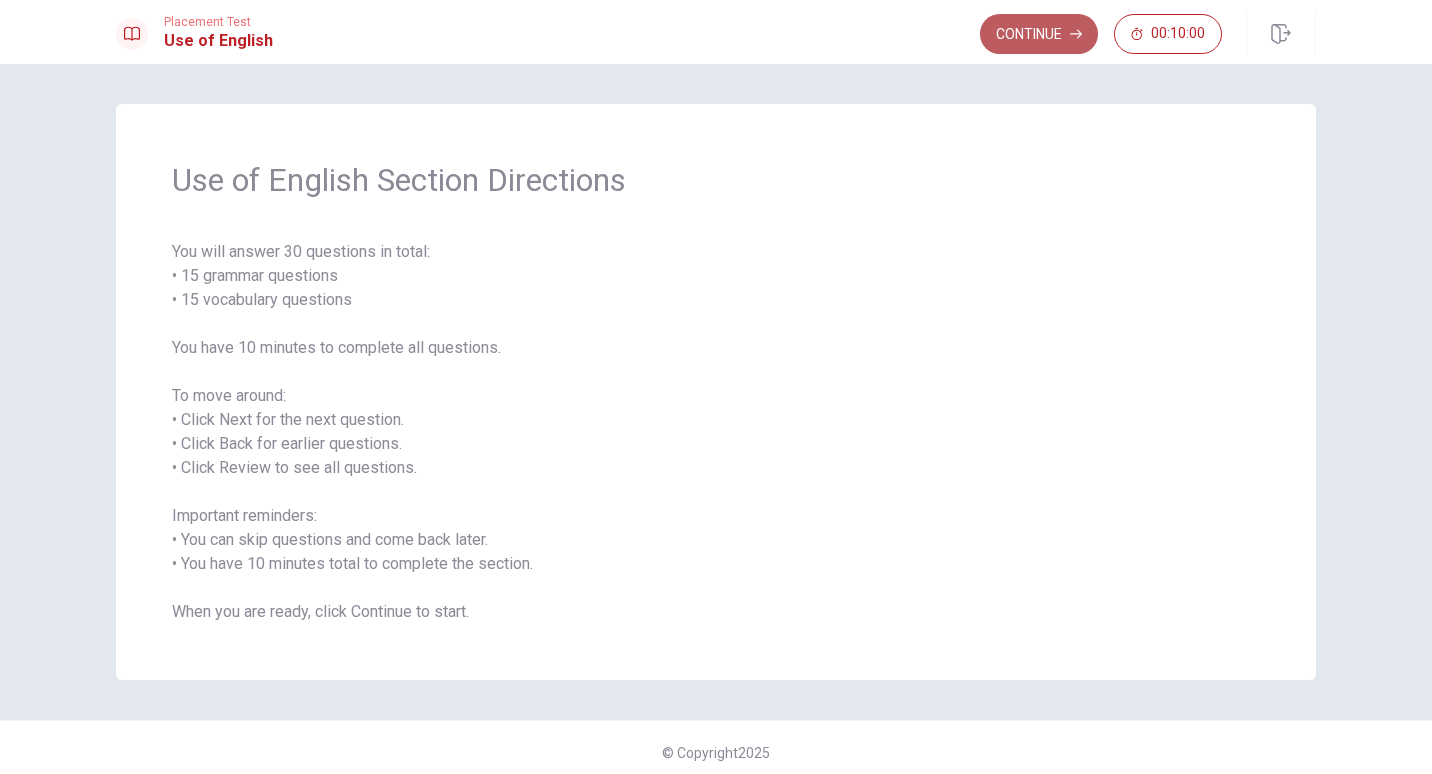 click on "Continue" at bounding box center (1039, 34) 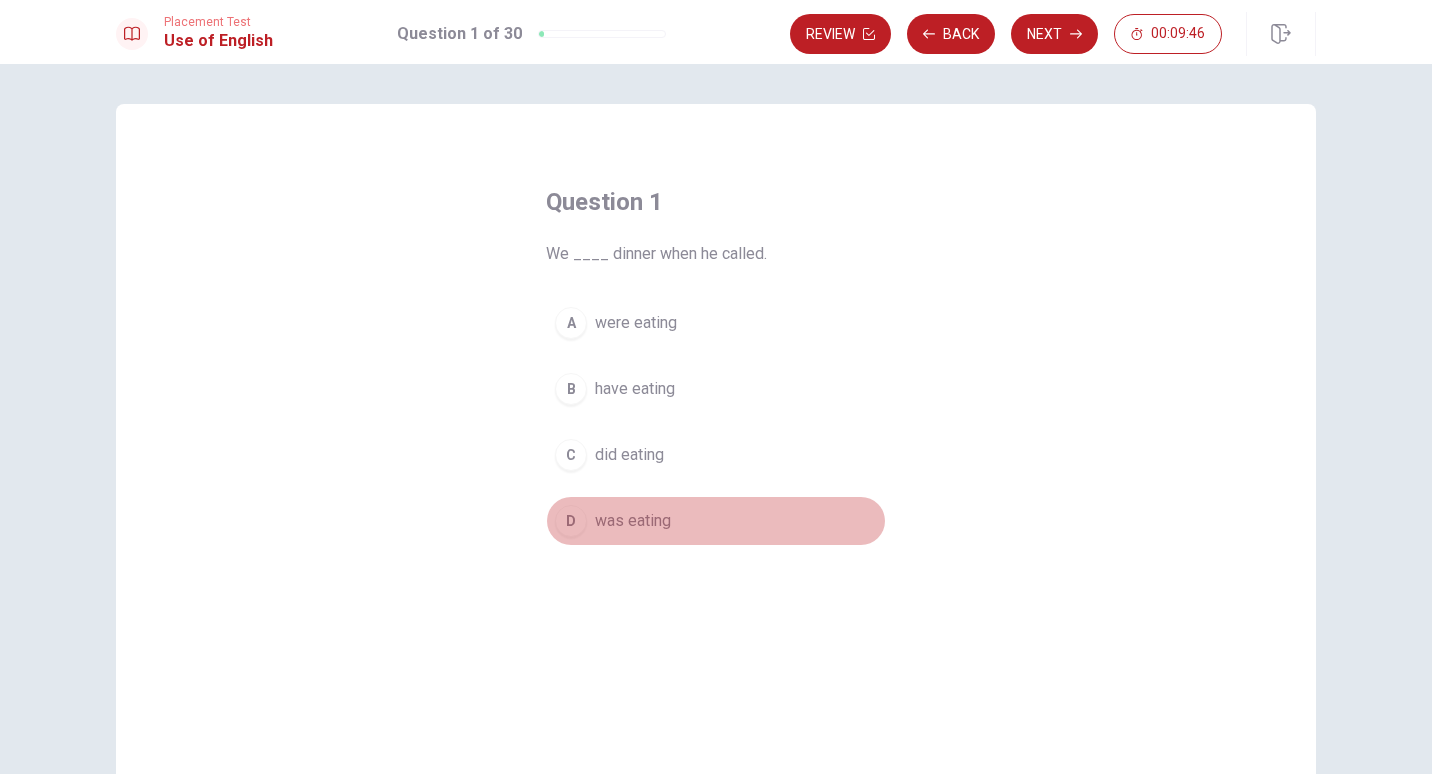 click on "D" at bounding box center (571, 521) 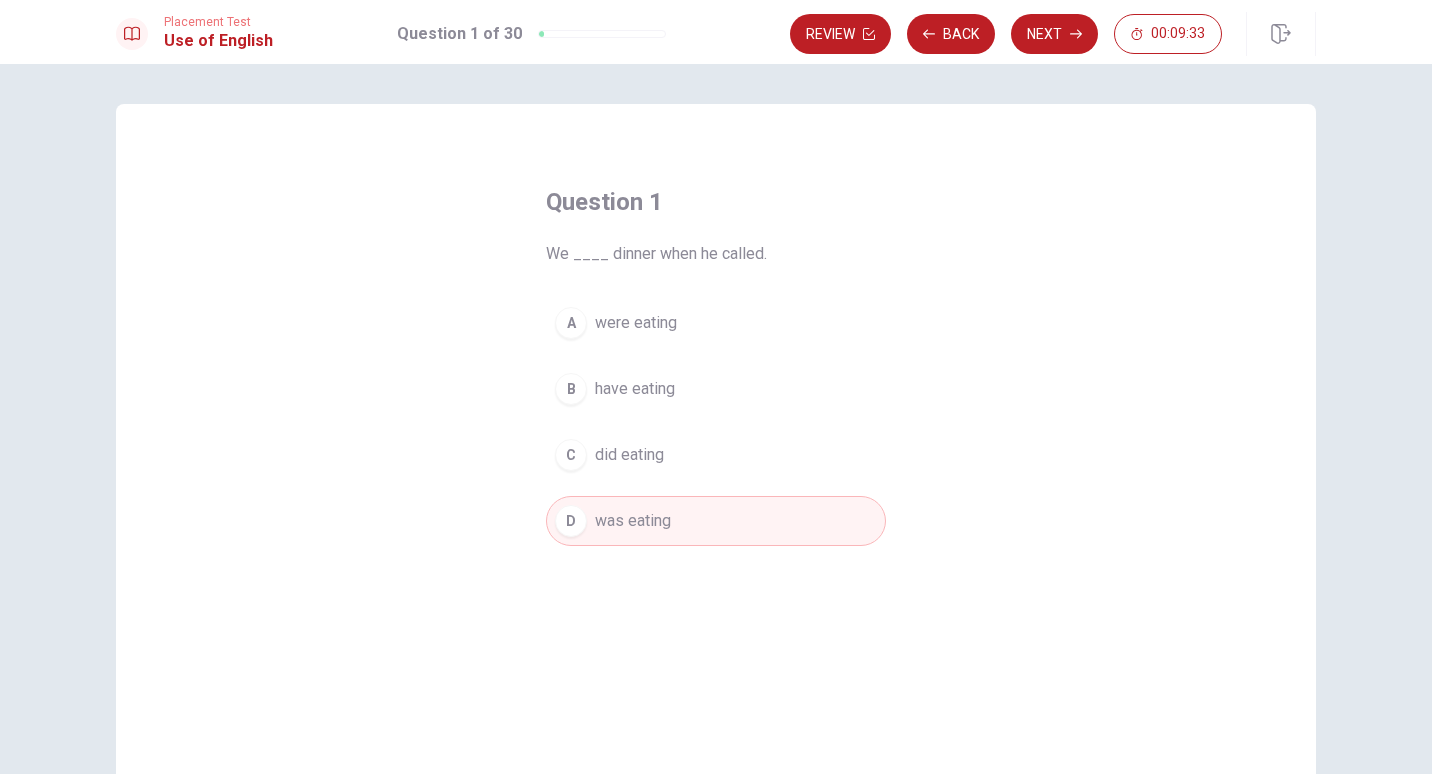 click on "A were eating" at bounding box center [716, 323] 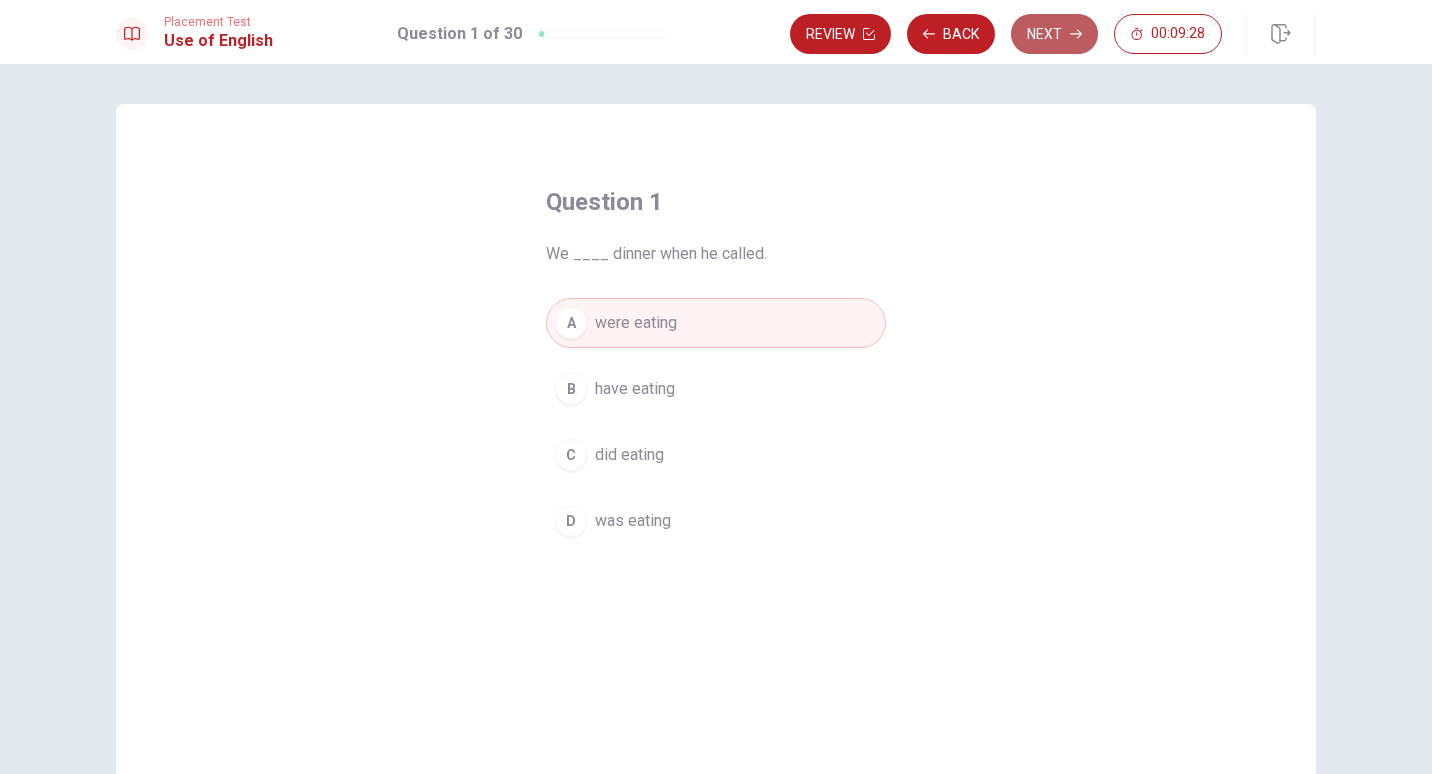 click on "Next" at bounding box center [1054, 34] 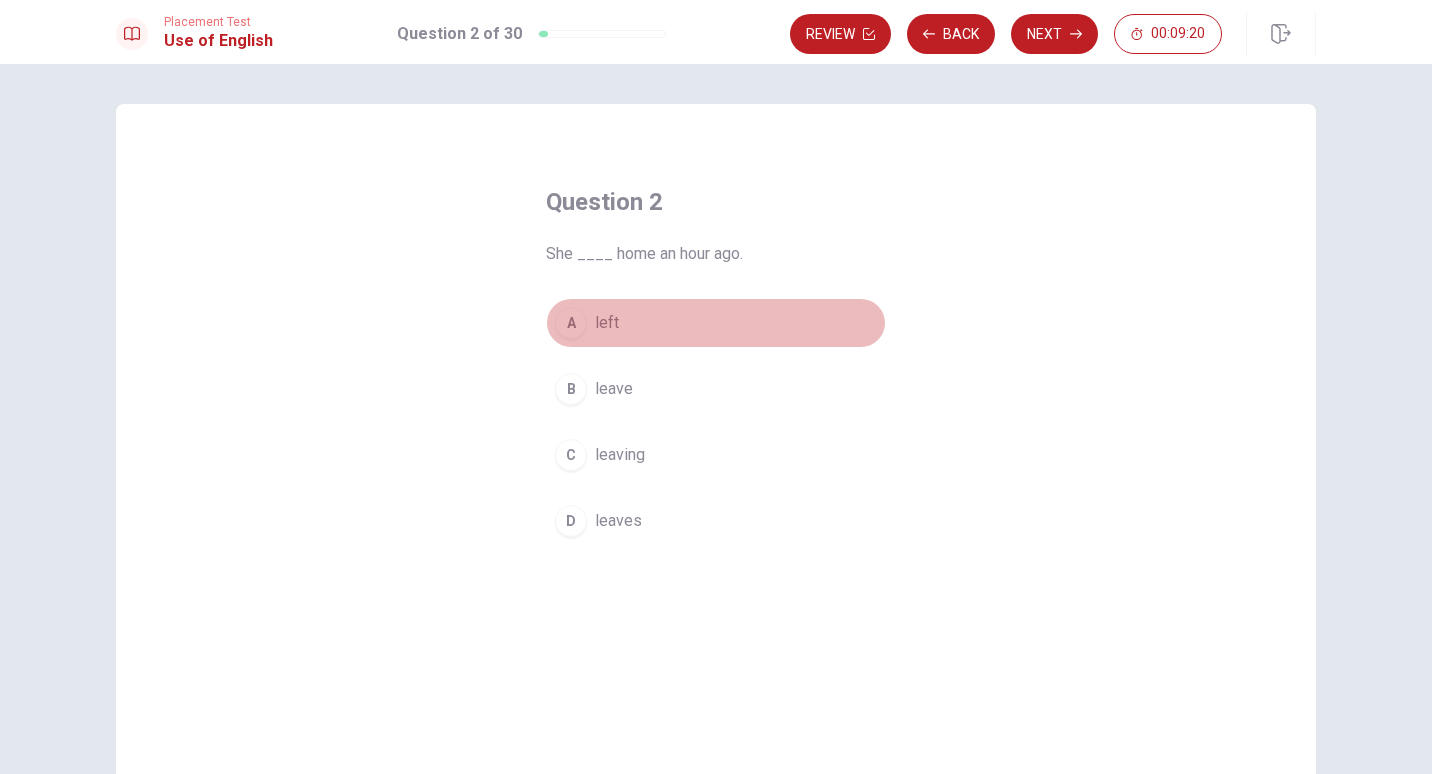 click on "A" at bounding box center [571, 323] 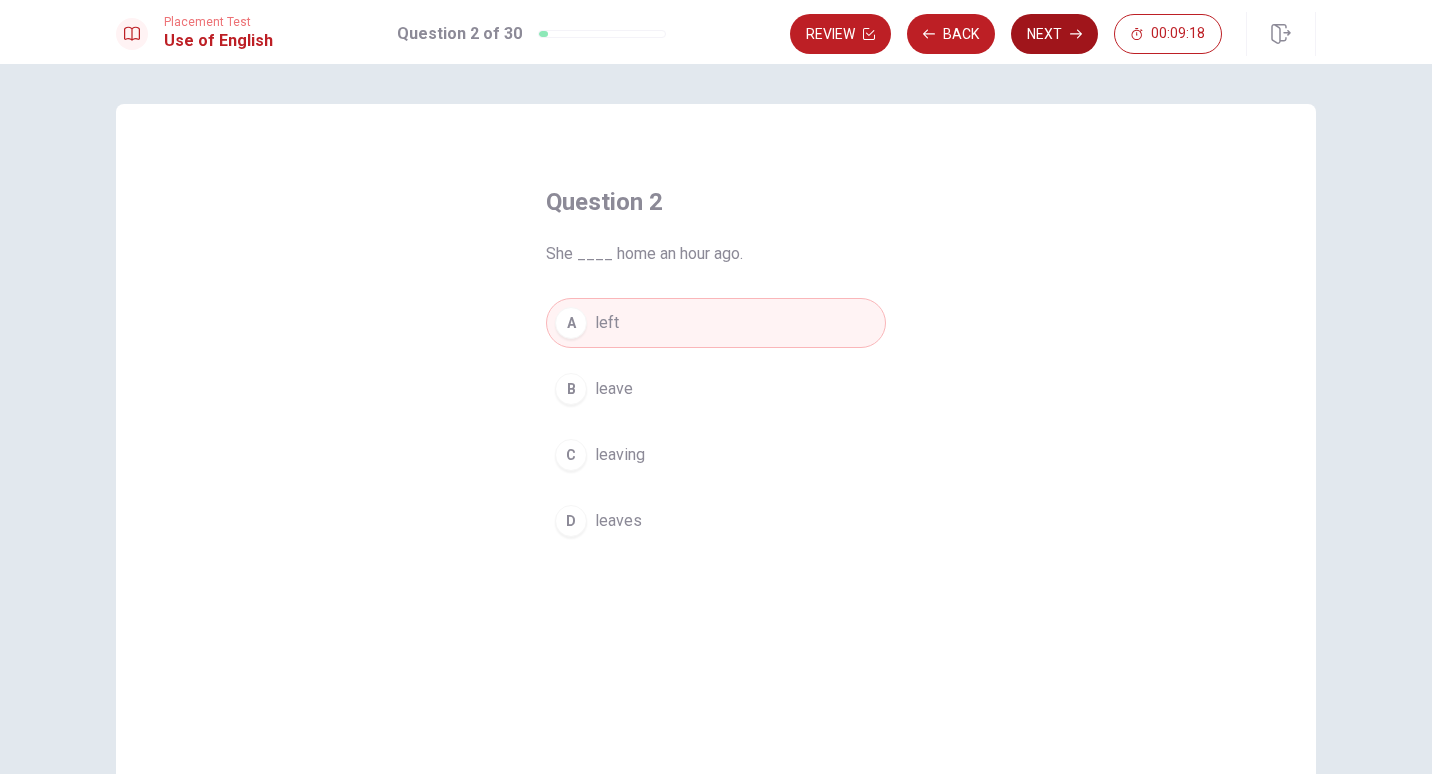 click on "Next" at bounding box center (1054, 34) 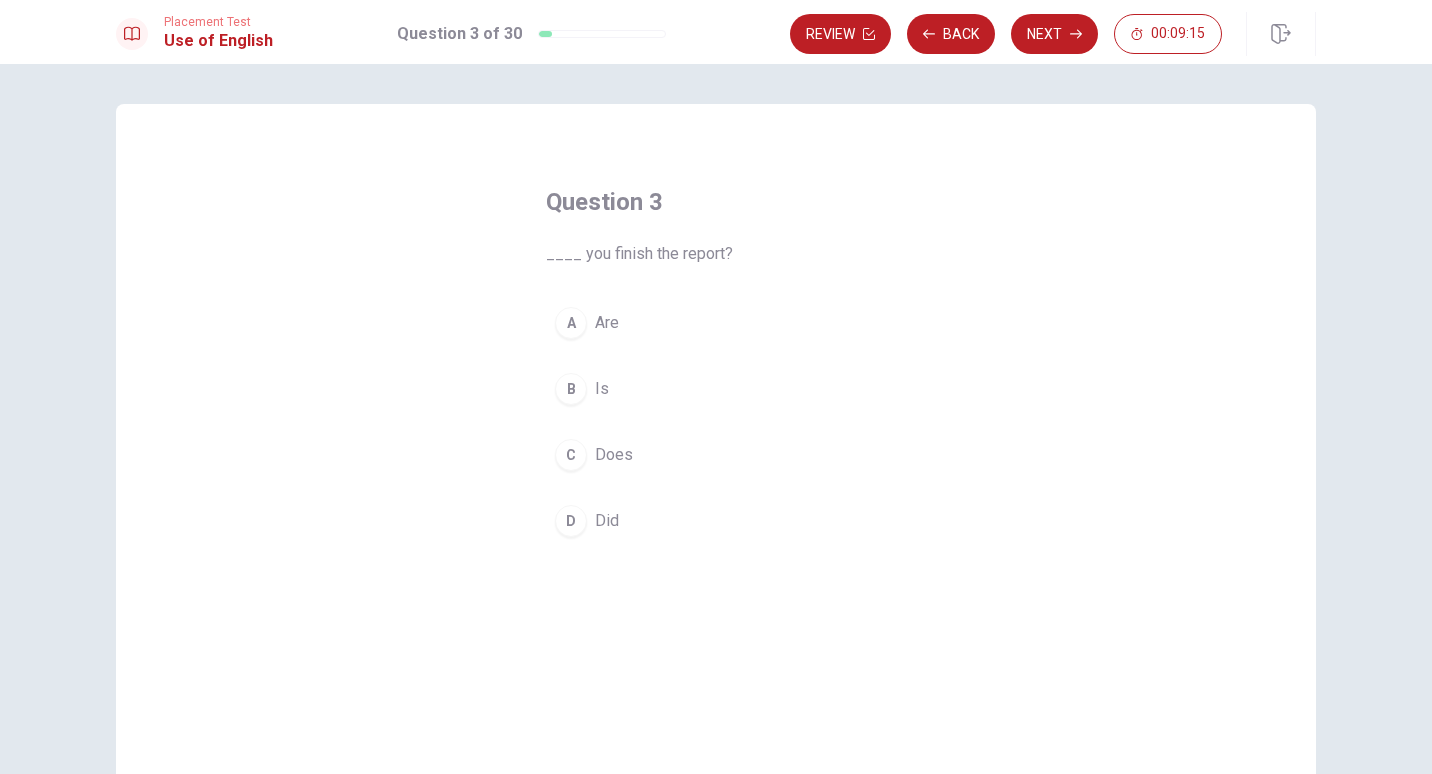 click on "A" at bounding box center (571, 323) 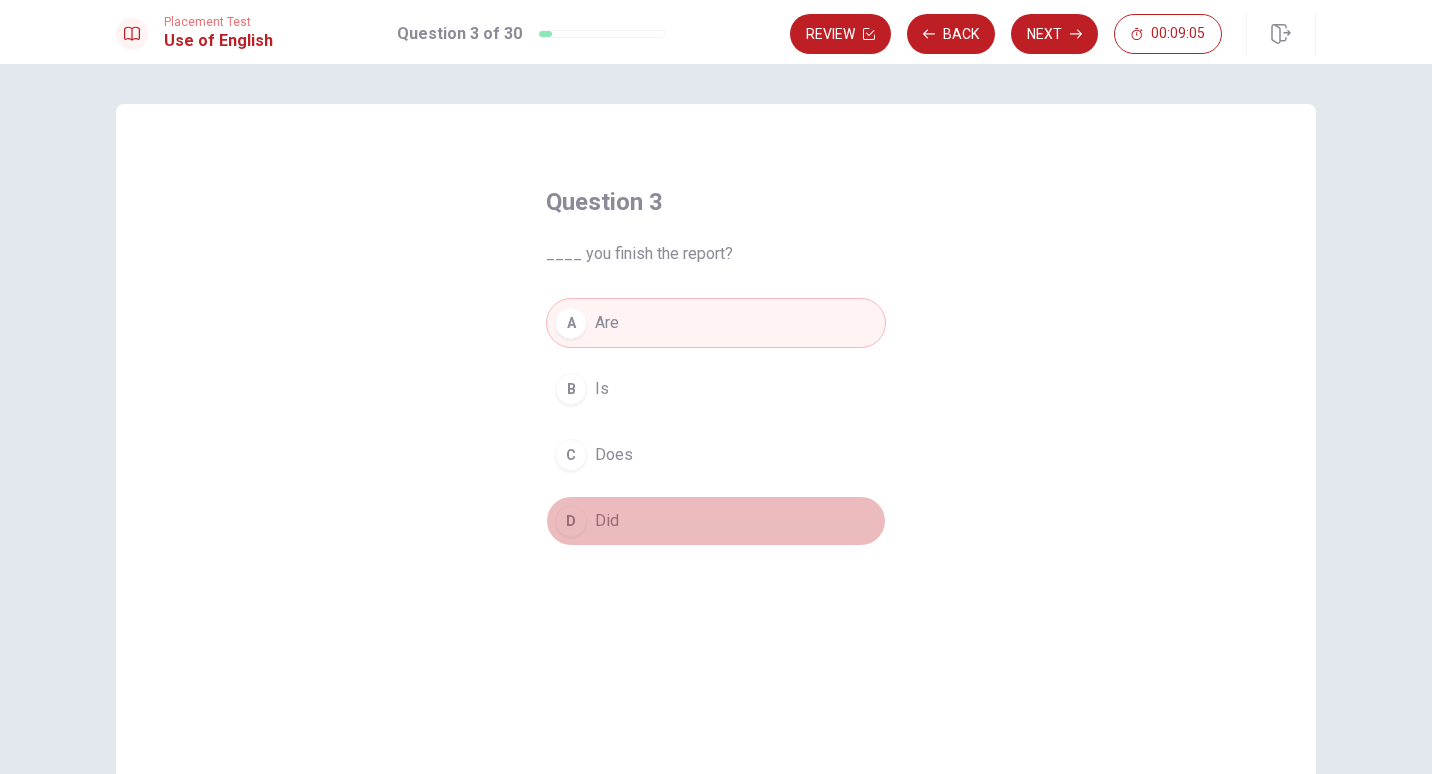 click on "D" at bounding box center [571, 521] 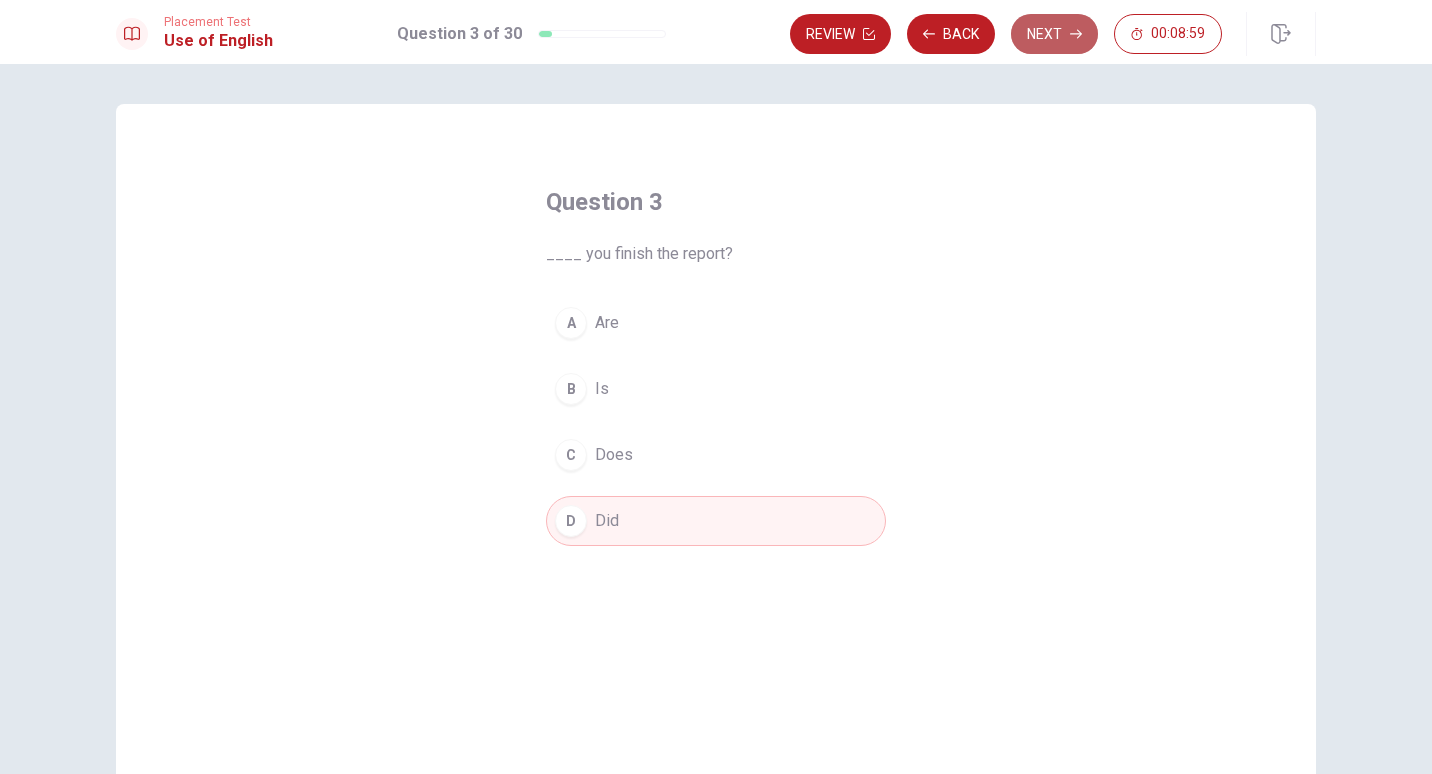 click on "Next" at bounding box center [1054, 34] 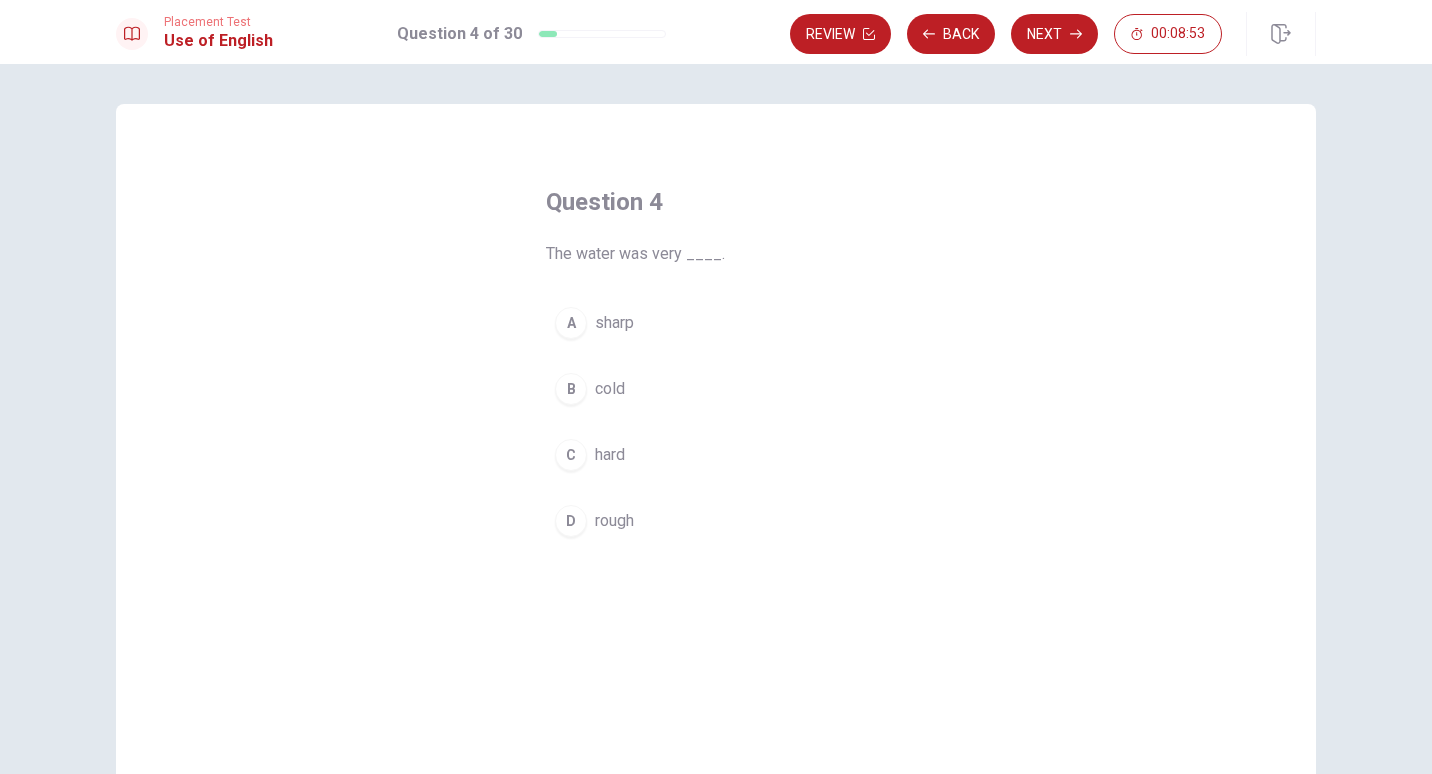 click on "B" at bounding box center (571, 389) 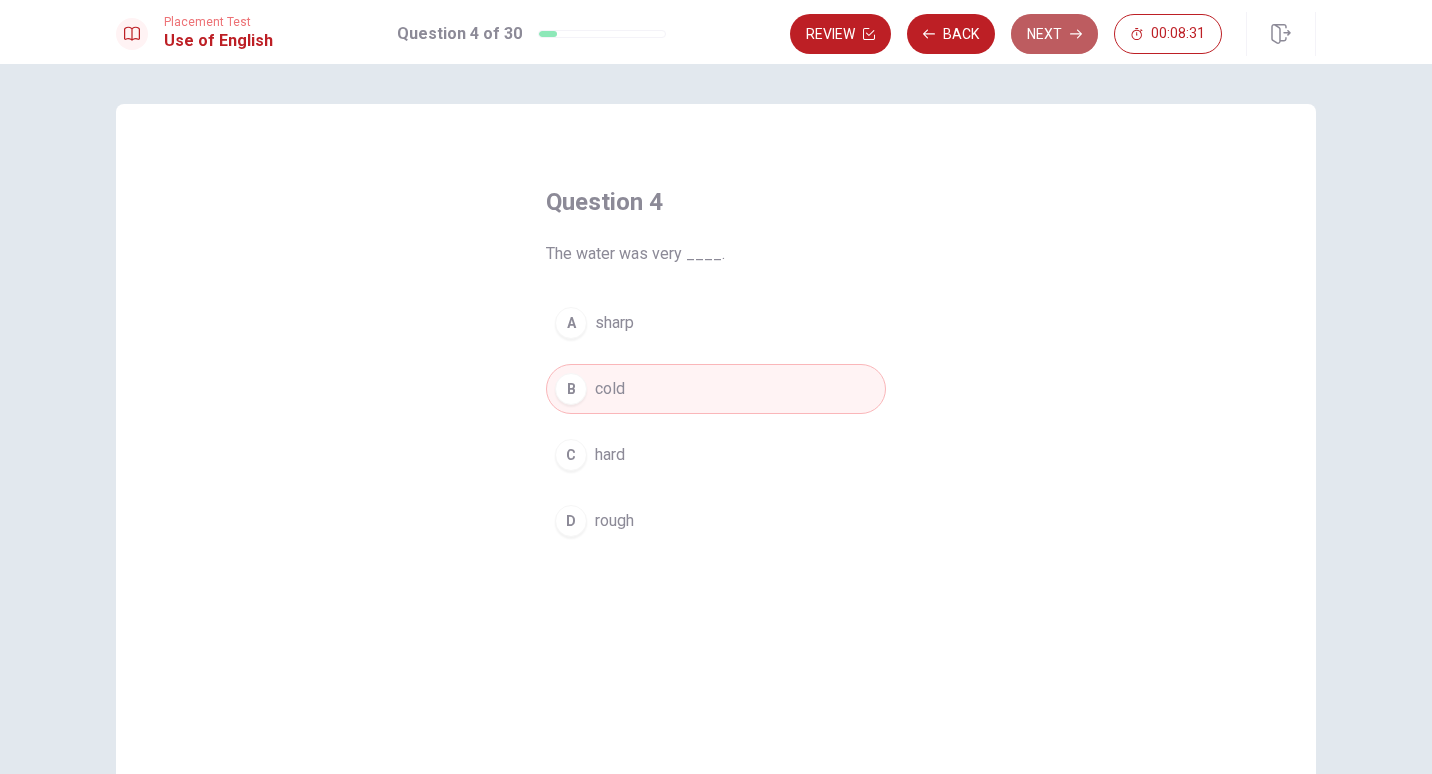 click on "Next" at bounding box center [1054, 34] 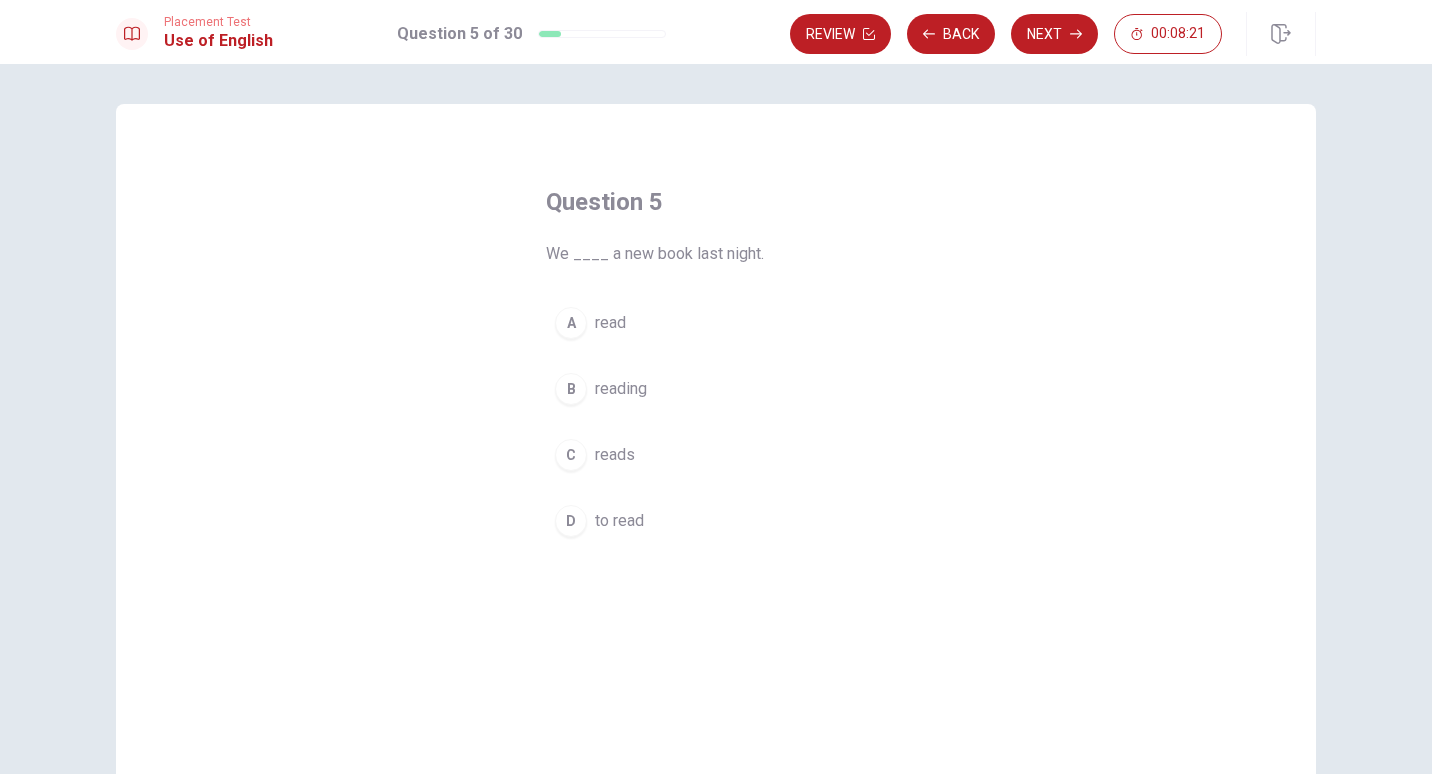 click on "A" at bounding box center [571, 323] 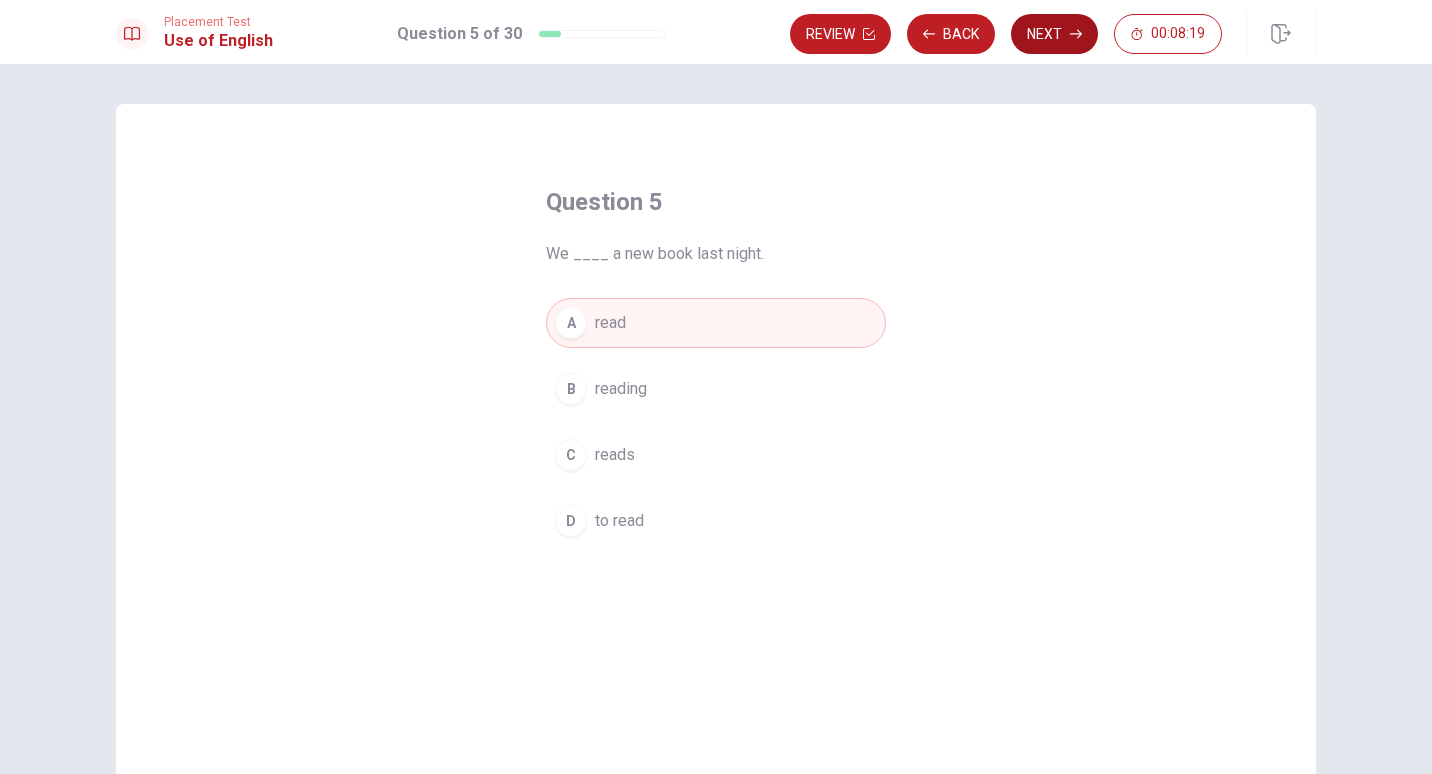 click on "Next" at bounding box center [1054, 34] 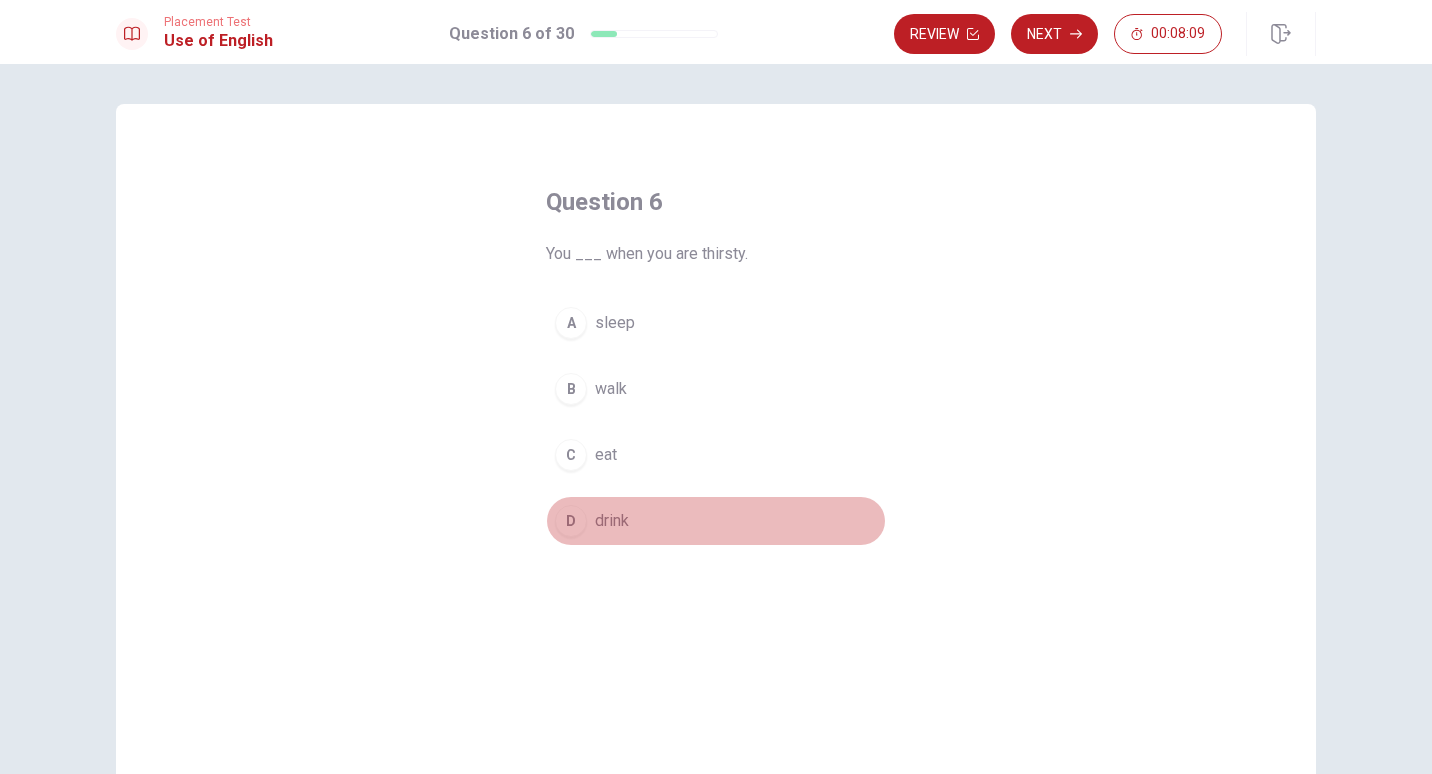click on "D" at bounding box center [571, 521] 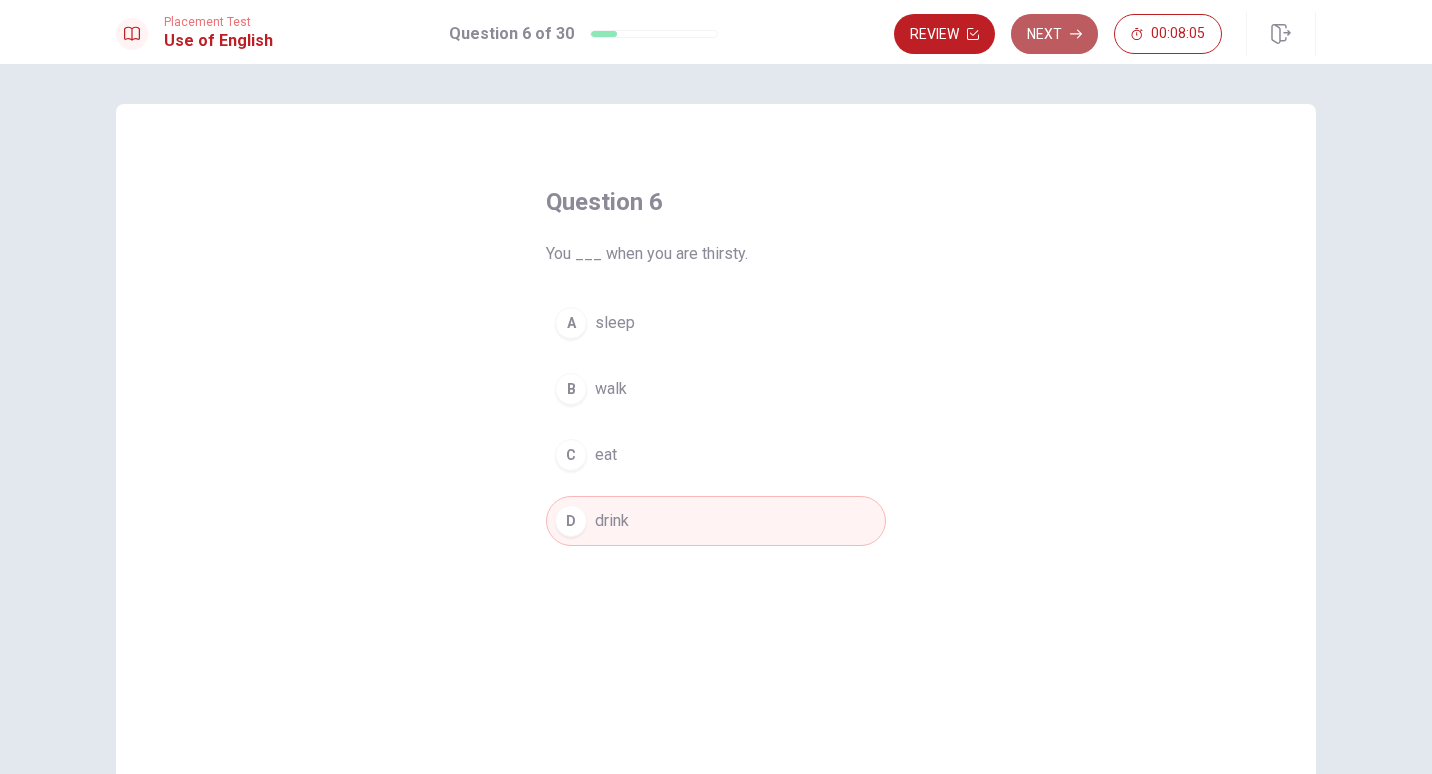 click on "Next" at bounding box center (1054, 34) 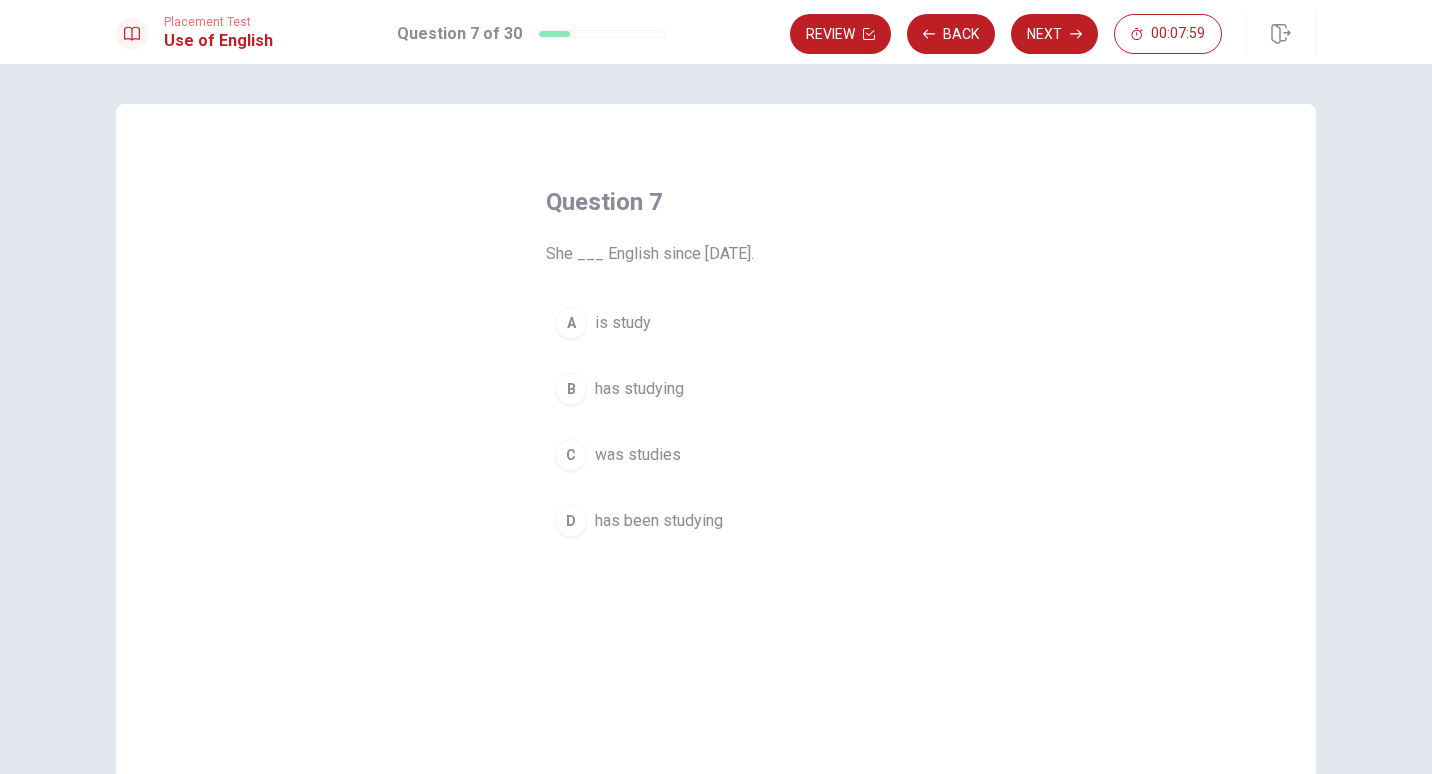click on "D" at bounding box center (571, 521) 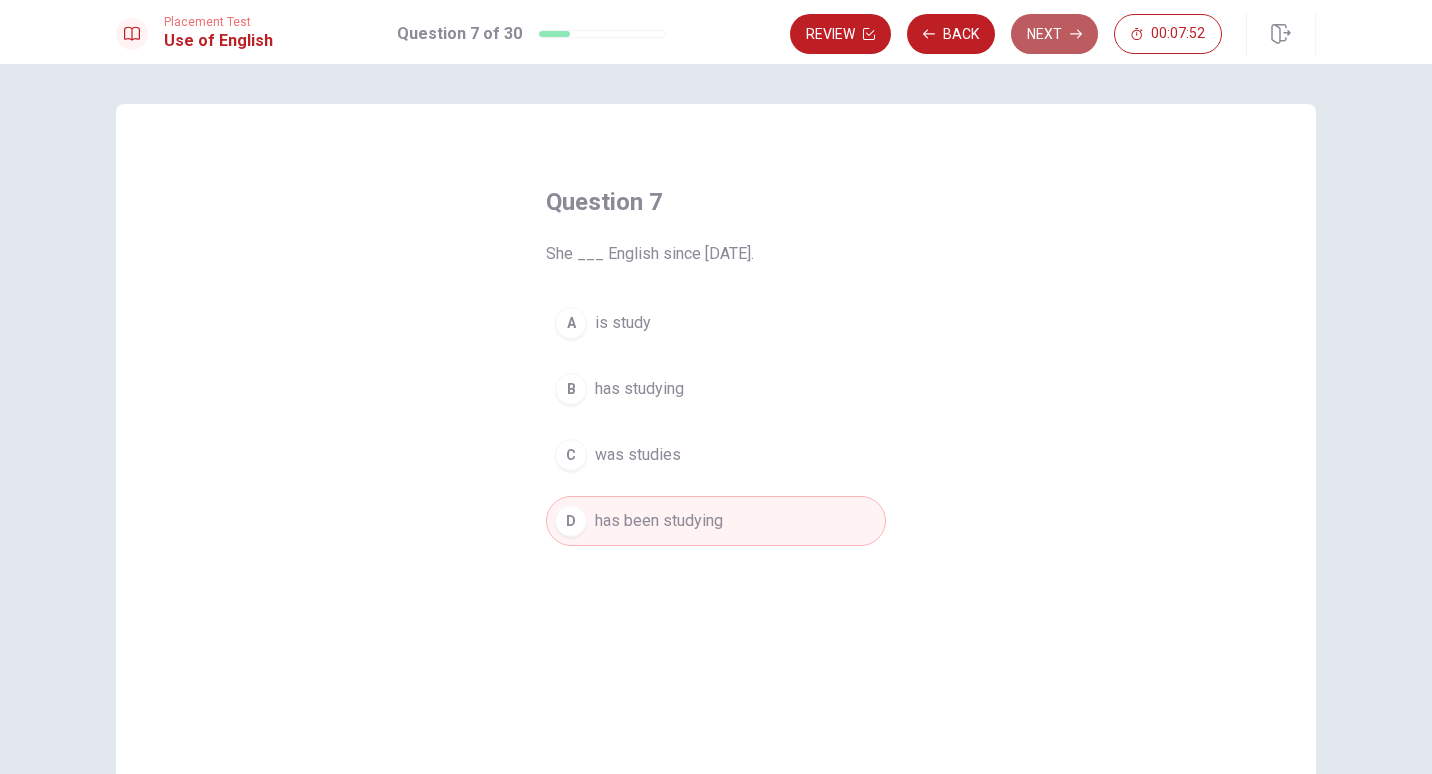 click on "Next" at bounding box center (1054, 34) 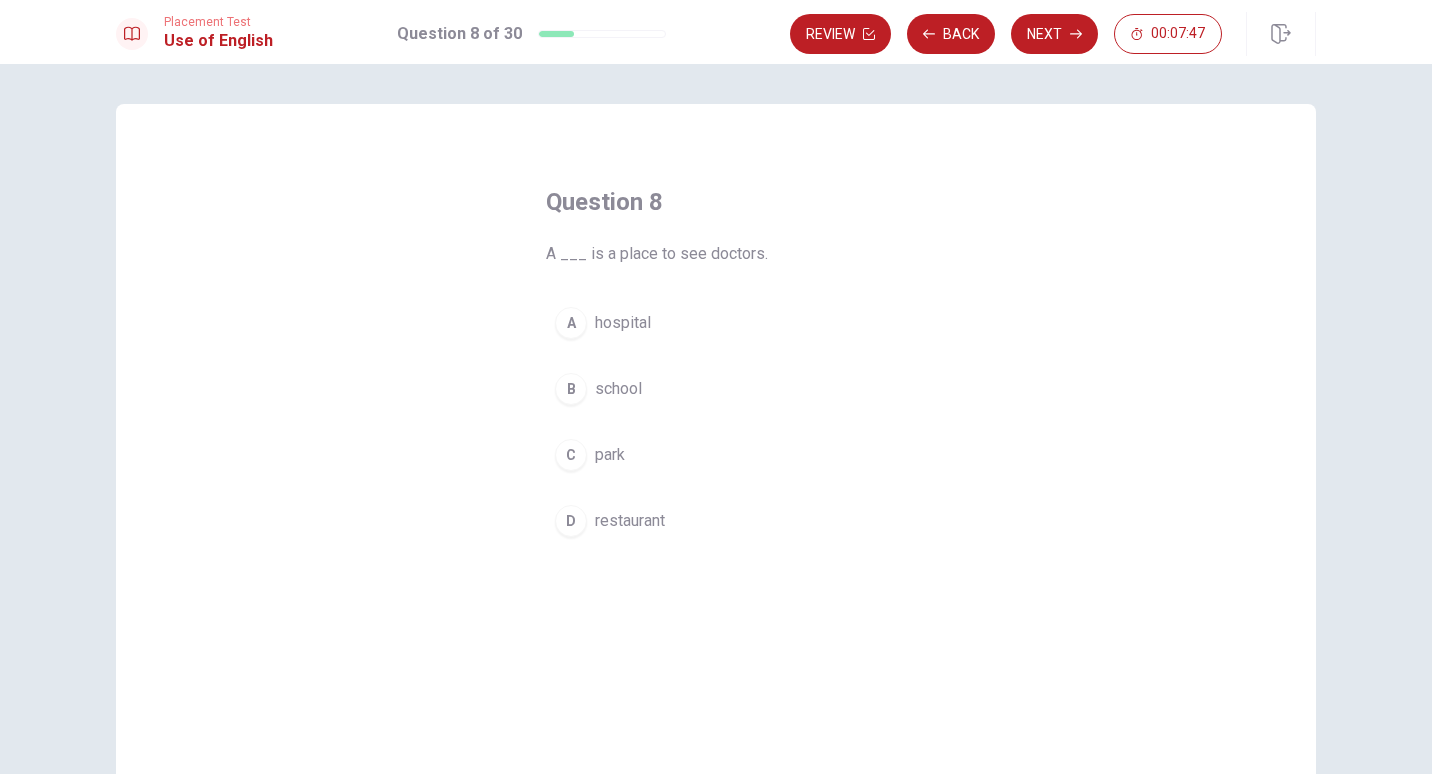 click on "A" at bounding box center (571, 323) 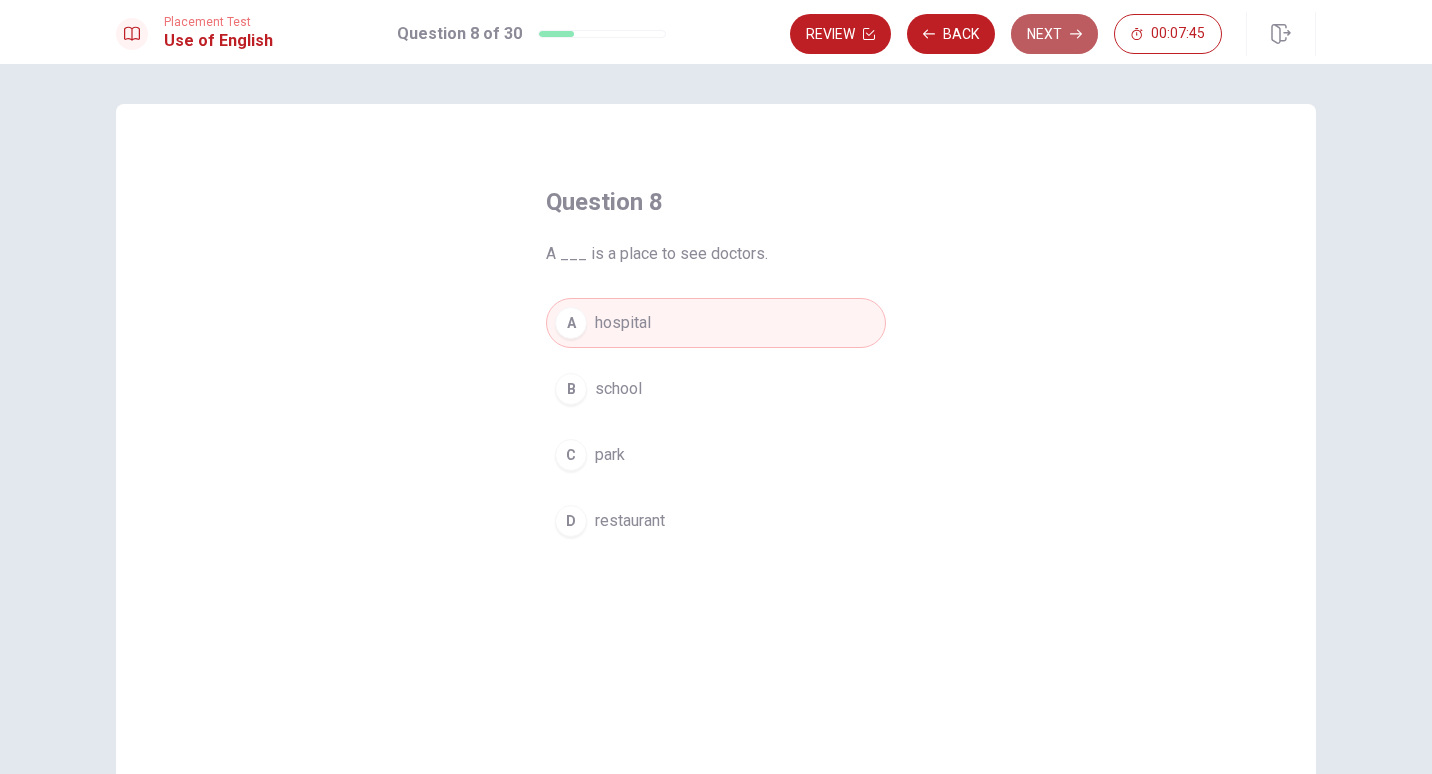 click on "Next" at bounding box center [1054, 34] 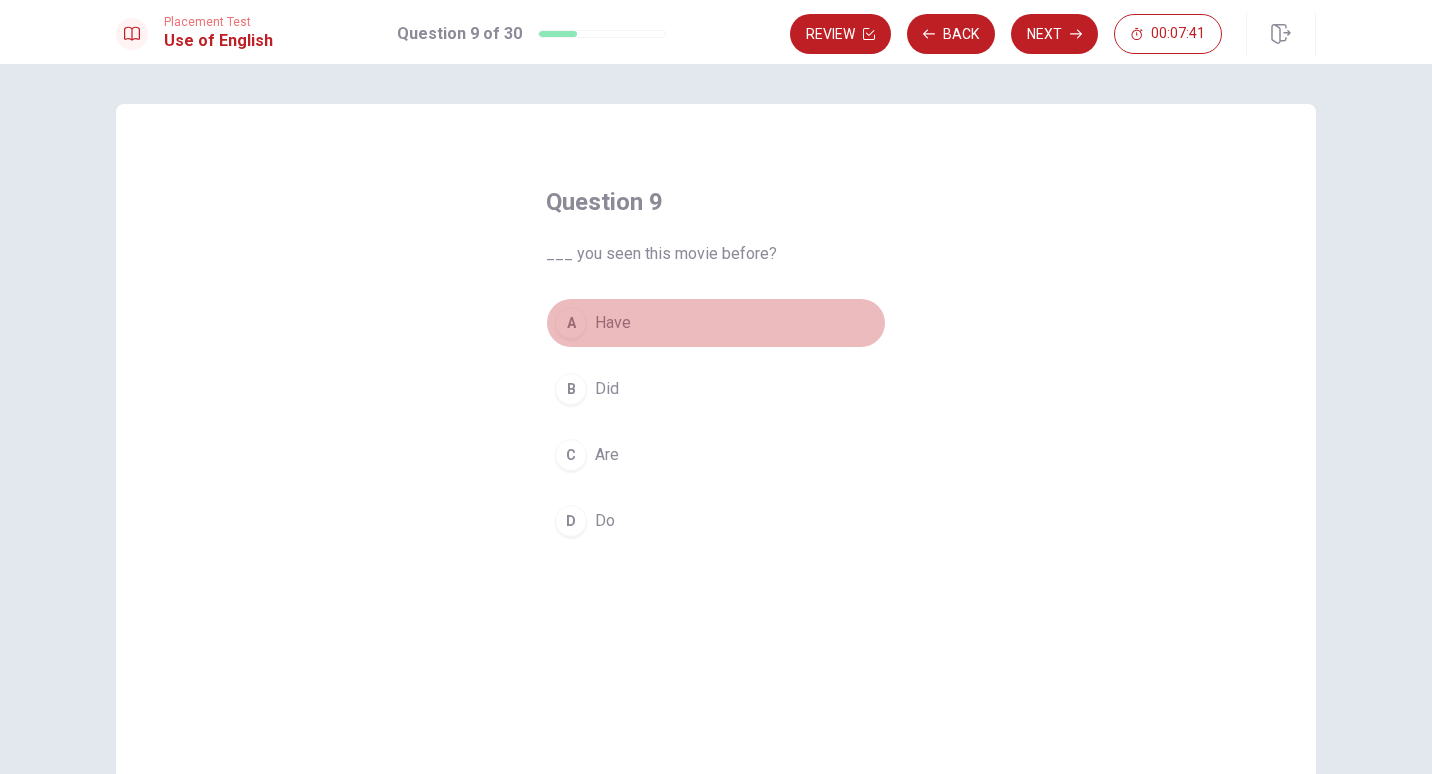 click on "A" at bounding box center (571, 323) 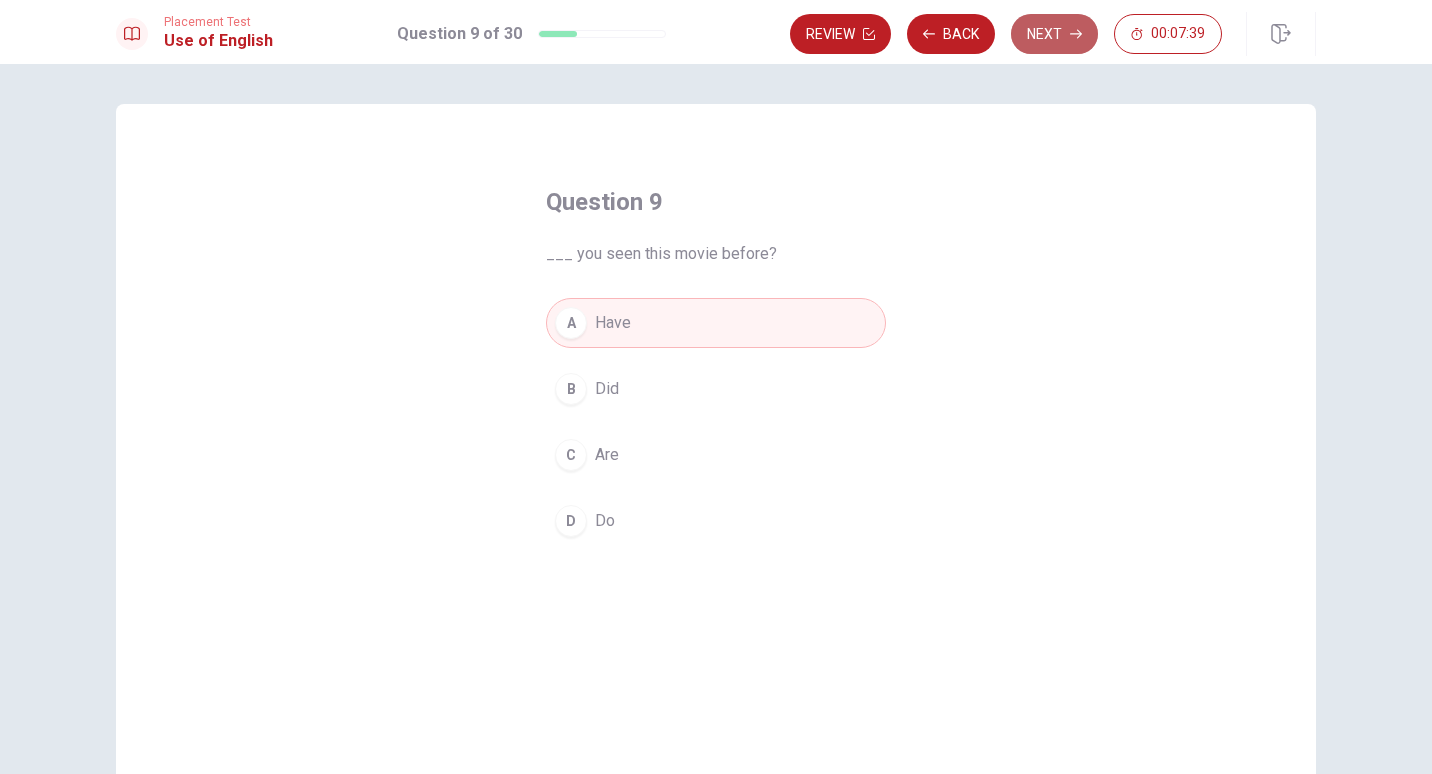click on "Next" at bounding box center [1054, 34] 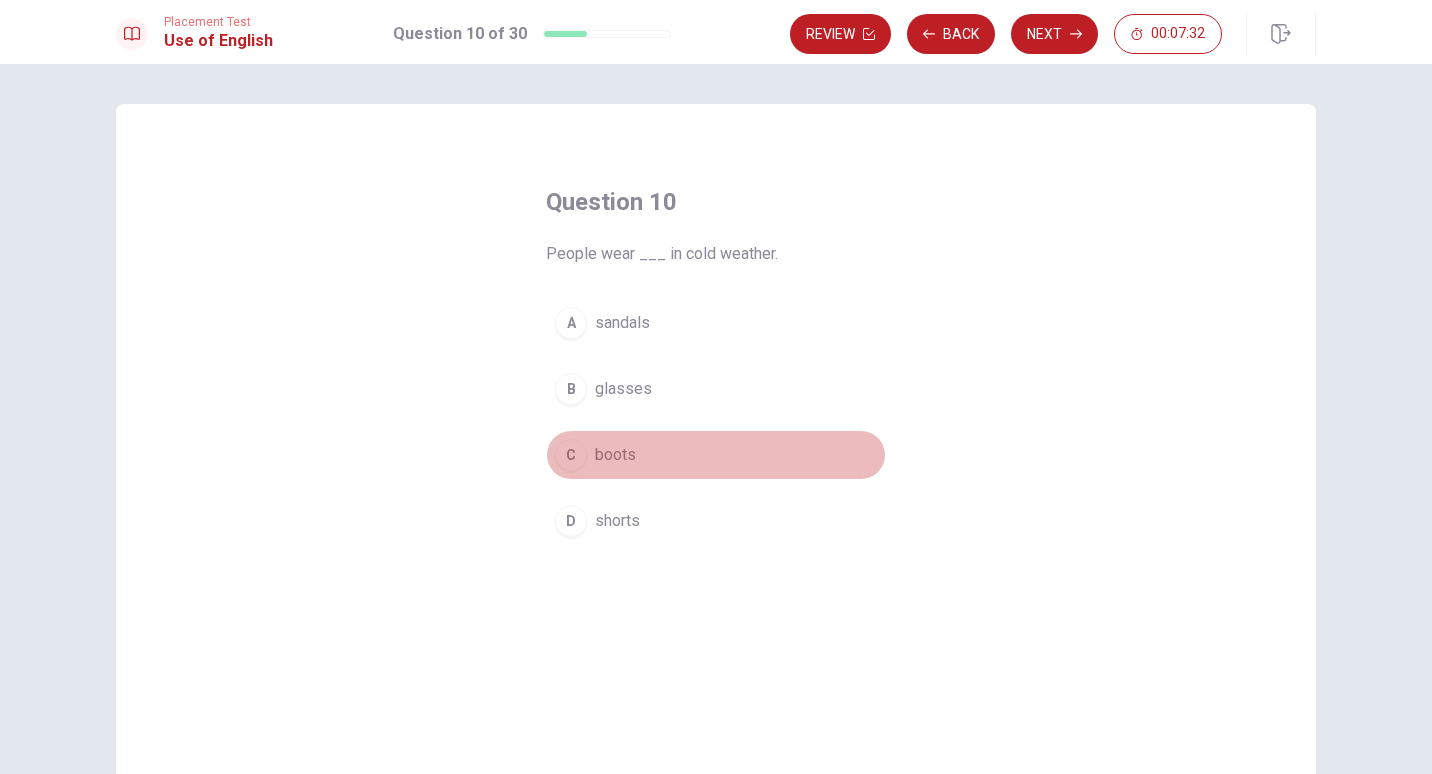 click on "C" at bounding box center (571, 455) 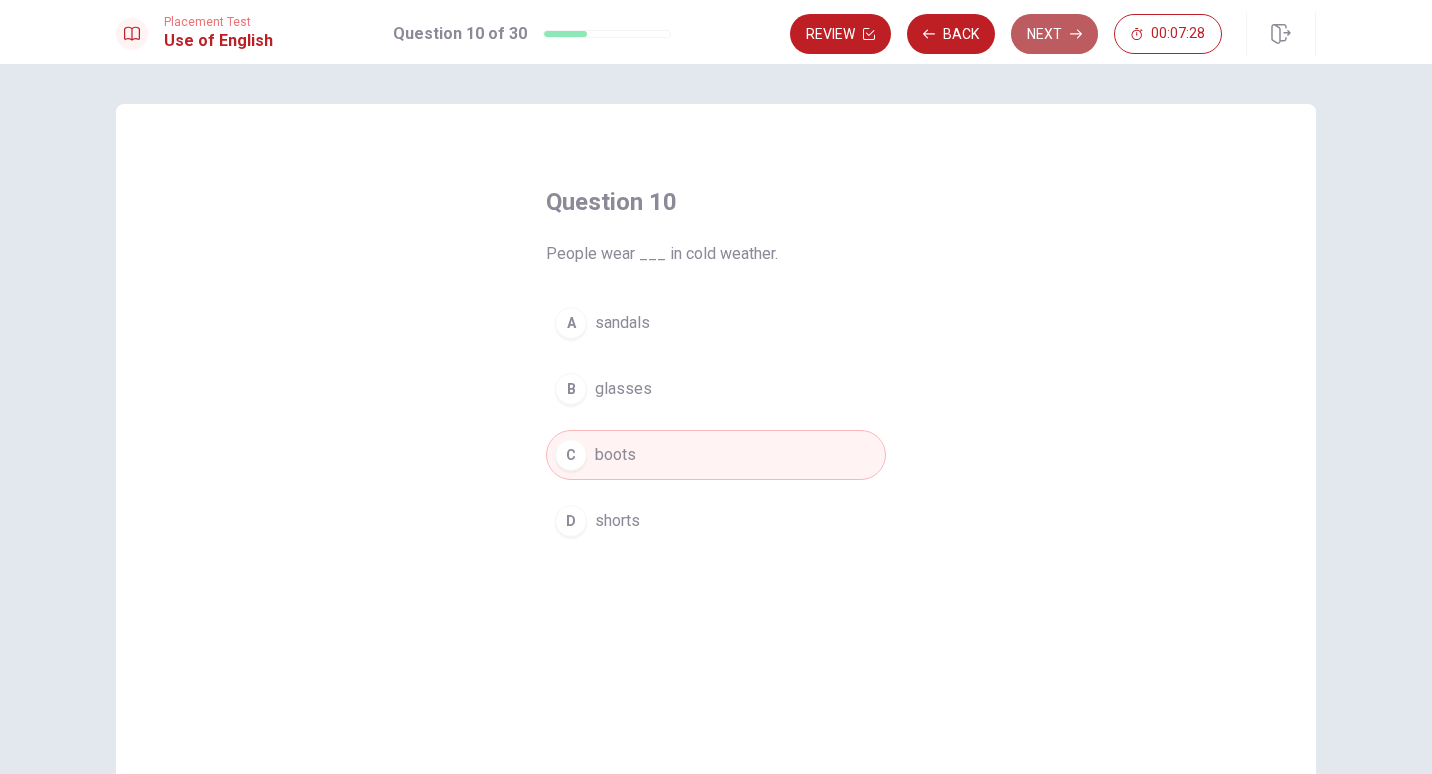 click on "Next" at bounding box center (1054, 34) 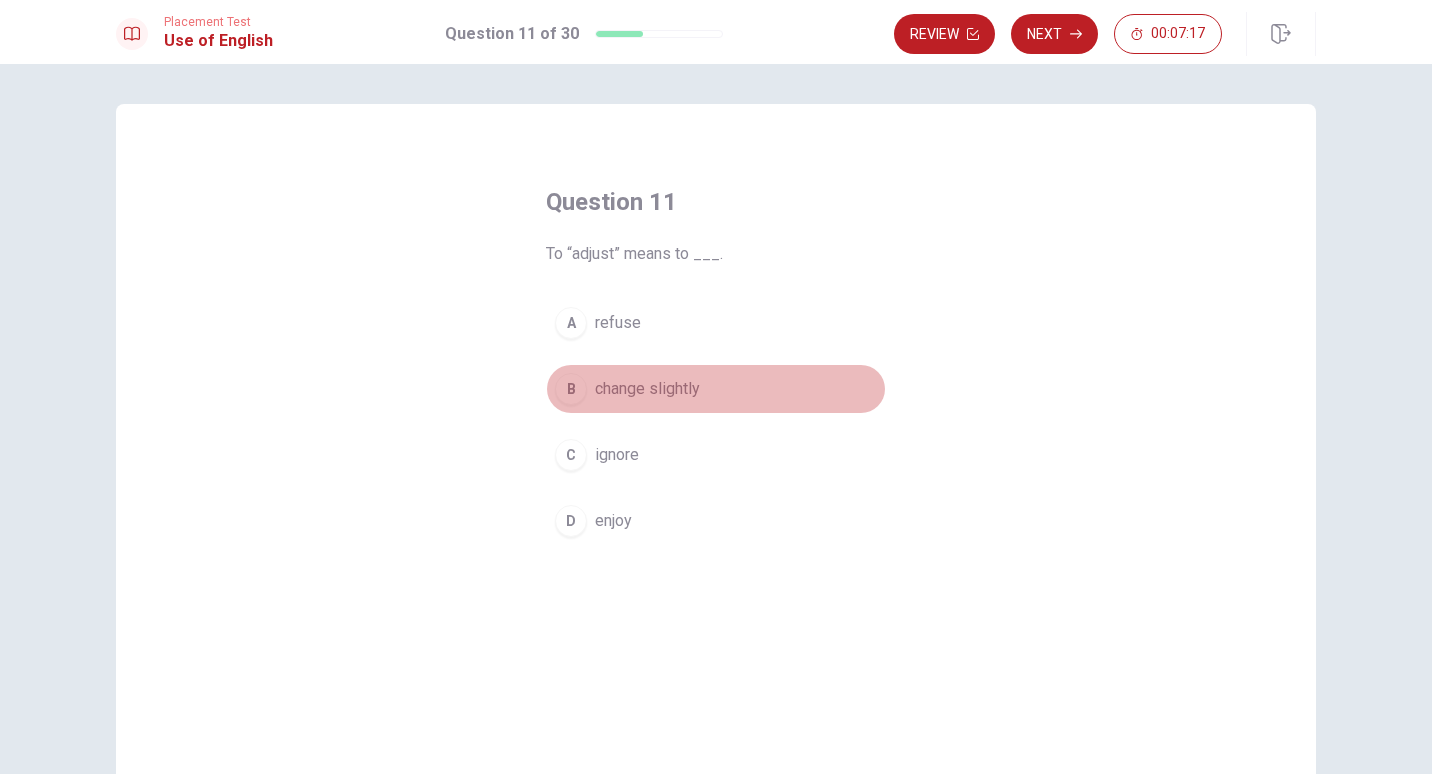 click on "B" at bounding box center (571, 389) 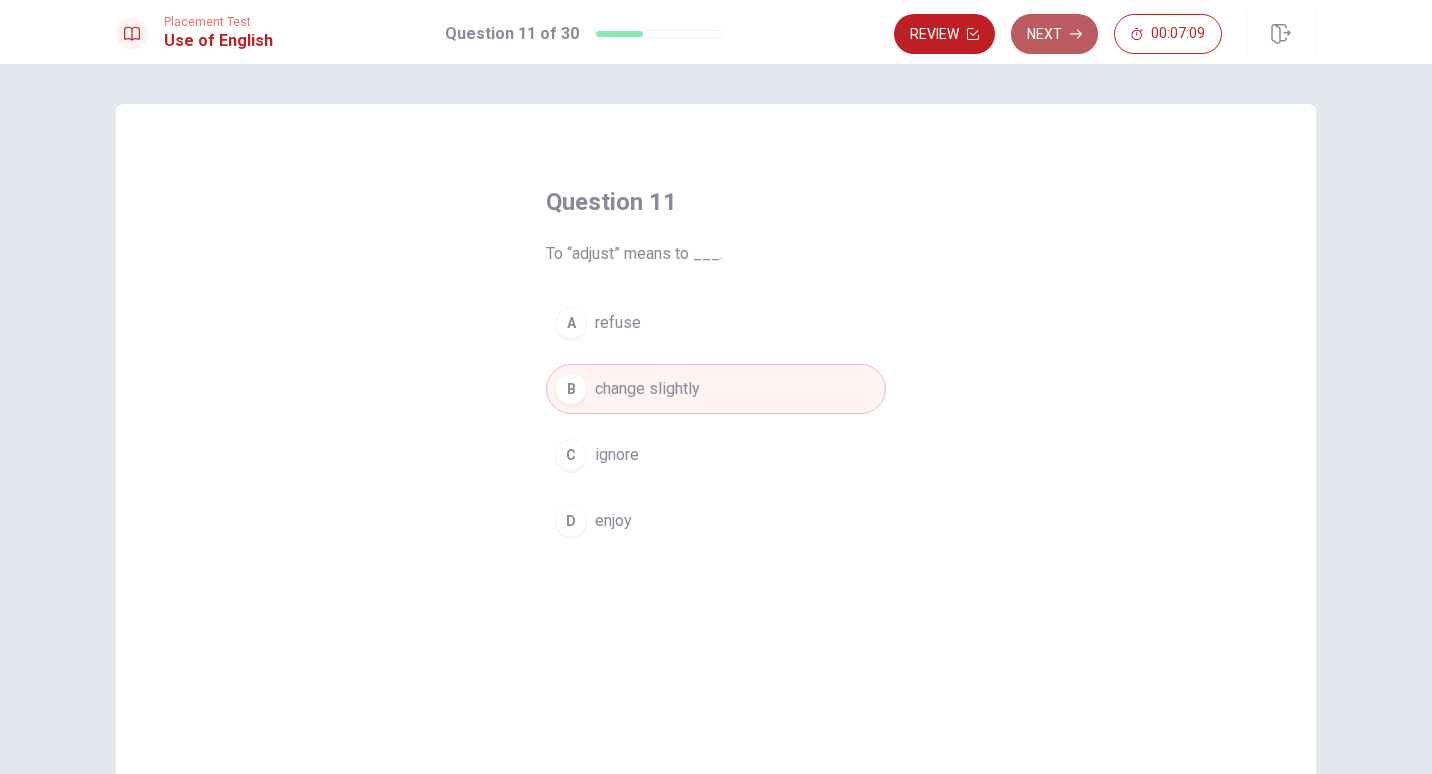click on "Next" at bounding box center (1054, 34) 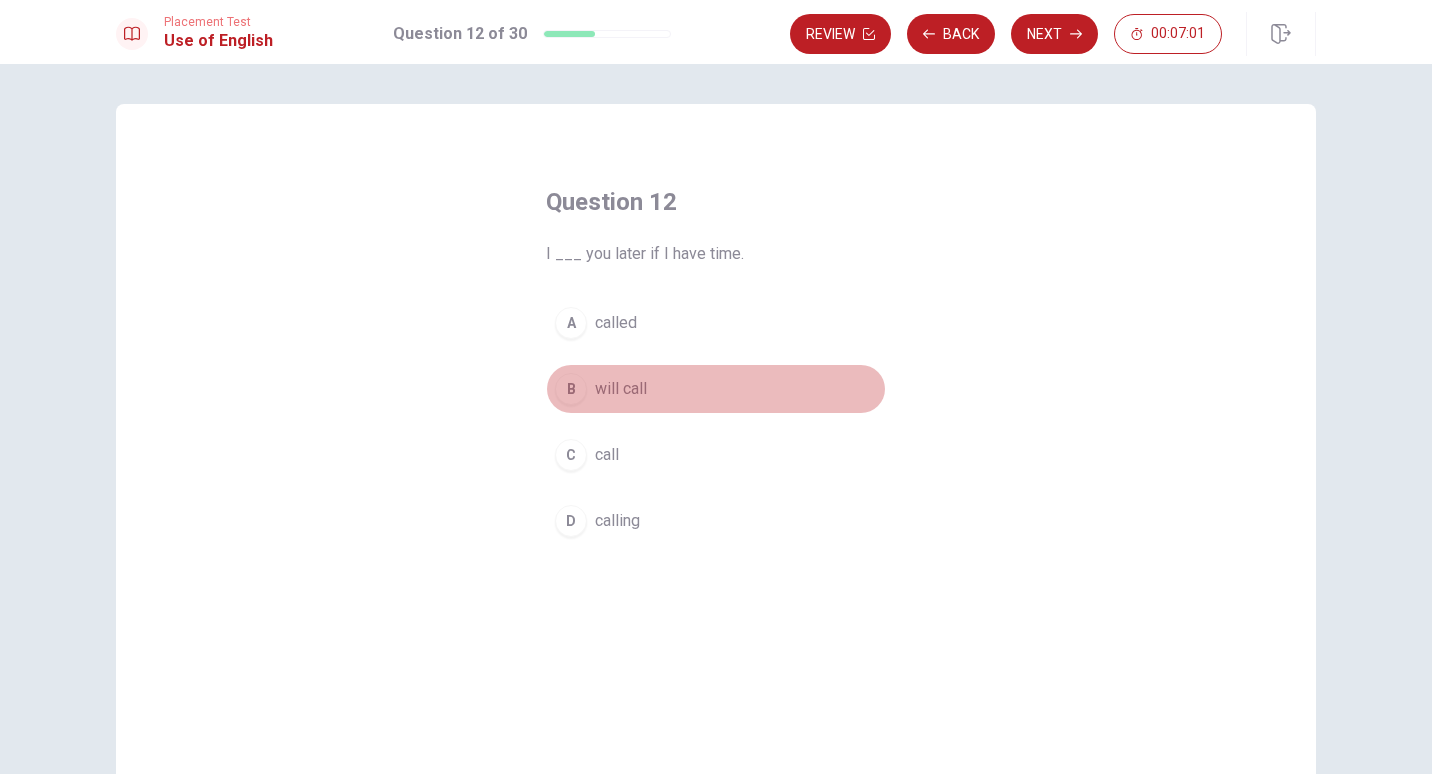 click on "B" at bounding box center [571, 389] 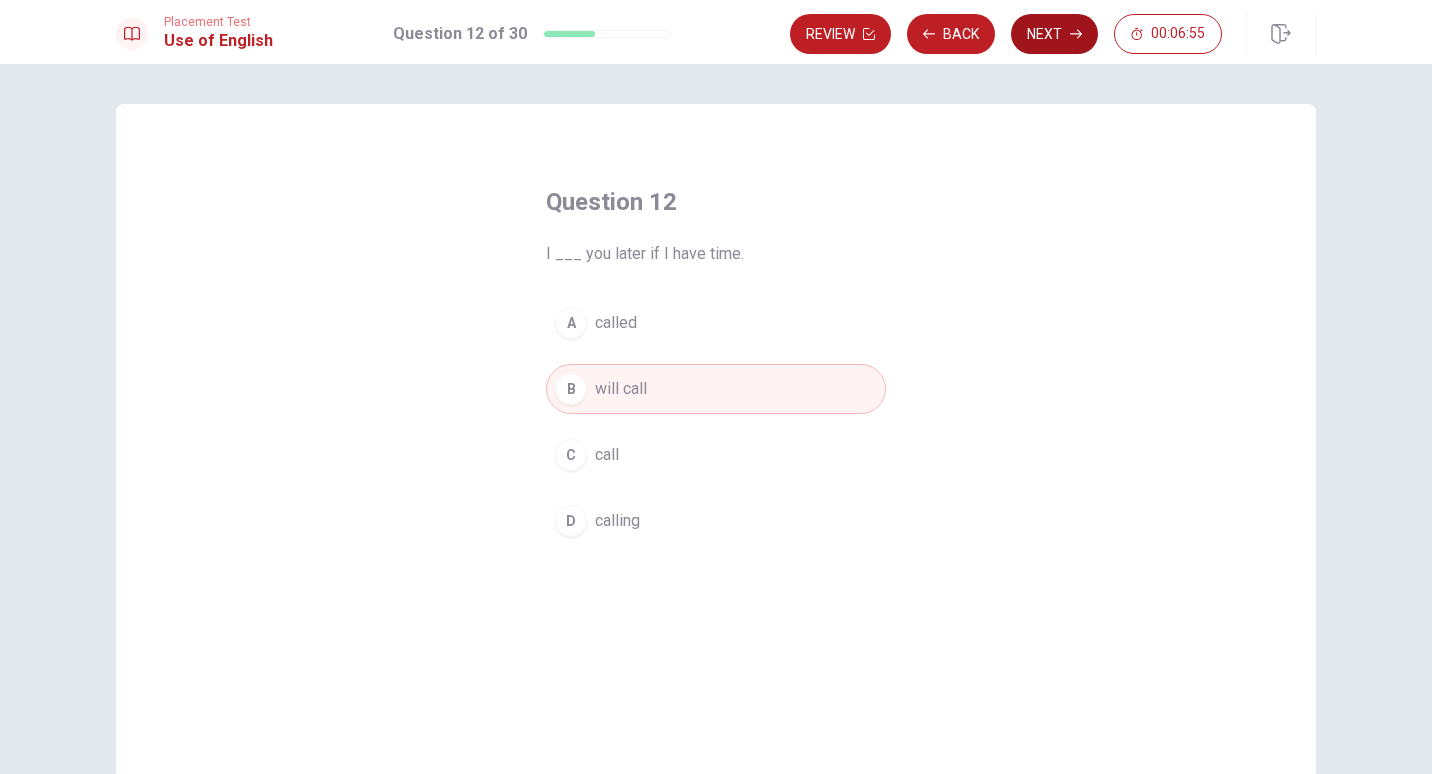 click on "Next" at bounding box center (1054, 34) 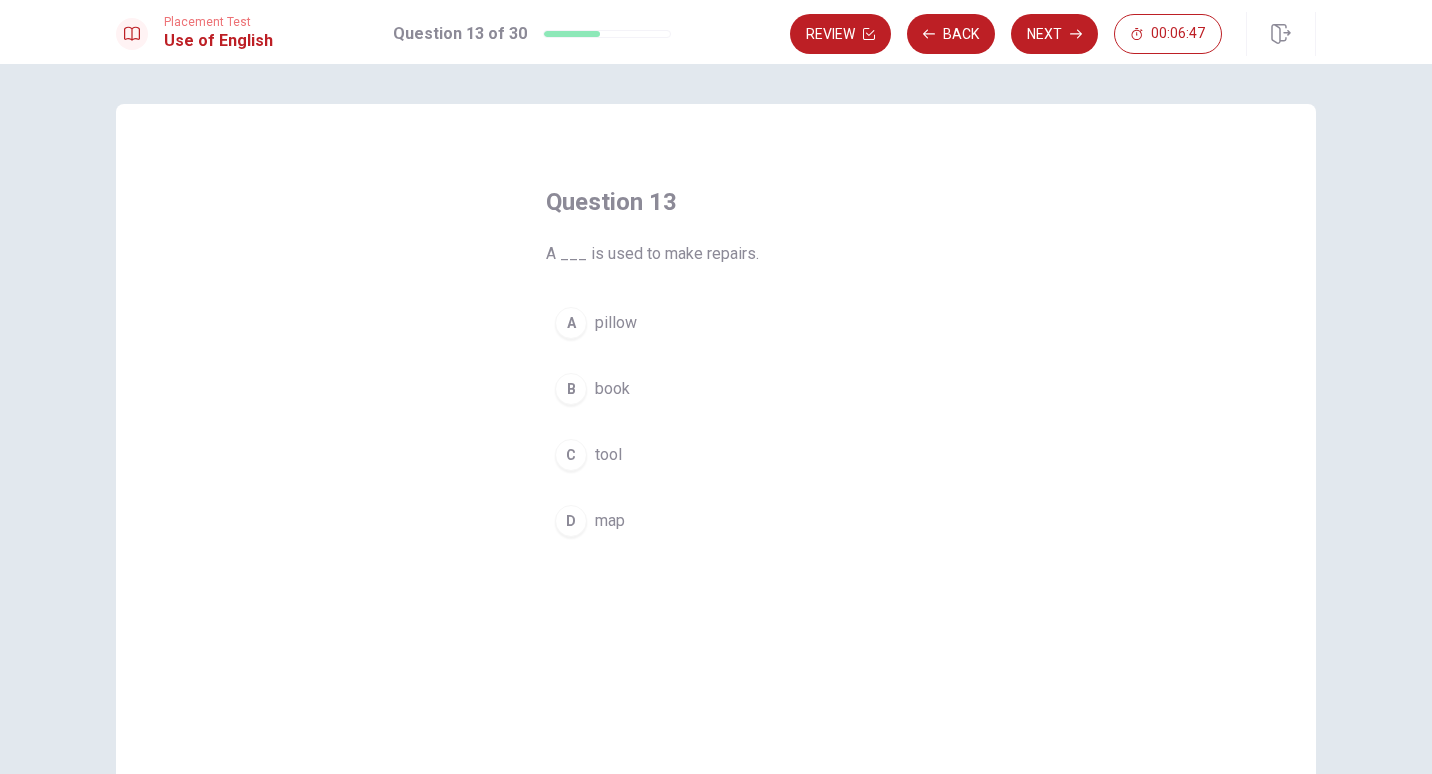 click on "C" at bounding box center (571, 455) 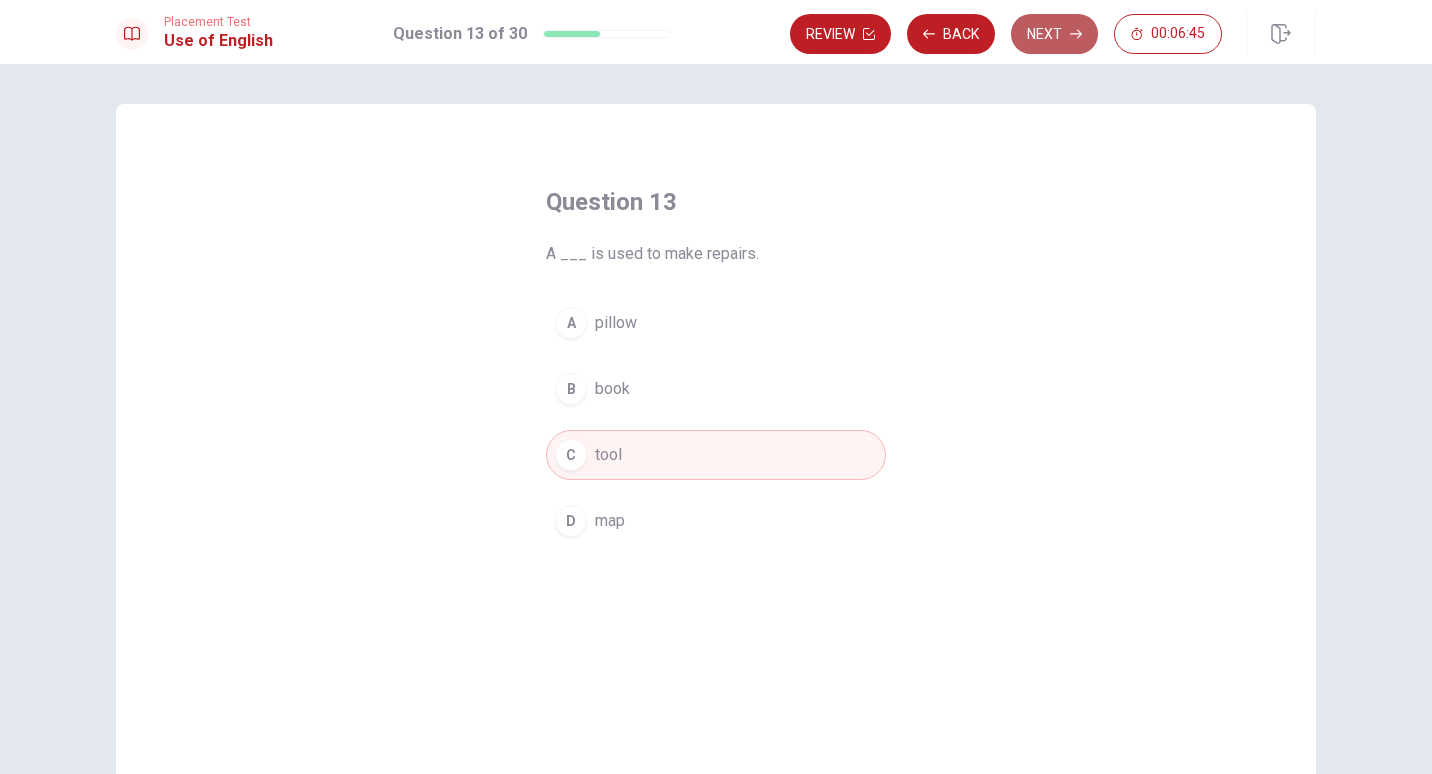 click on "Next" at bounding box center (1054, 34) 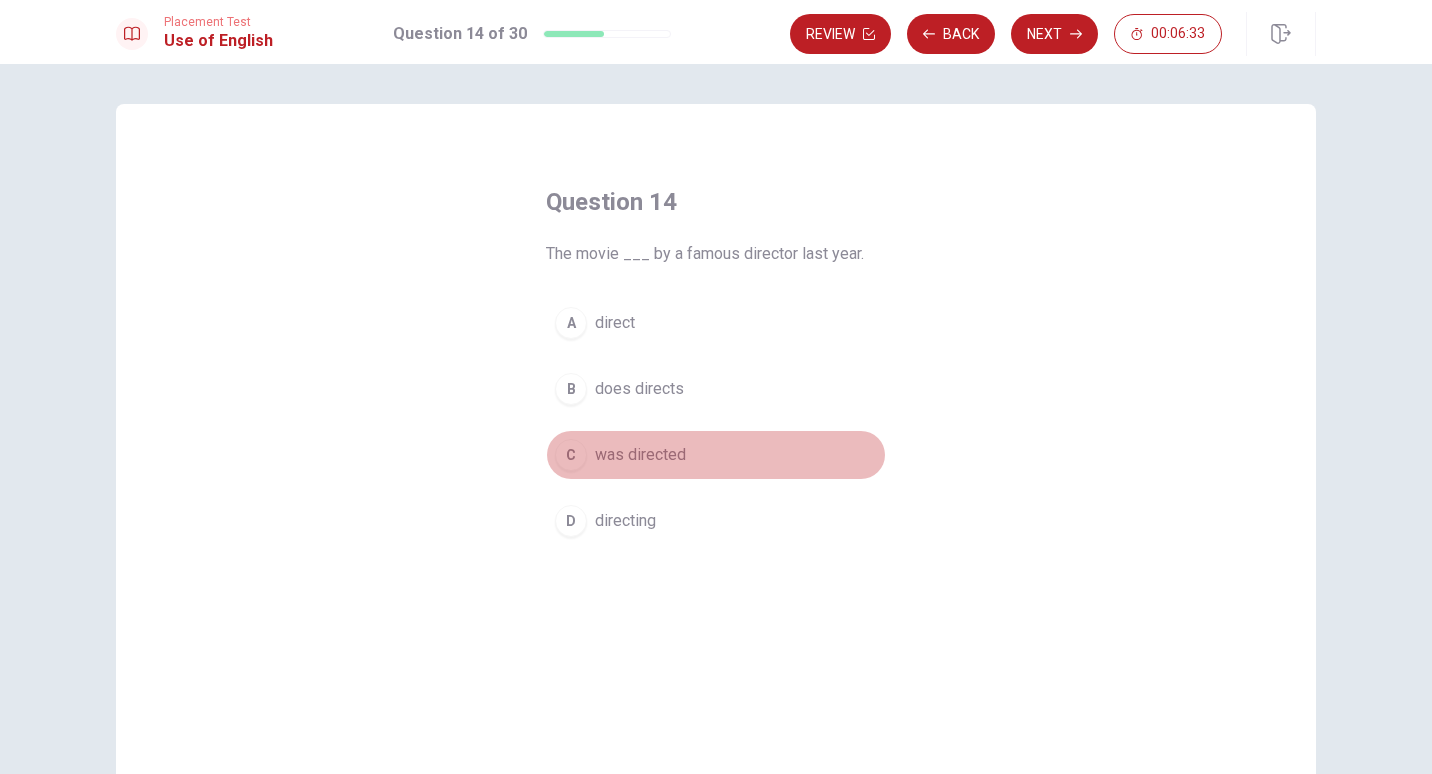 click on "C" at bounding box center [571, 455] 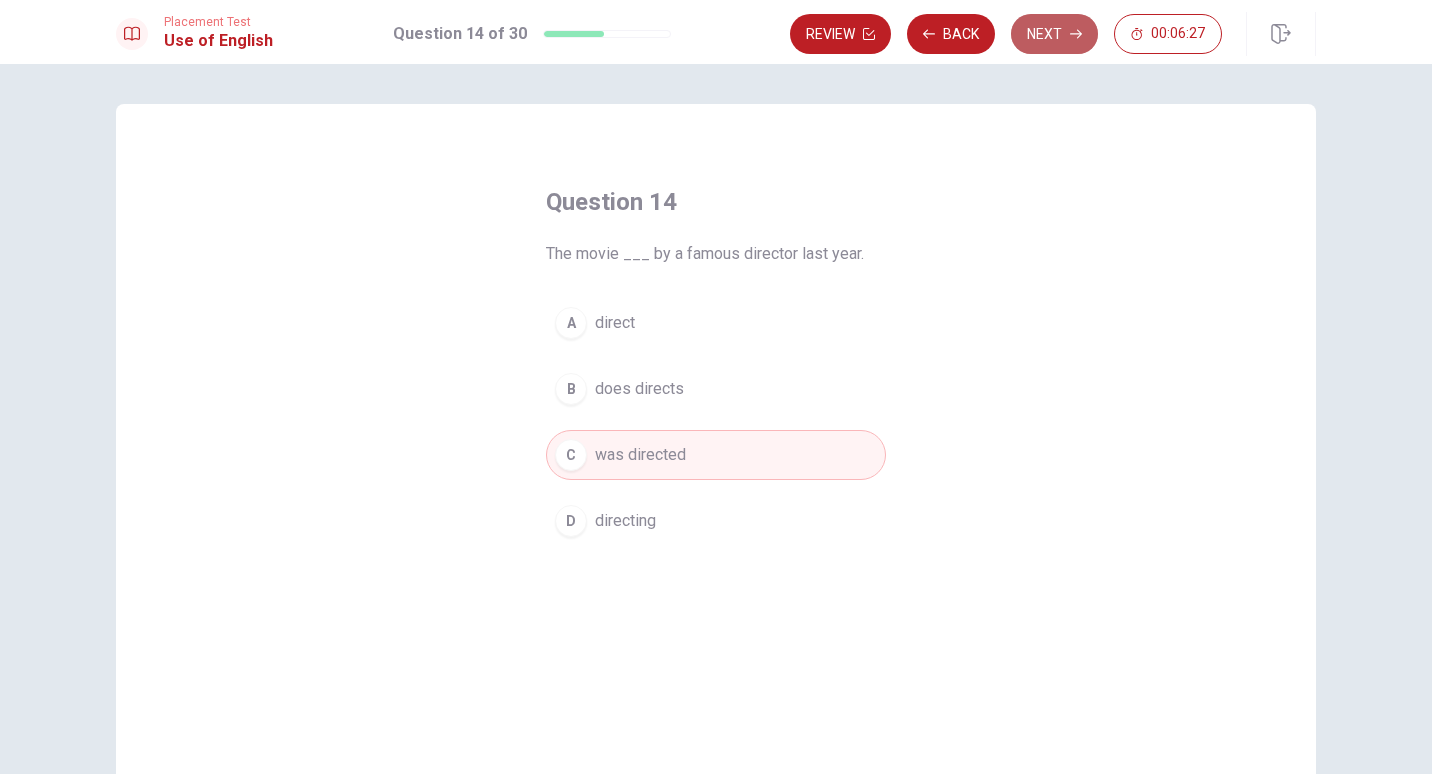 click on "Next" at bounding box center (1054, 34) 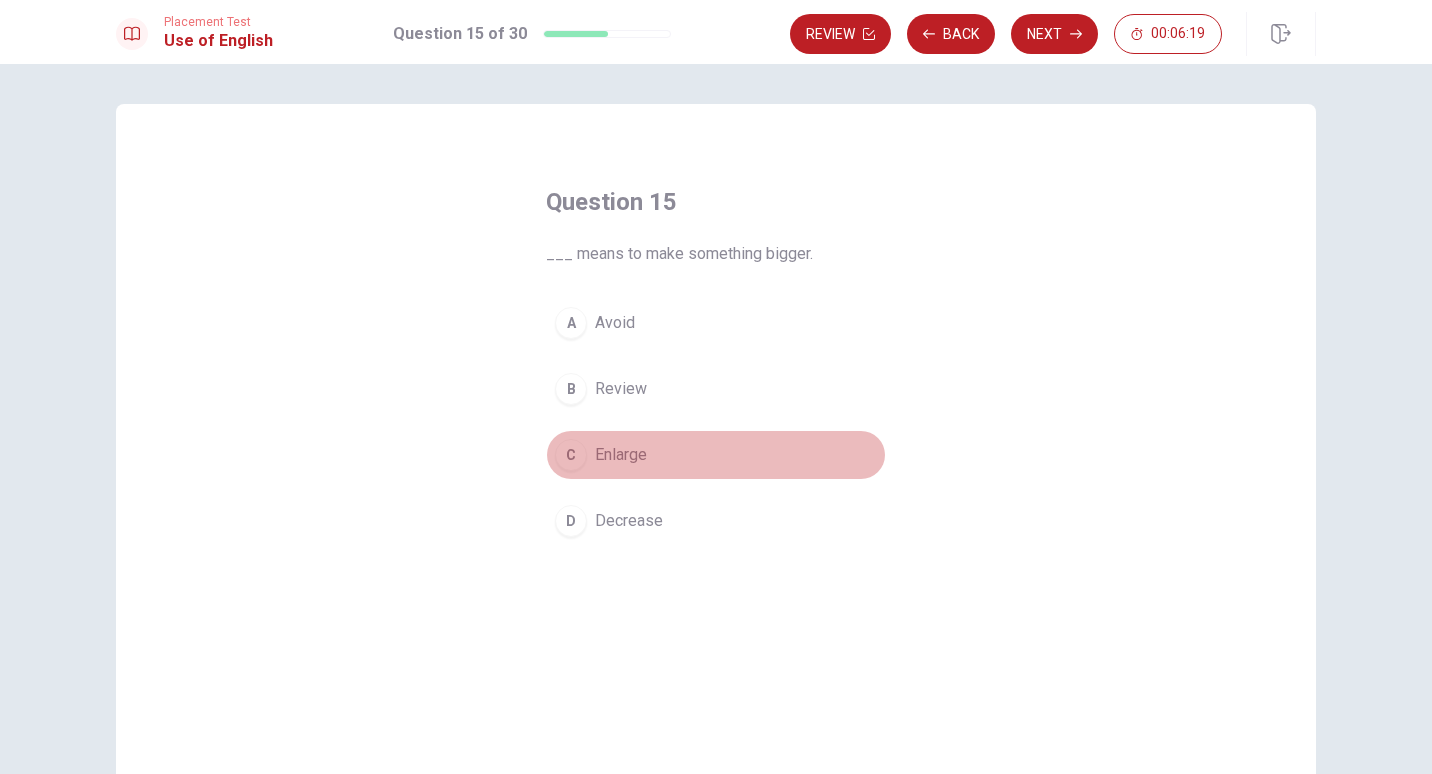 click on "C" at bounding box center (571, 455) 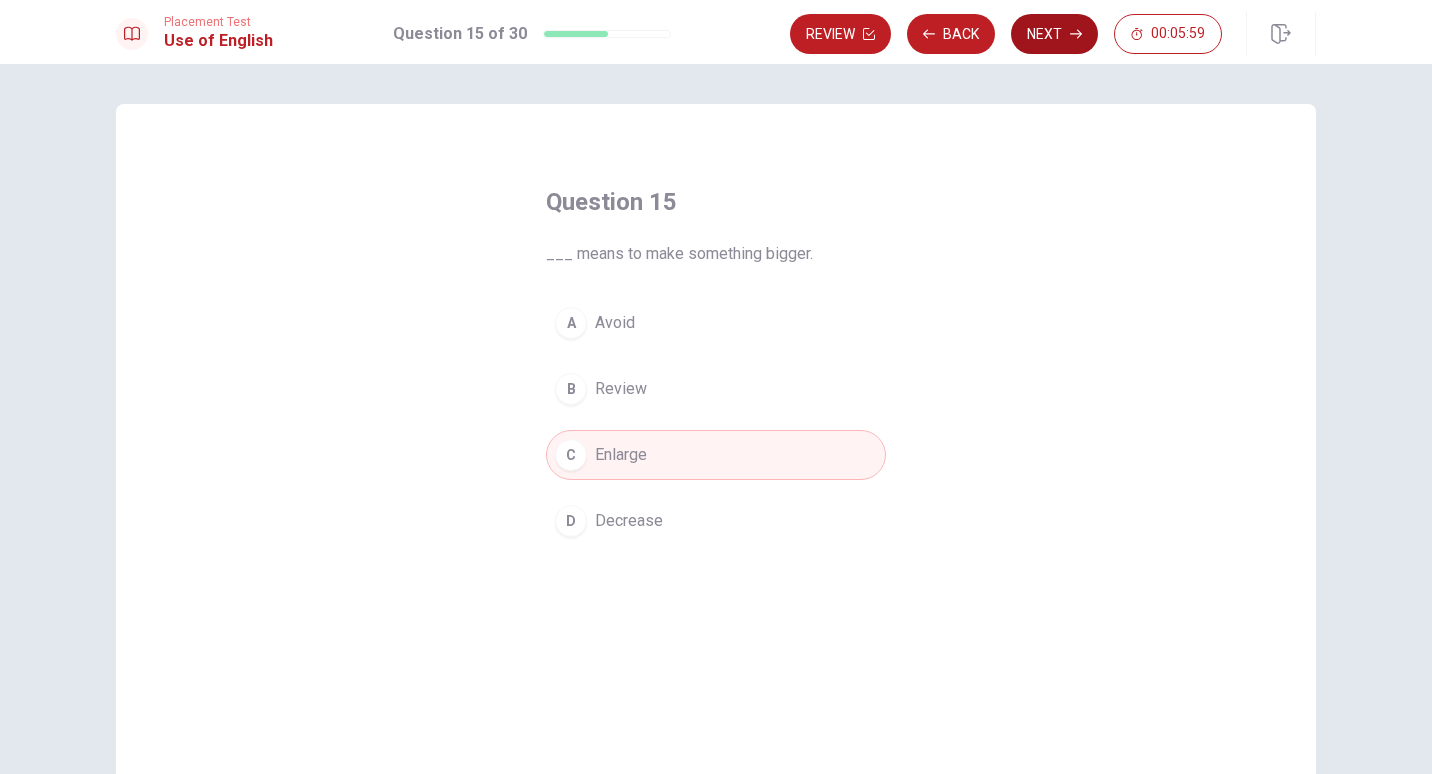click on "Next" at bounding box center (1054, 34) 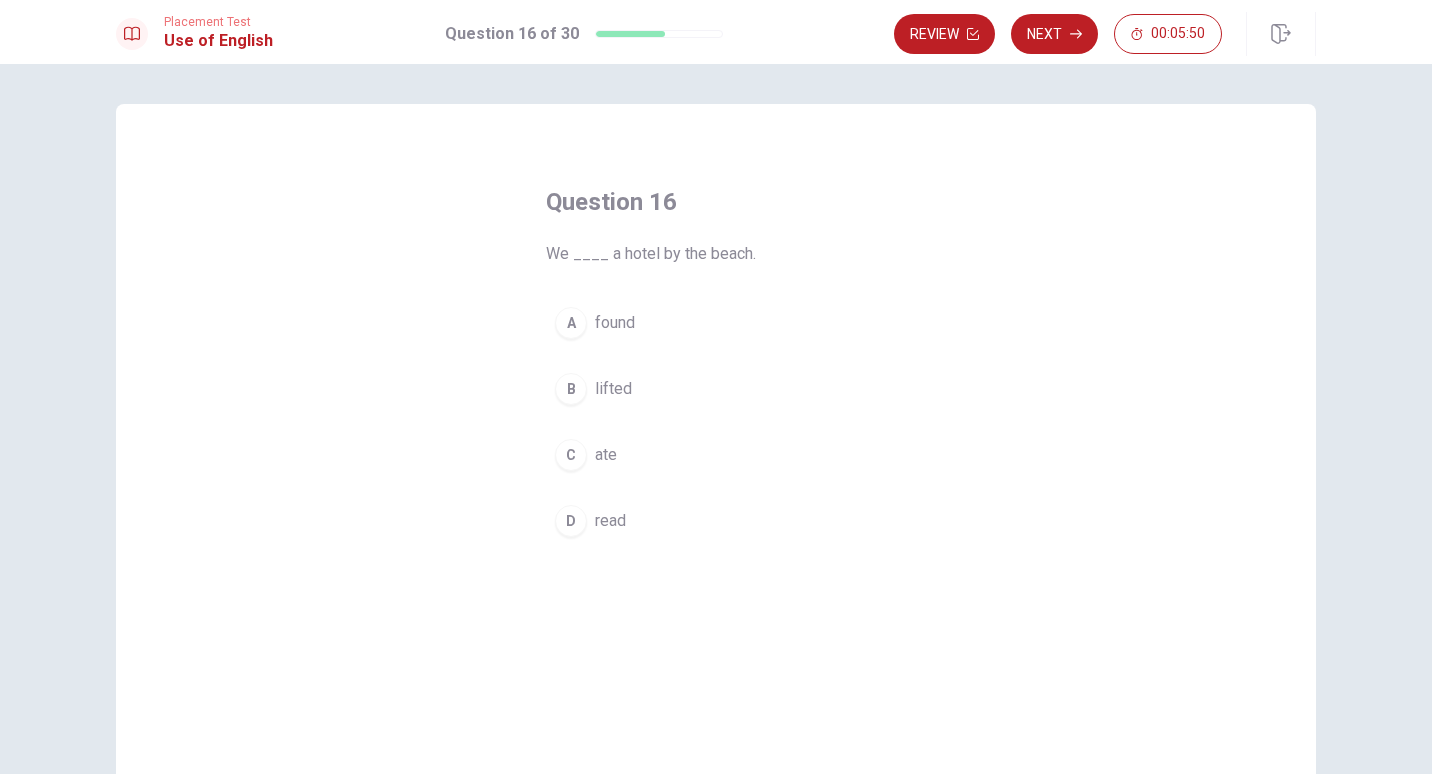 click on "A" at bounding box center [571, 323] 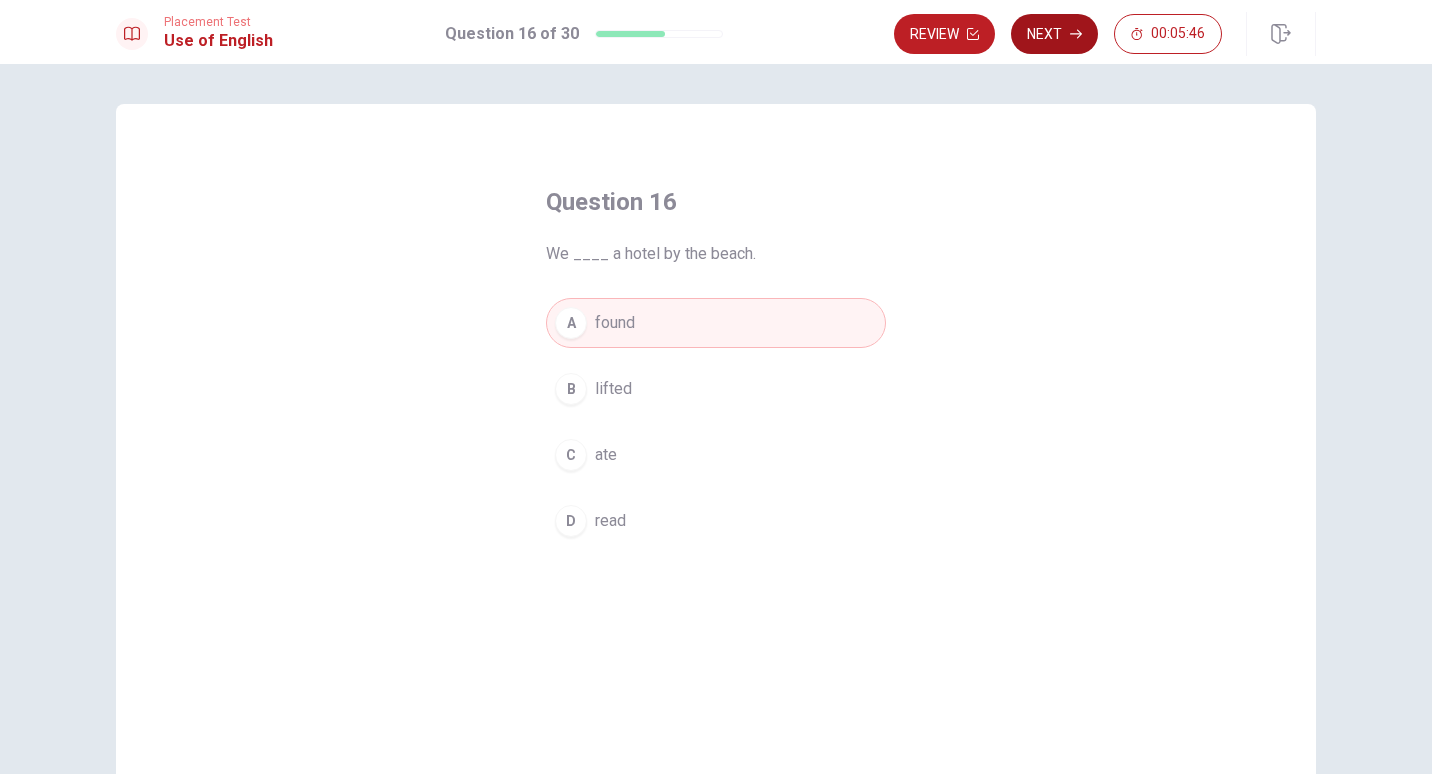 click on "Next" at bounding box center (1054, 34) 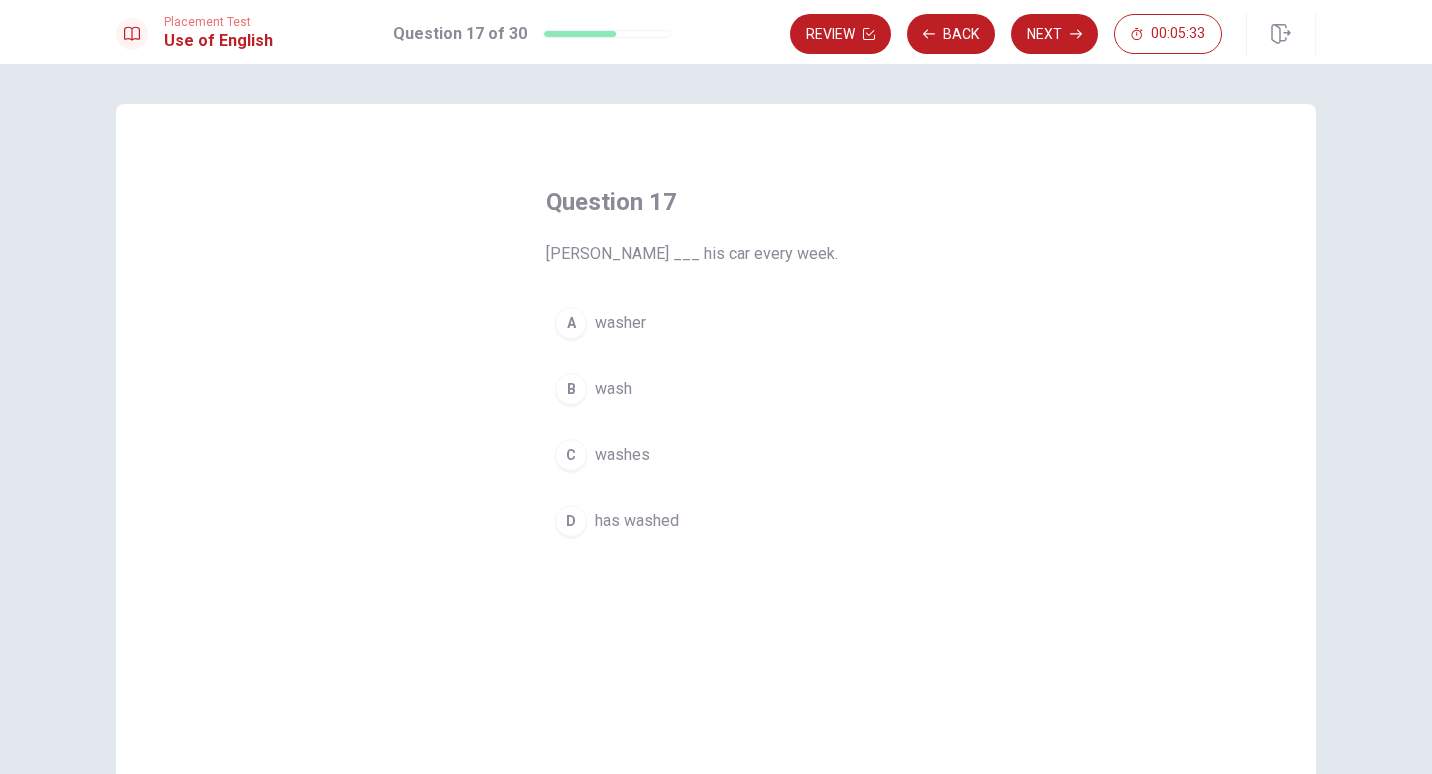 click on "C" at bounding box center [571, 455] 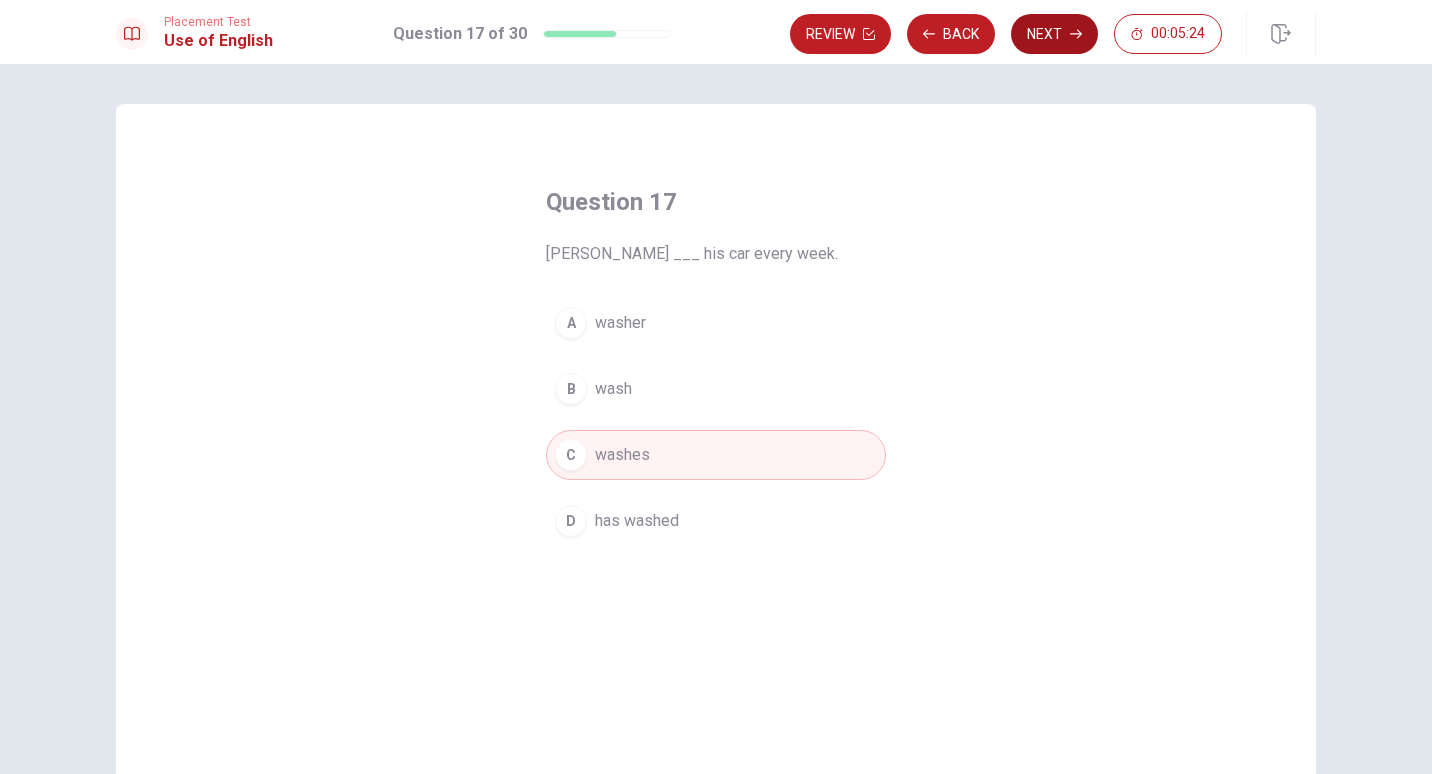 click 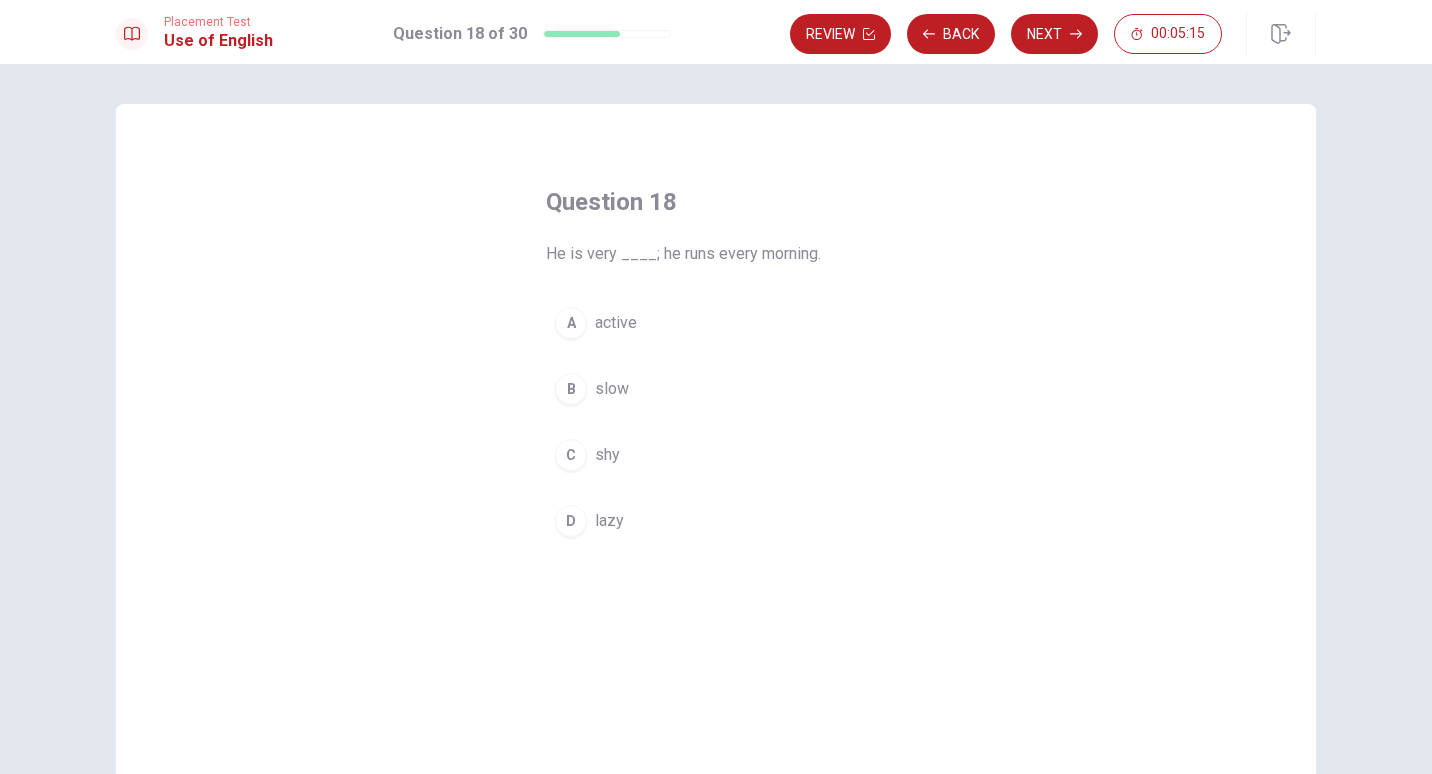 click on "A" at bounding box center (571, 323) 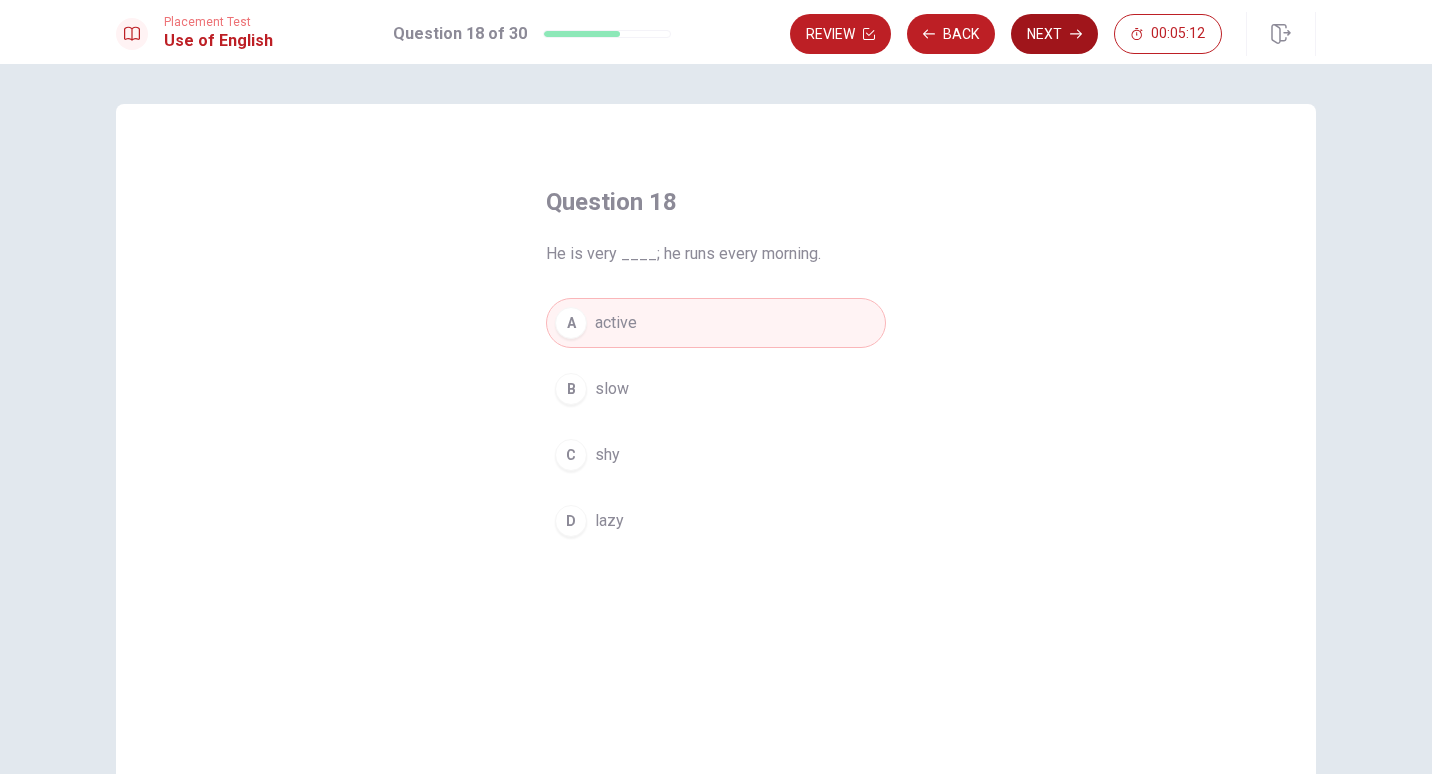 click on "Next" at bounding box center (1054, 34) 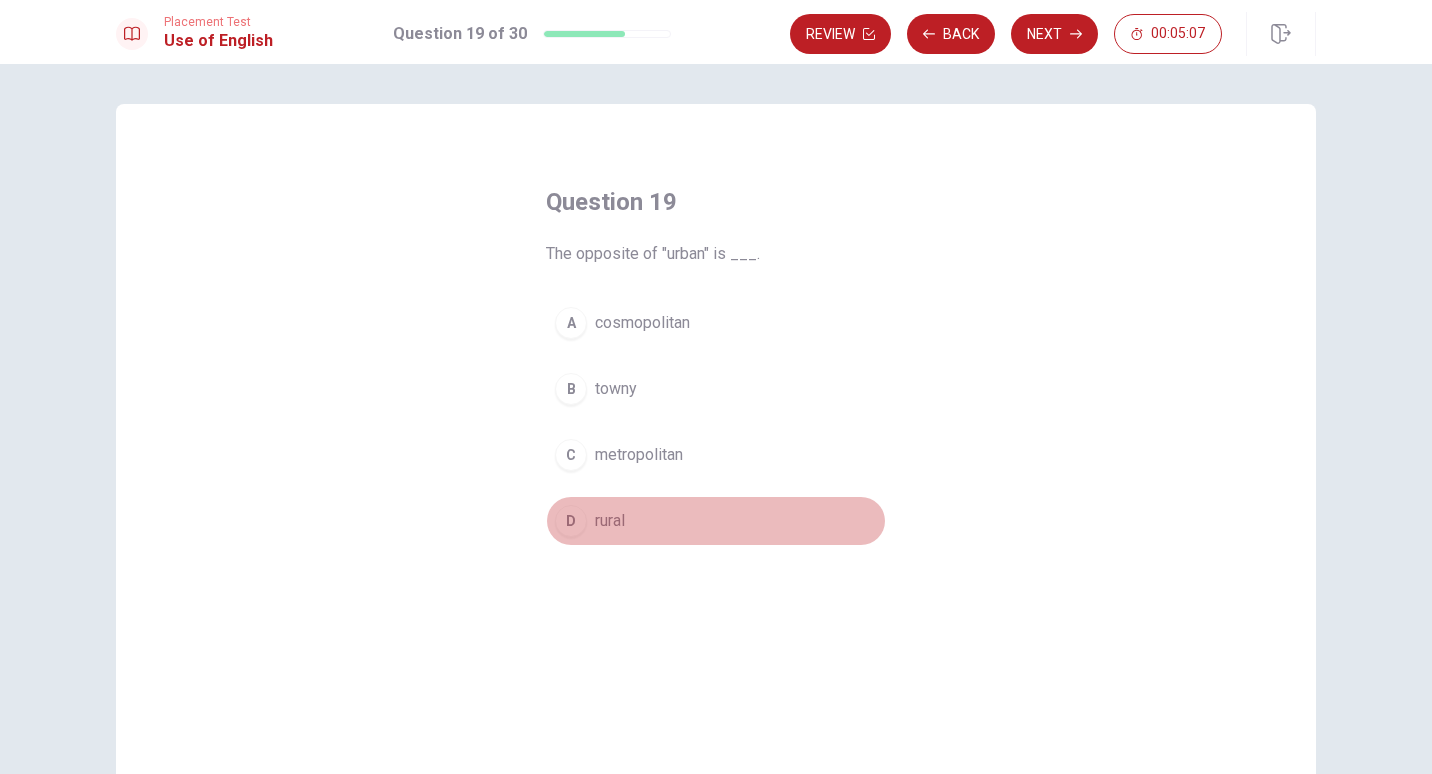 click on "D" at bounding box center [571, 521] 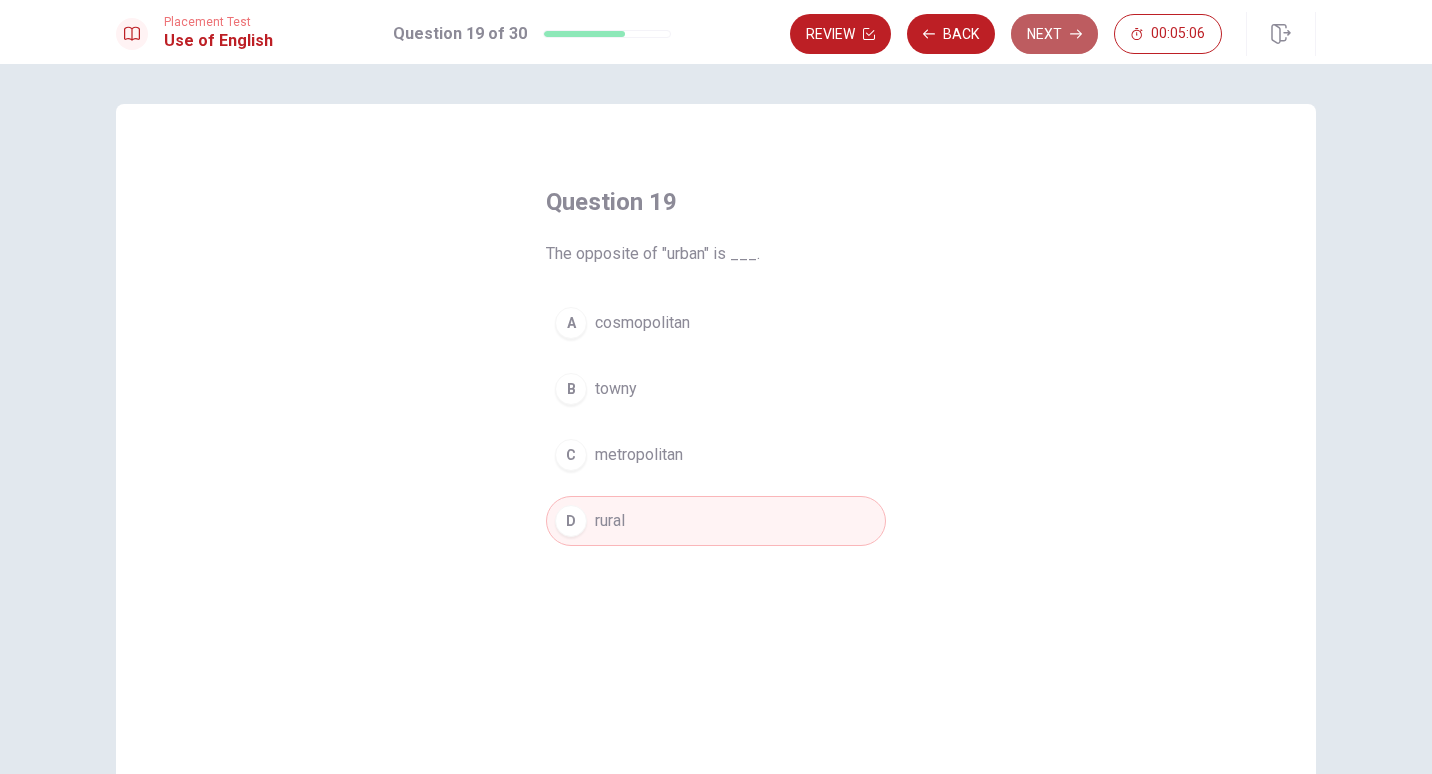 click on "Next" at bounding box center (1054, 34) 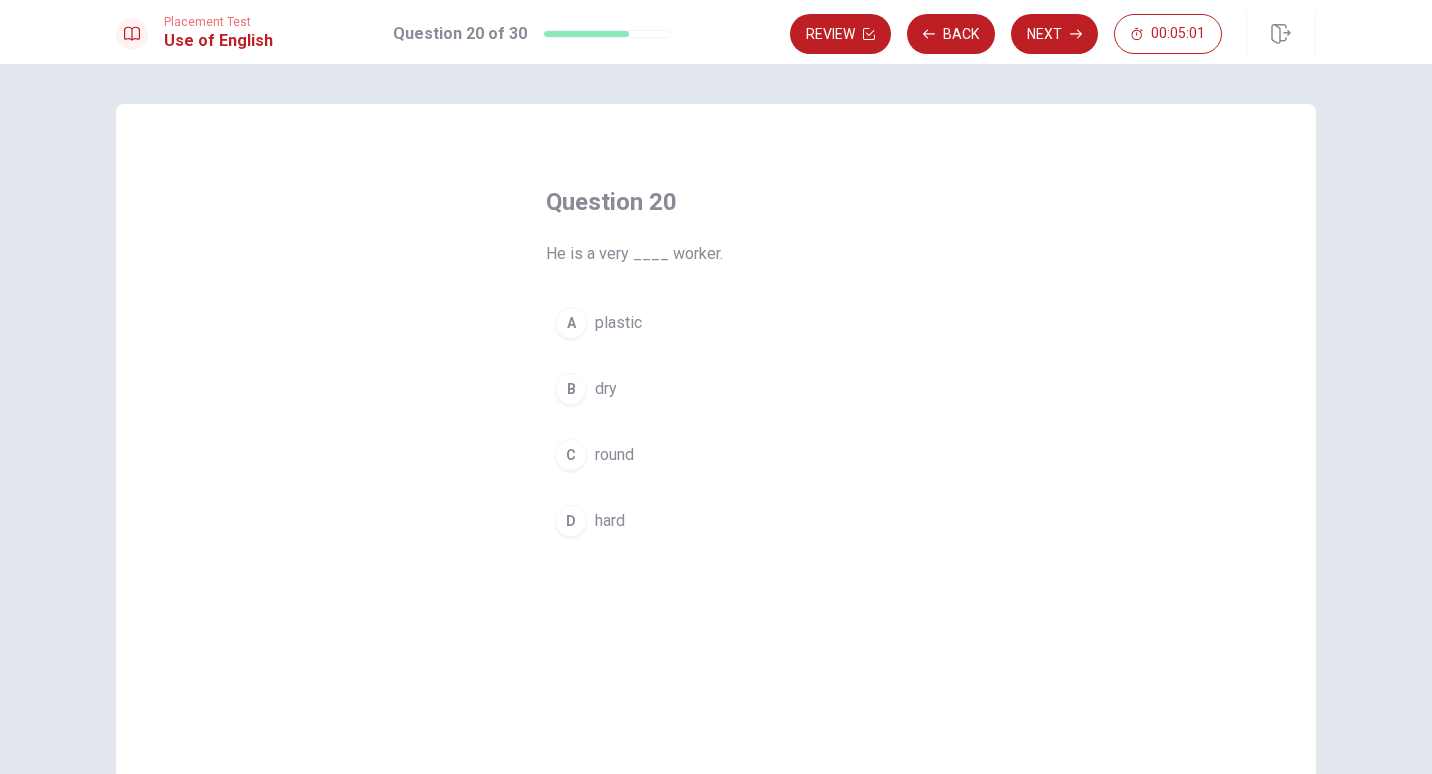 click on "D" at bounding box center (571, 521) 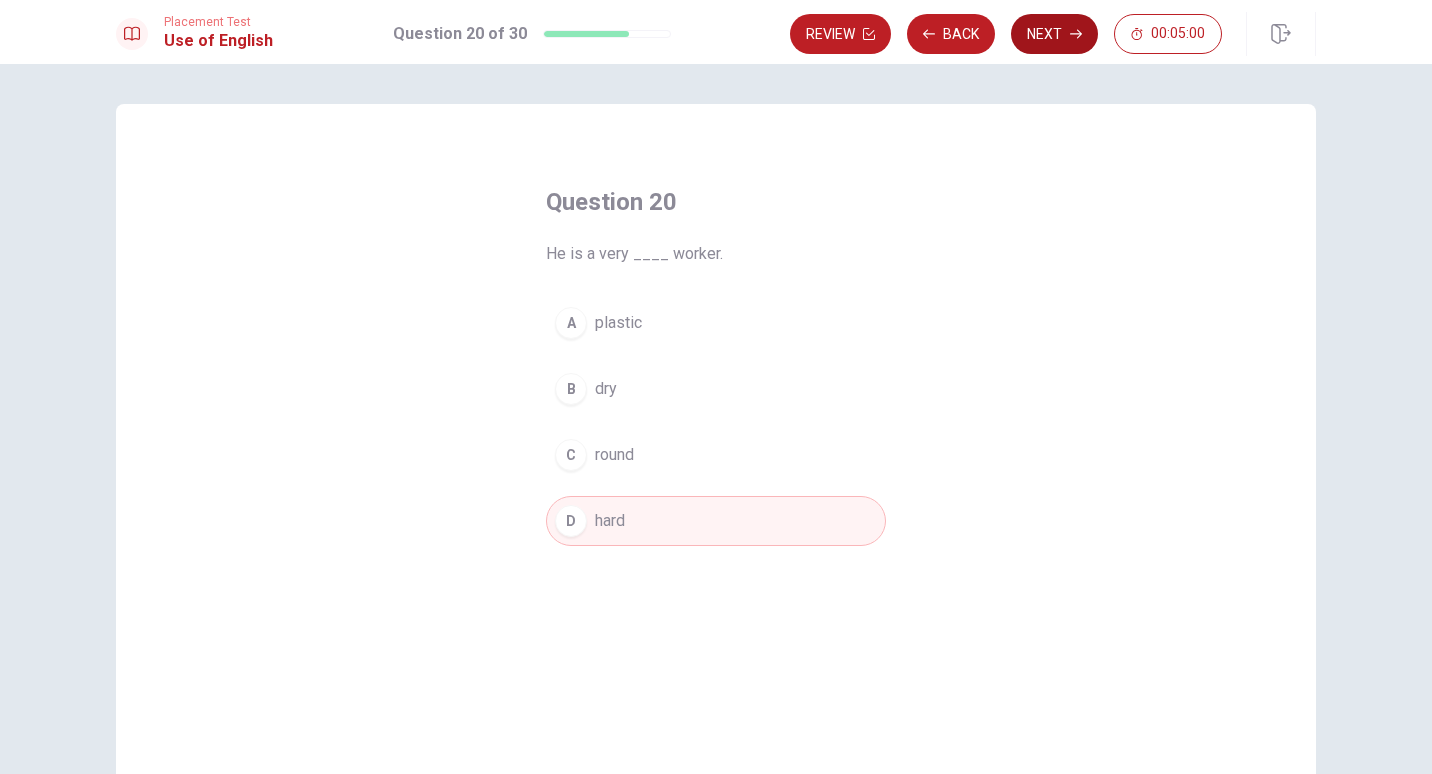 click on "Next" at bounding box center [1054, 34] 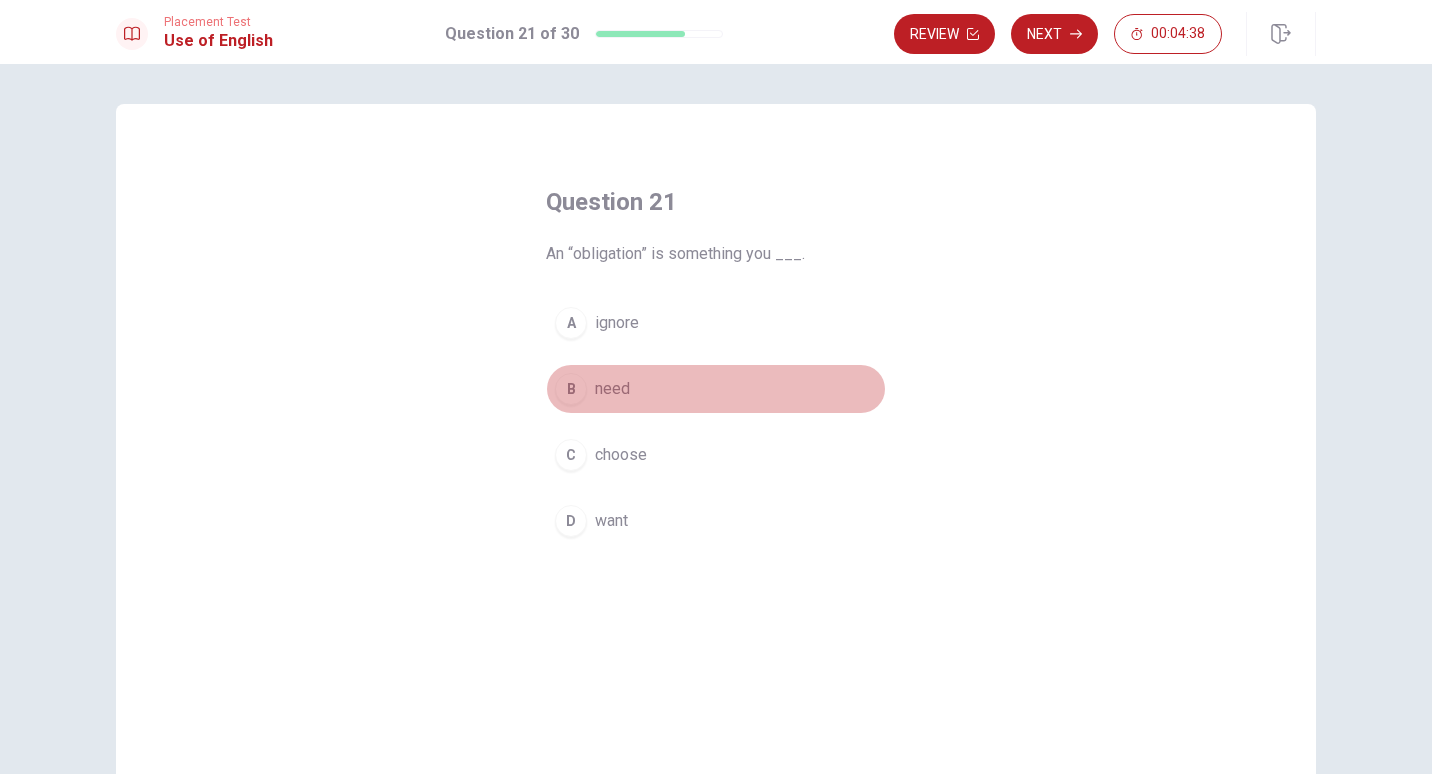 click on "B" at bounding box center [571, 389] 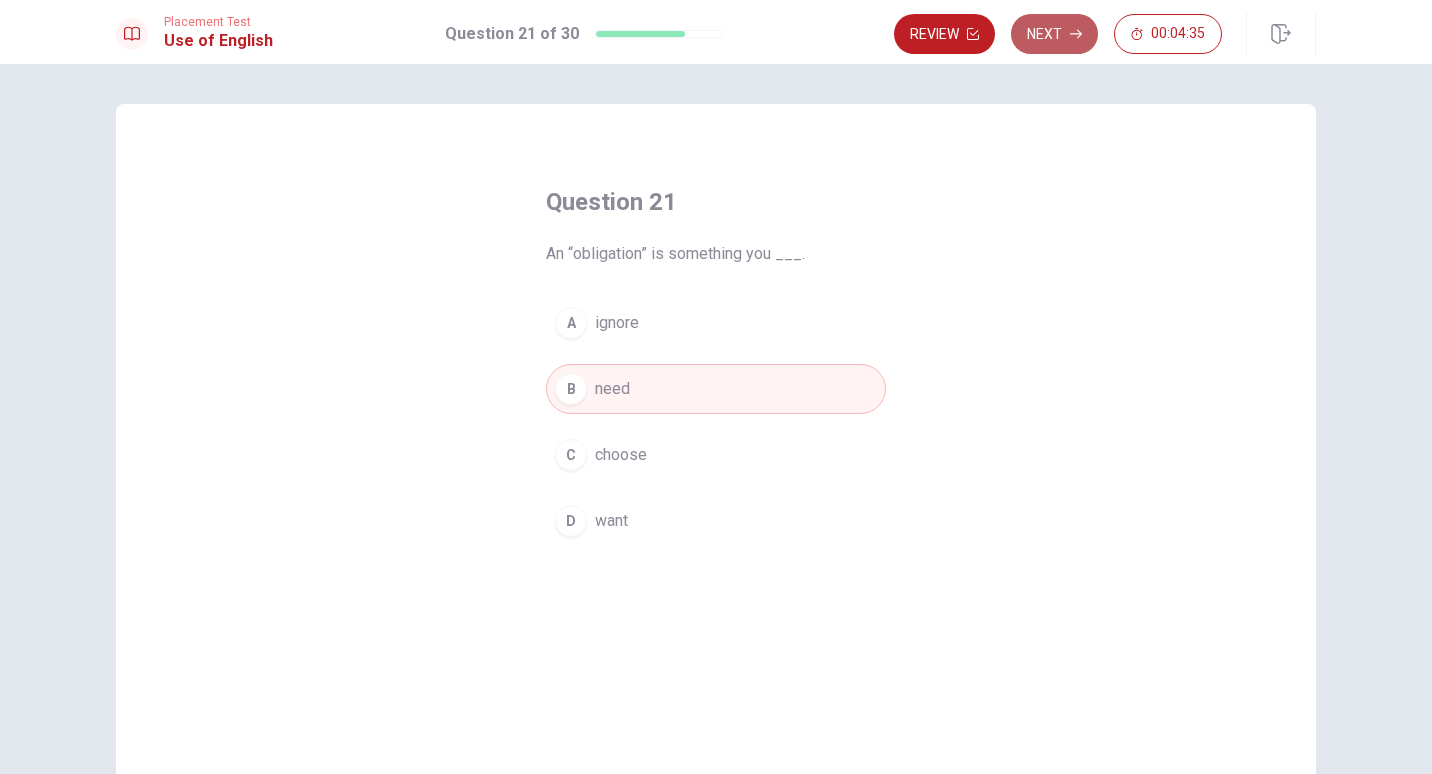 click on "Next" at bounding box center (1054, 34) 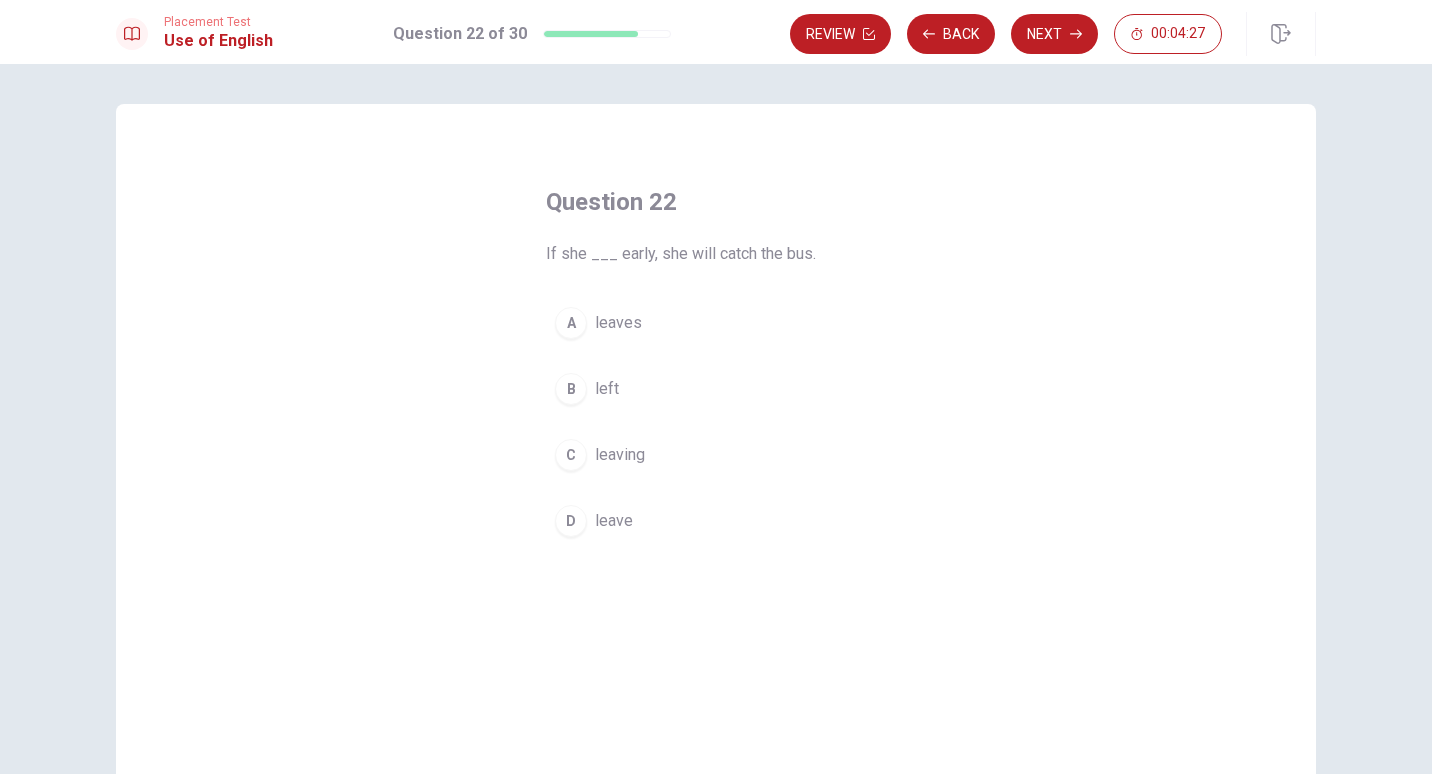 click on "A" at bounding box center [571, 323] 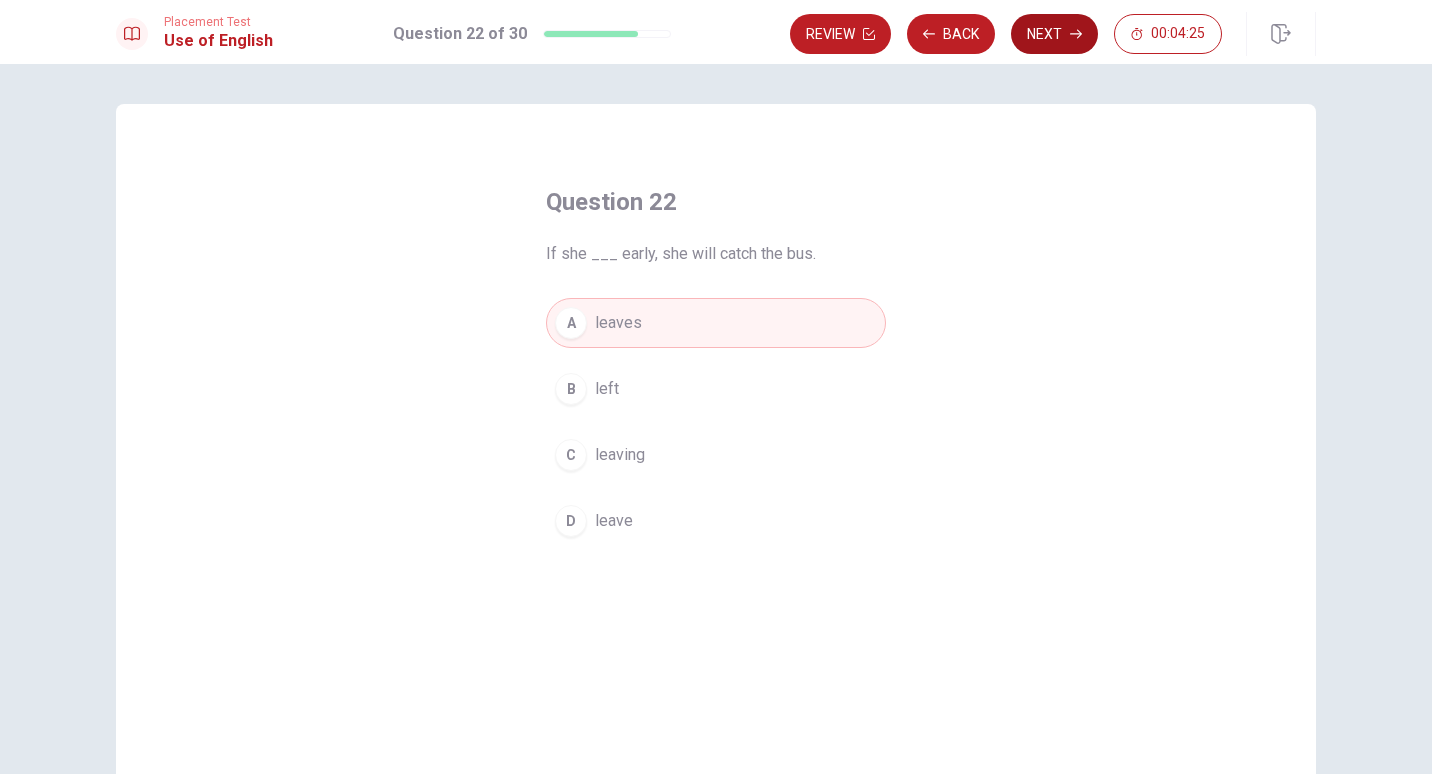 click on "Next" at bounding box center [1054, 34] 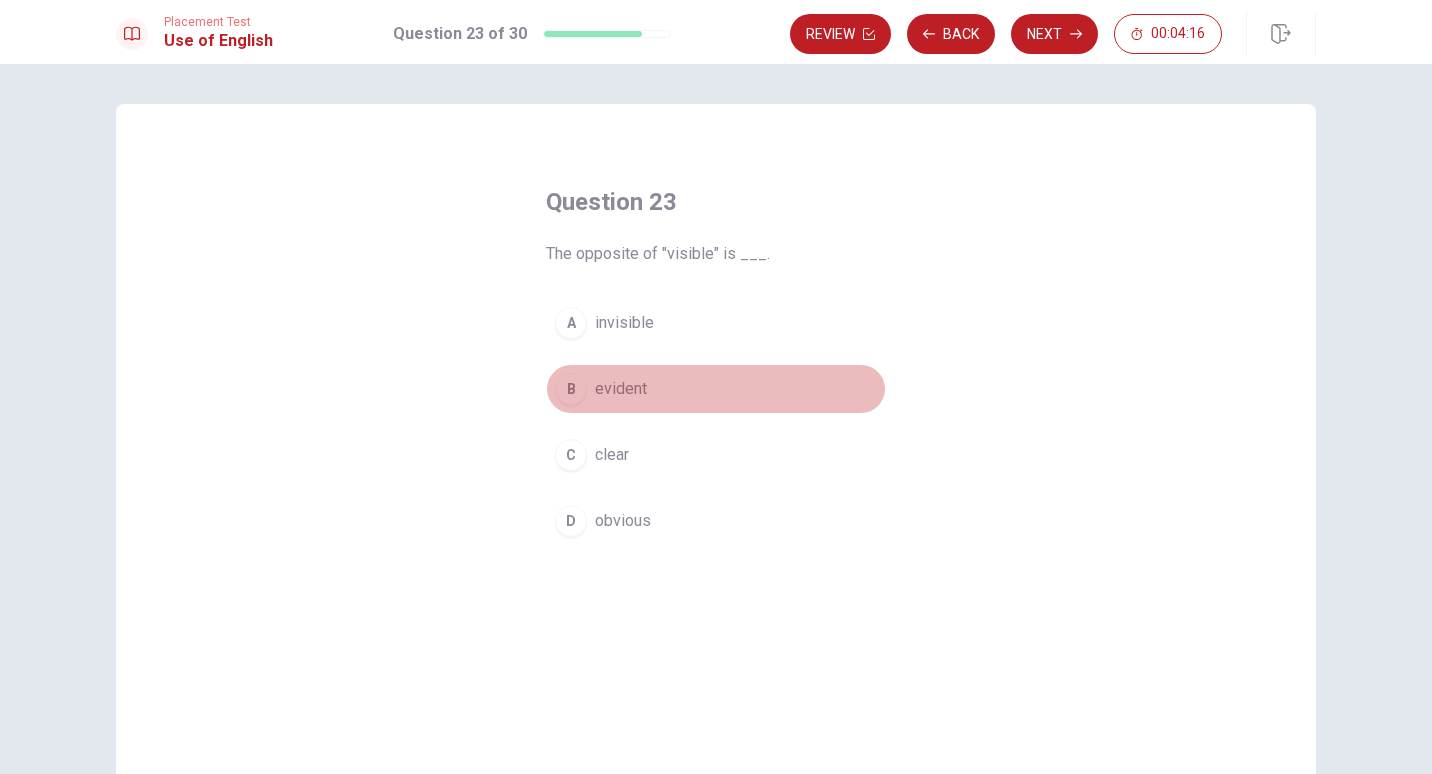 click on "B" at bounding box center (571, 389) 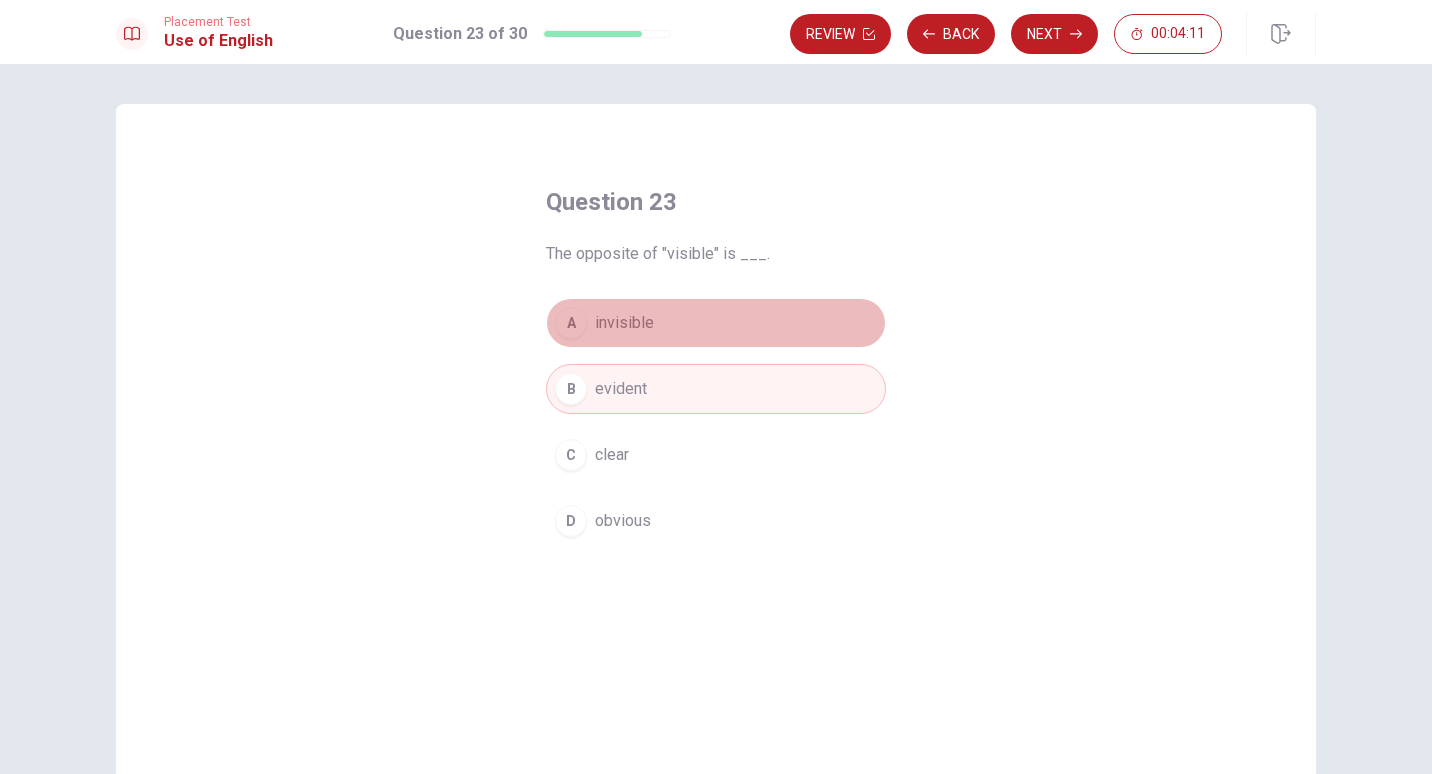 click on "A" at bounding box center (571, 323) 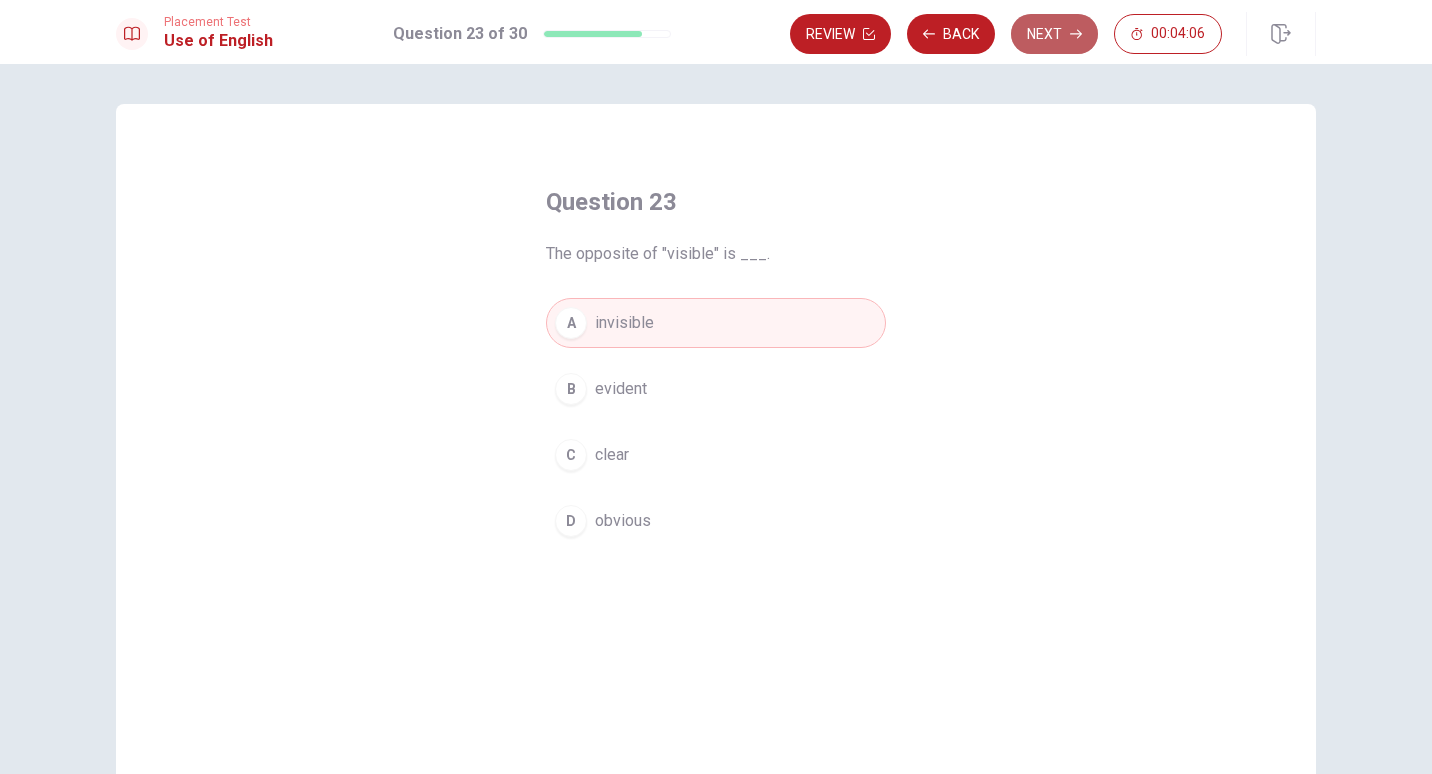 click on "Next" at bounding box center [1054, 34] 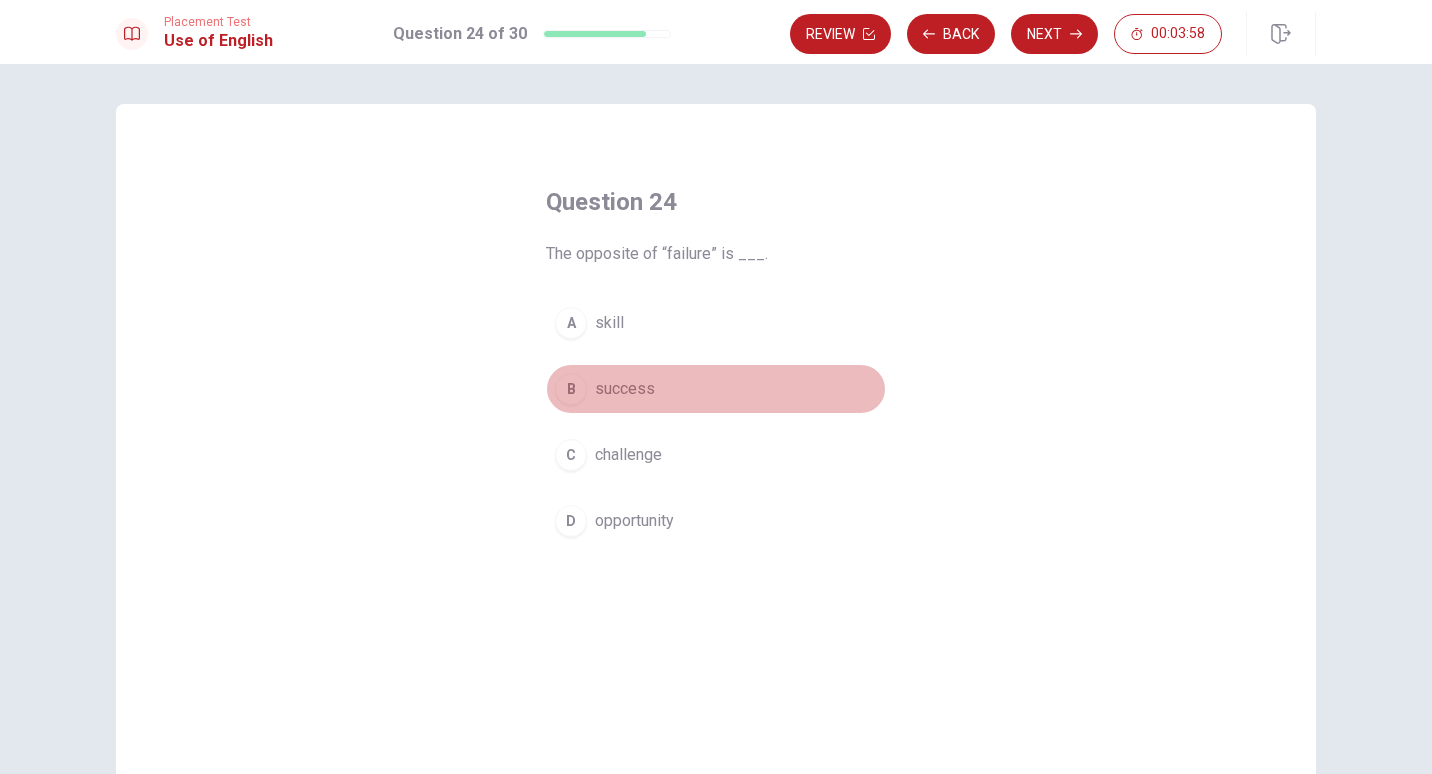 click on "B" at bounding box center [571, 389] 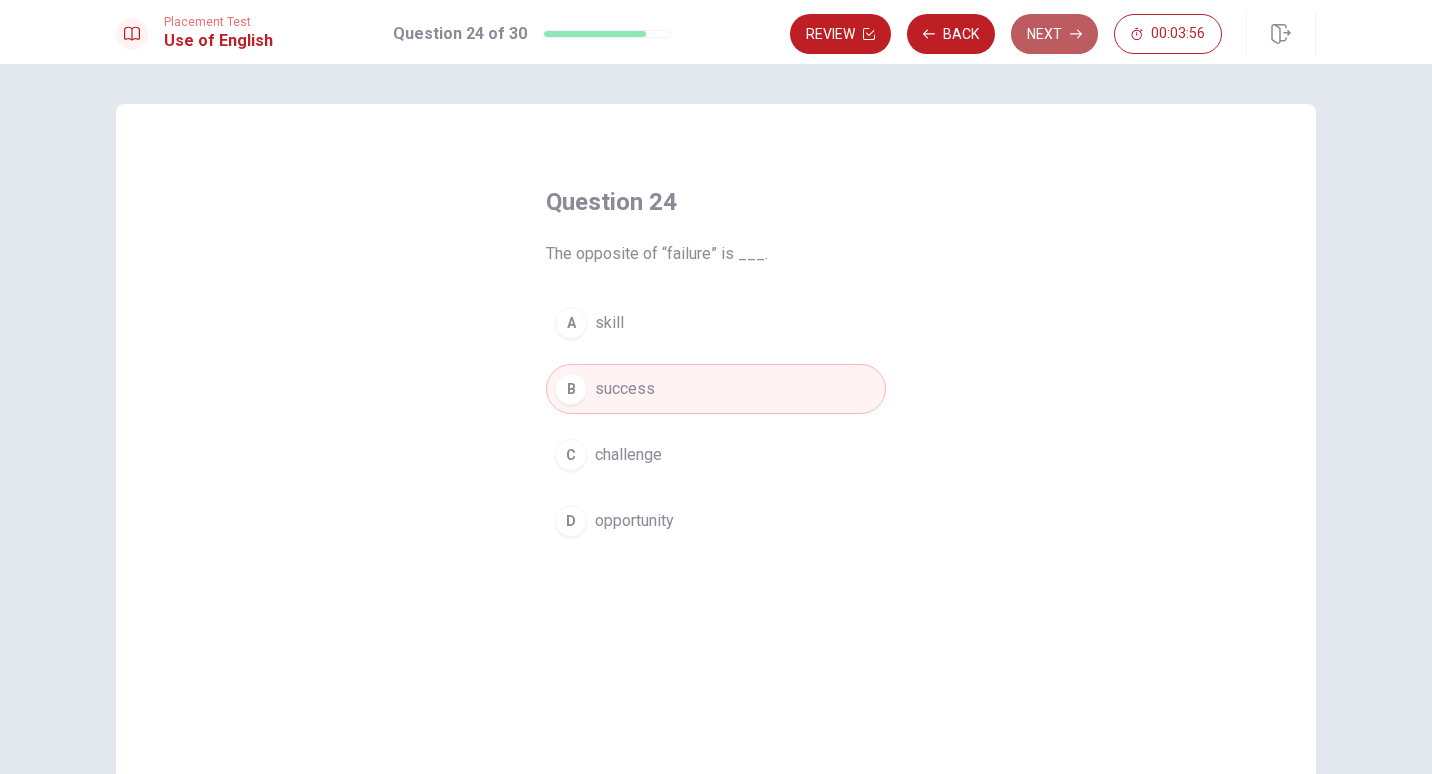 click on "Next" at bounding box center (1054, 34) 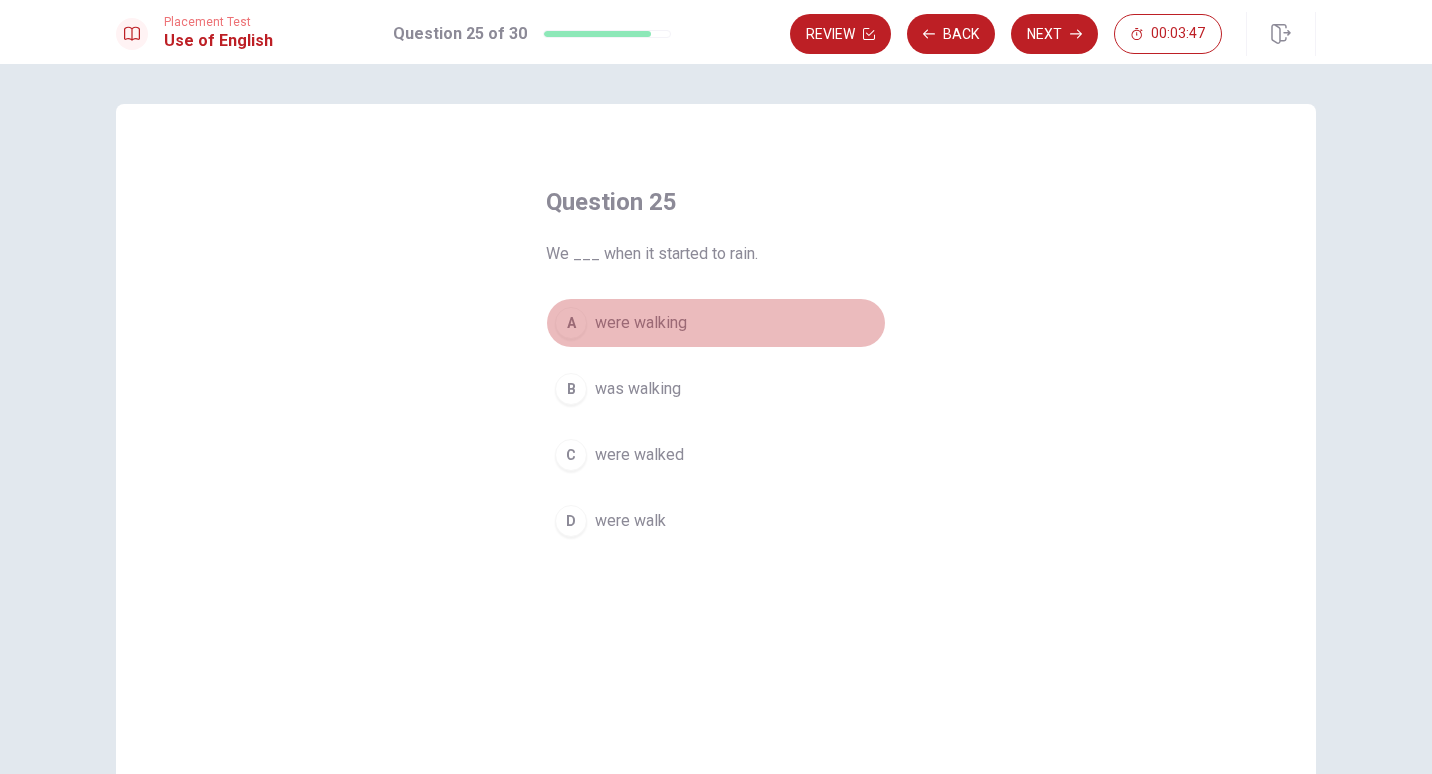 click on "A" at bounding box center [571, 323] 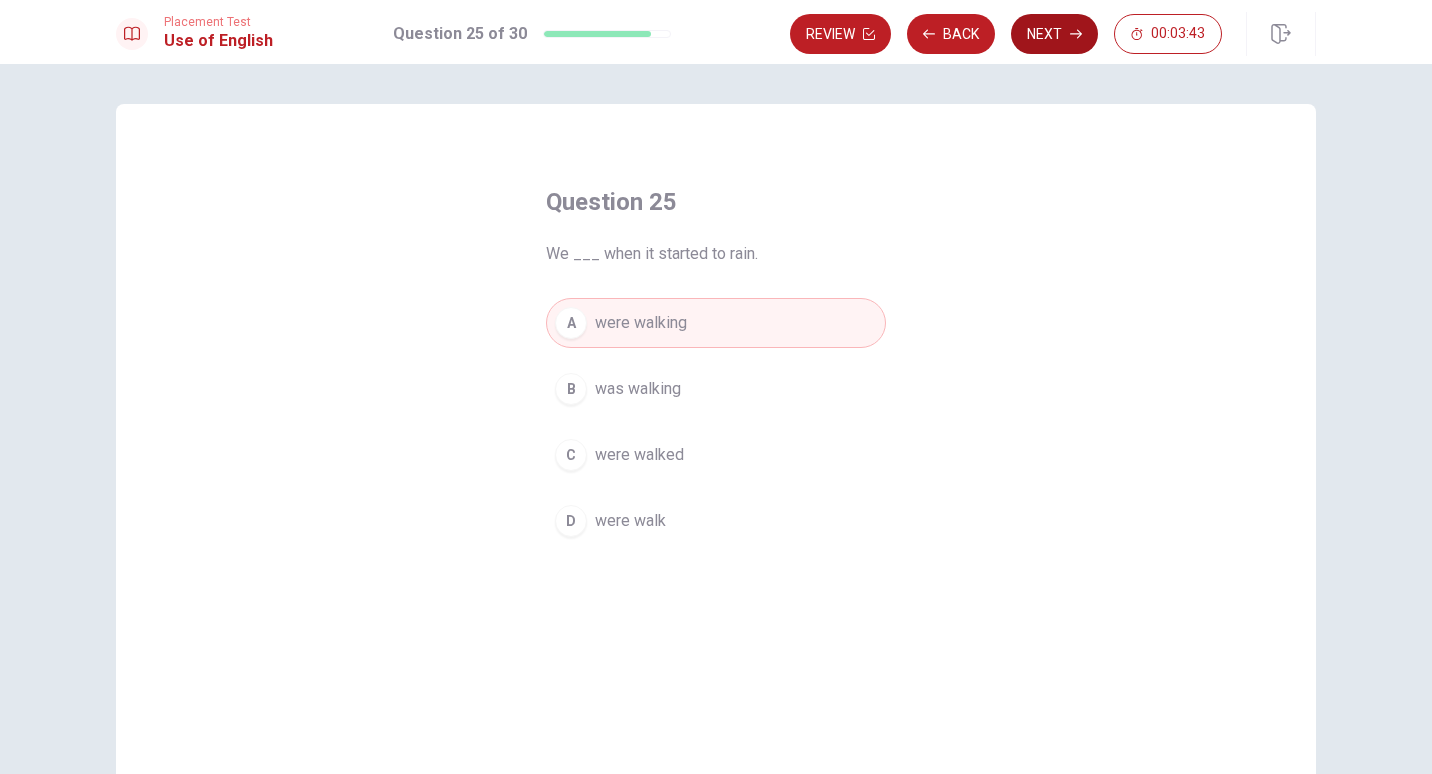 click on "Next" at bounding box center (1054, 34) 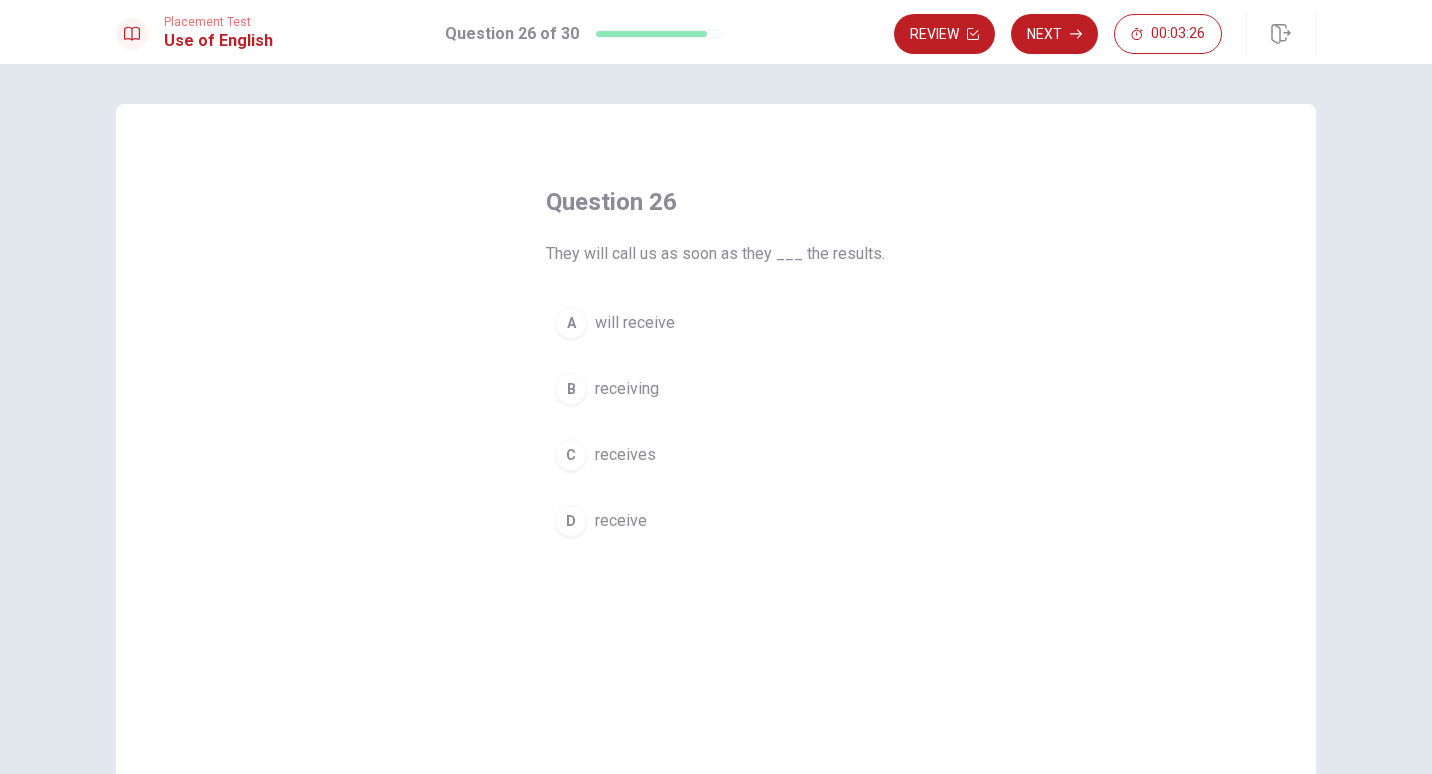 click on "D" at bounding box center [571, 521] 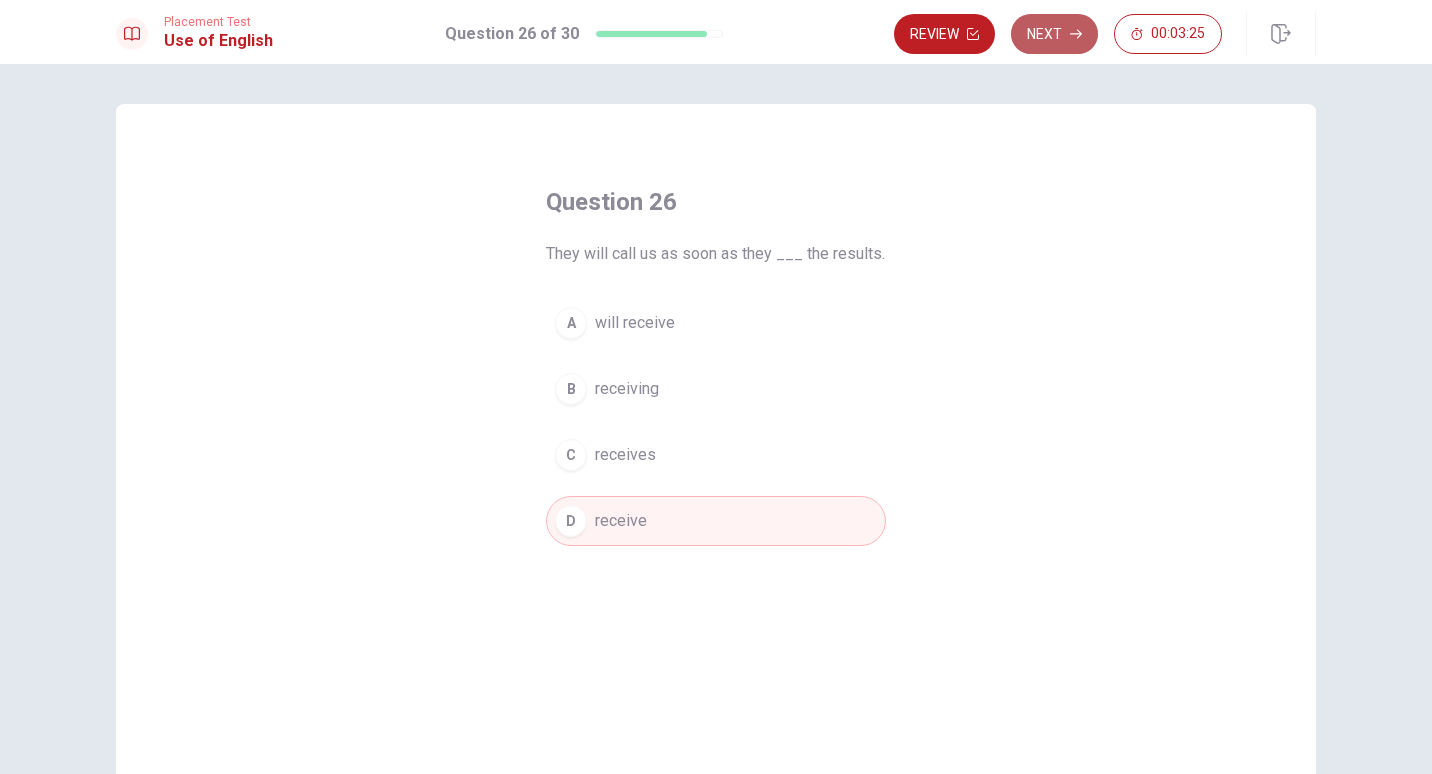 click on "Next" at bounding box center [1054, 34] 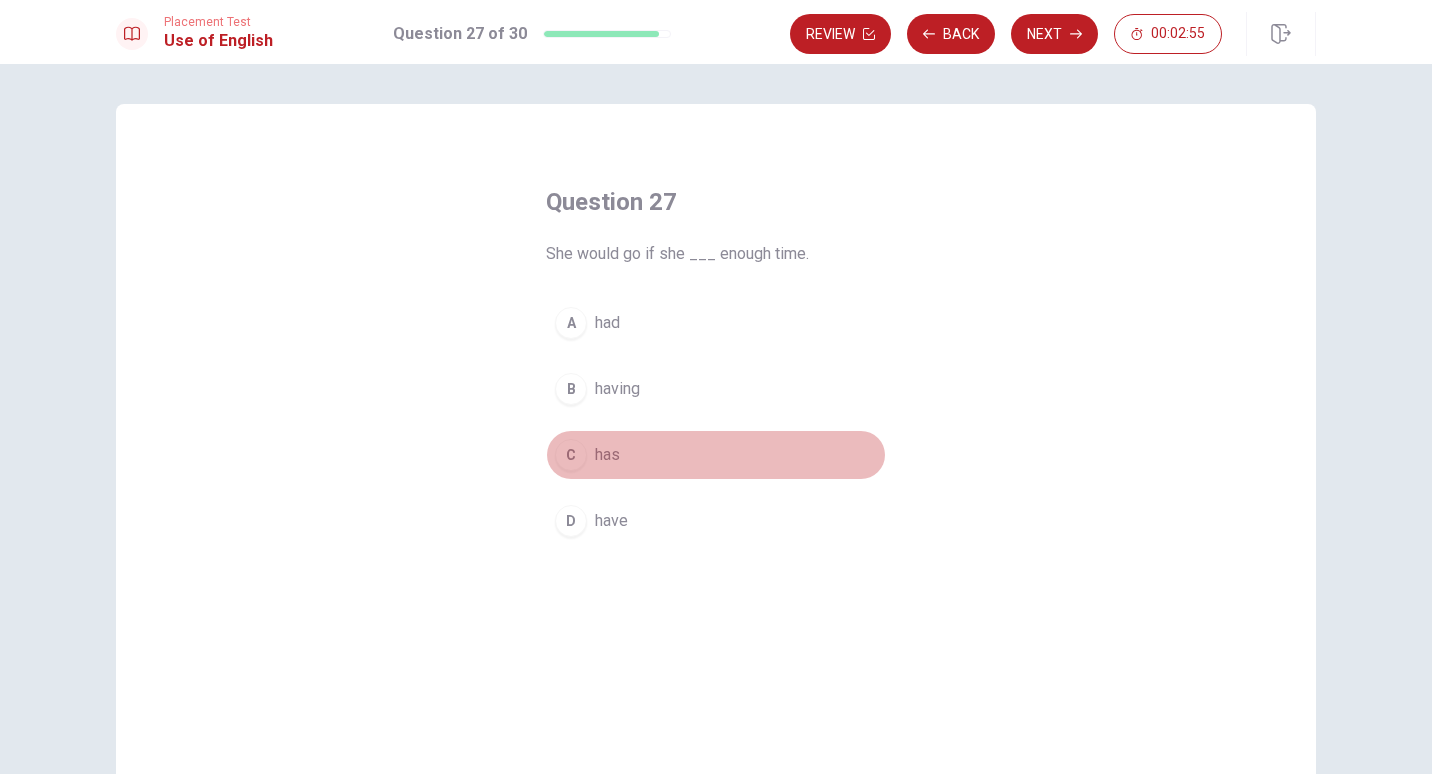 click on "C" at bounding box center [571, 455] 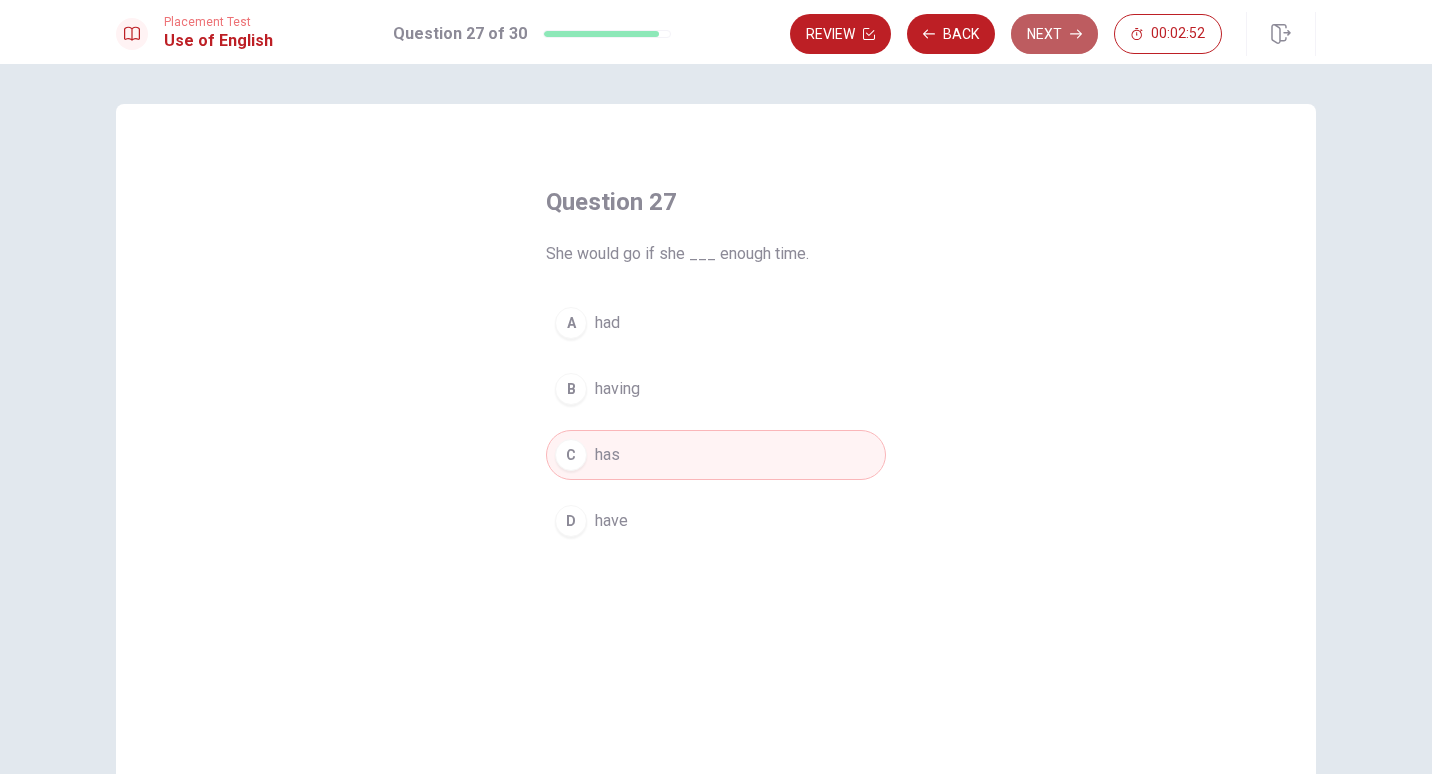 click on "Next" at bounding box center (1054, 34) 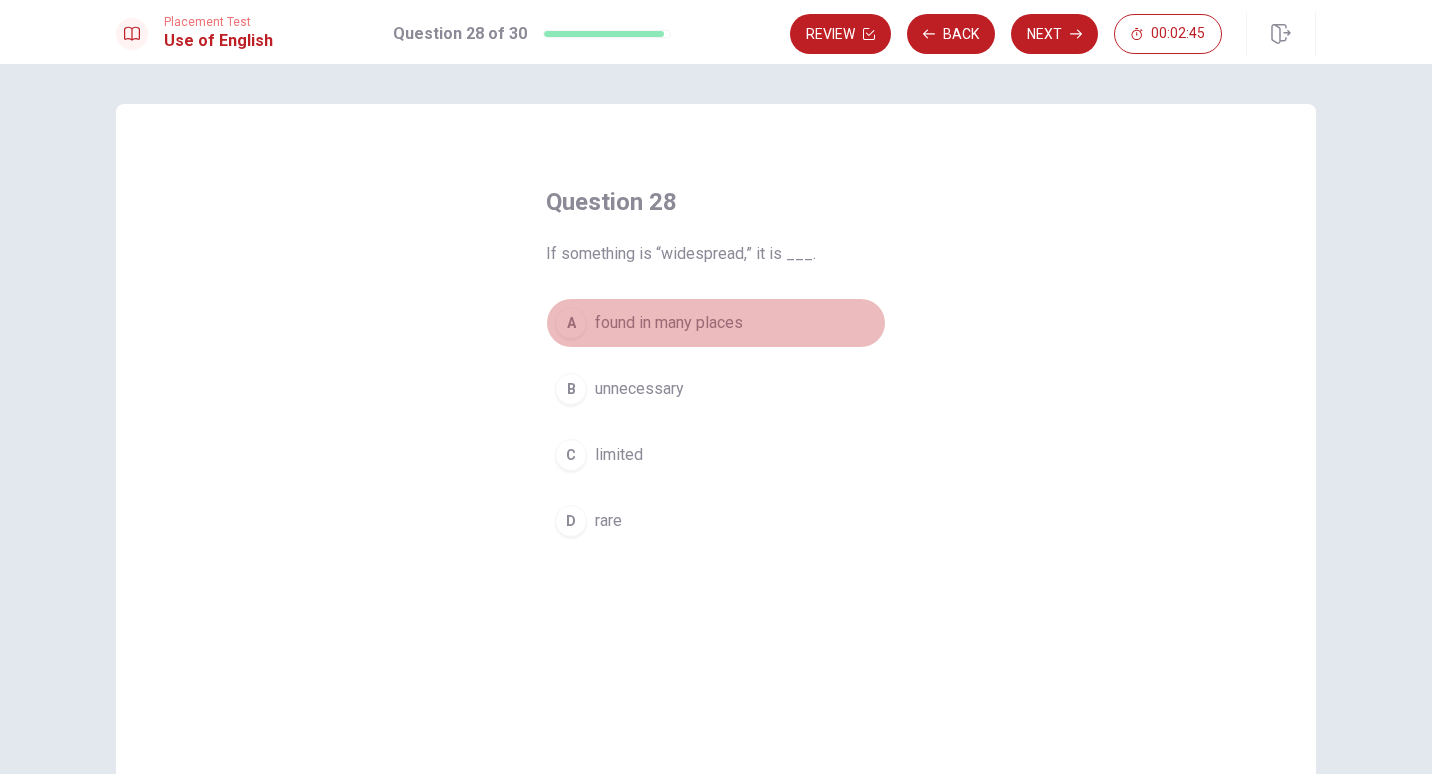 click on "A" at bounding box center (571, 323) 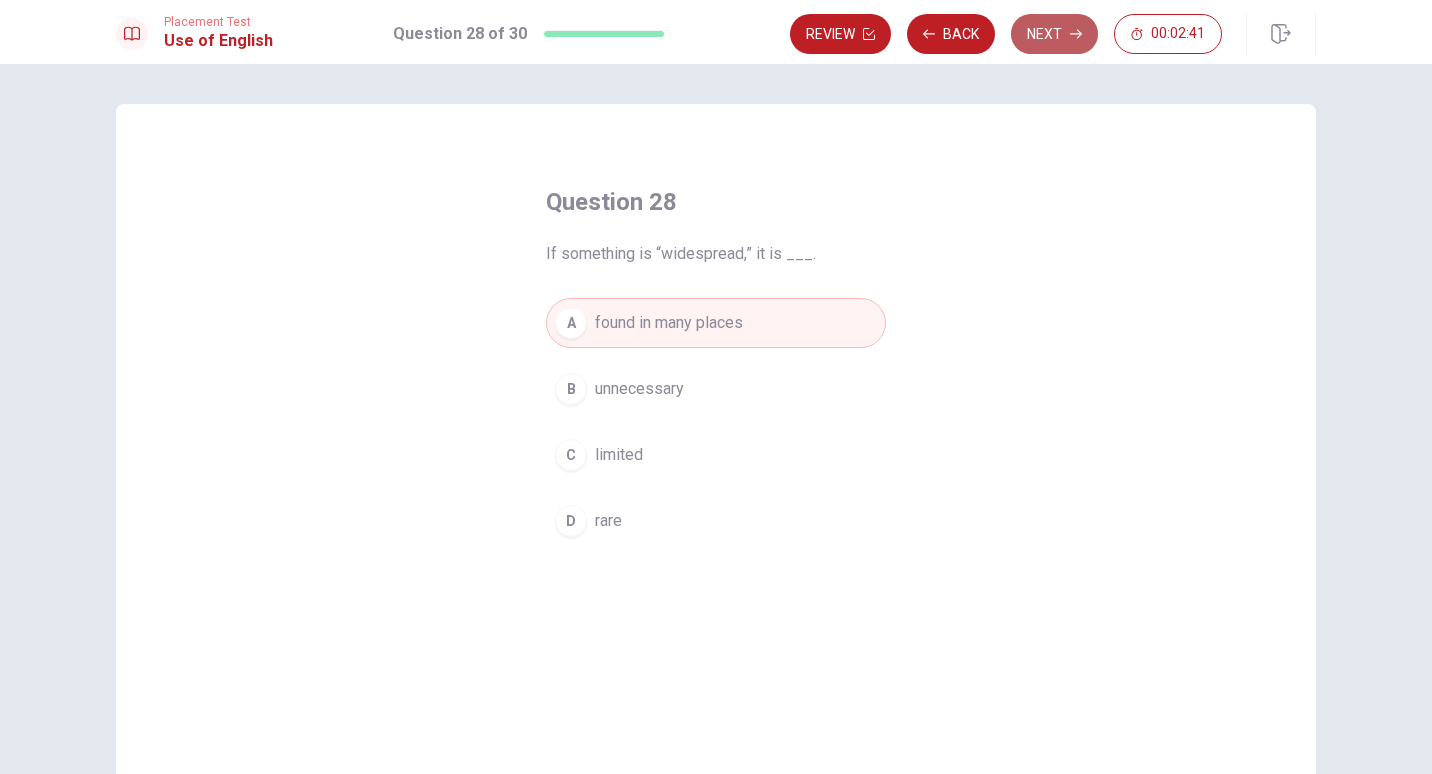click on "Next" at bounding box center (1054, 34) 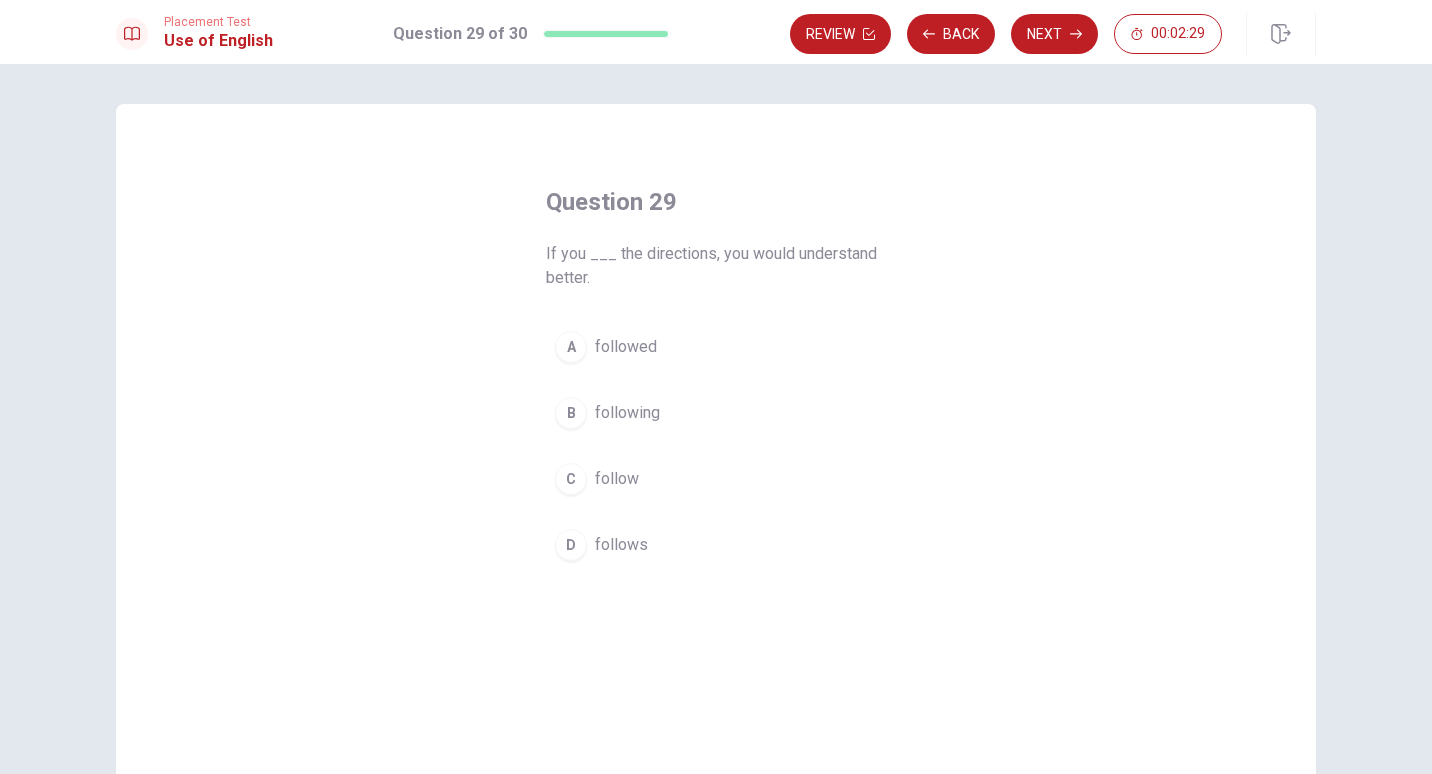 click on "C" at bounding box center [571, 479] 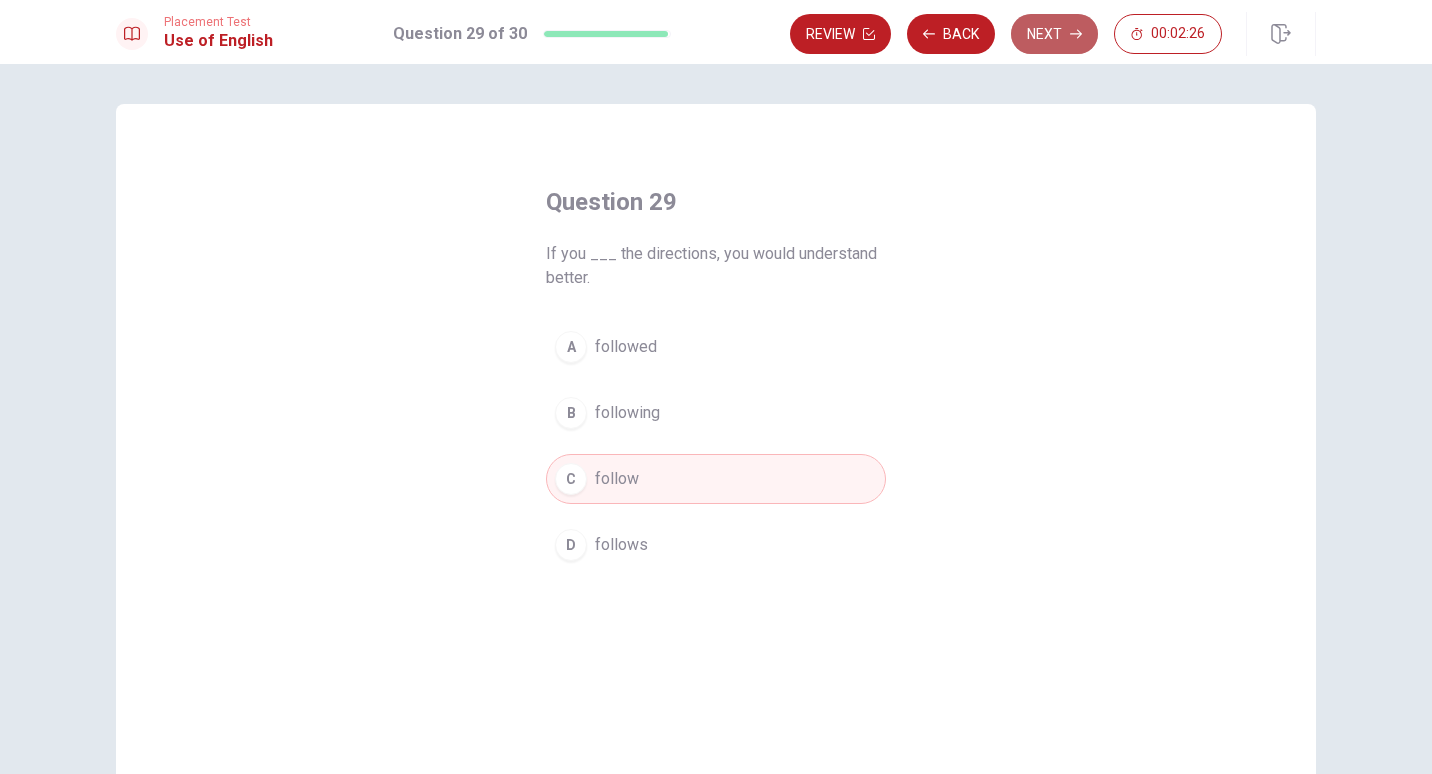 click on "Next" at bounding box center (1054, 34) 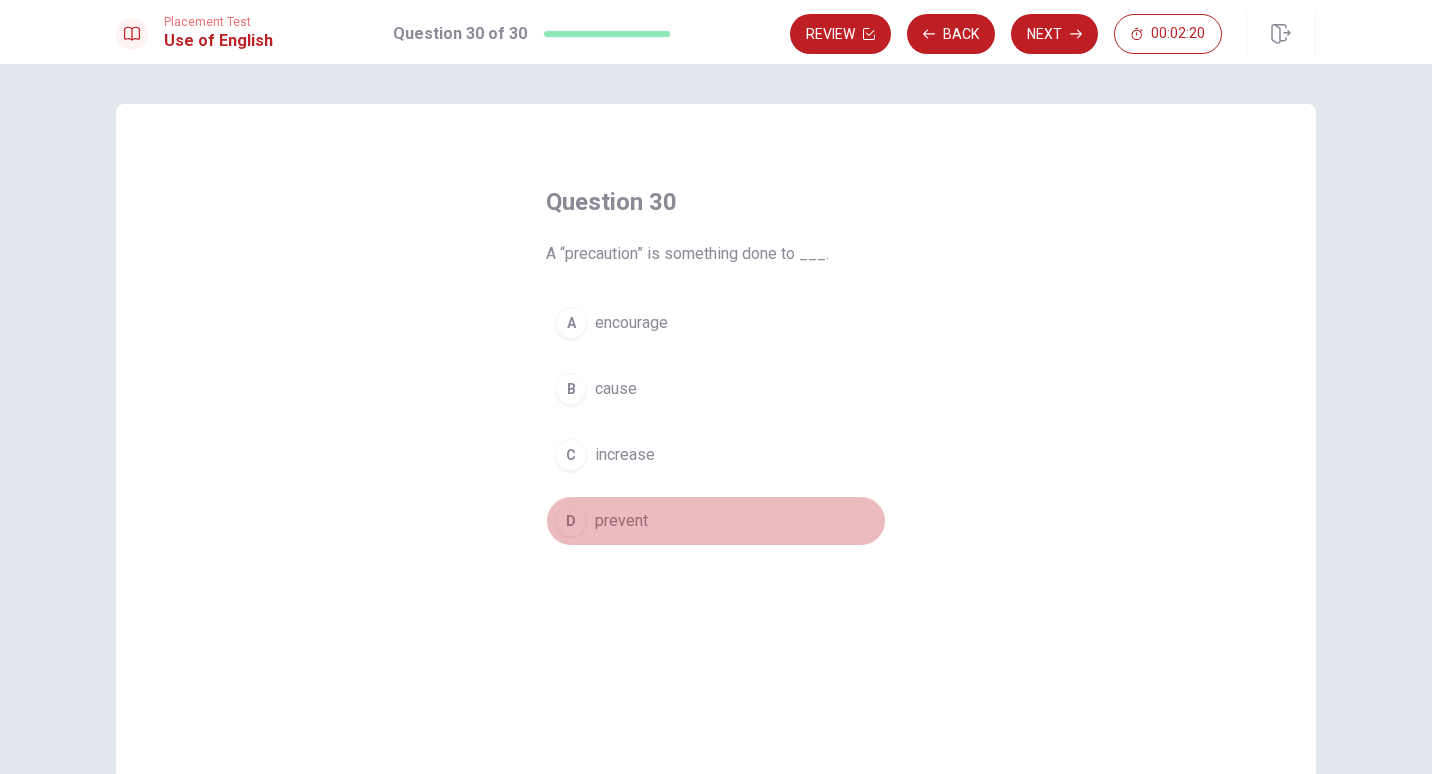 click on "D" at bounding box center [571, 521] 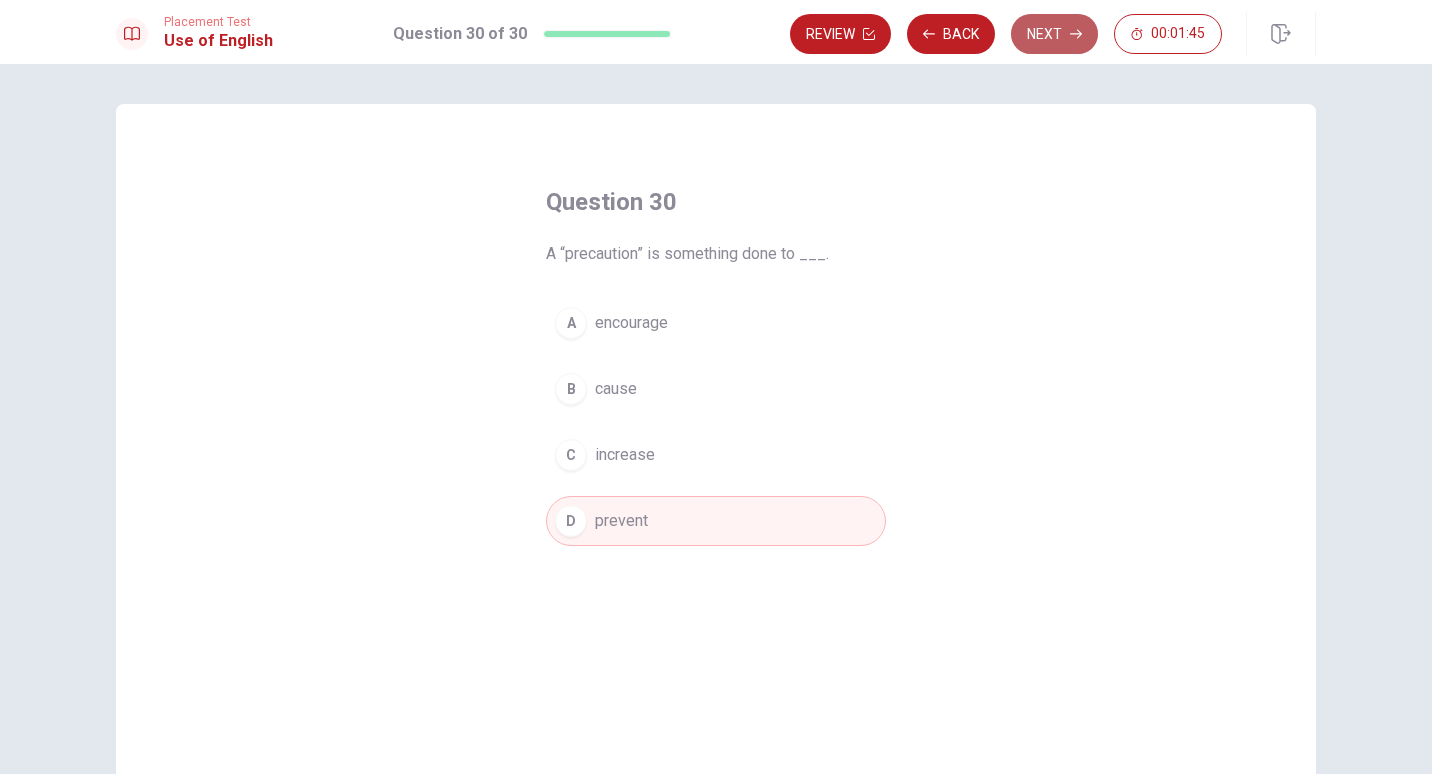 click on "Next" at bounding box center [1054, 34] 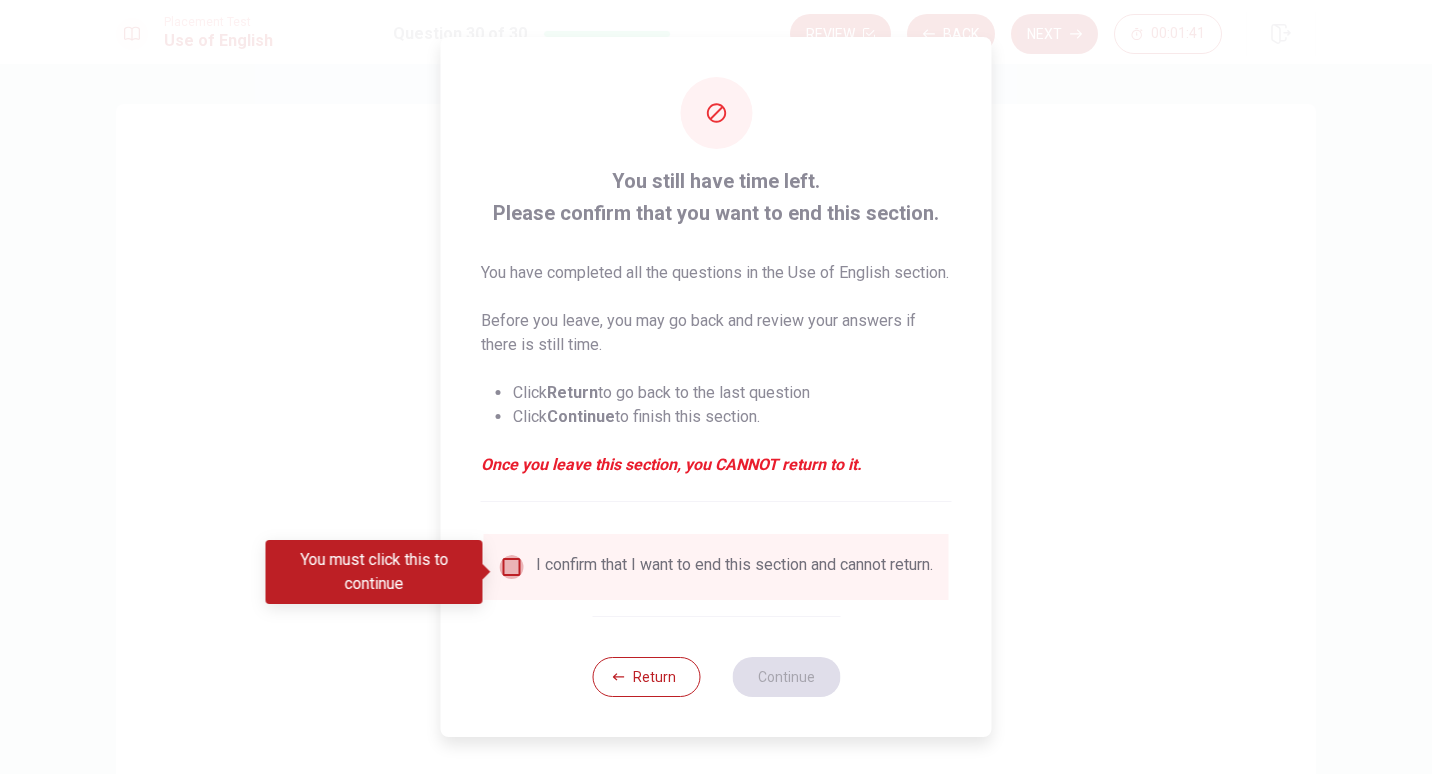 click at bounding box center (512, 567) 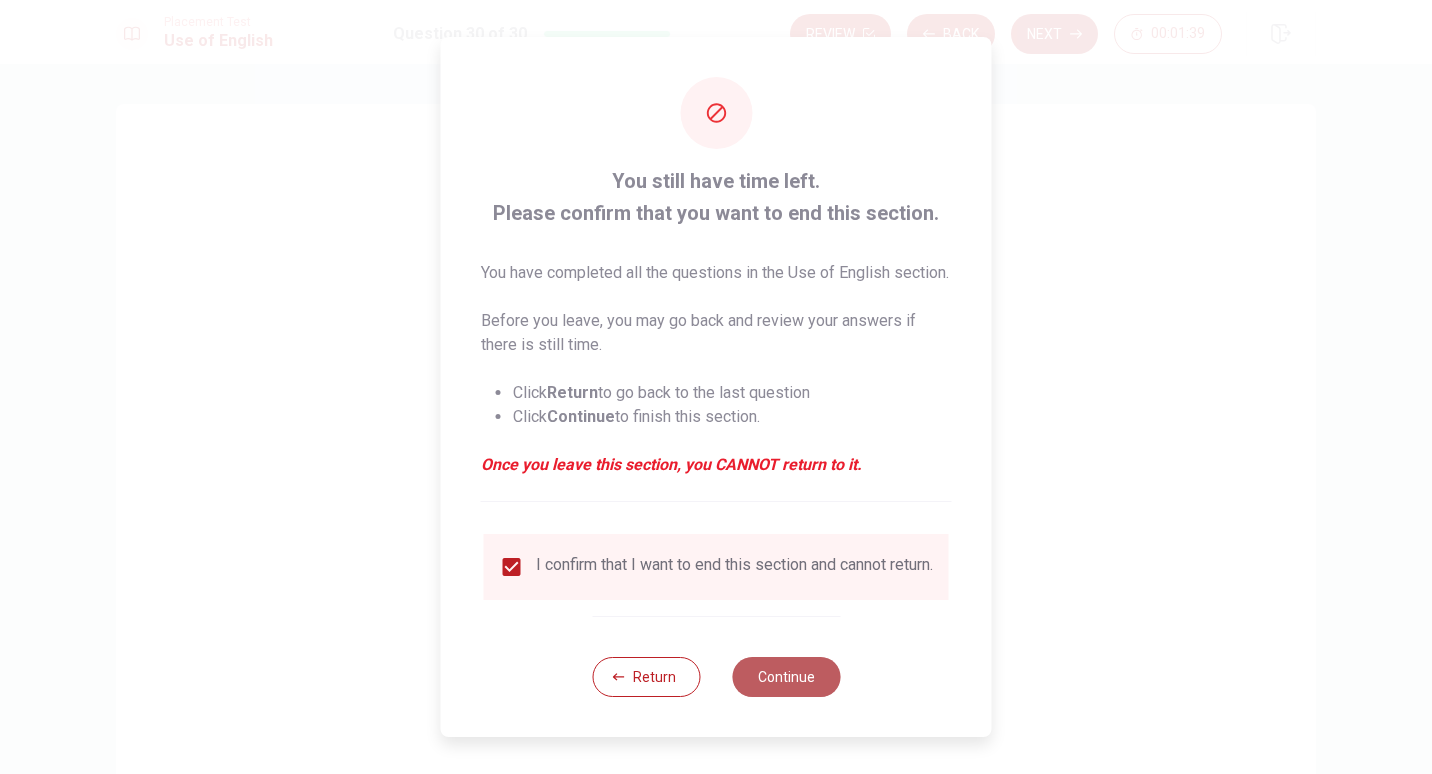 click on "Continue" at bounding box center (786, 677) 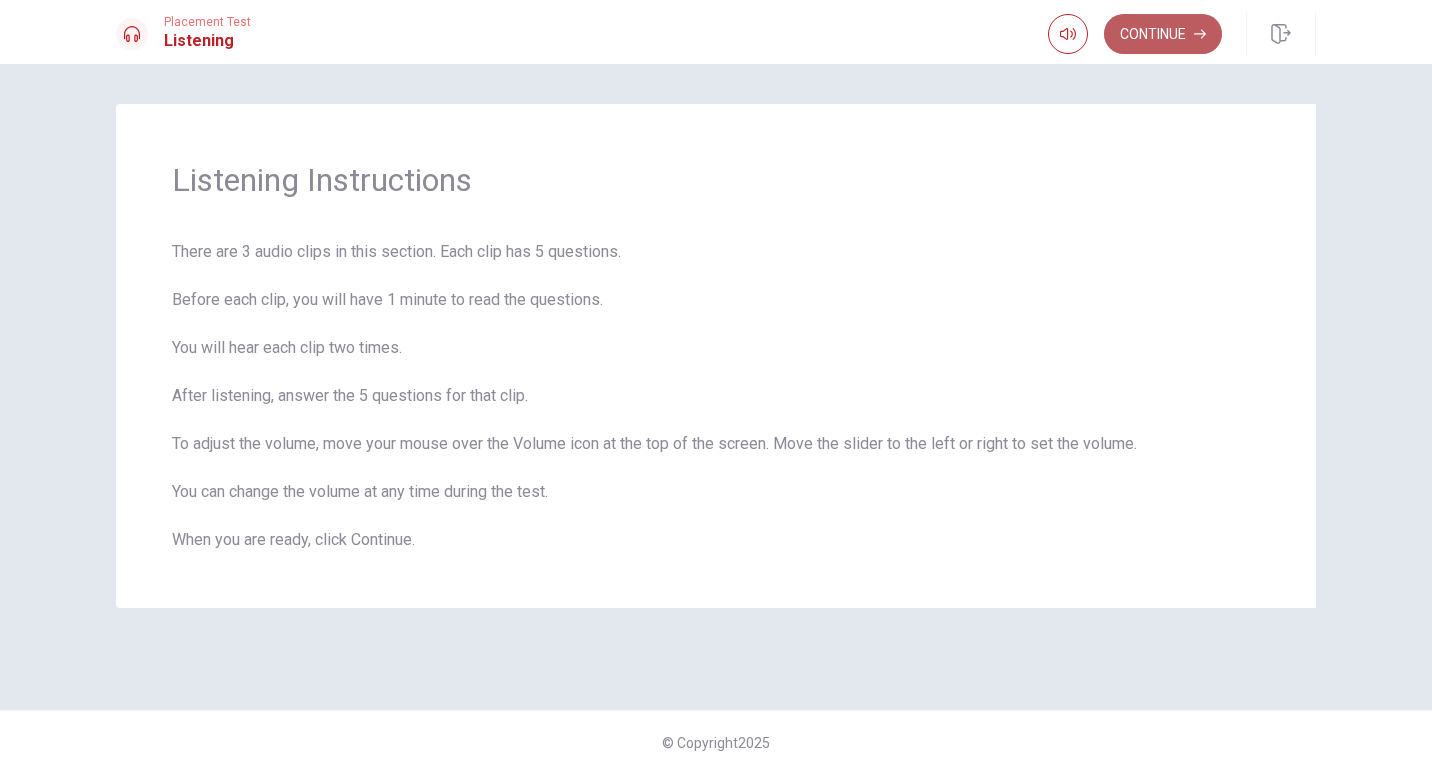 click on "Continue" at bounding box center [1163, 34] 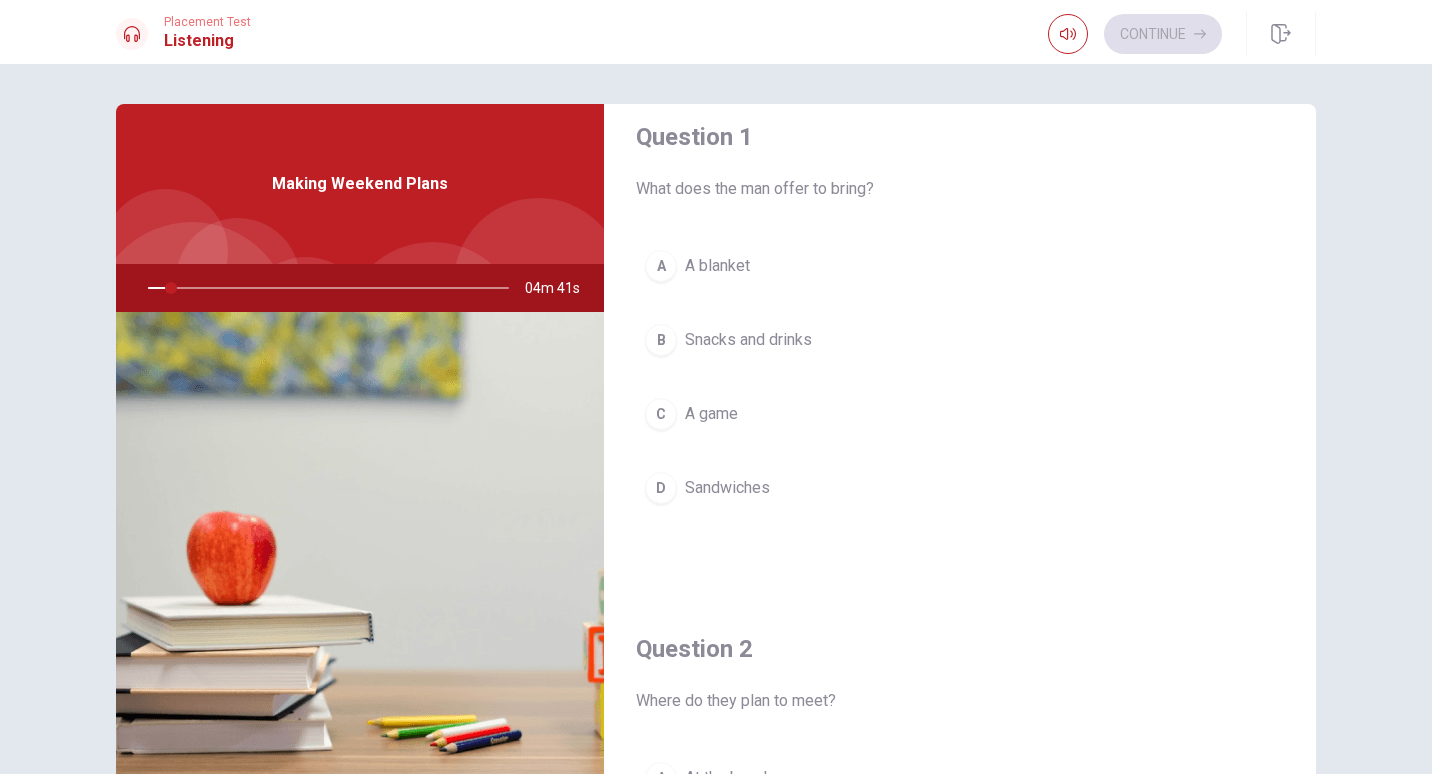 scroll, scrollTop: 0, scrollLeft: 0, axis: both 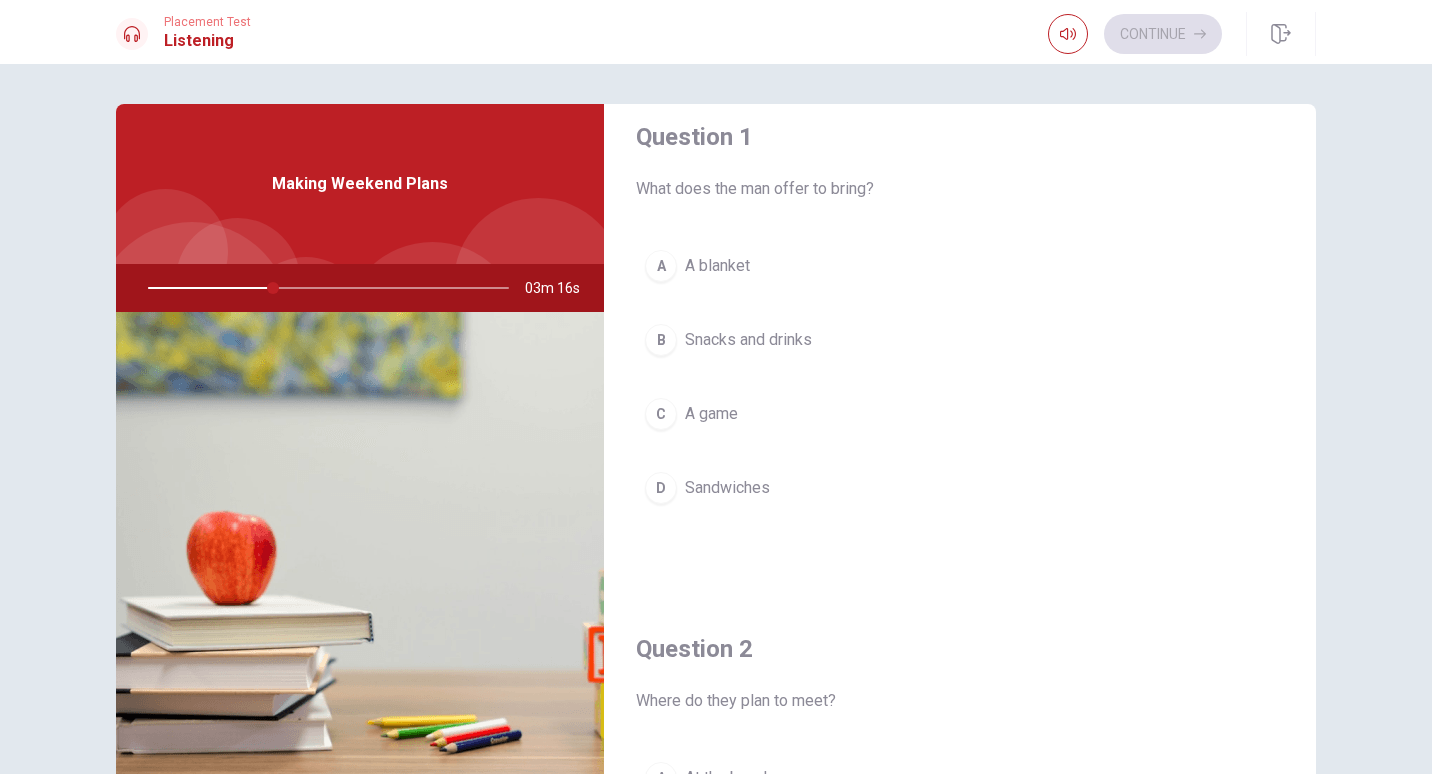 click on "B" at bounding box center (661, 340) 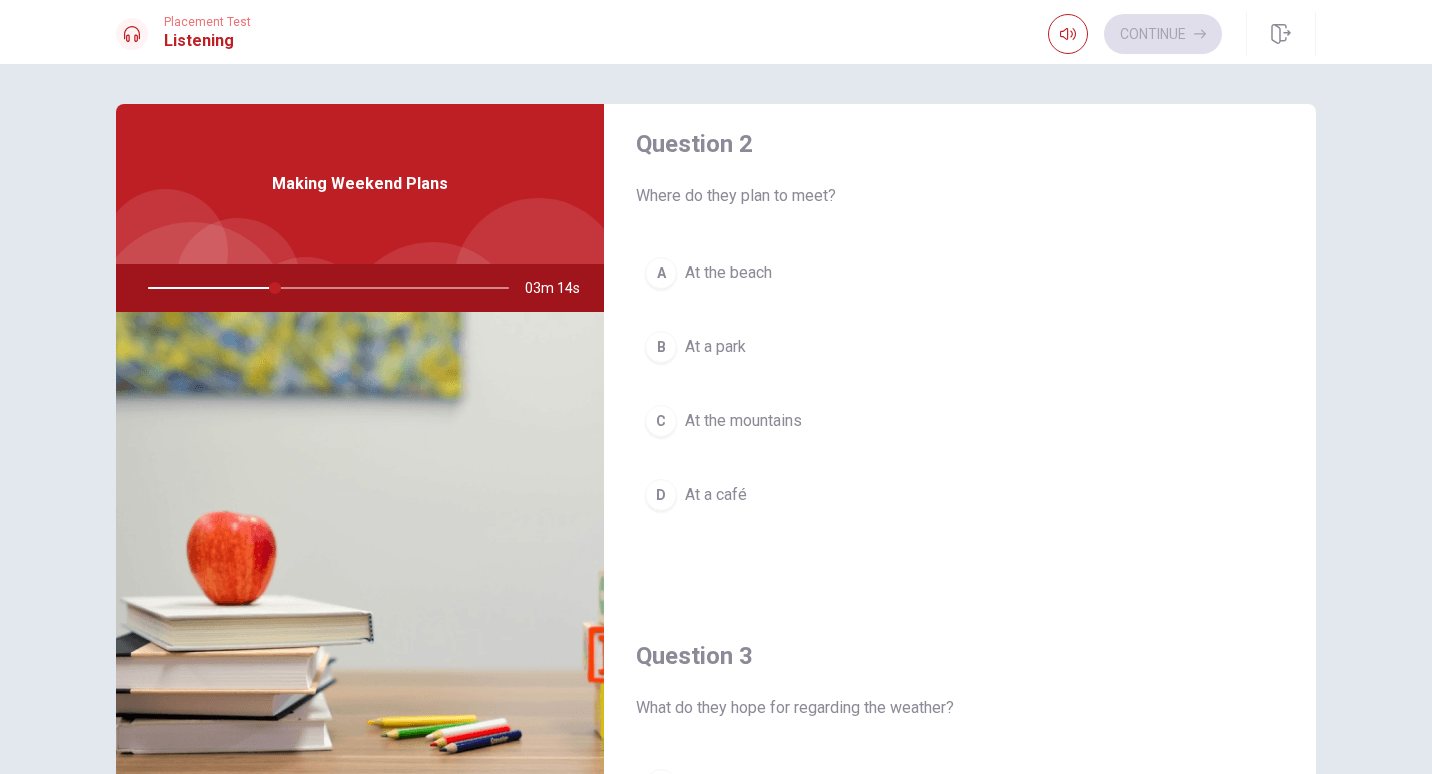 scroll, scrollTop: 530, scrollLeft: 0, axis: vertical 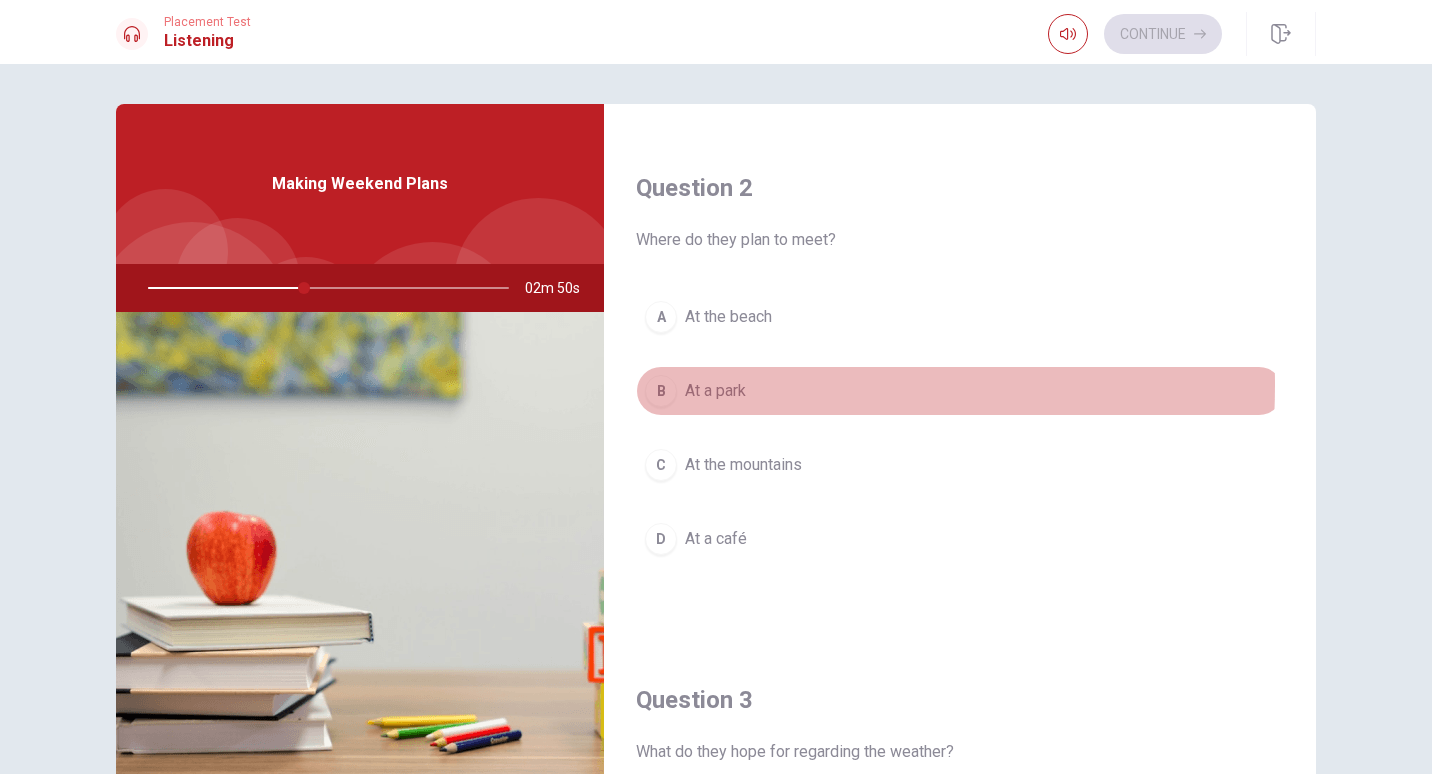 click on "B" at bounding box center (661, 391) 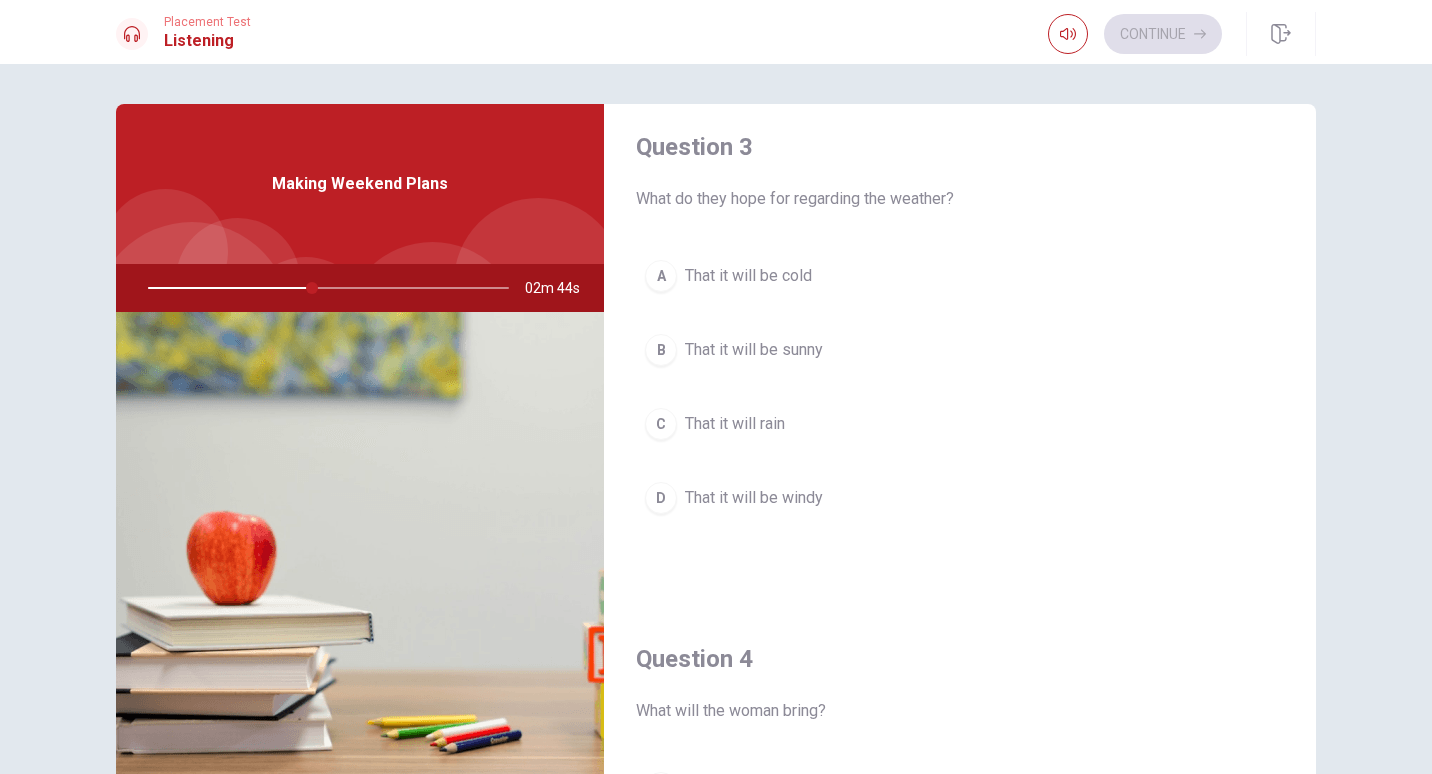 scroll, scrollTop: 1039, scrollLeft: 0, axis: vertical 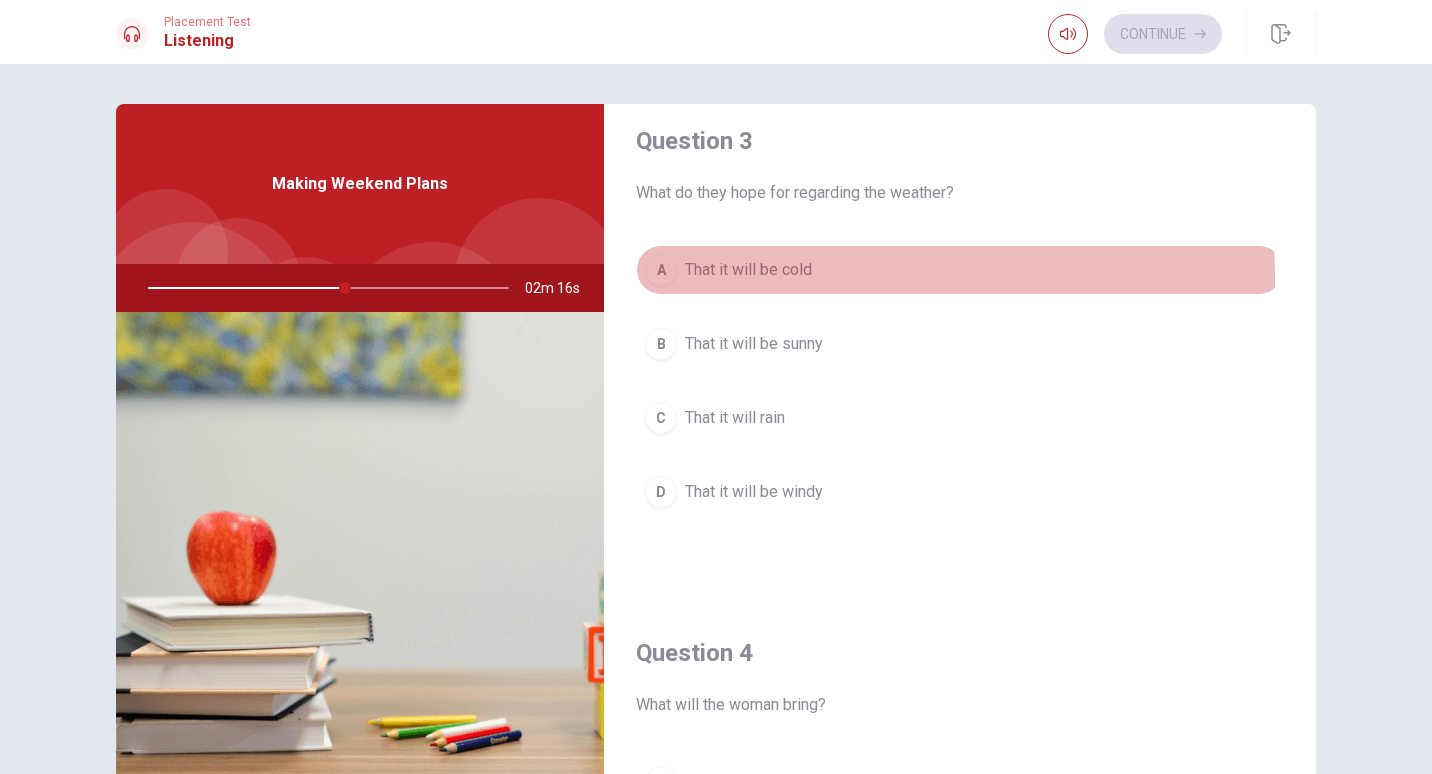 click on "A" at bounding box center [661, 270] 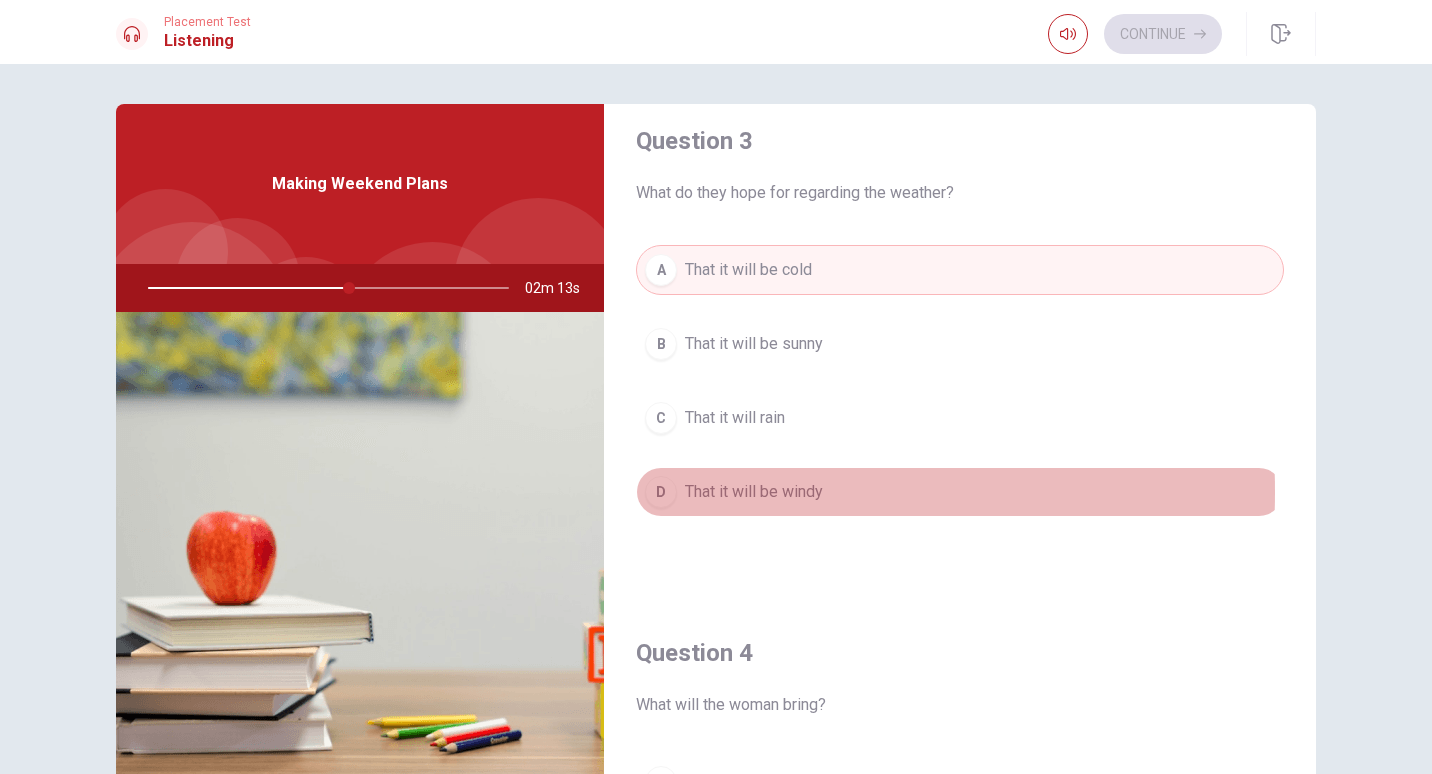 click on "D That it will be windy" at bounding box center (960, 492) 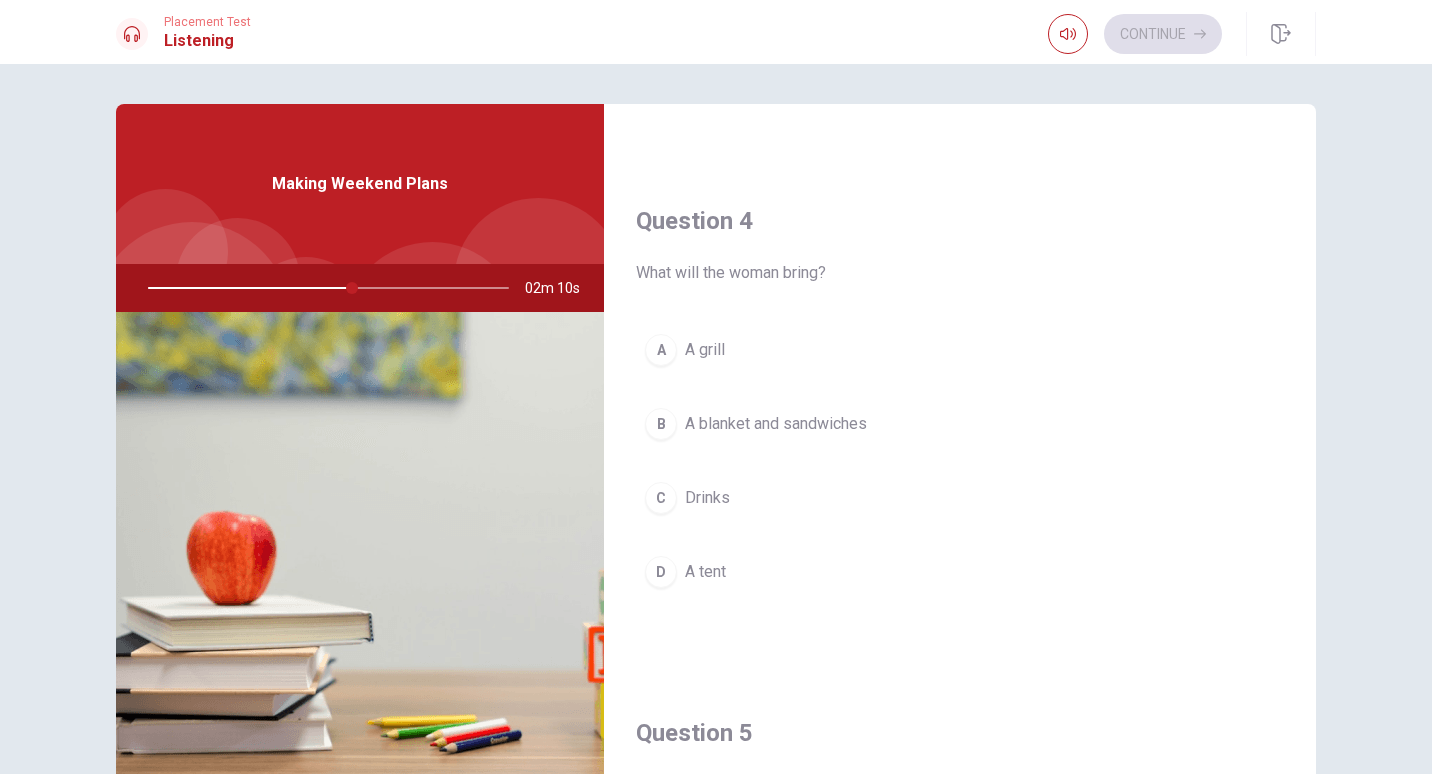 scroll, scrollTop: 1477, scrollLeft: 0, axis: vertical 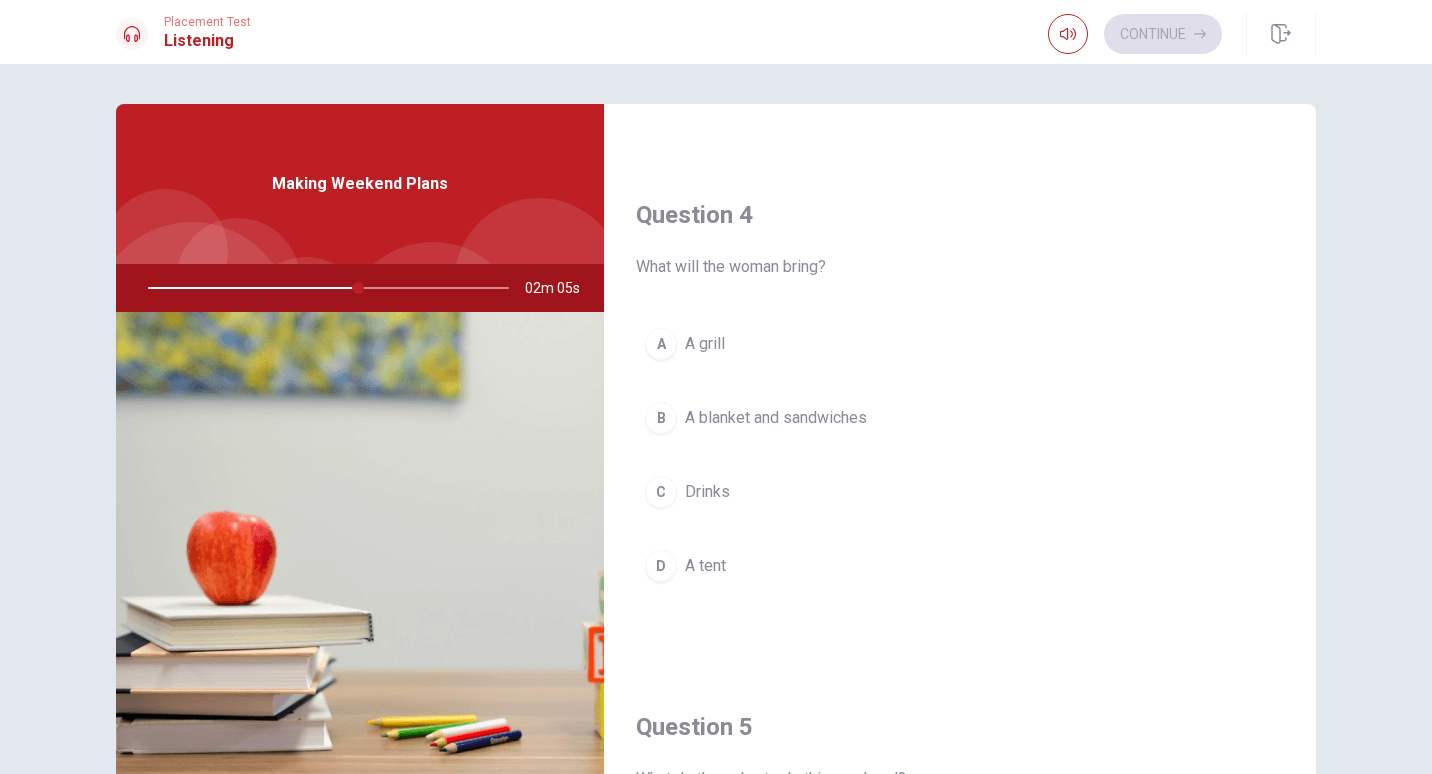 click on "B" at bounding box center [661, 418] 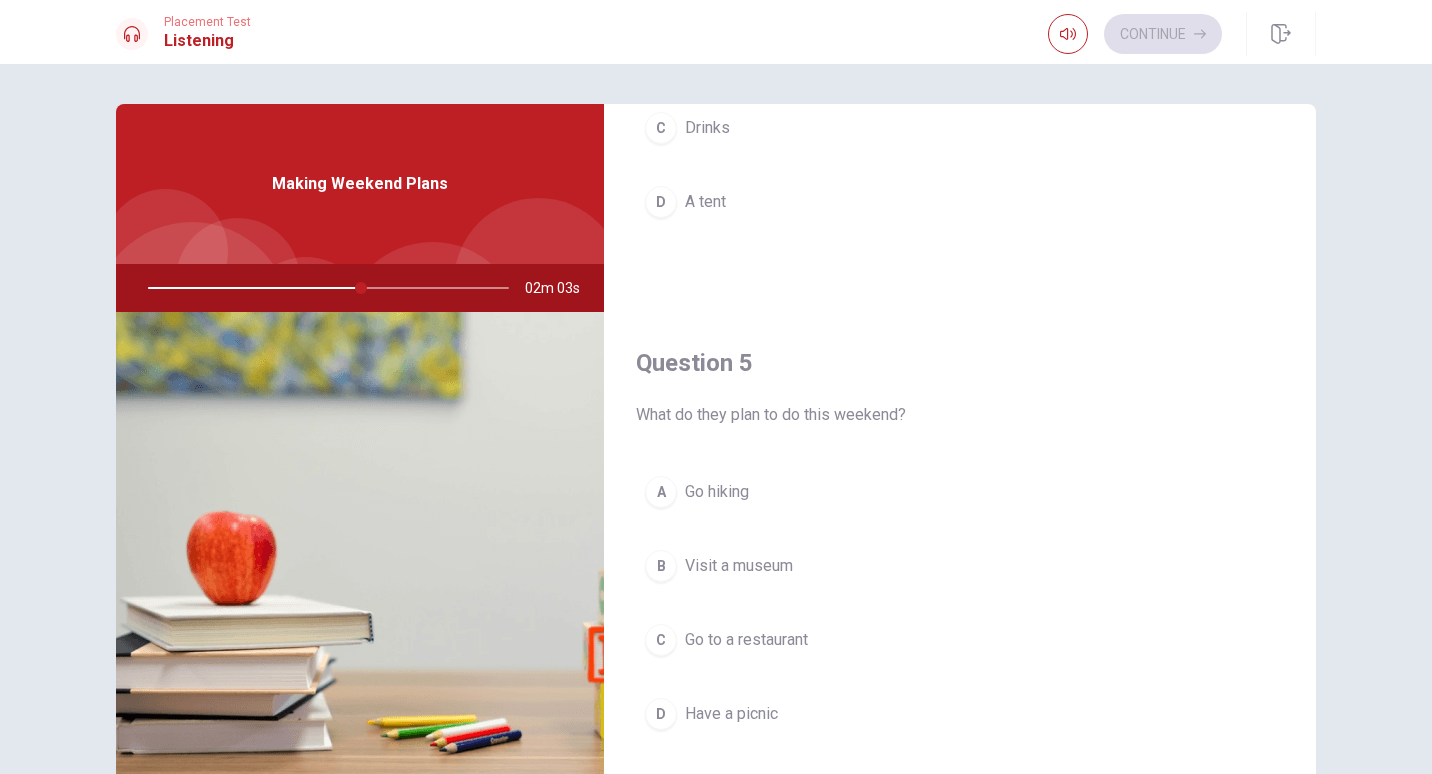 scroll, scrollTop: 1865, scrollLeft: 0, axis: vertical 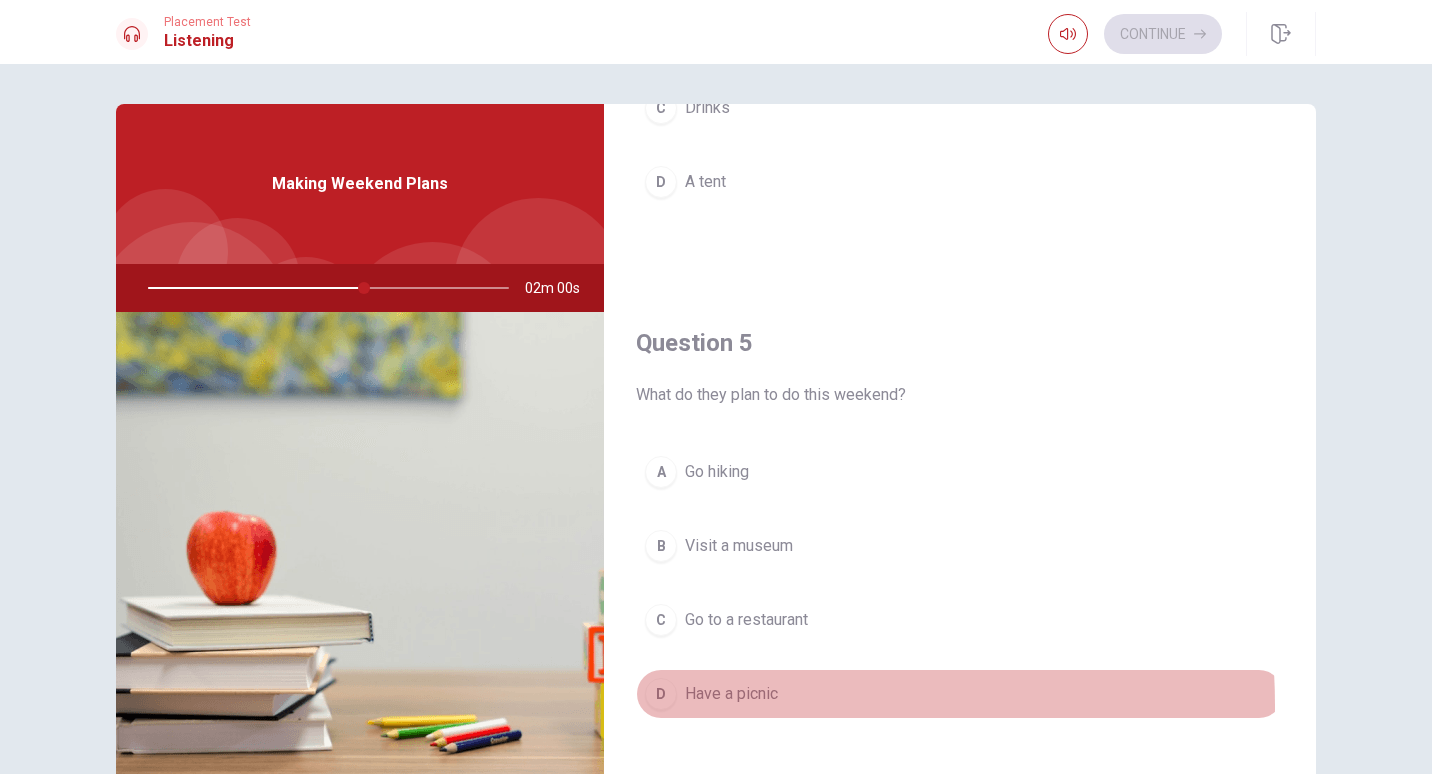 click on "D" at bounding box center [661, 694] 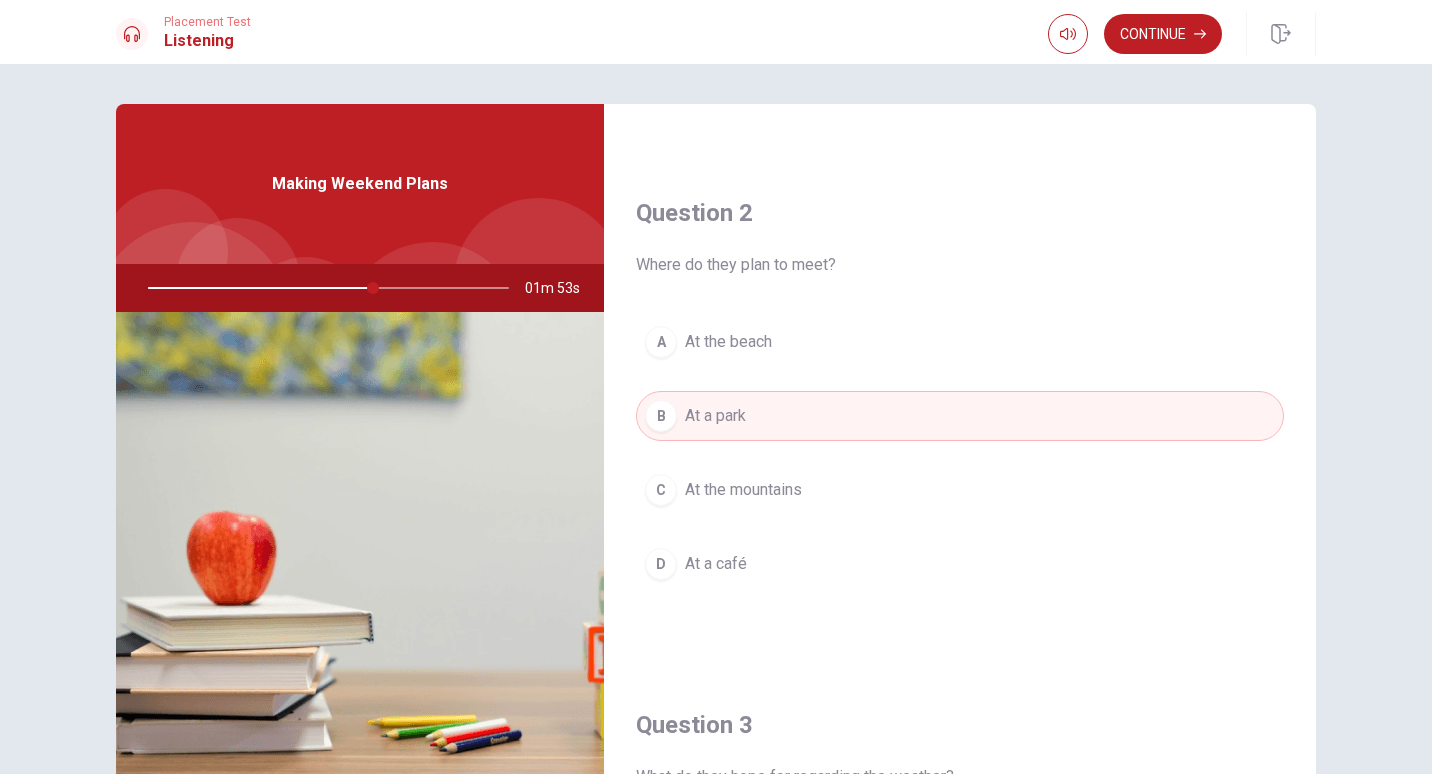 scroll, scrollTop: 466, scrollLeft: 0, axis: vertical 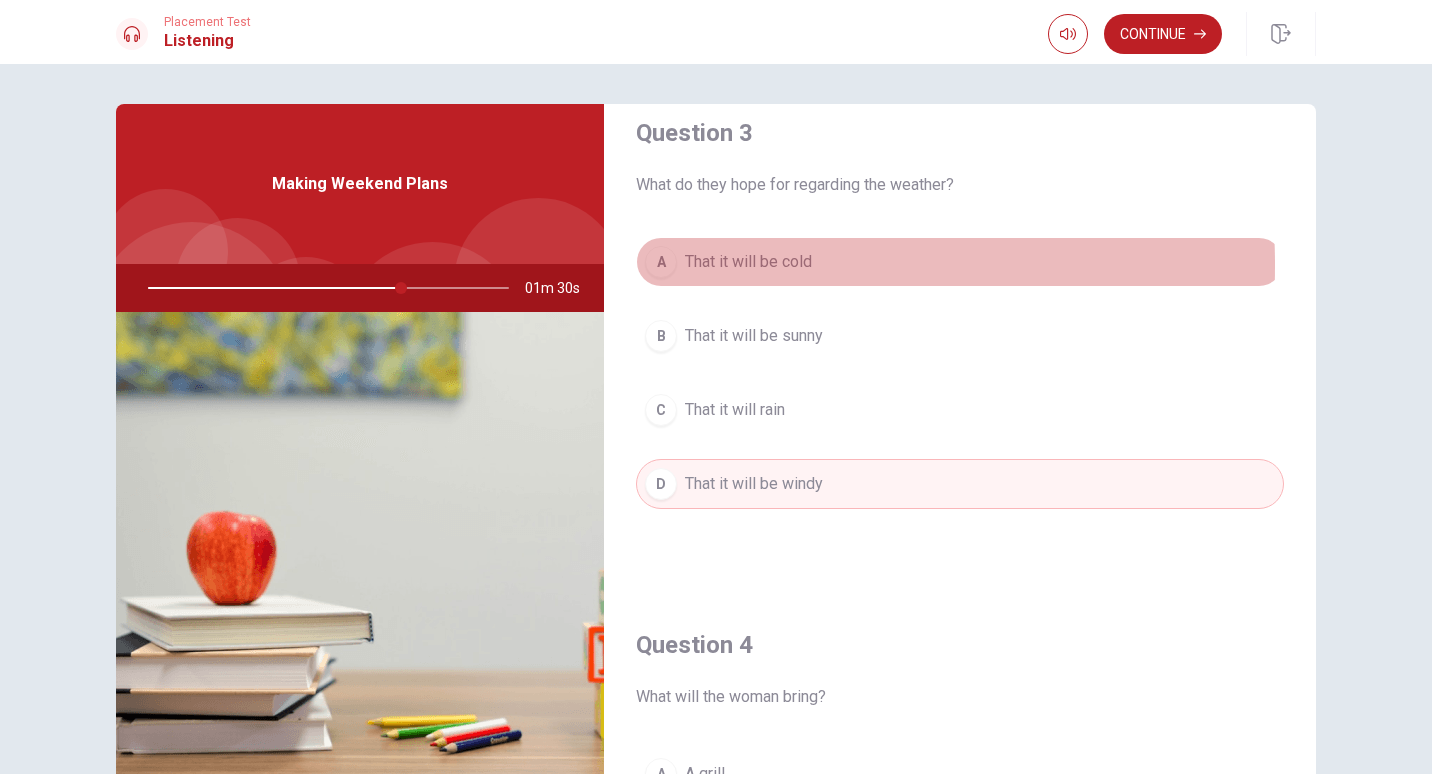 click on "A" at bounding box center (661, 262) 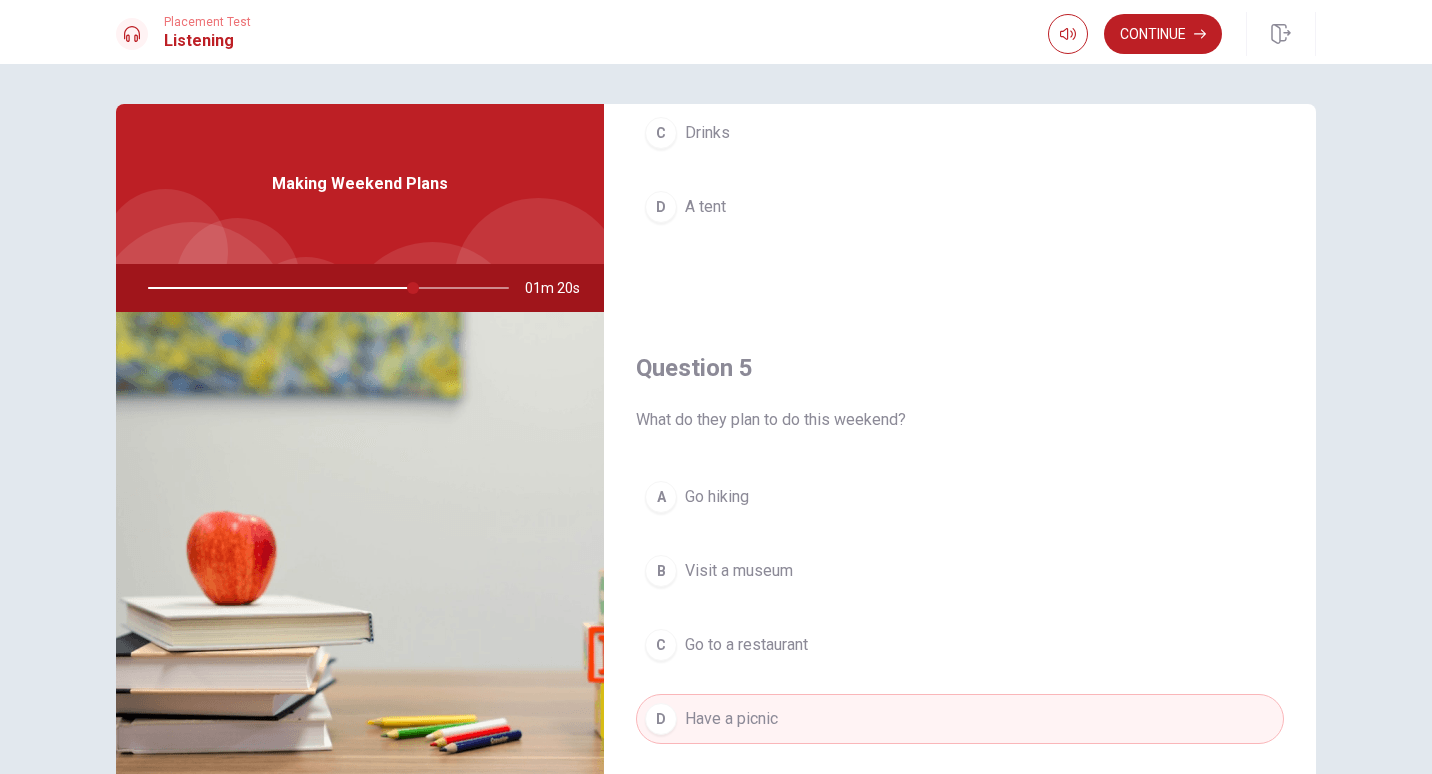 scroll, scrollTop: 1865, scrollLeft: 0, axis: vertical 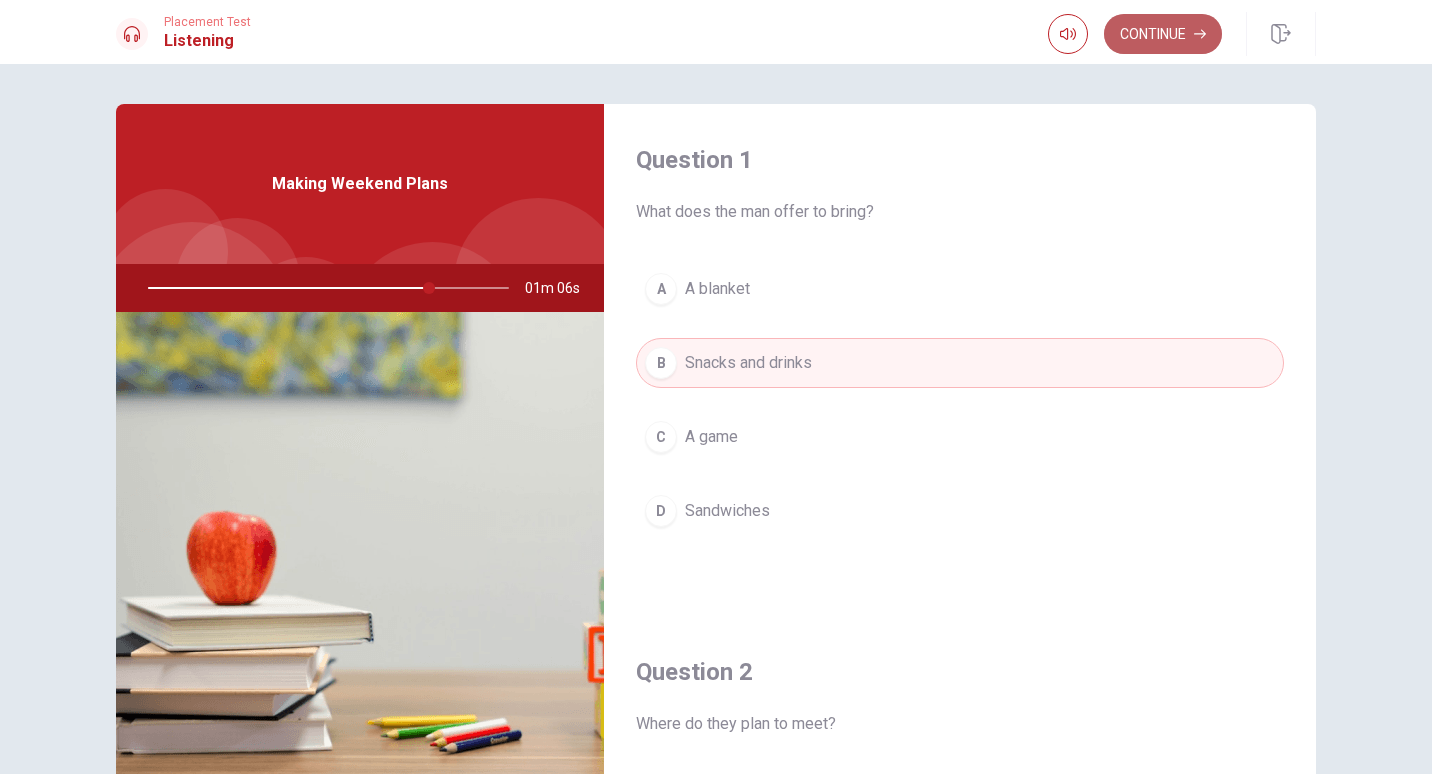 click on "Continue" at bounding box center [1163, 34] 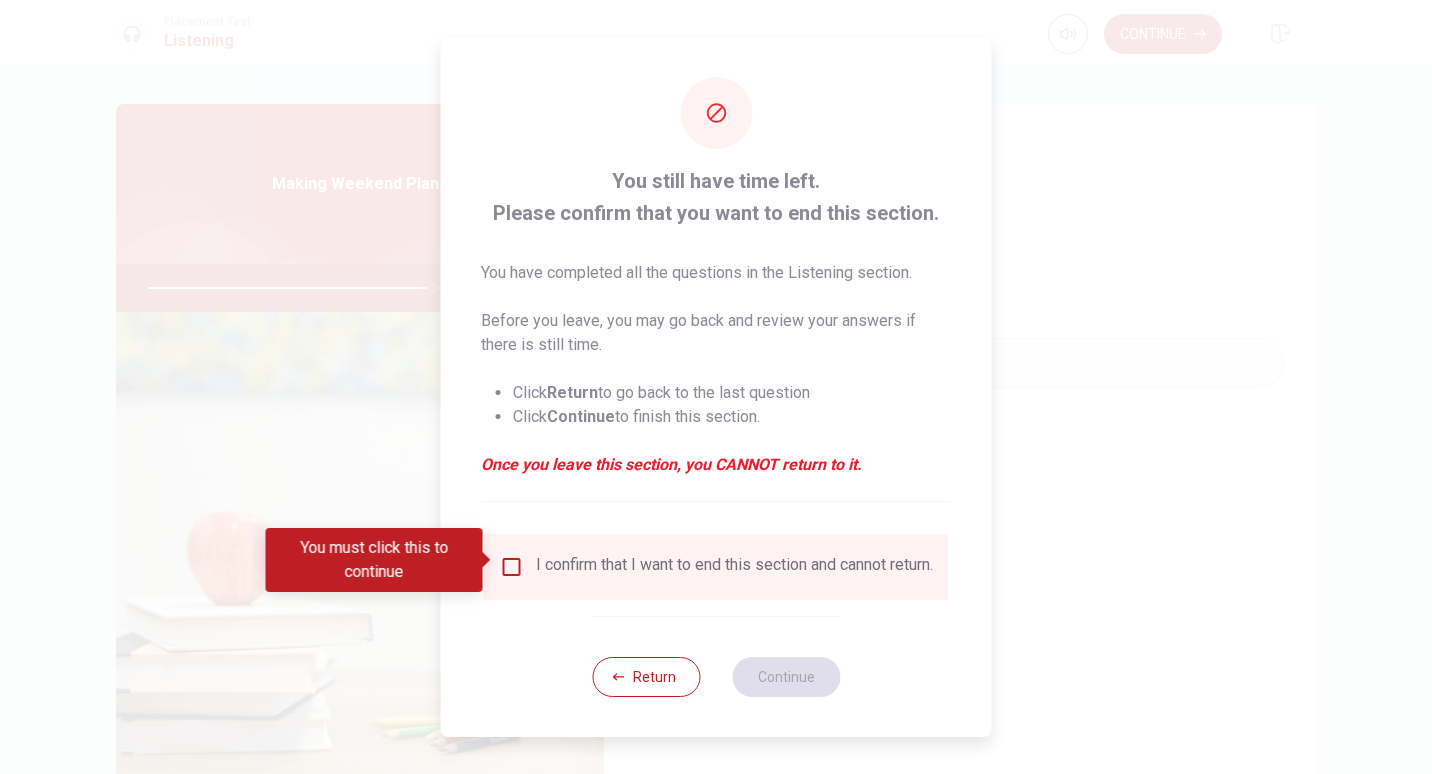 click at bounding box center (512, 567) 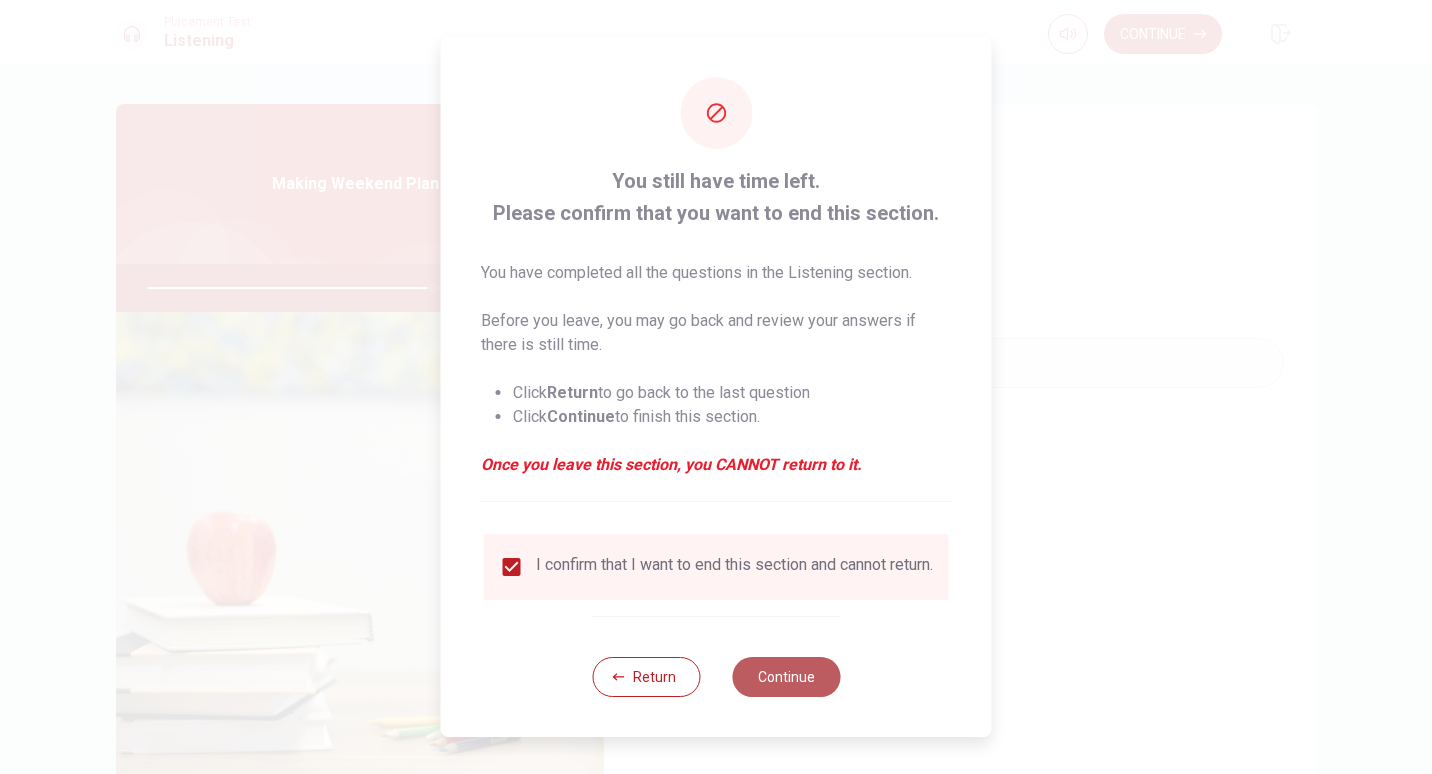 click on "Continue" at bounding box center (786, 677) 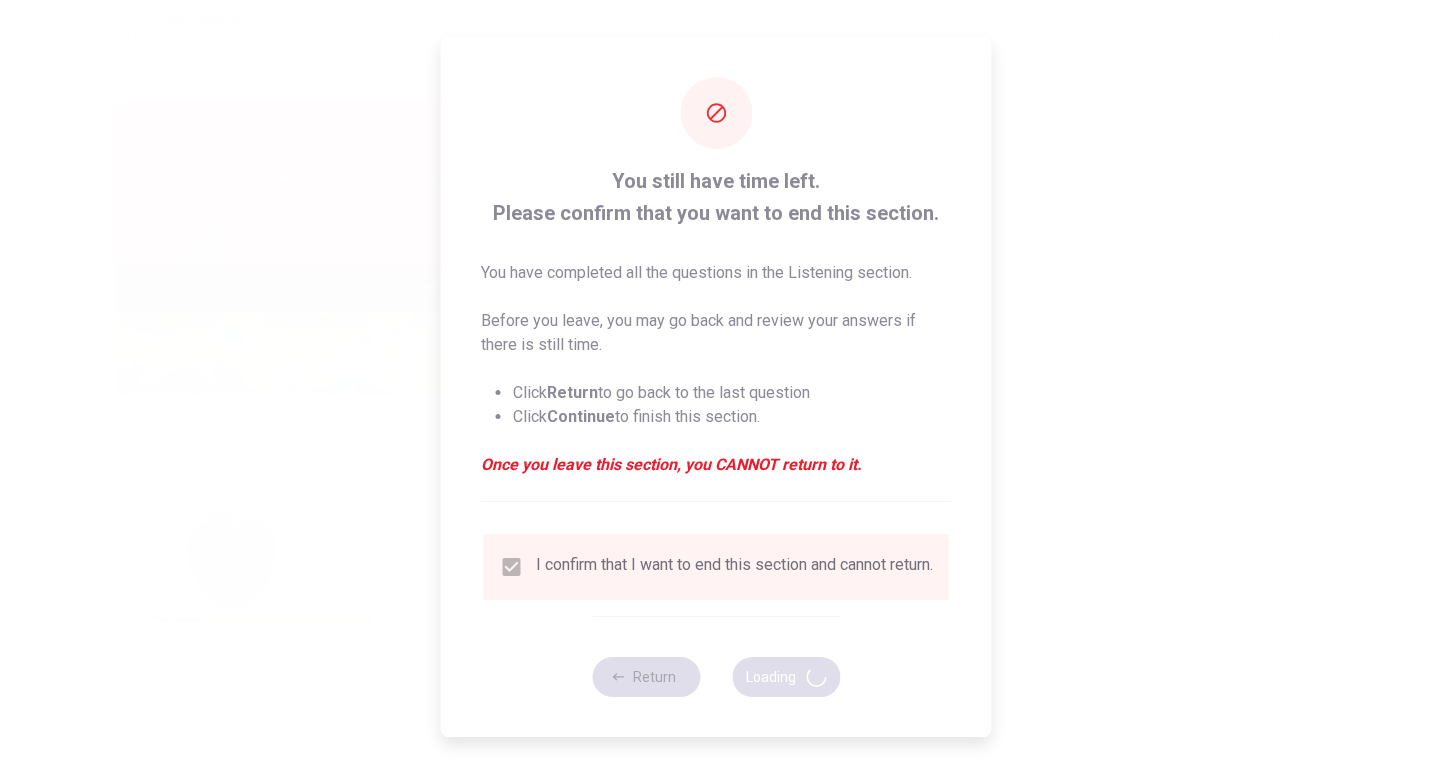 type on "79" 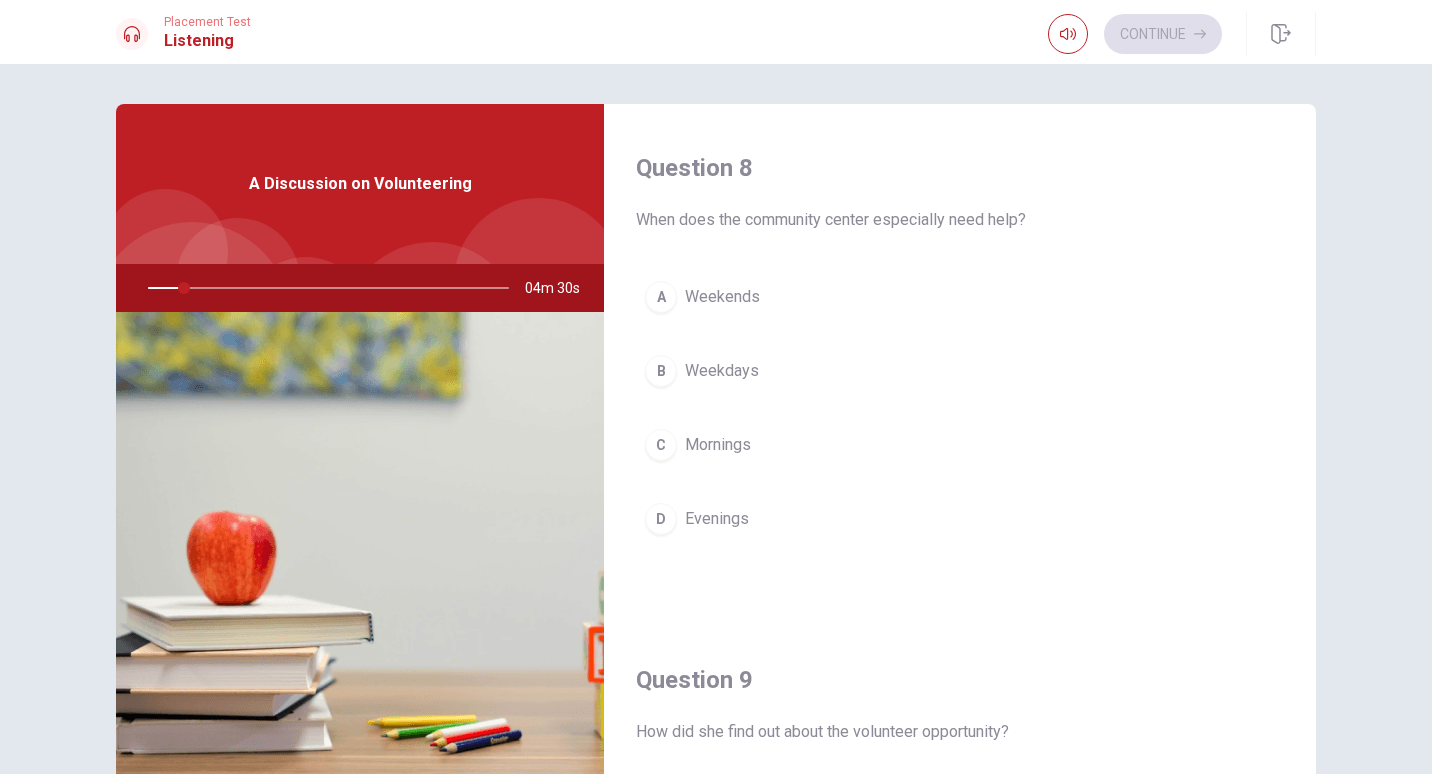 scroll, scrollTop: 1018, scrollLeft: 0, axis: vertical 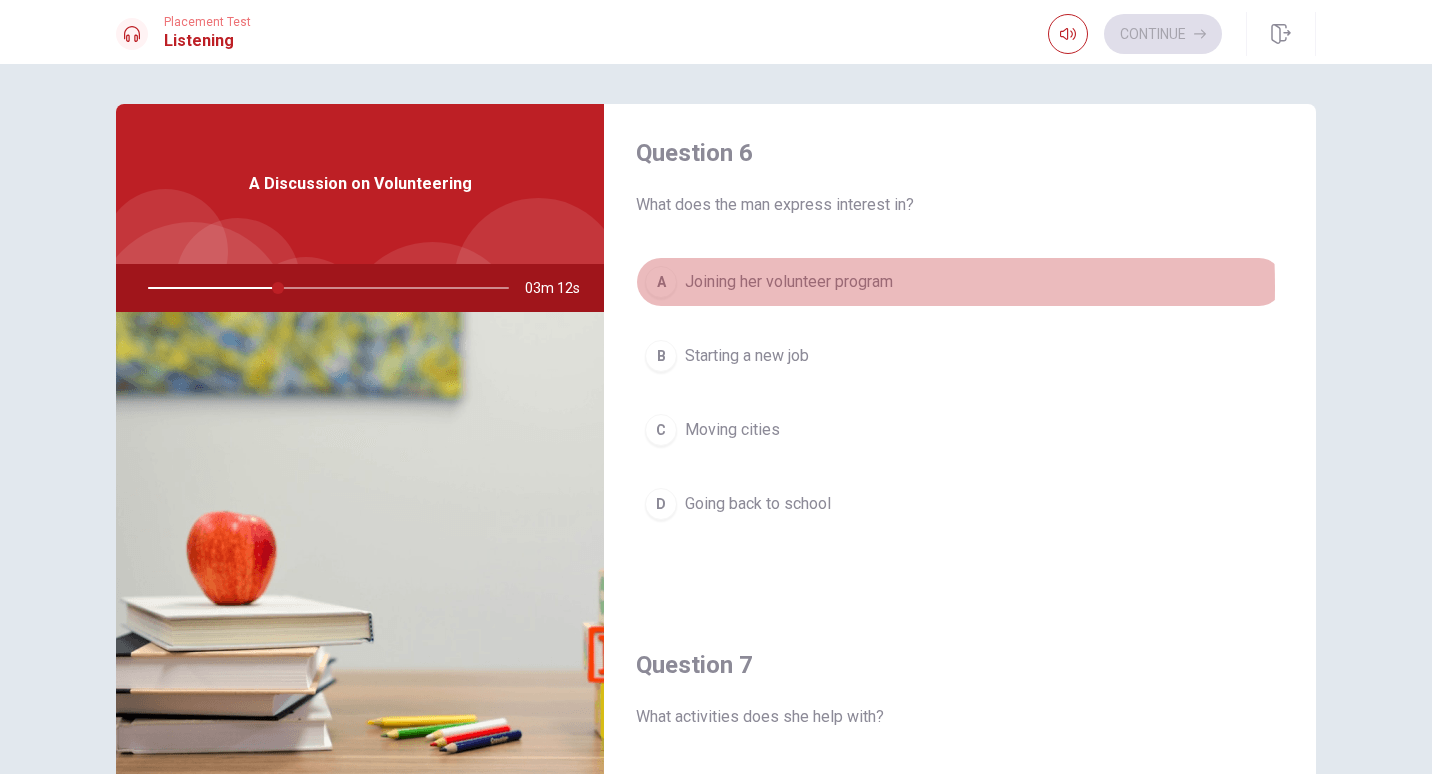 click on "A" at bounding box center (661, 282) 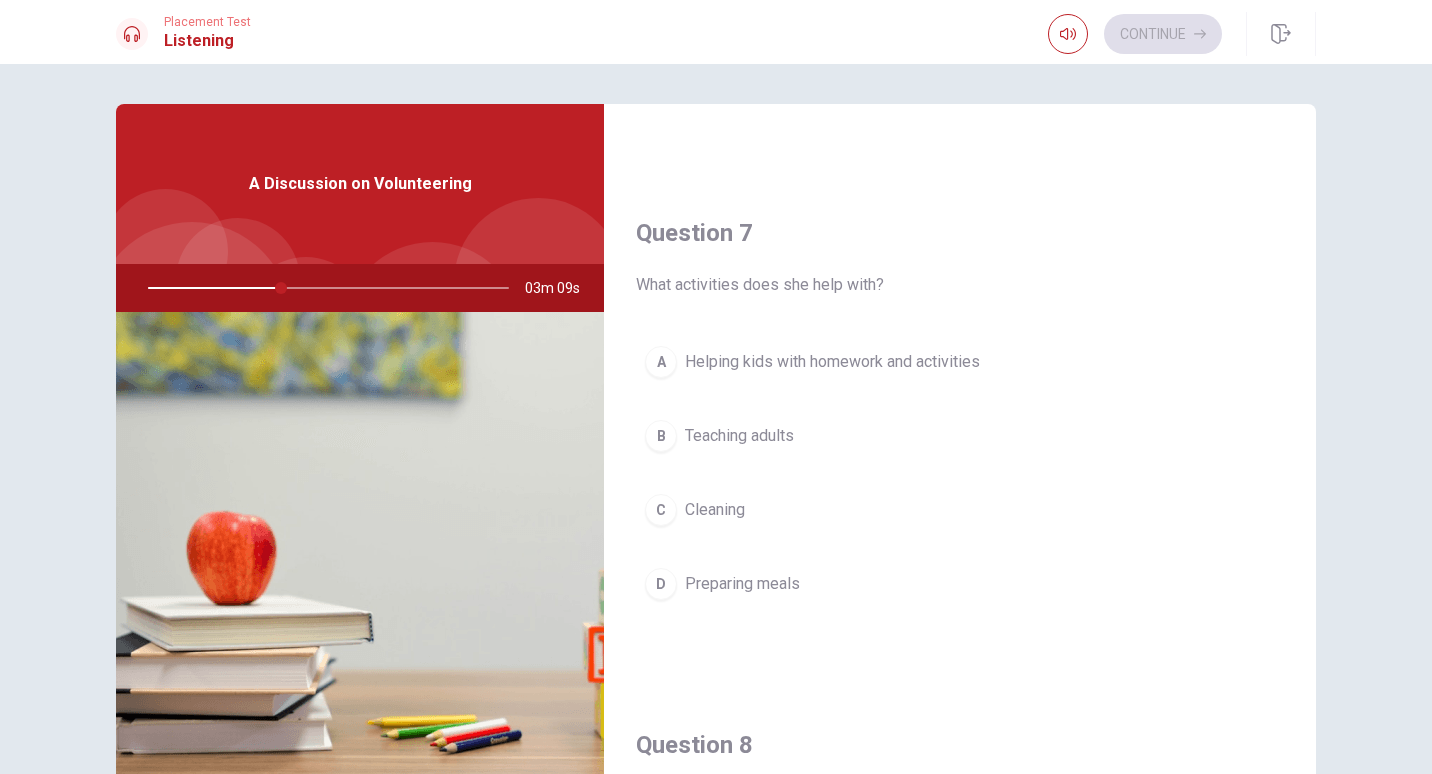 scroll, scrollTop: 472, scrollLeft: 0, axis: vertical 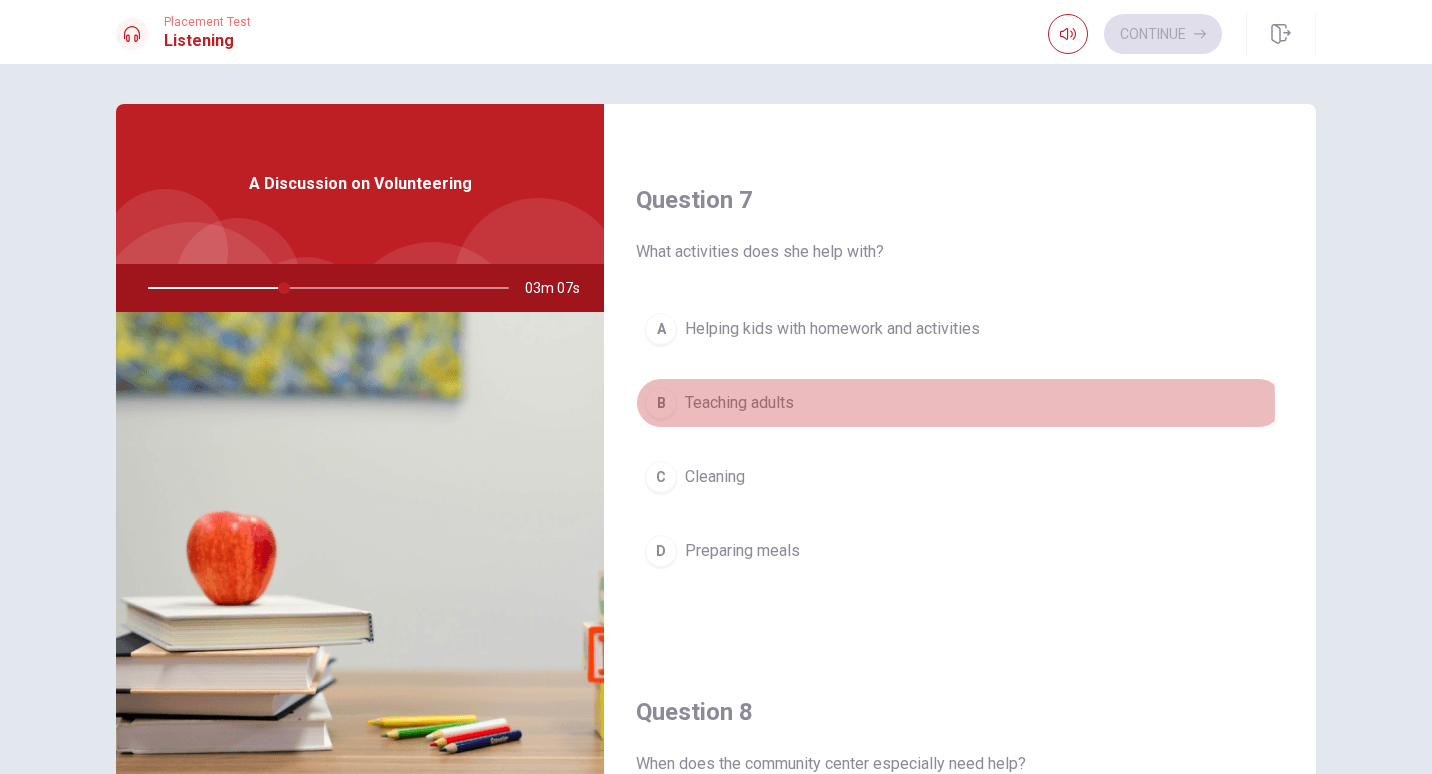 click on "B" at bounding box center (661, 403) 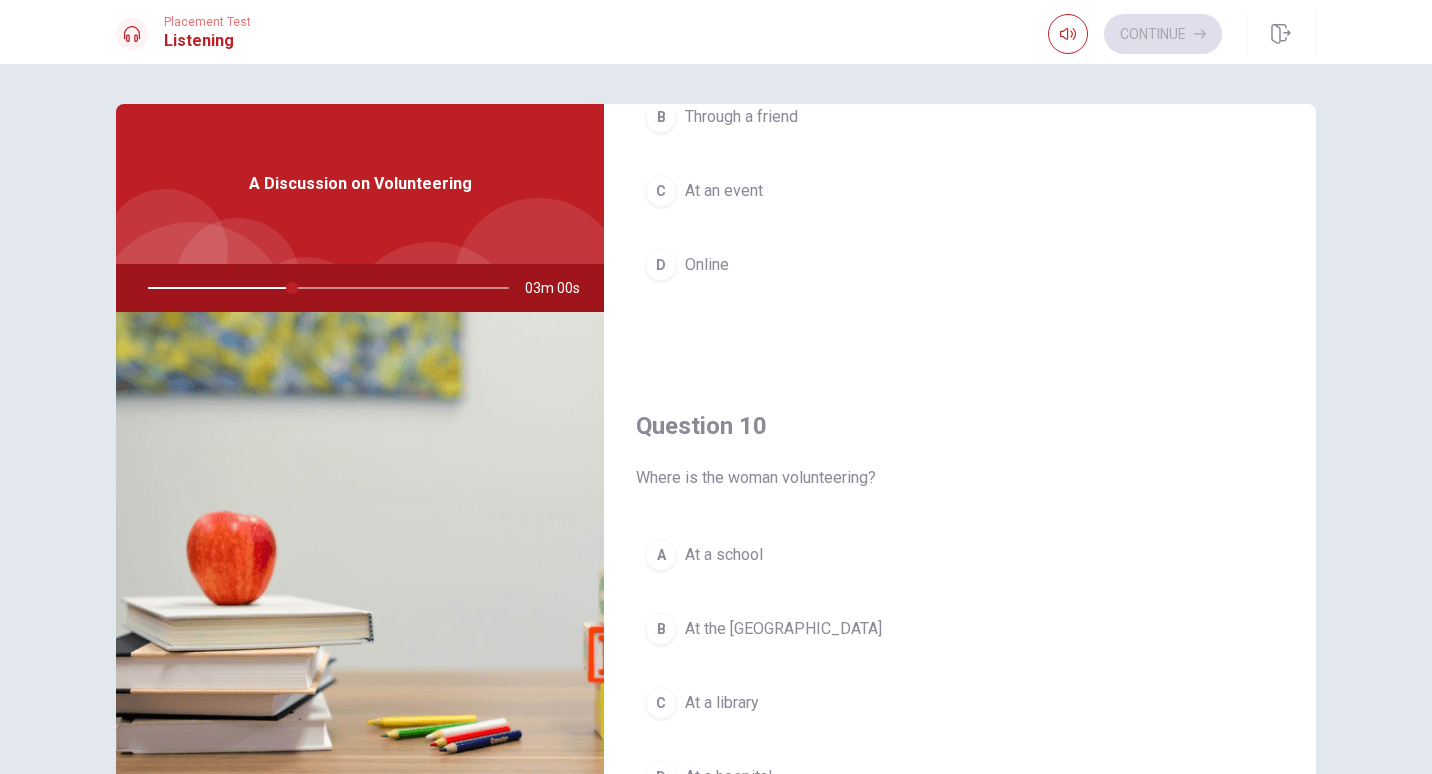 scroll, scrollTop: 1865, scrollLeft: 0, axis: vertical 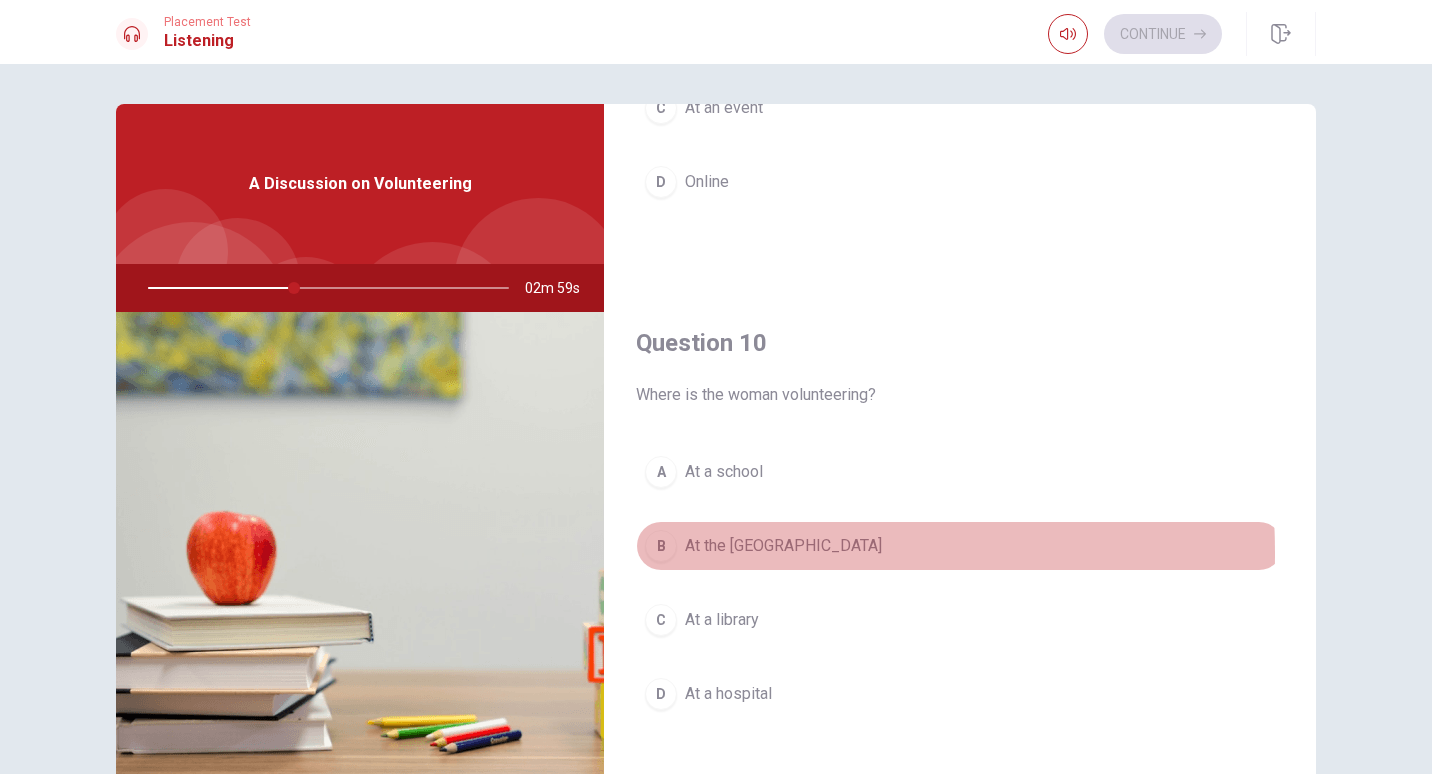 click on "B" at bounding box center [661, 546] 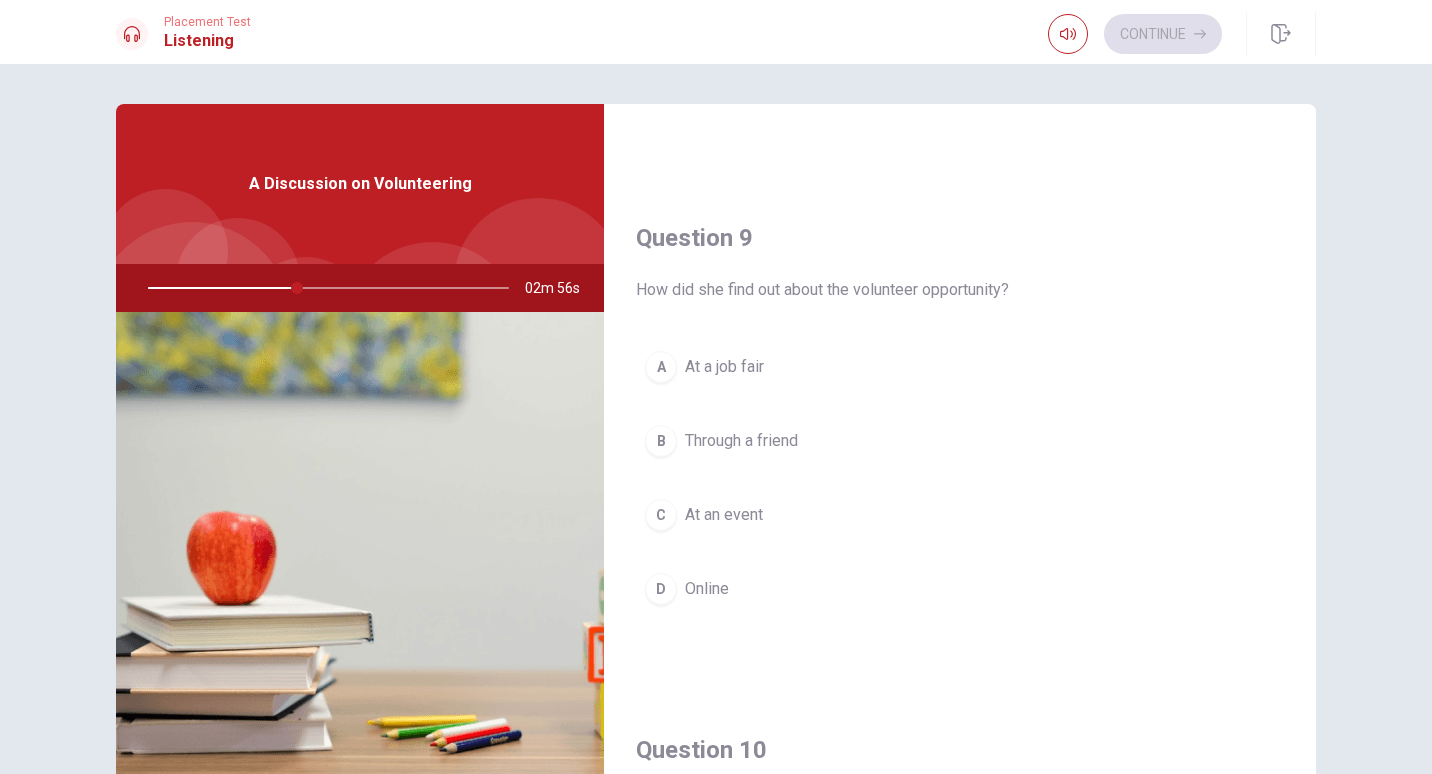 scroll, scrollTop: 1462, scrollLeft: 0, axis: vertical 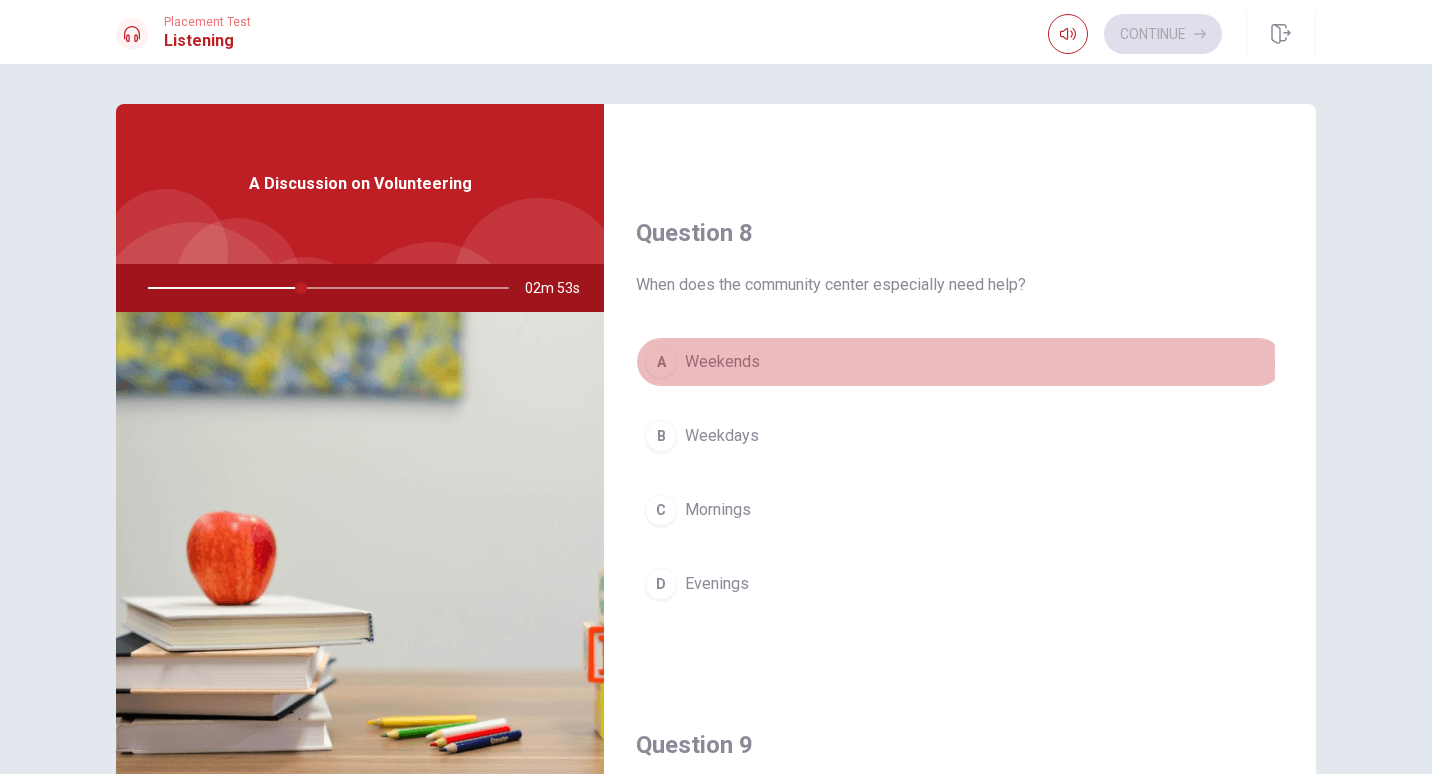 click on "A" at bounding box center (661, 362) 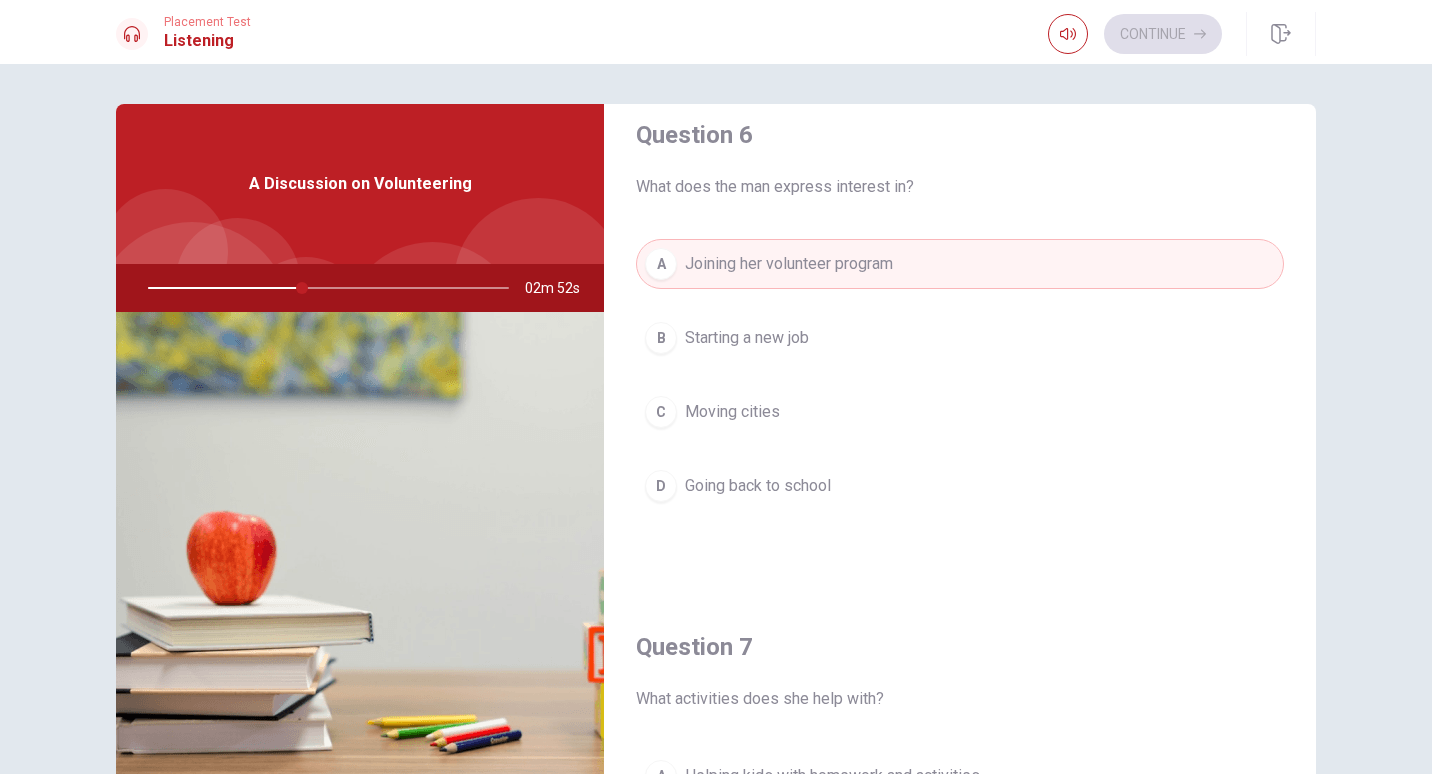 scroll, scrollTop: 0, scrollLeft: 0, axis: both 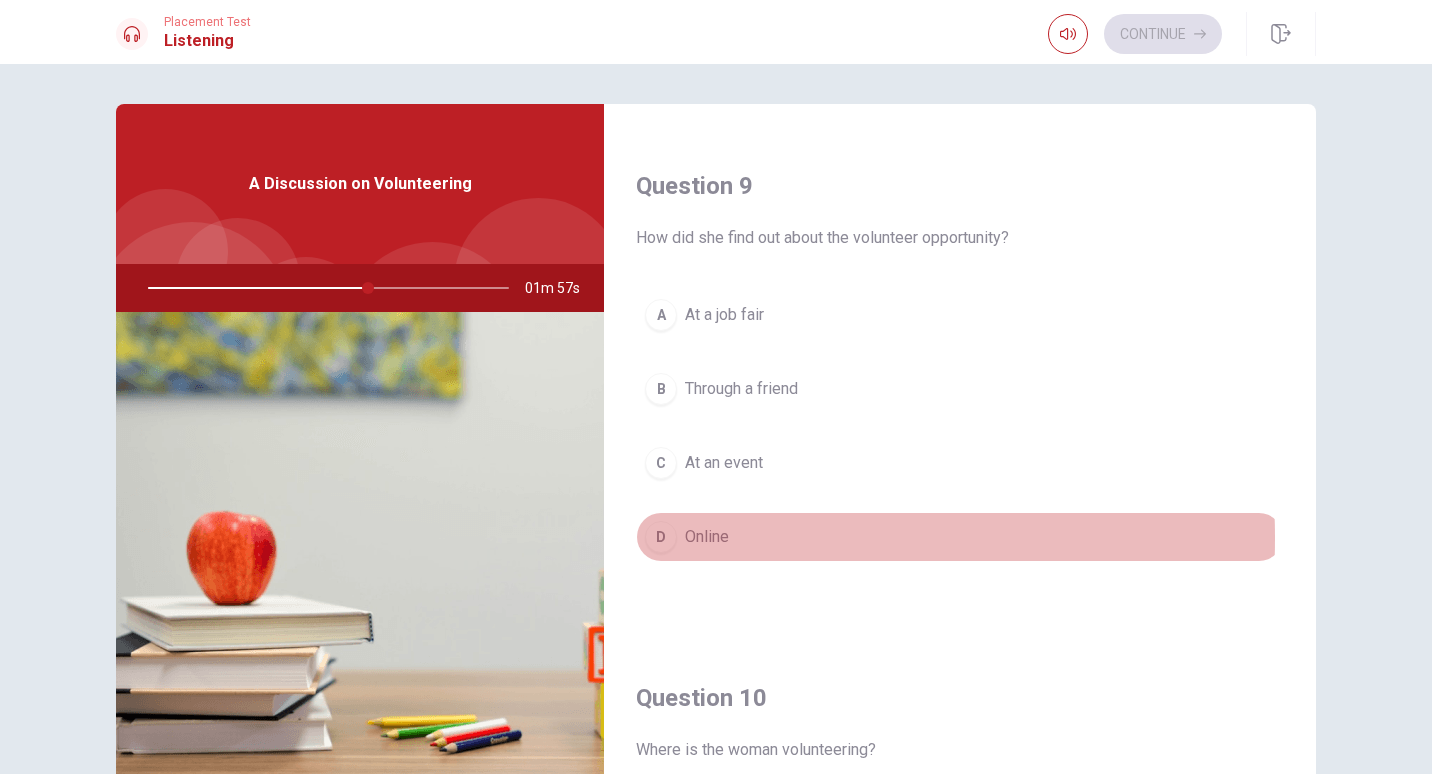 click on "D Online" at bounding box center (960, 537) 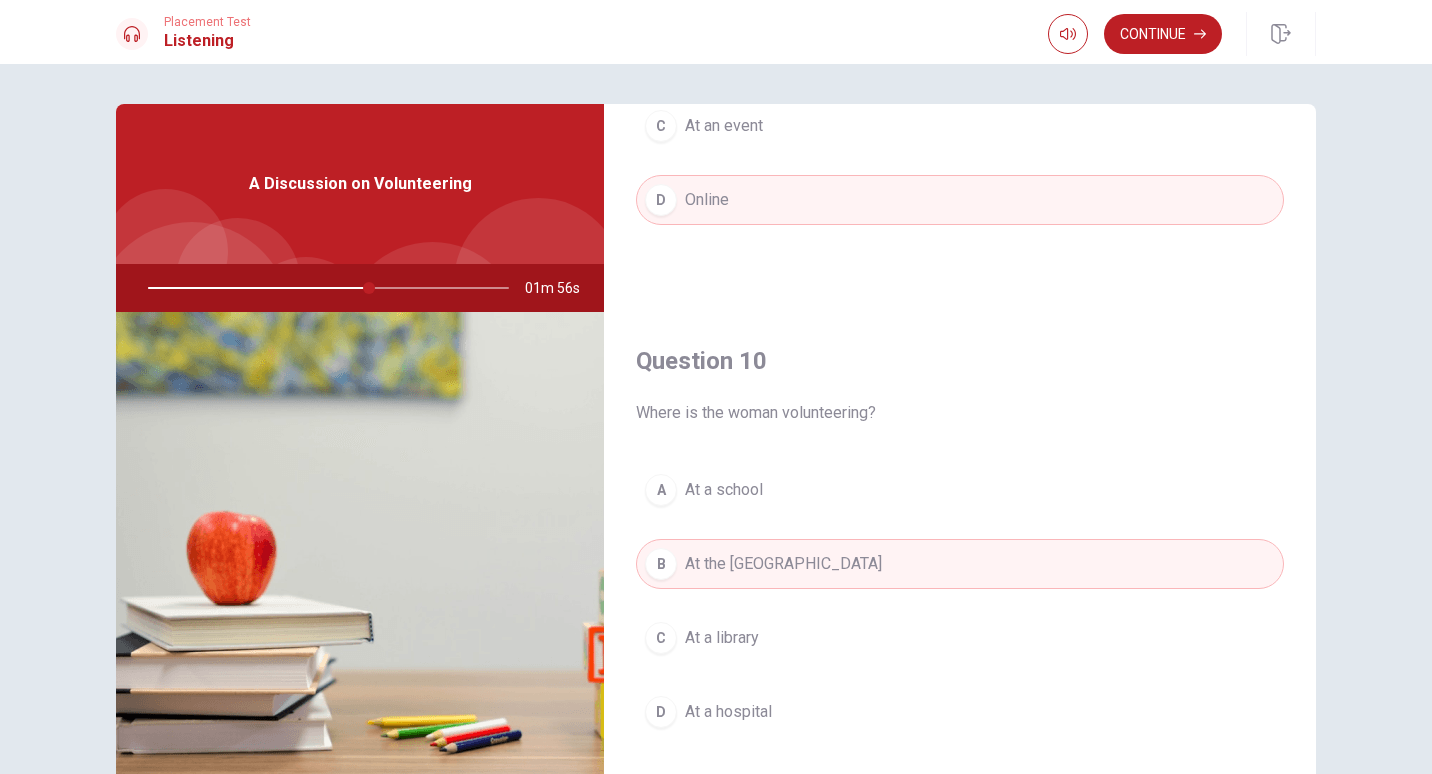 scroll, scrollTop: 1865, scrollLeft: 0, axis: vertical 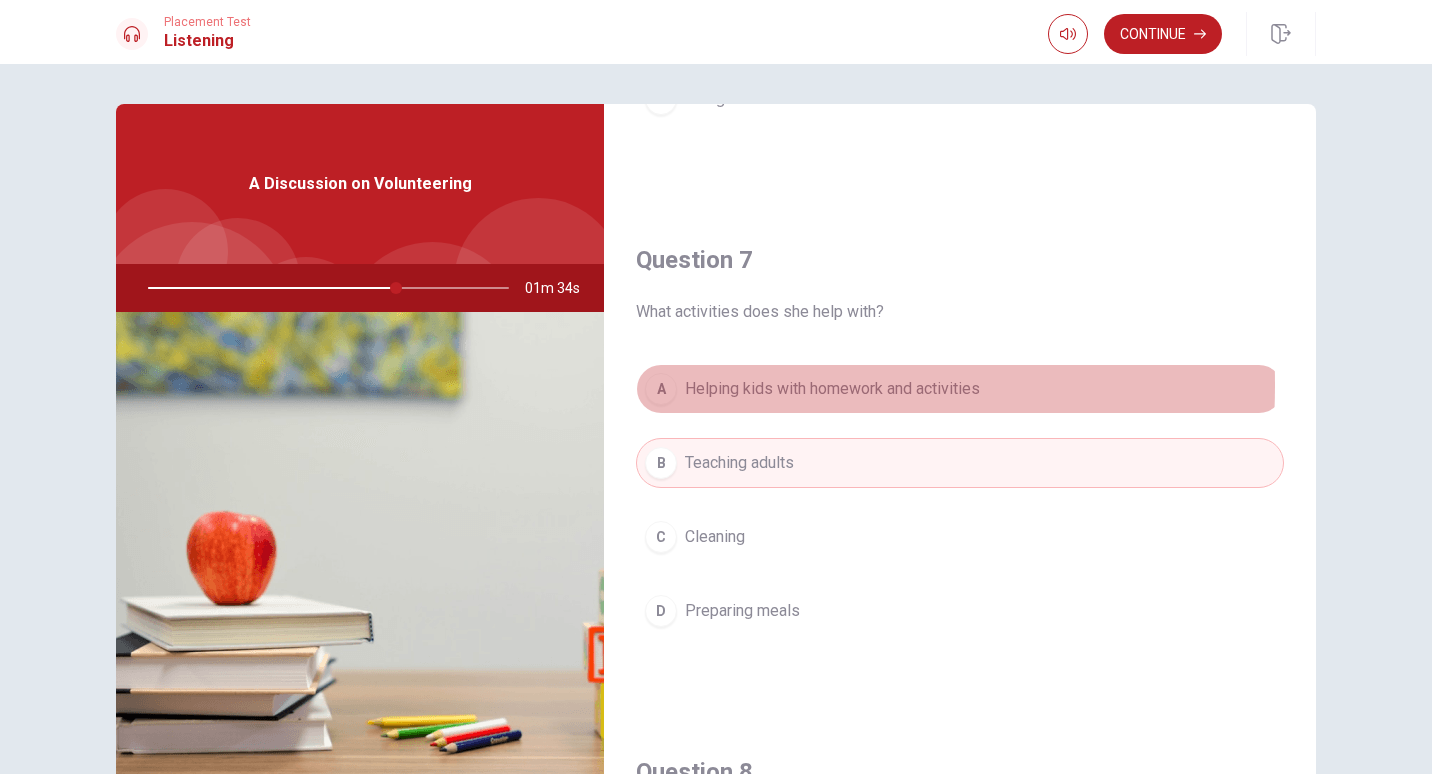 click on "A" at bounding box center [661, 389] 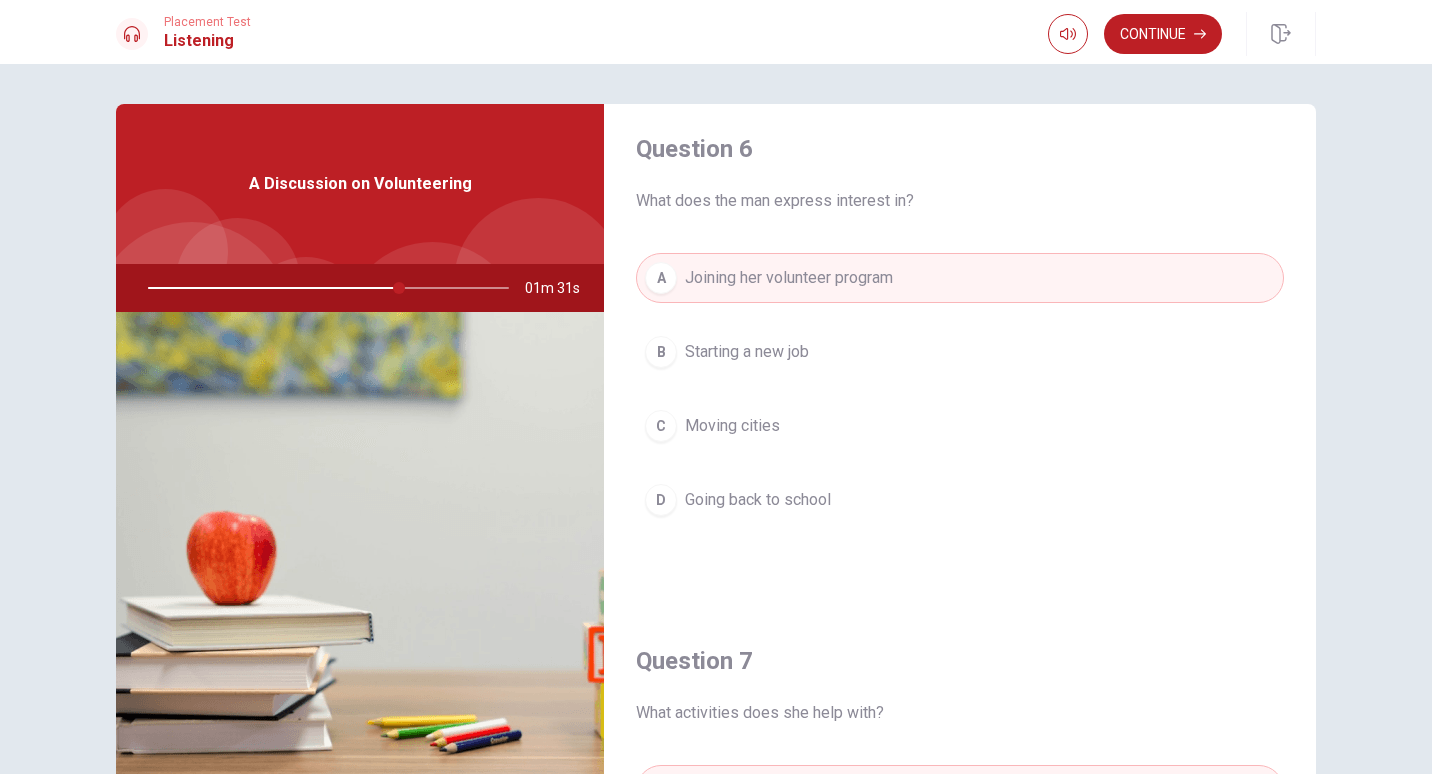 scroll, scrollTop: 0, scrollLeft: 0, axis: both 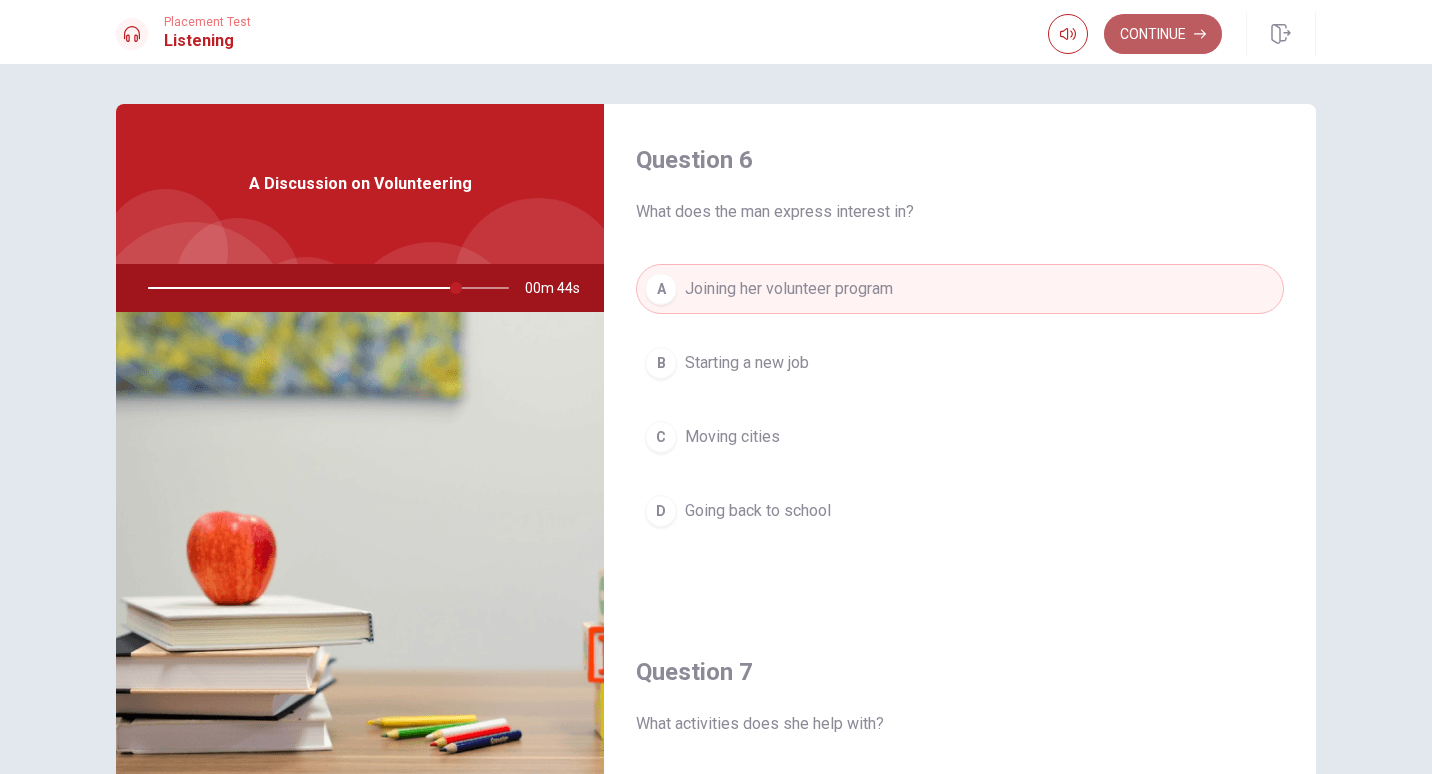 click on "Continue" at bounding box center (1163, 34) 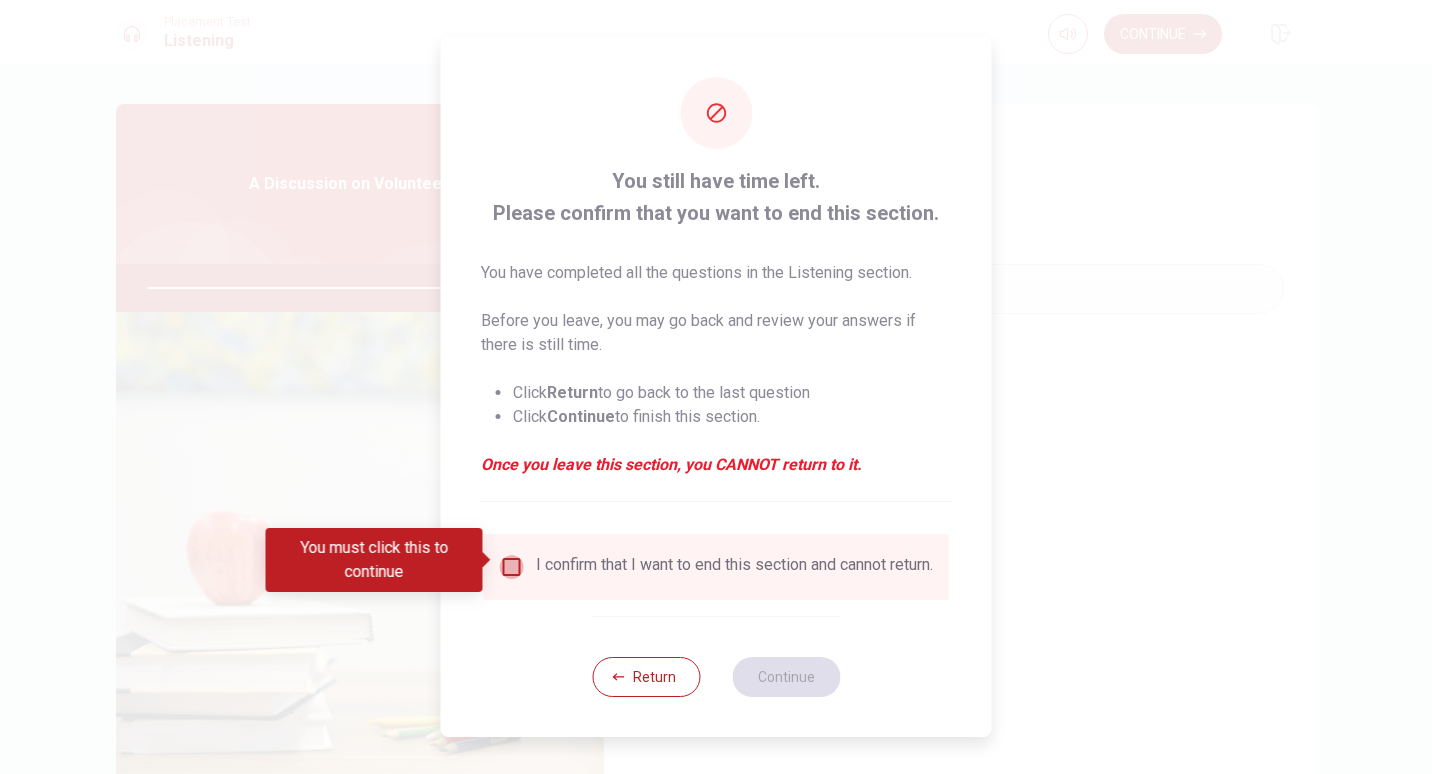click at bounding box center (512, 567) 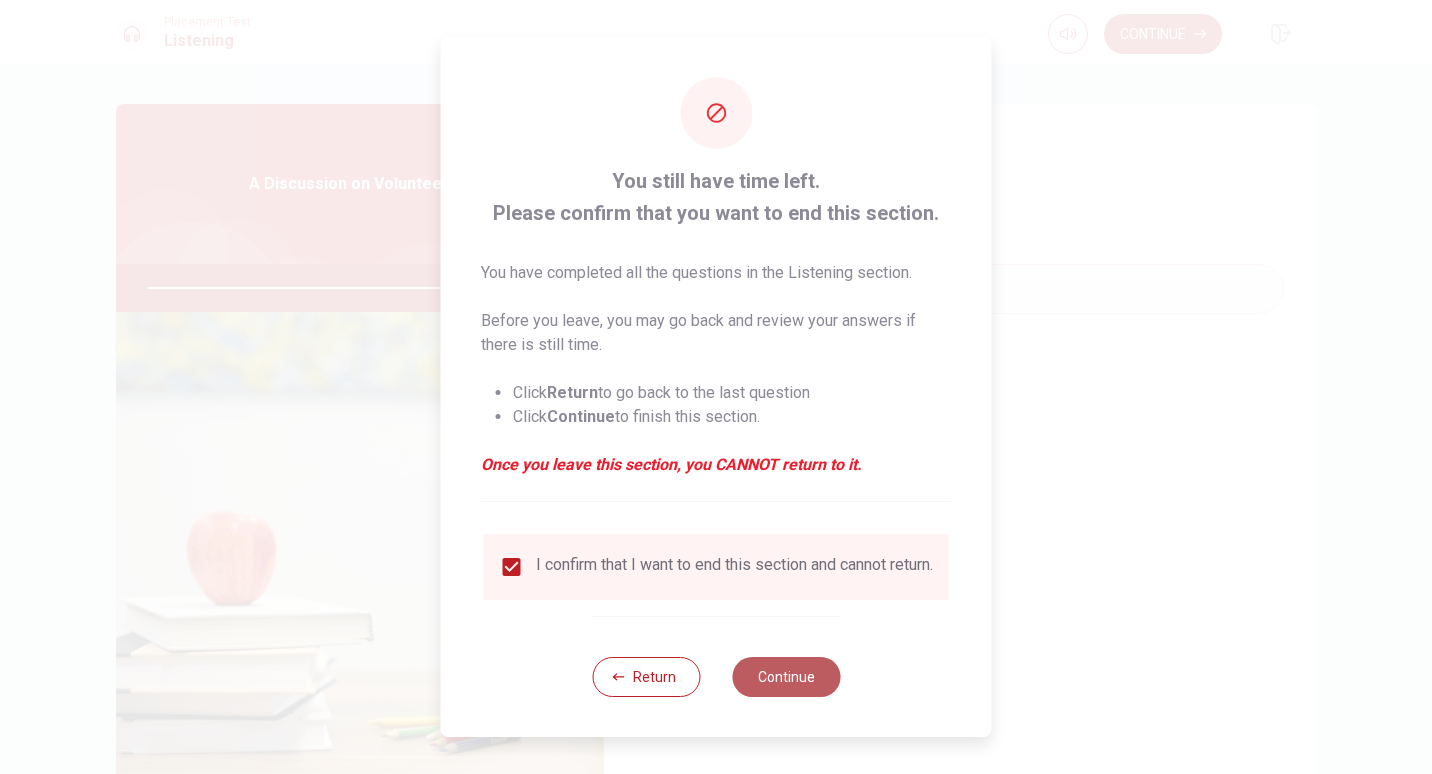 click on "Continue" at bounding box center (786, 677) 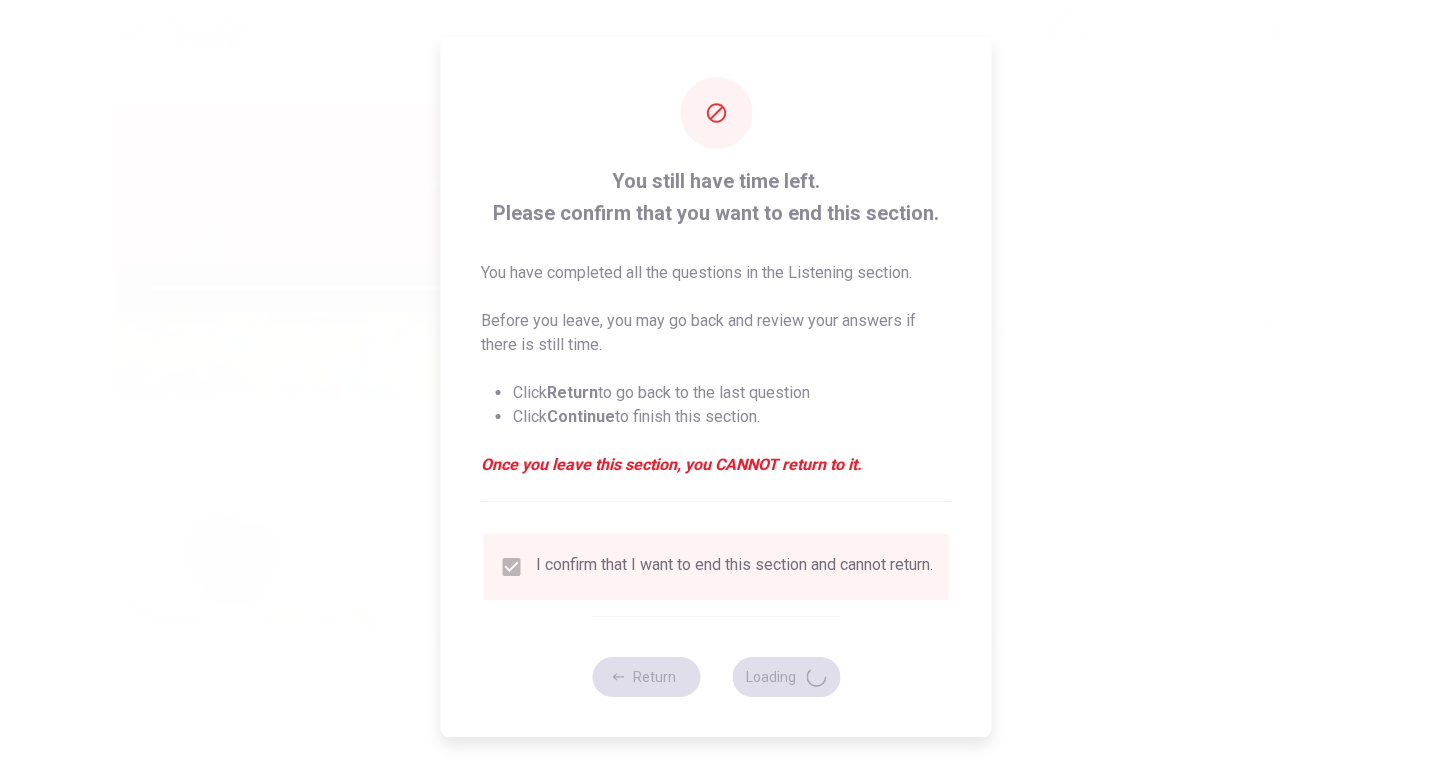 type on "87" 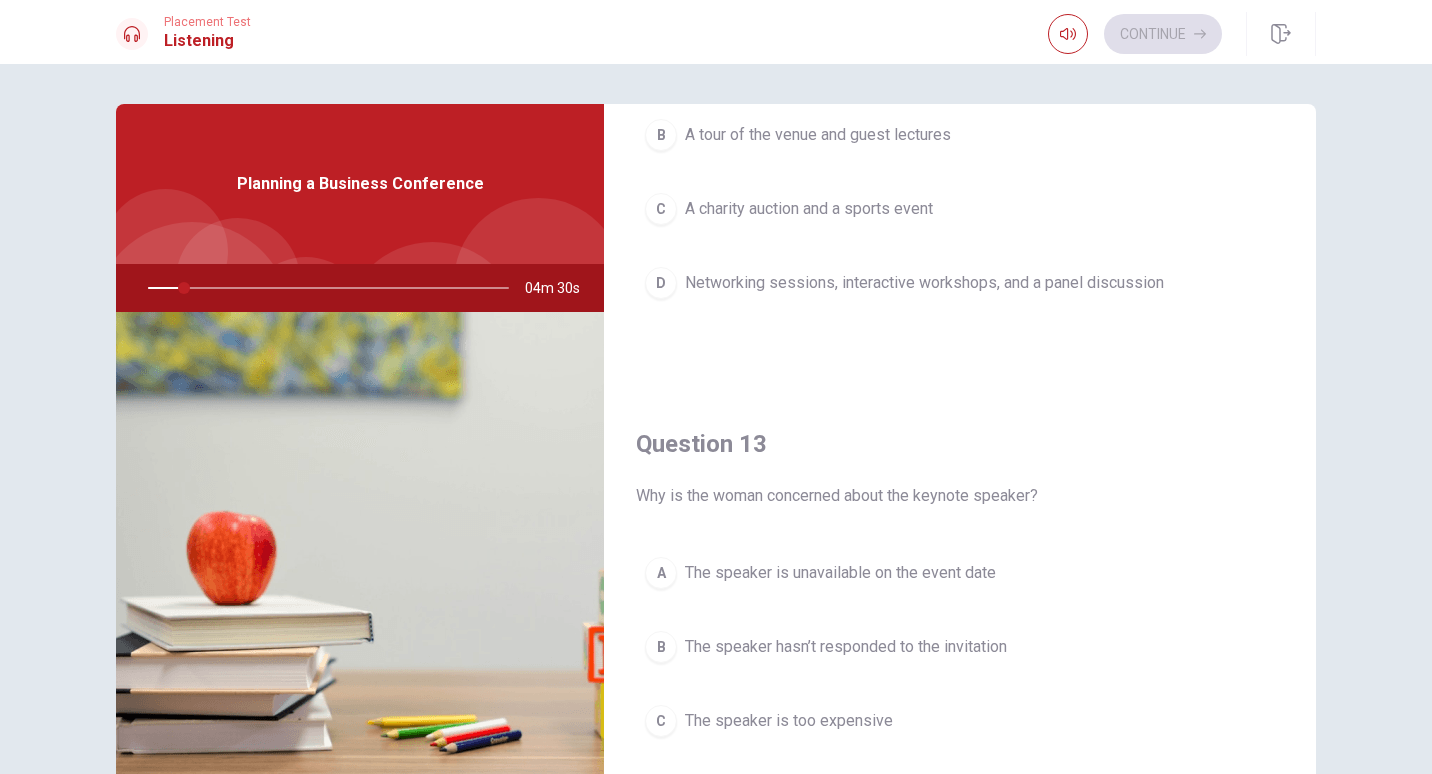 scroll, scrollTop: 742, scrollLeft: 0, axis: vertical 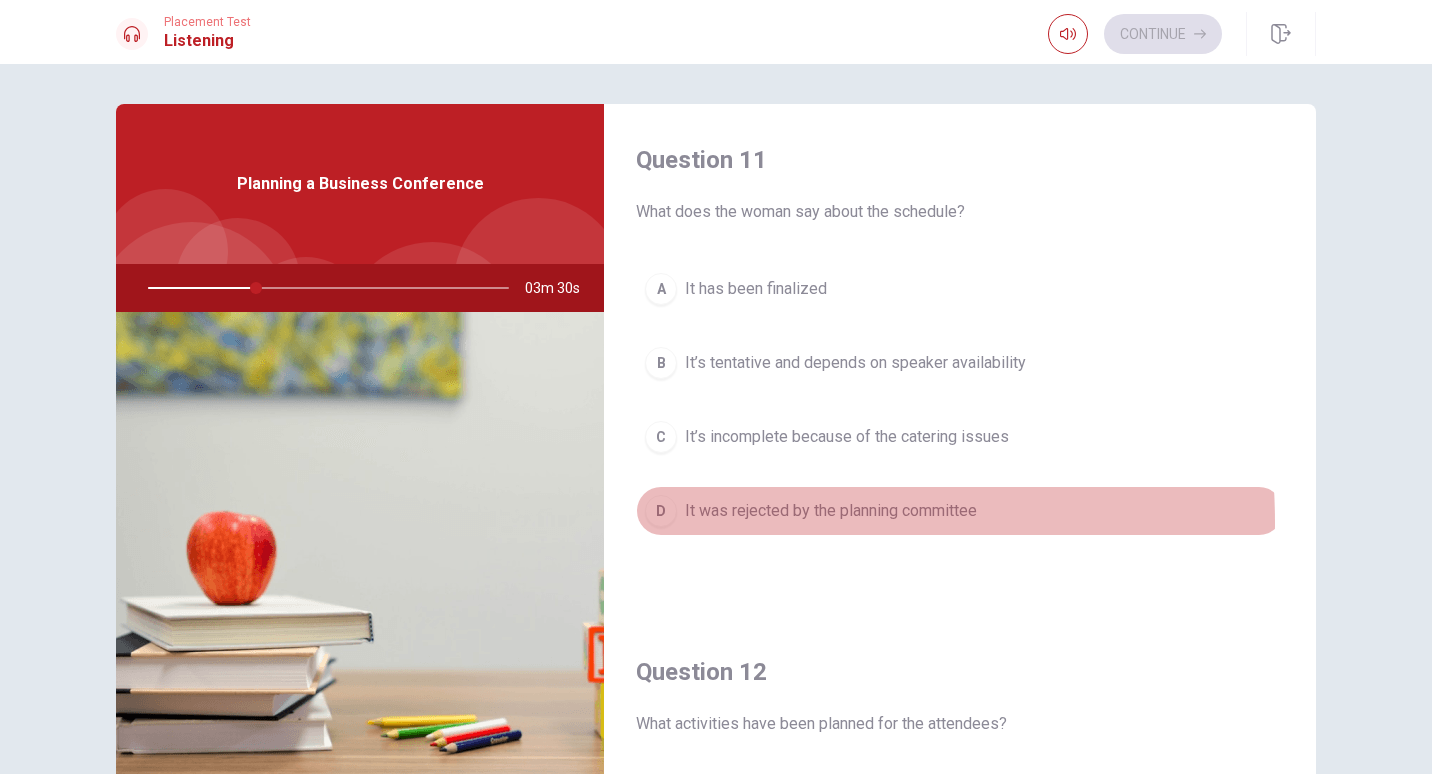 click on "D It was rejected by the planning committee" at bounding box center (960, 511) 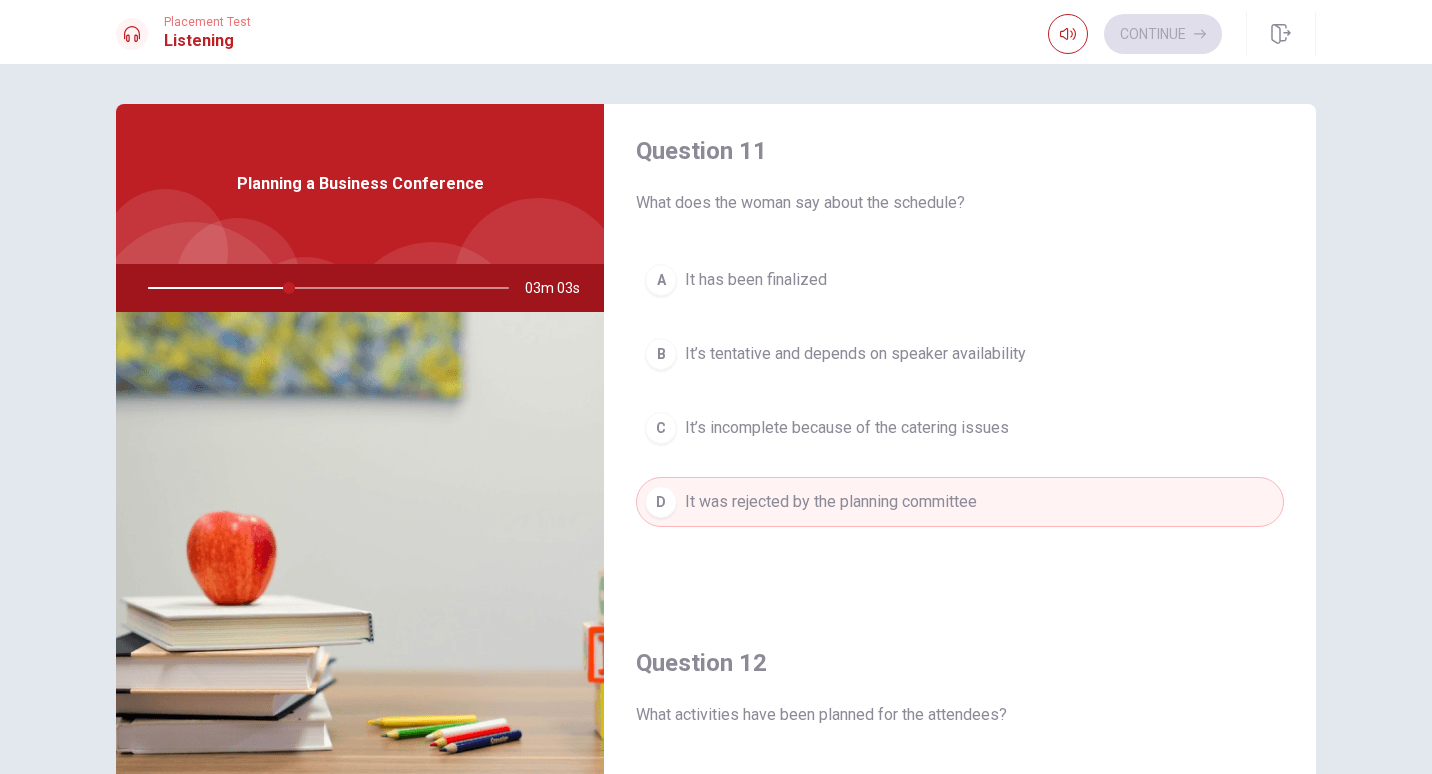 scroll, scrollTop: 0, scrollLeft: 0, axis: both 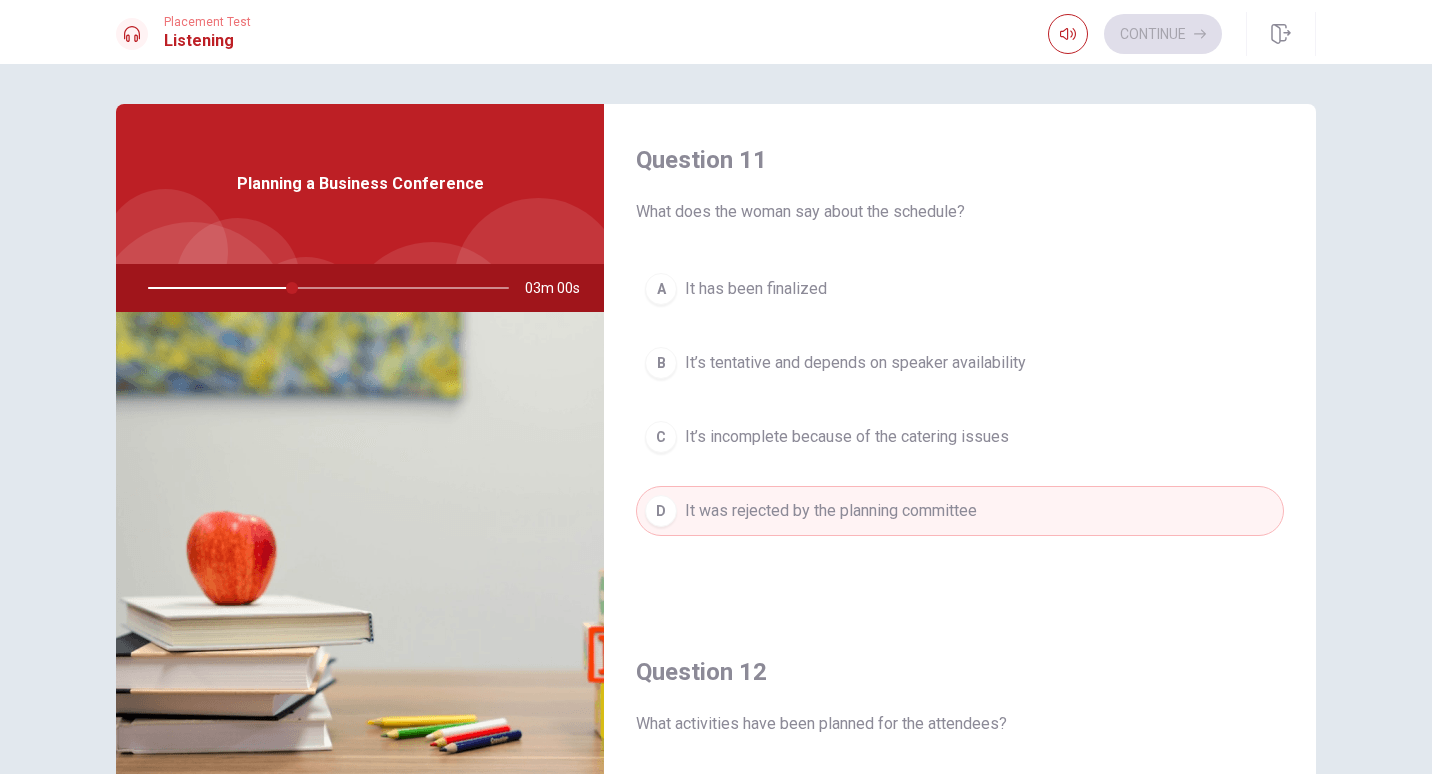 click on "B" at bounding box center [661, 363] 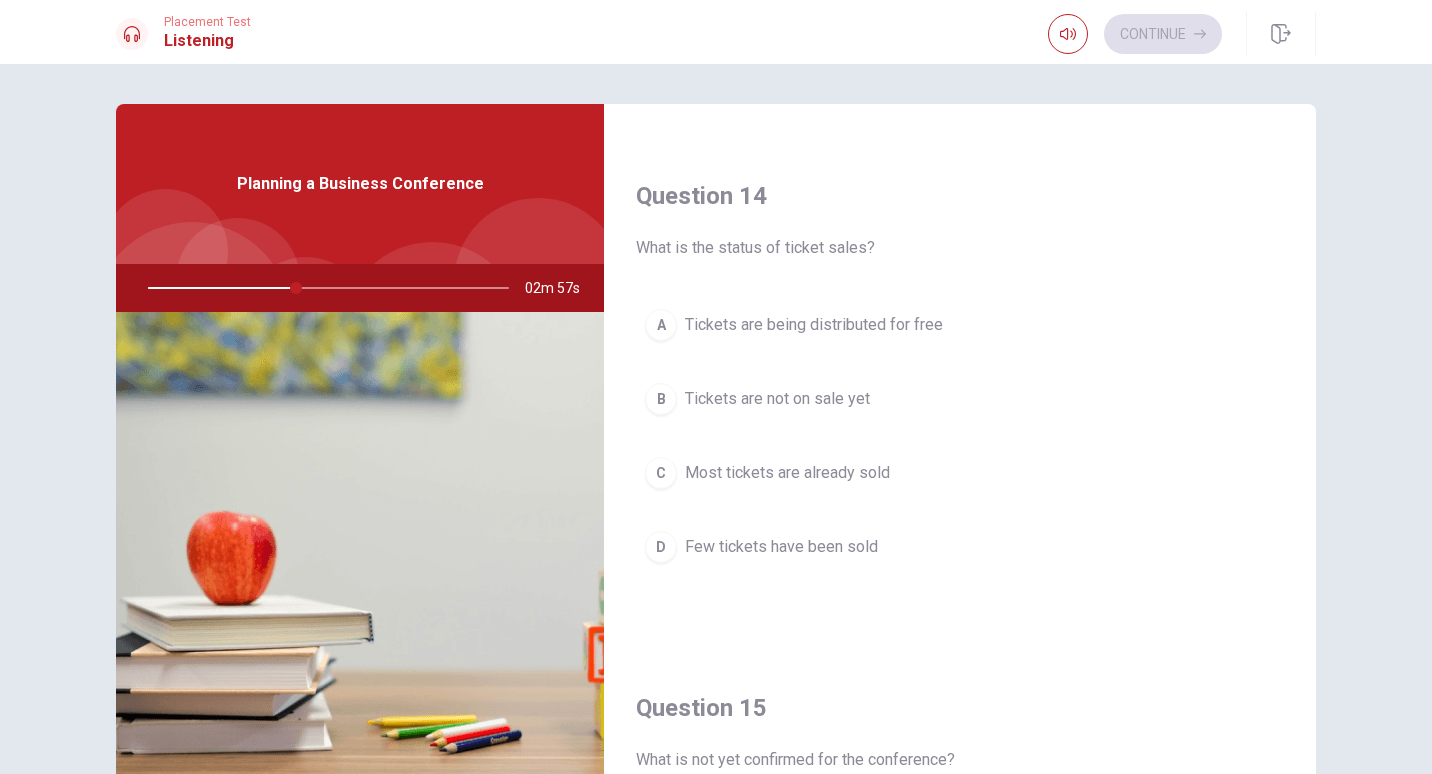 scroll, scrollTop: 1475, scrollLeft: 0, axis: vertical 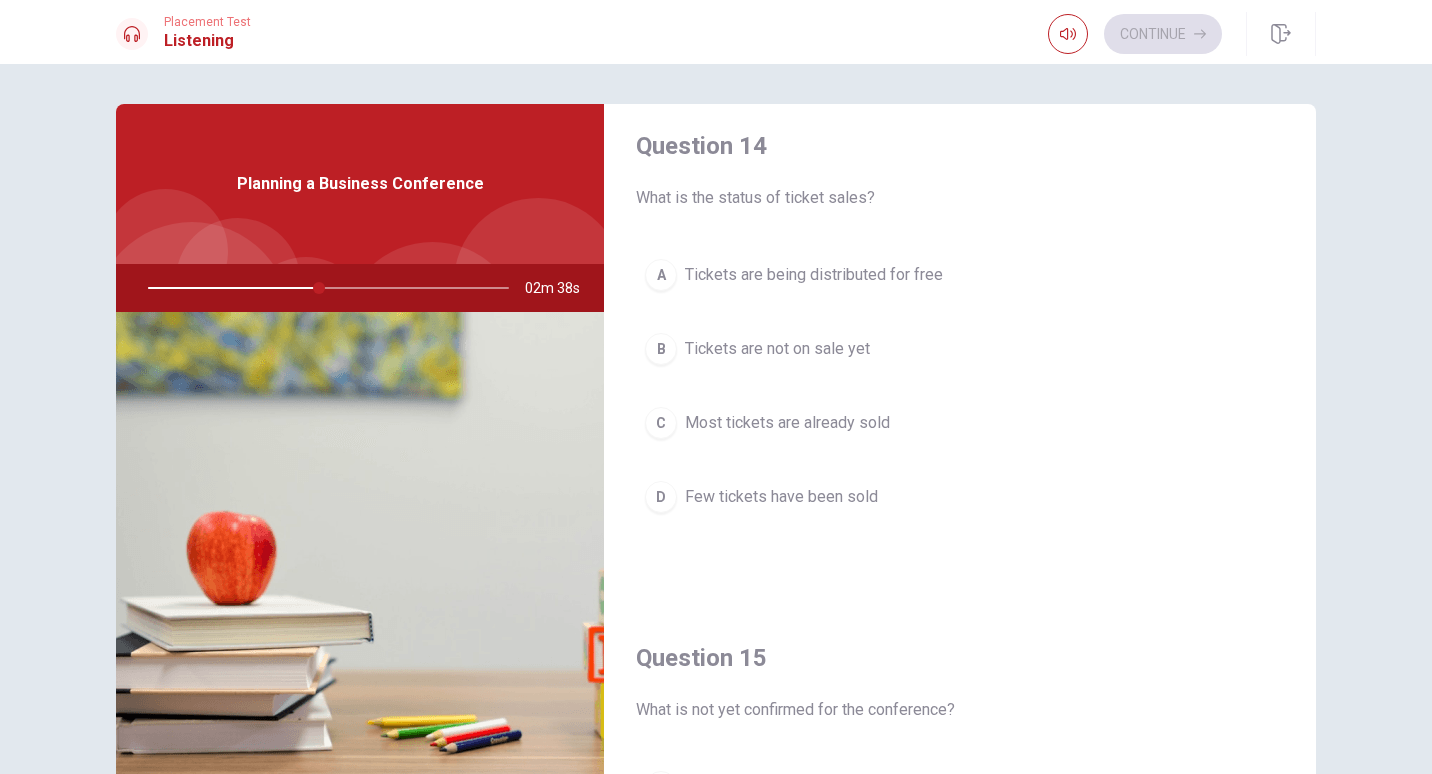 click on "C Most tickets are already sold" at bounding box center [960, 423] 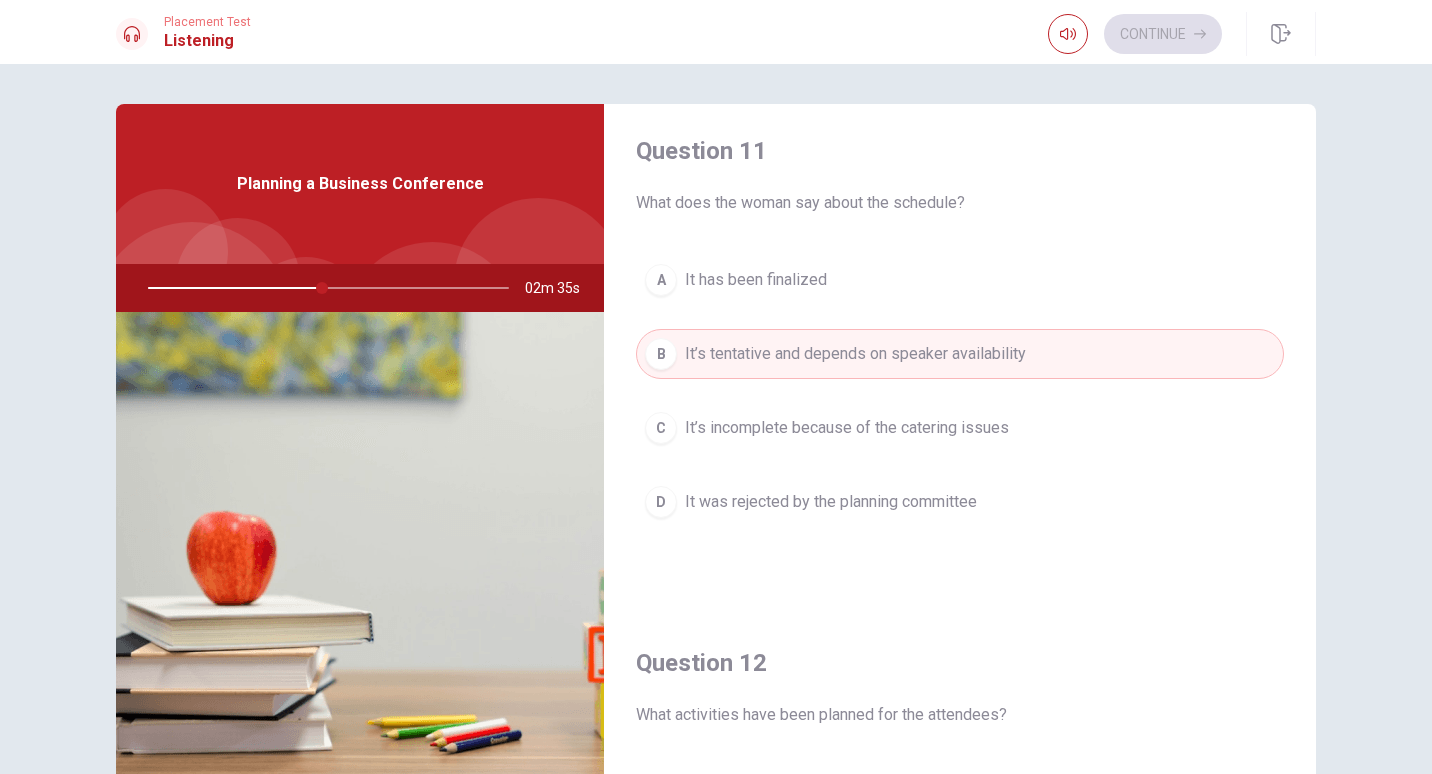 scroll, scrollTop: 7, scrollLeft: 0, axis: vertical 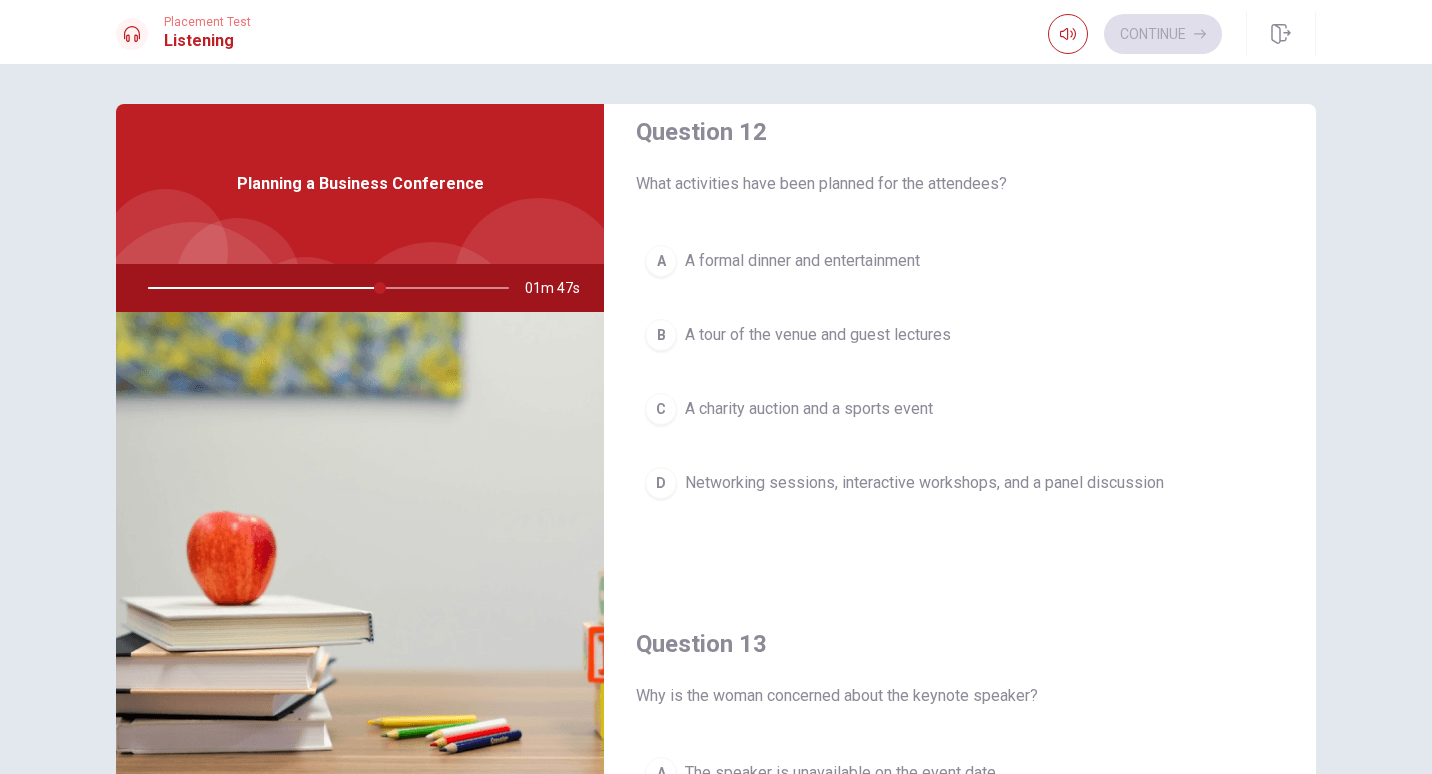 click on "D" at bounding box center (661, 483) 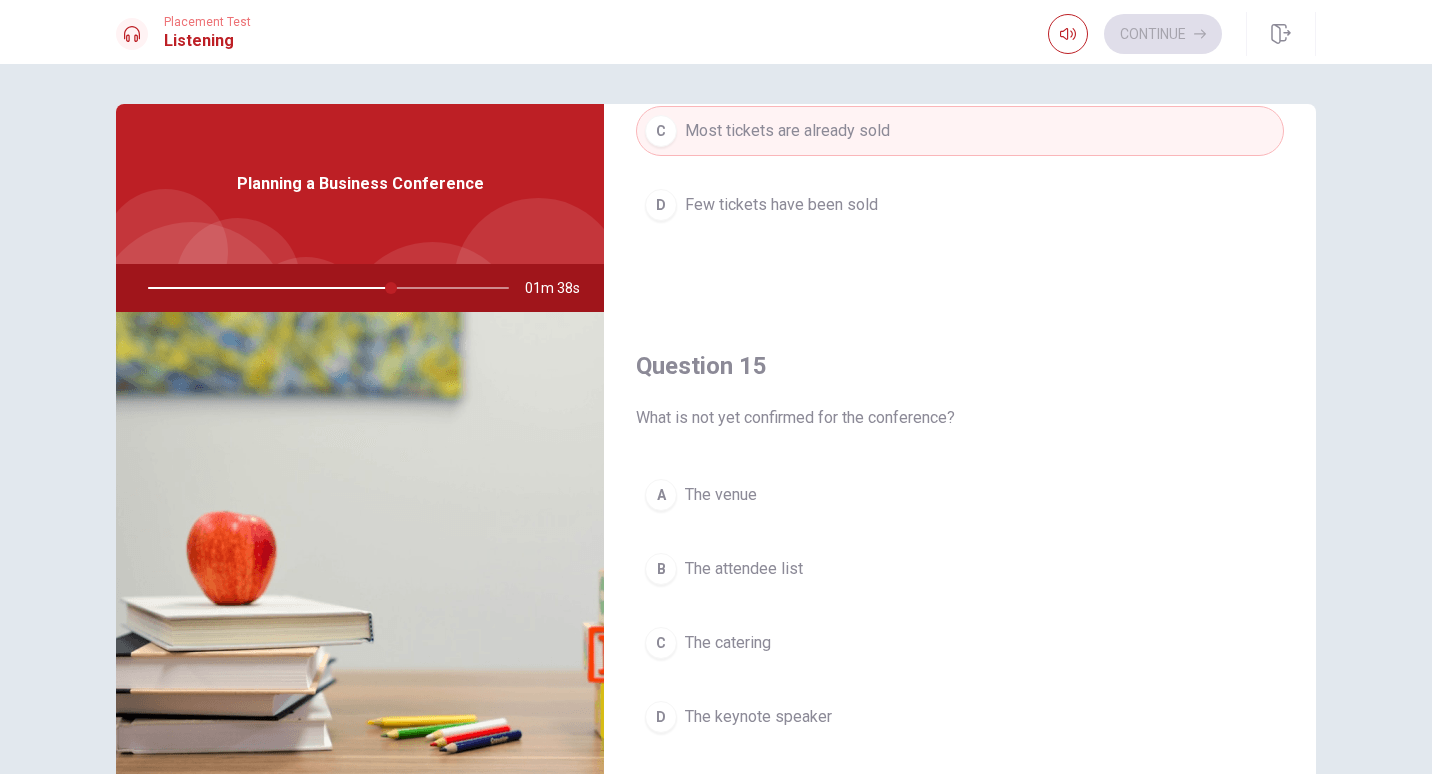 scroll, scrollTop: 1865, scrollLeft: 0, axis: vertical 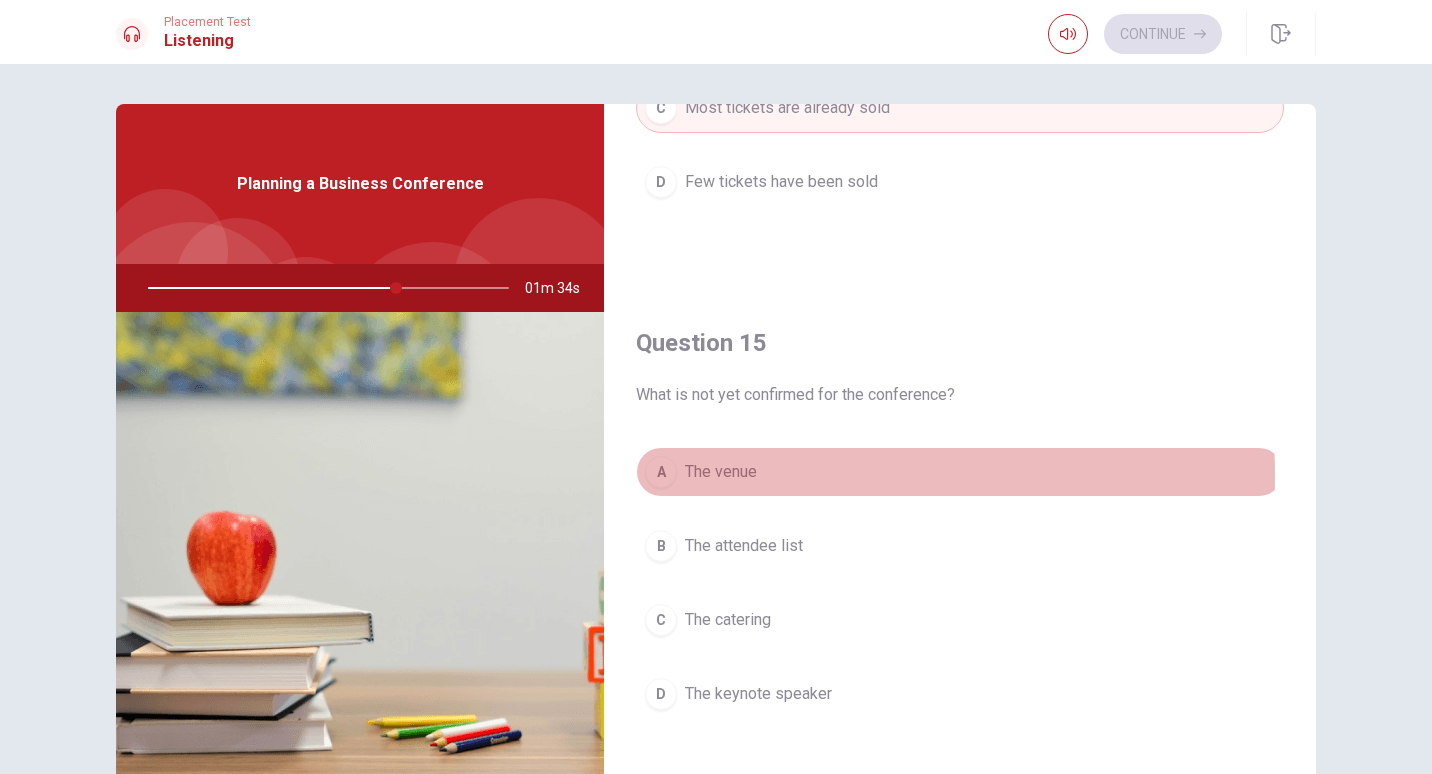 click on "A" at bounding box center [661, 472] 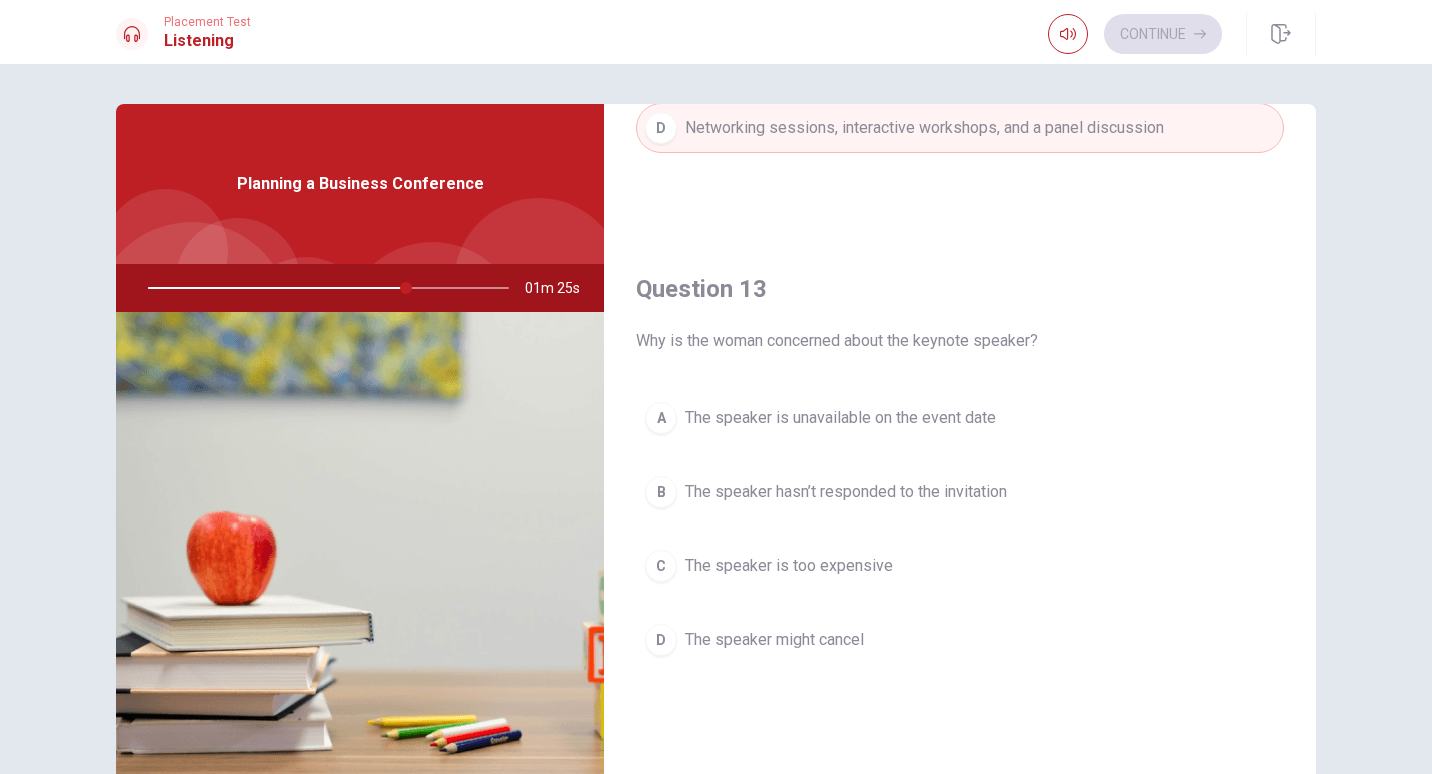 scroll, scrollTop: 883, scrollLeft: 0, axis: vertical 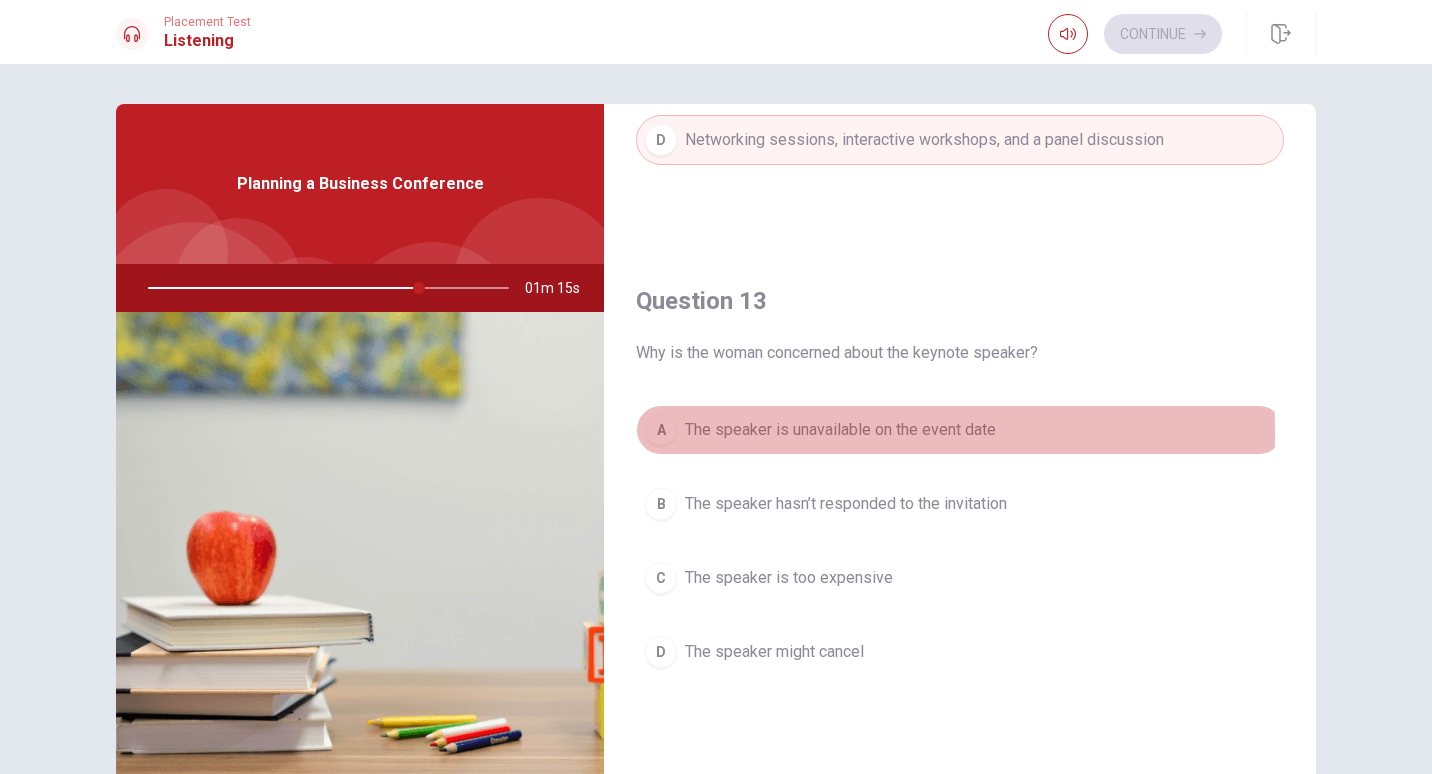 click on "A" at bounding box center (661, 430) 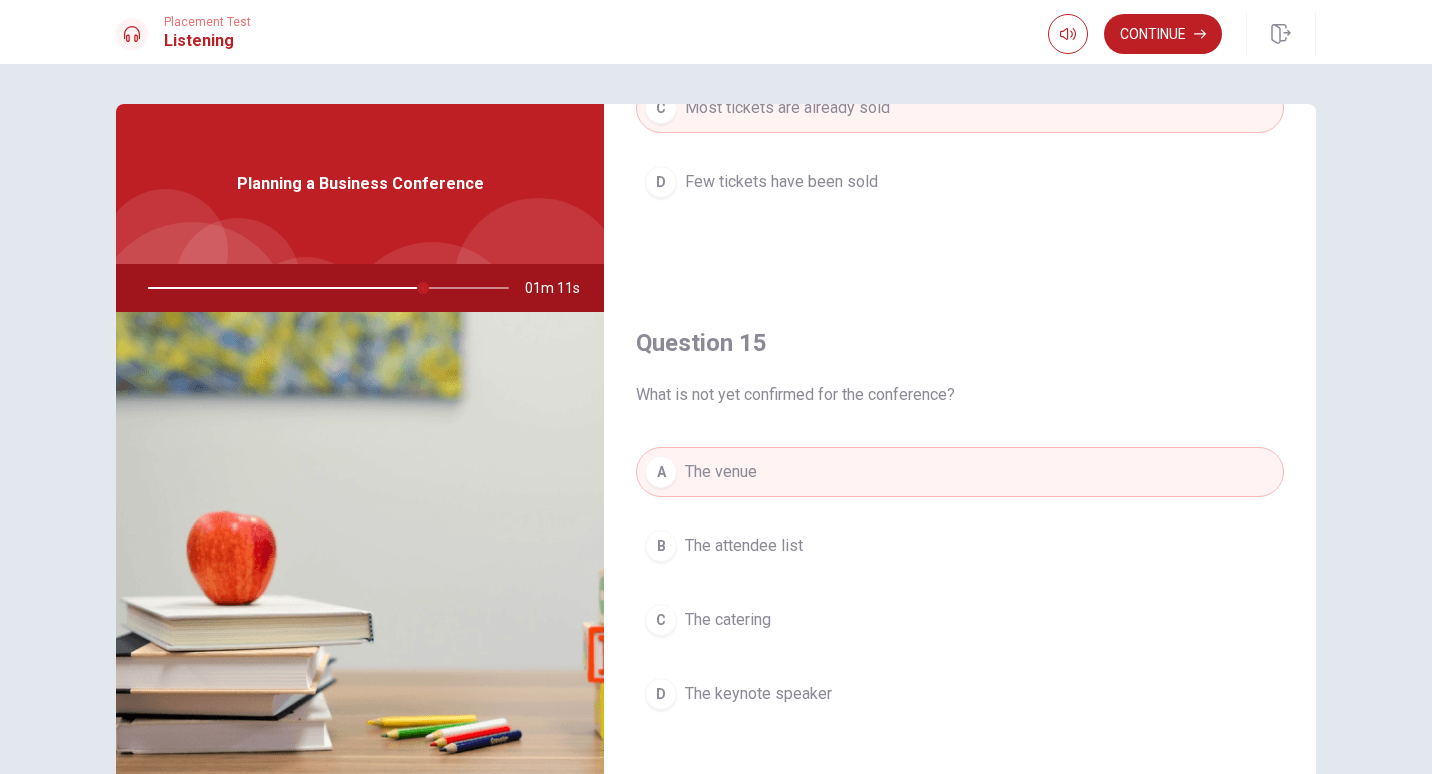 scroll, scrollTop: 0, scrollLeft: 0, axis: both 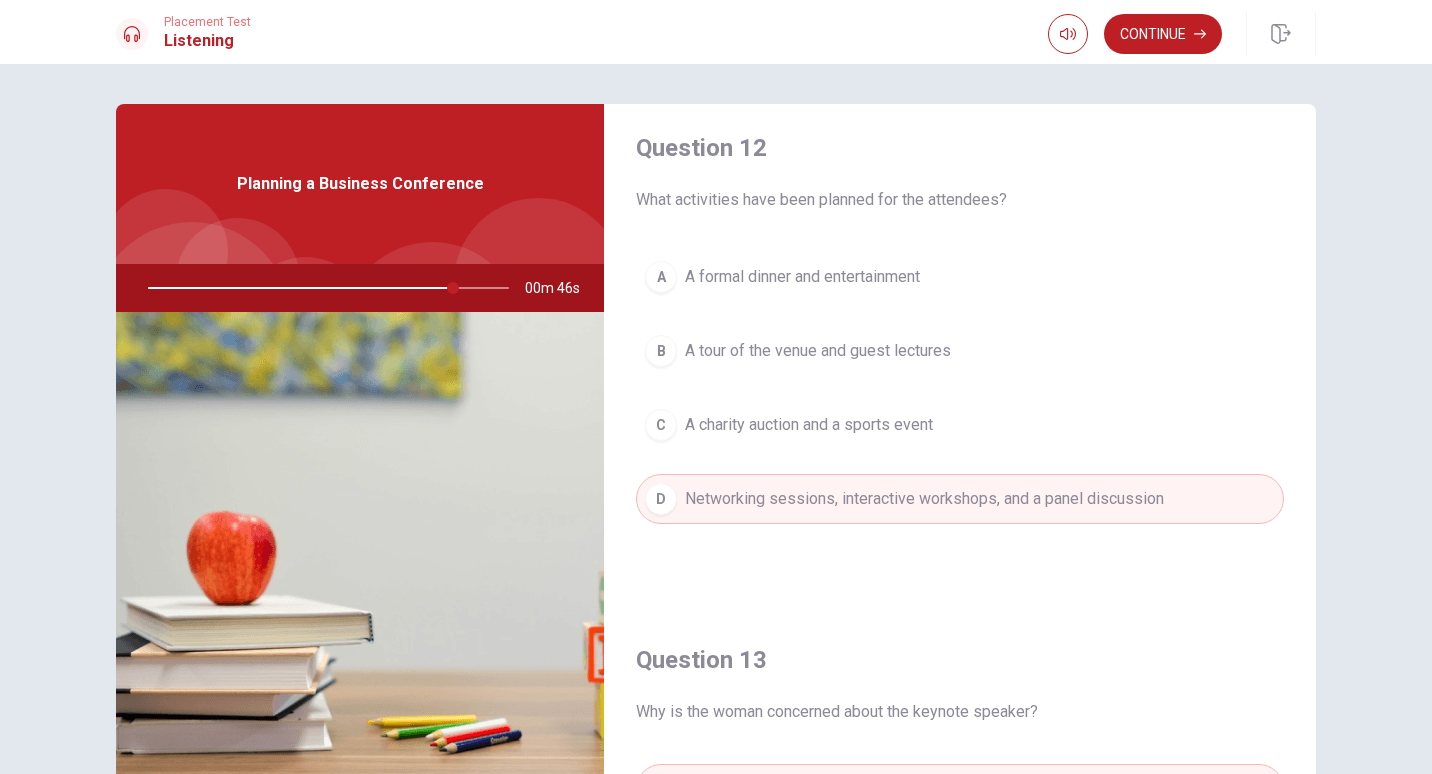 type on "85" 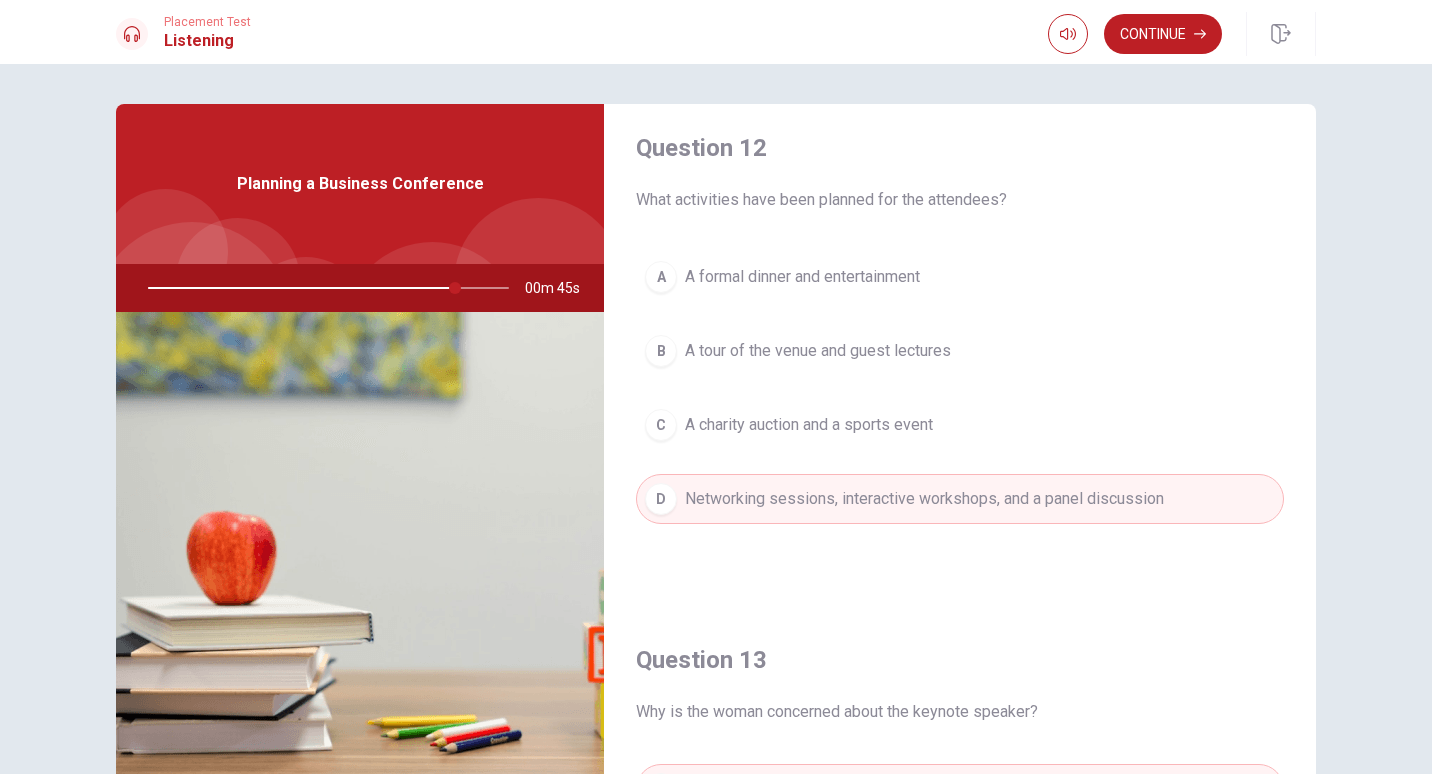 type 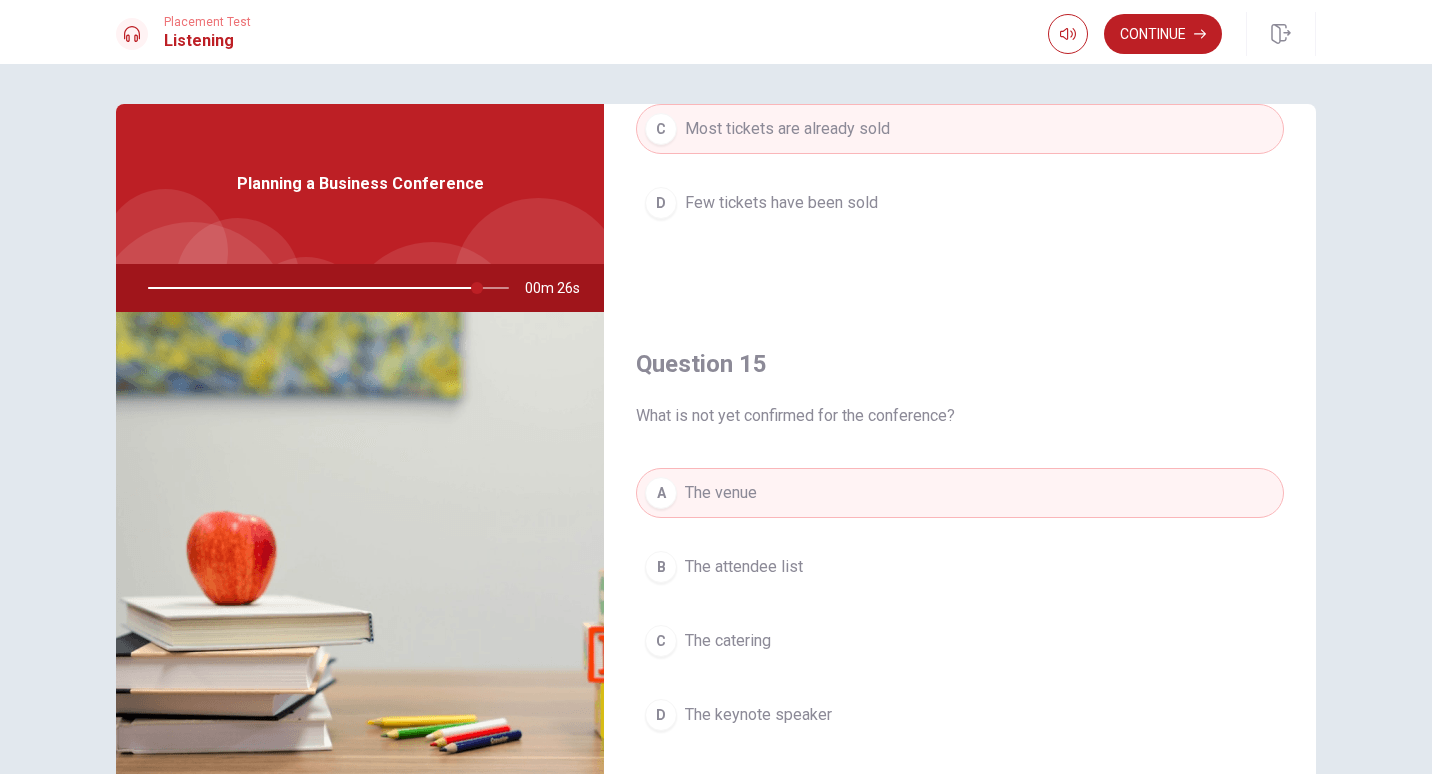 scroll, scrollTop: 1865, scrollLeft: 0, axis: vertical 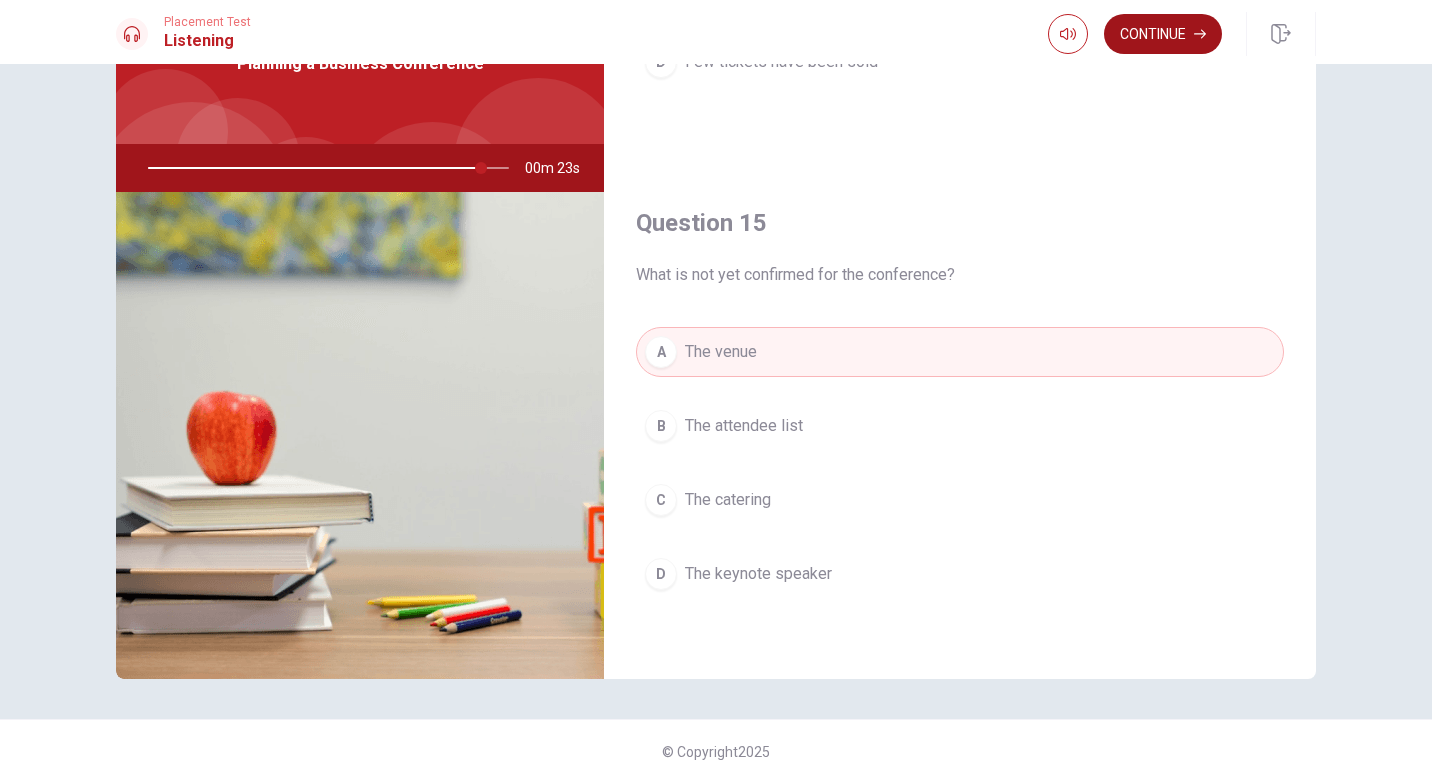 click on "Continue" at bounding box center (1163, 34) 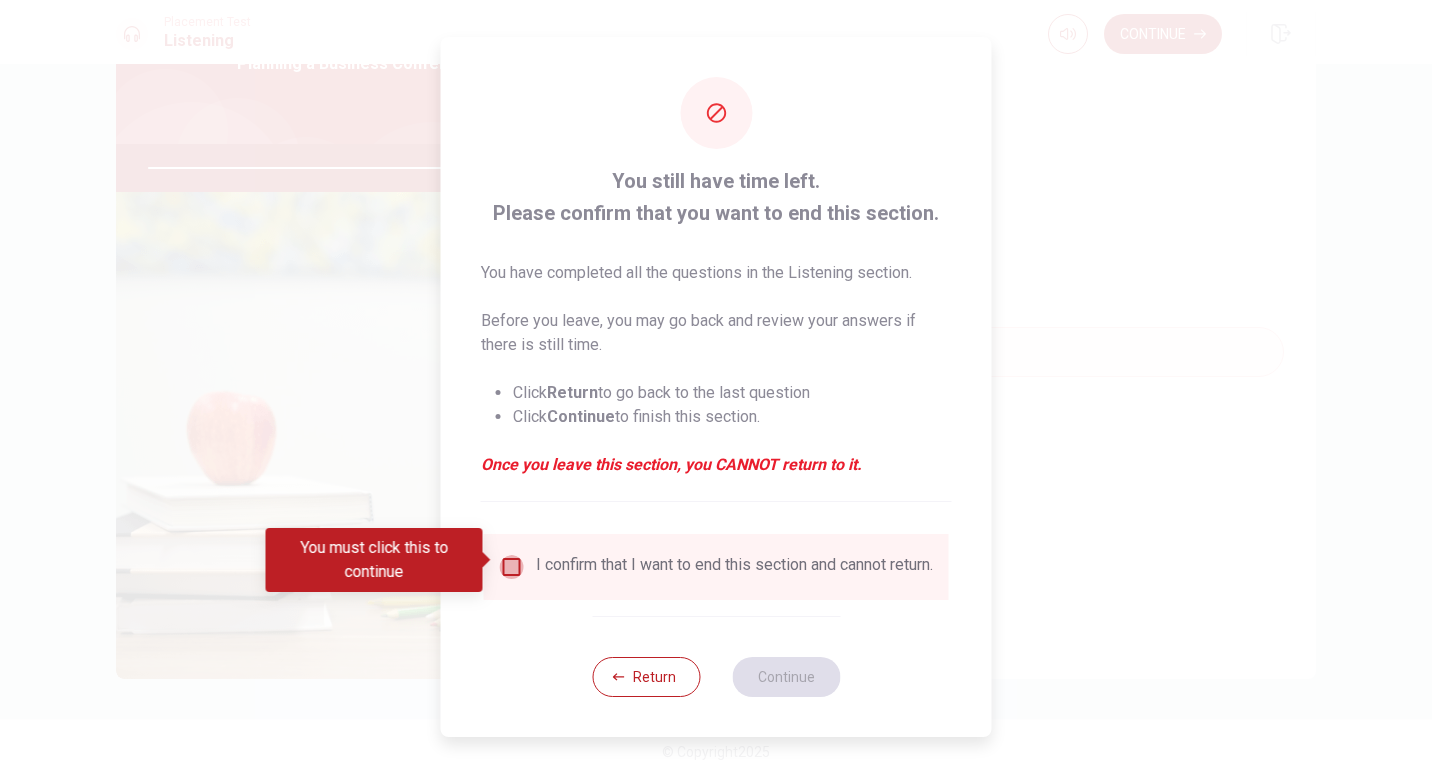 click at bounding box center [512, 567] 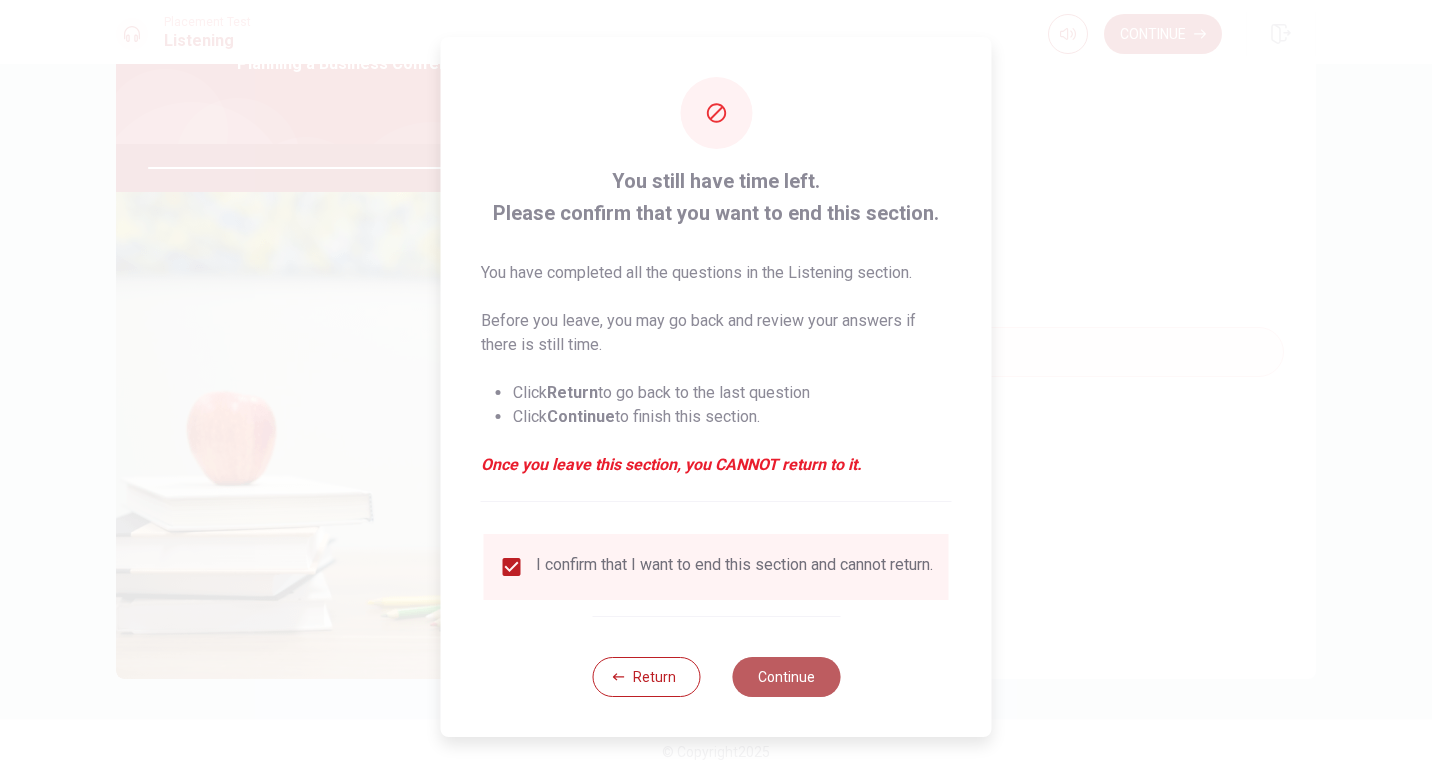 click on "Continue" at bounding box center [786, 677] 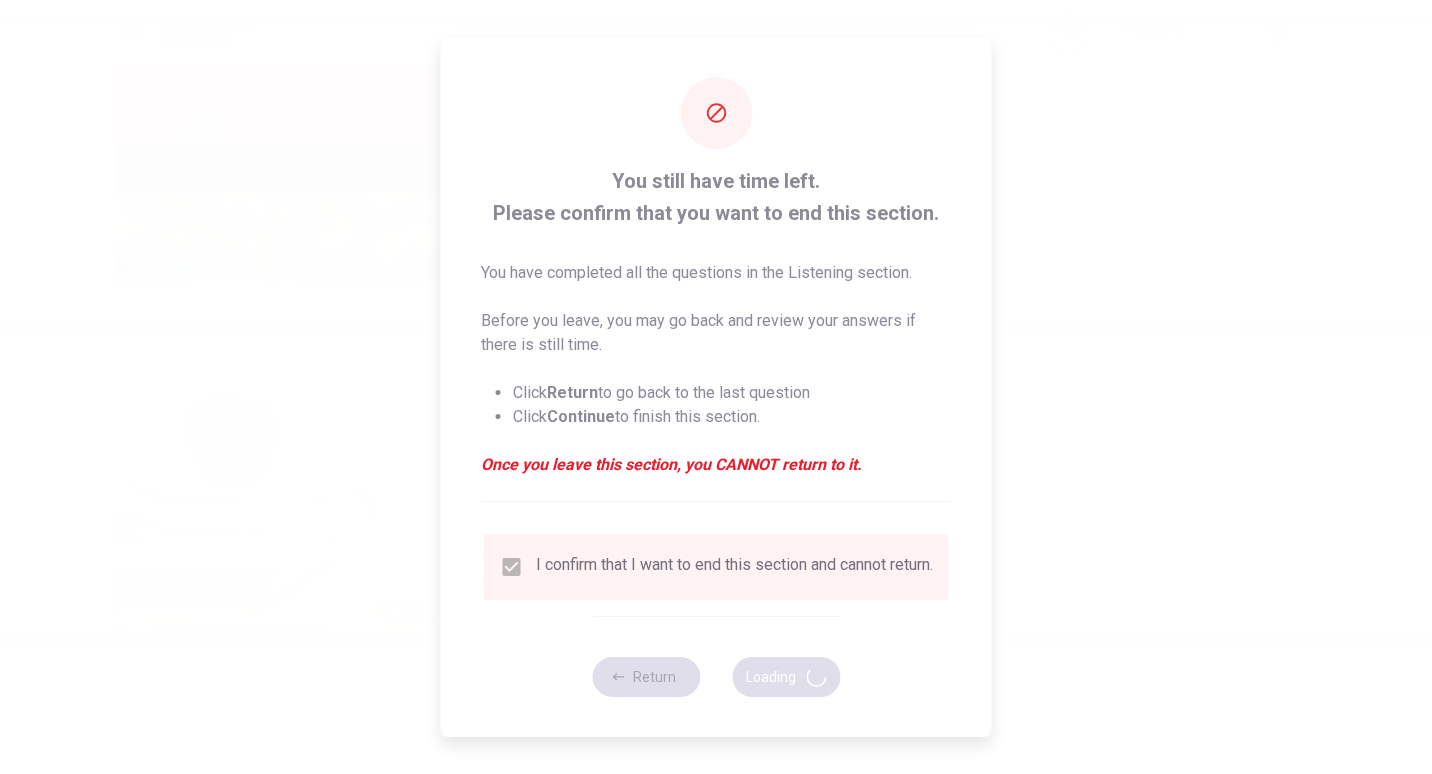 type on "95" 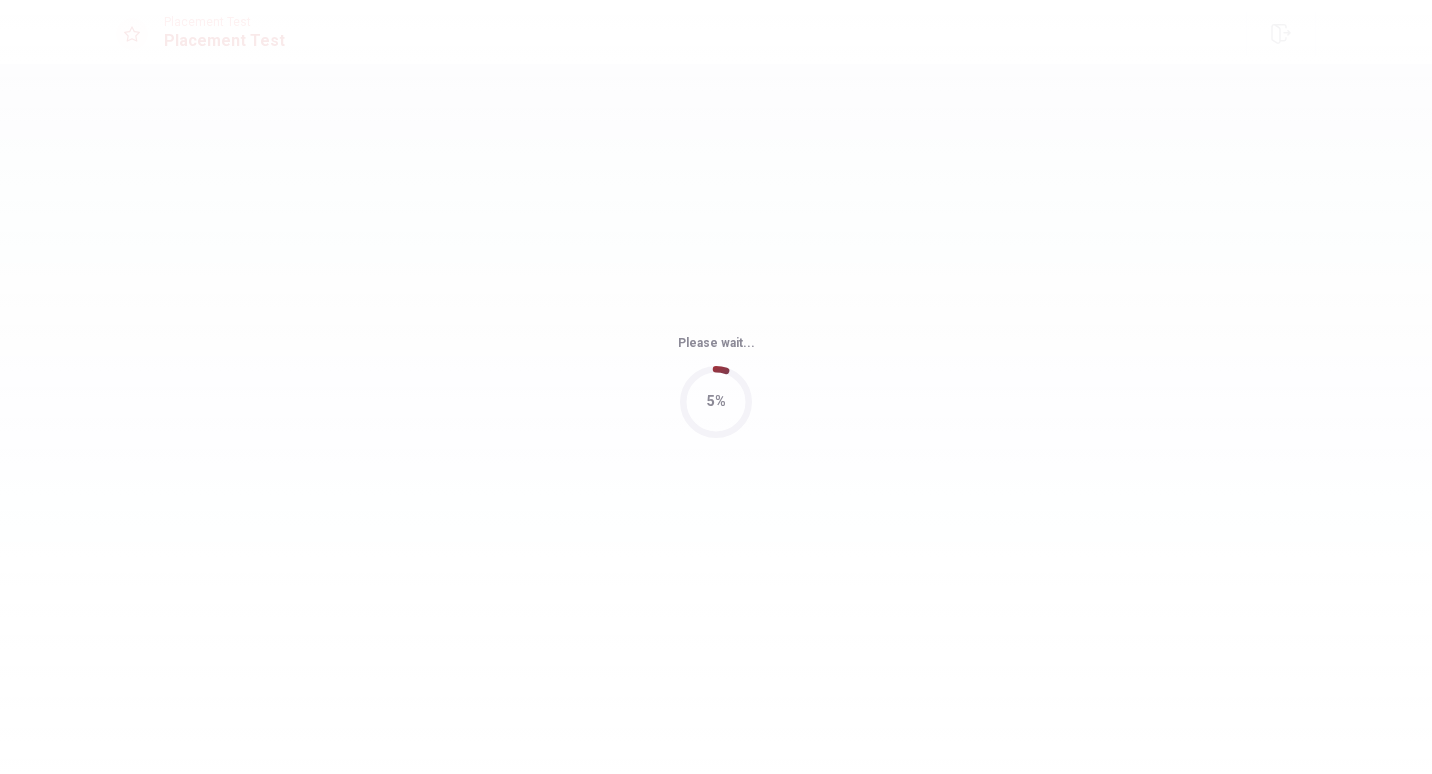 scroll, scrollTop: 0, scrollLeft: 0, axis: both 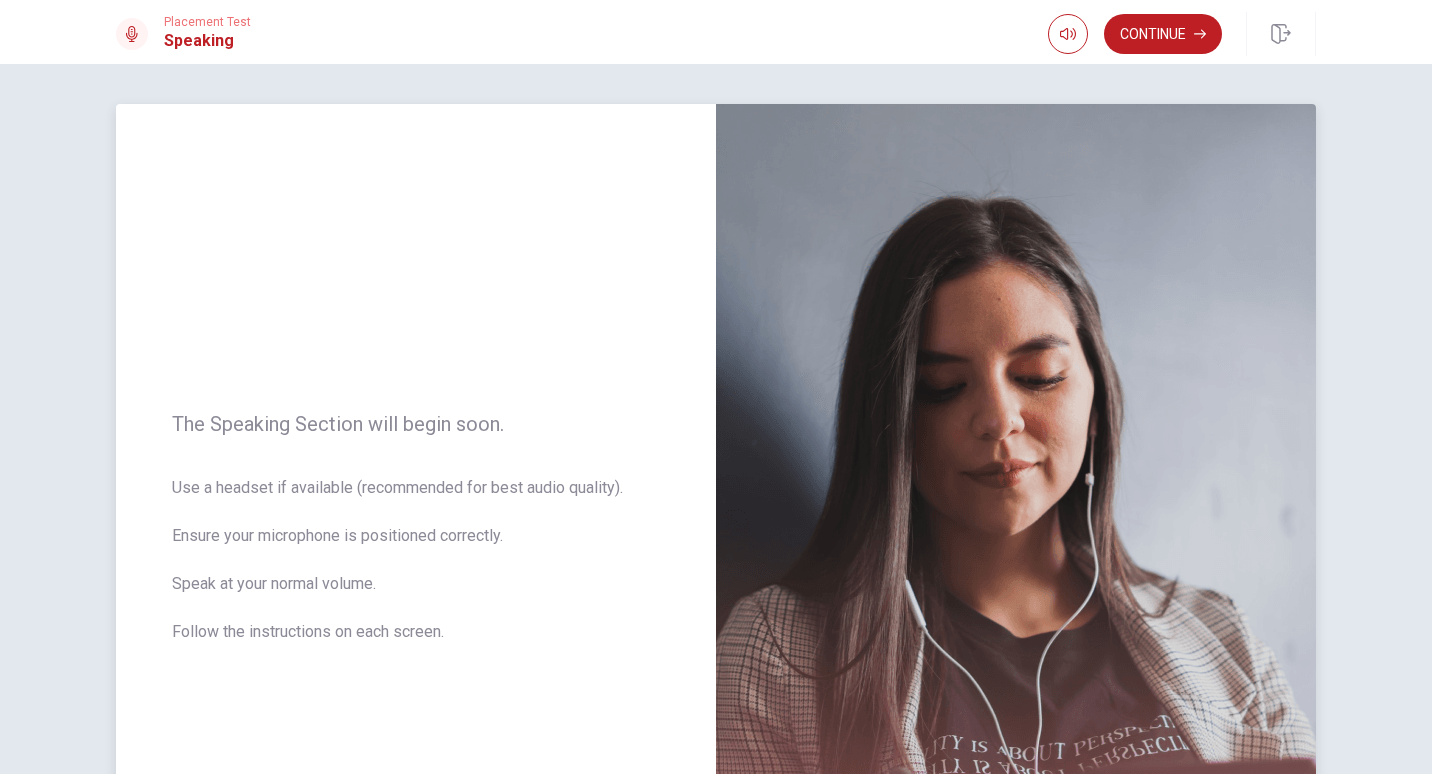 click on "Use a headset if available (recommended for best audio quality).
Ensure your microphone is positioned correctly.
Speak at your normal volume.
Follow the instructions on each screen." at bounding box center [416, 572] 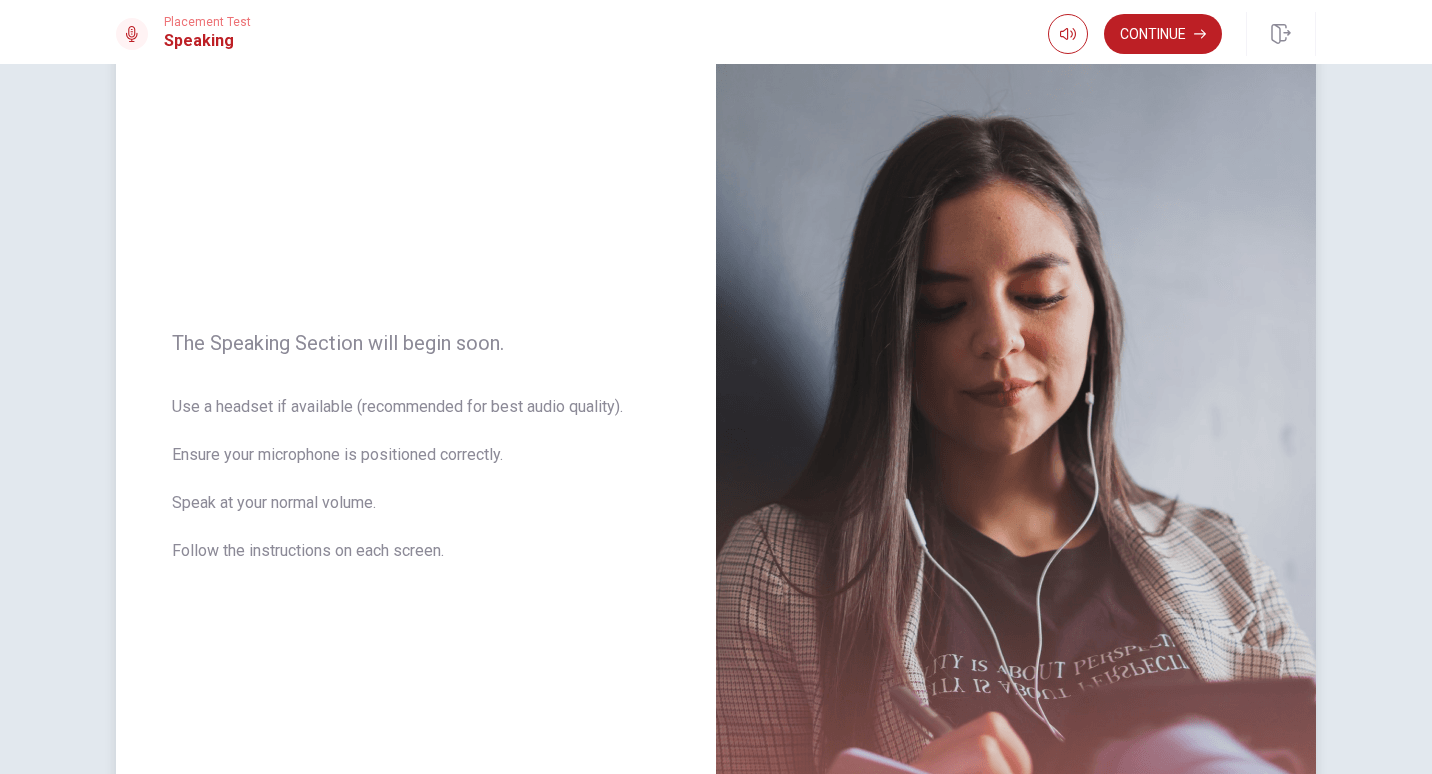 scroll, scrollTop: 120, scrollLeft: 0, axis: vertical 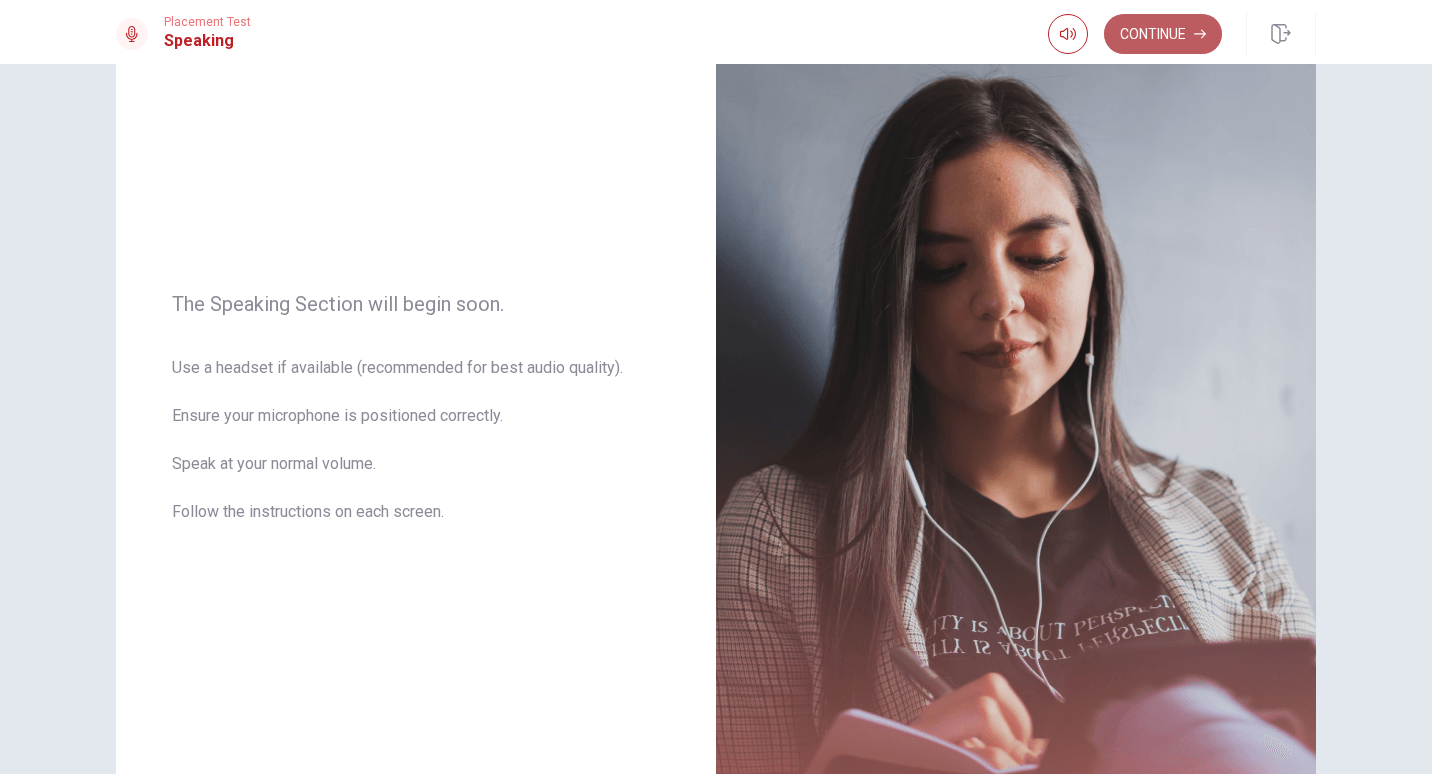 click on "Continue" at bounding box center [1163, 34] 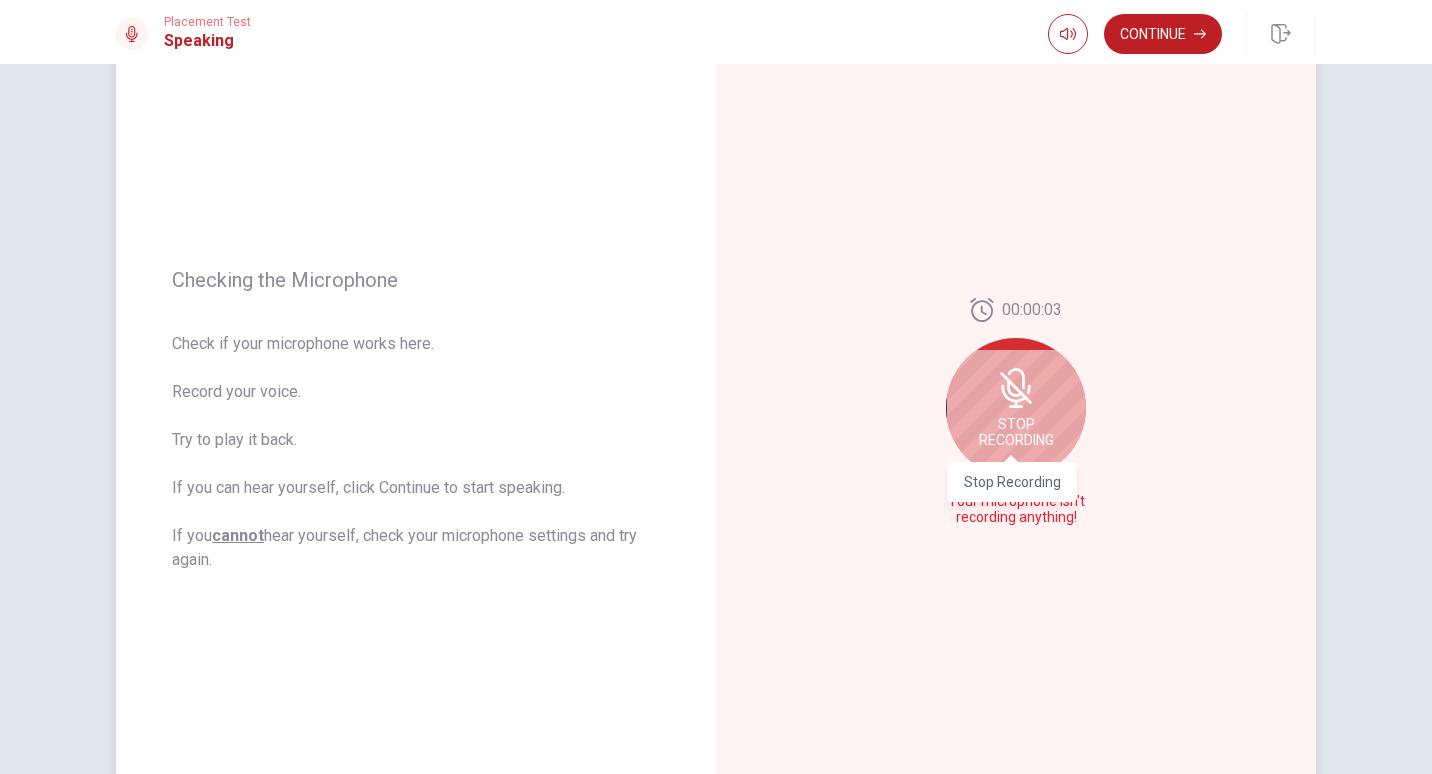 click on "Stop   Recording" at bounding box center (1016, 432) 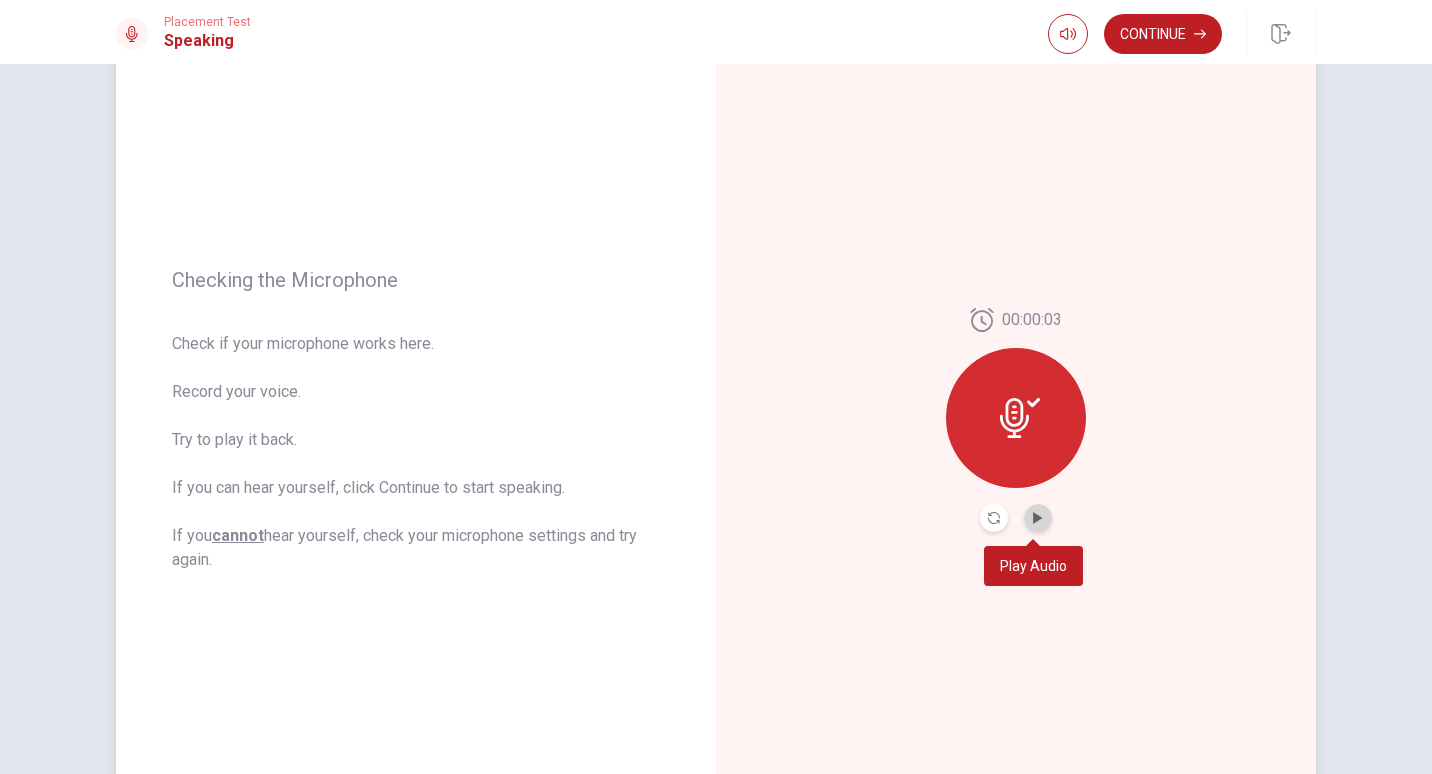 click at bounding box center (1038, 518) 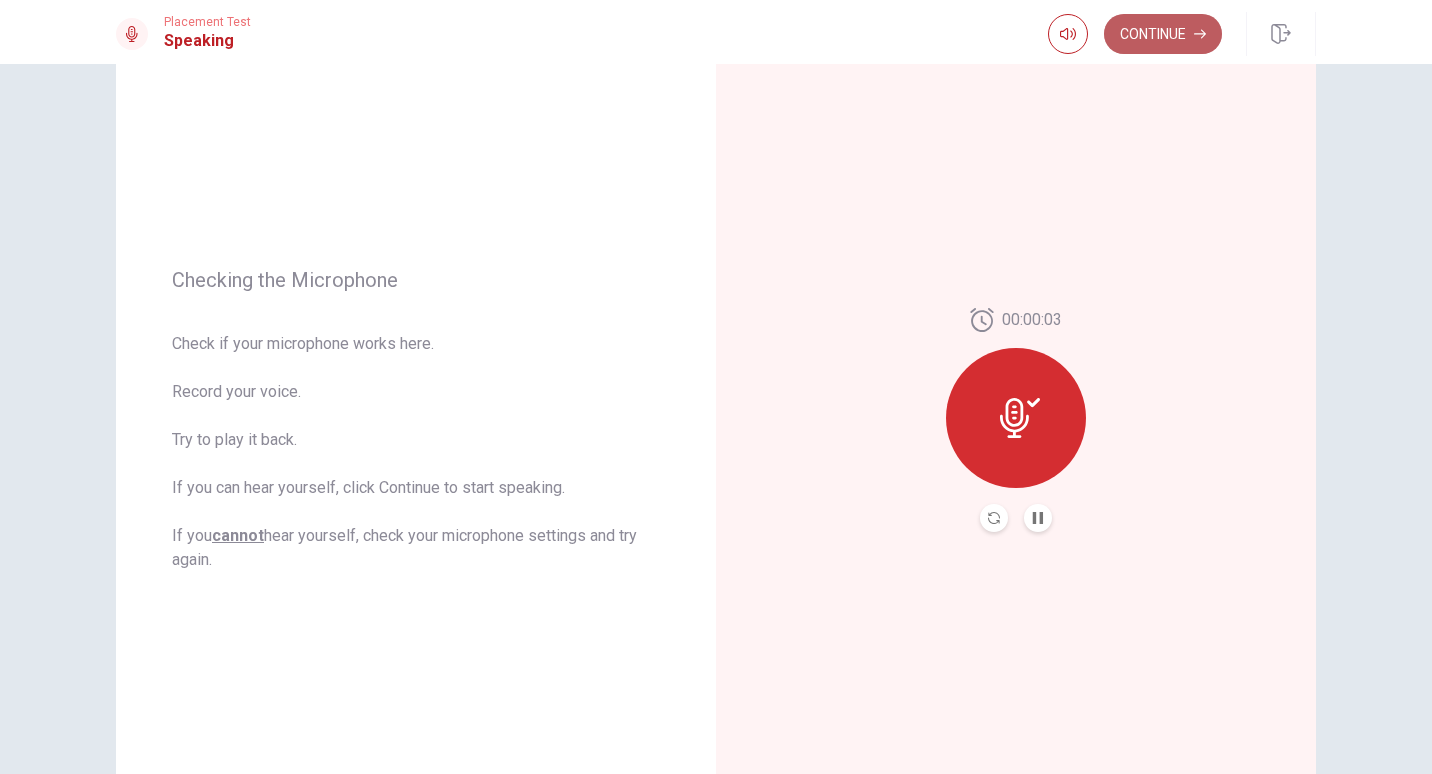 click on "Continue" at bounding box center (1163, 34) 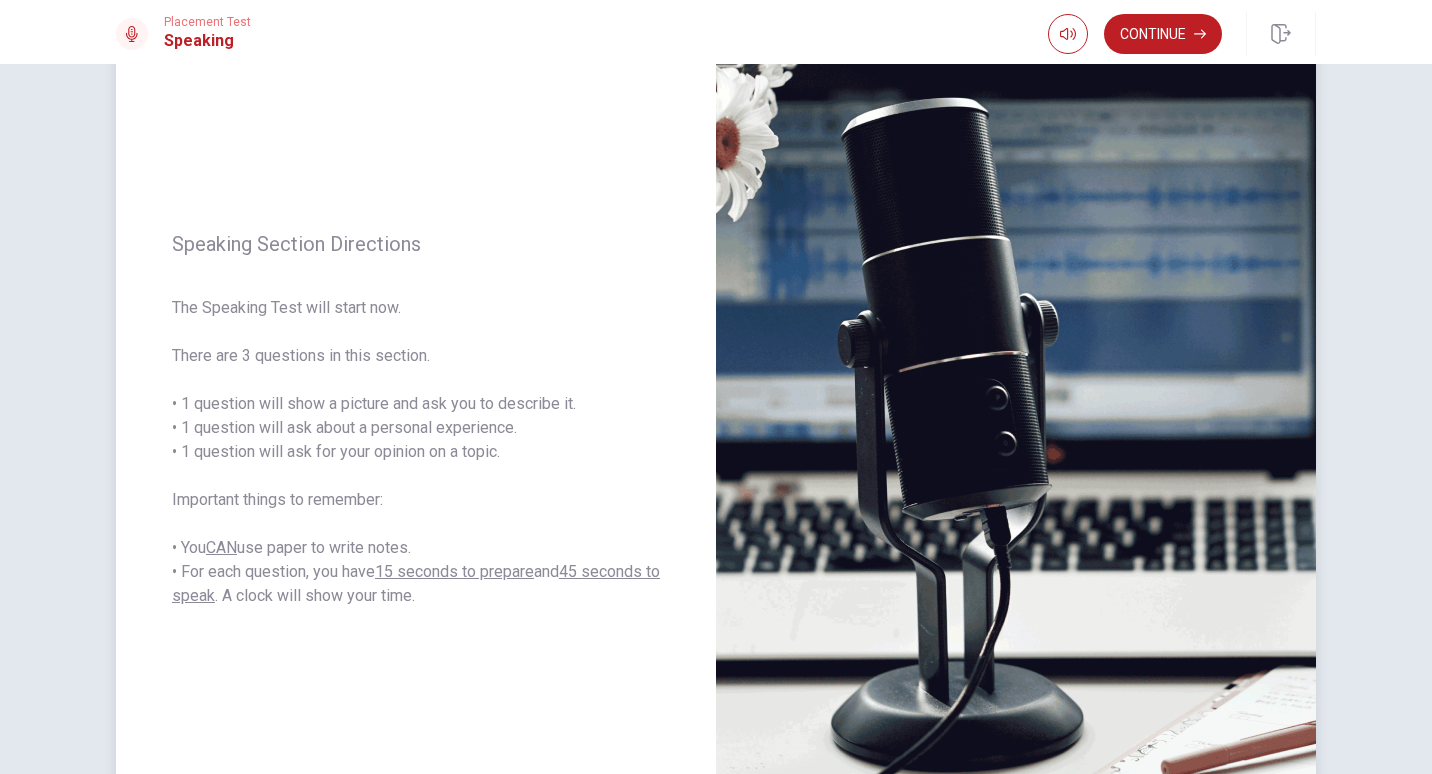 drag, startPoint x: 524, startPoint y: 448, endPoint x: 343, endPoint y: 407, distance: 185.58556 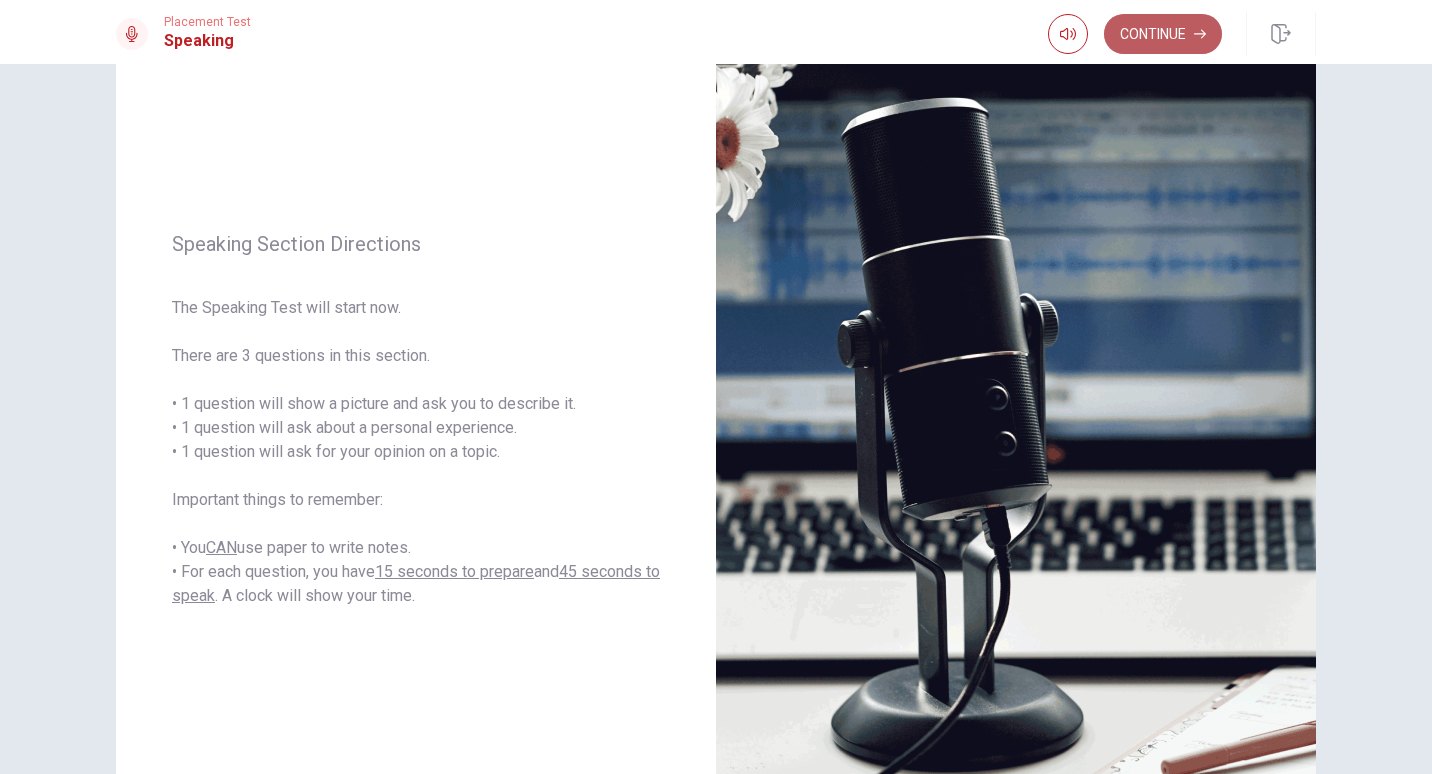 click on "Continue" at bounding box center (1163, 34) 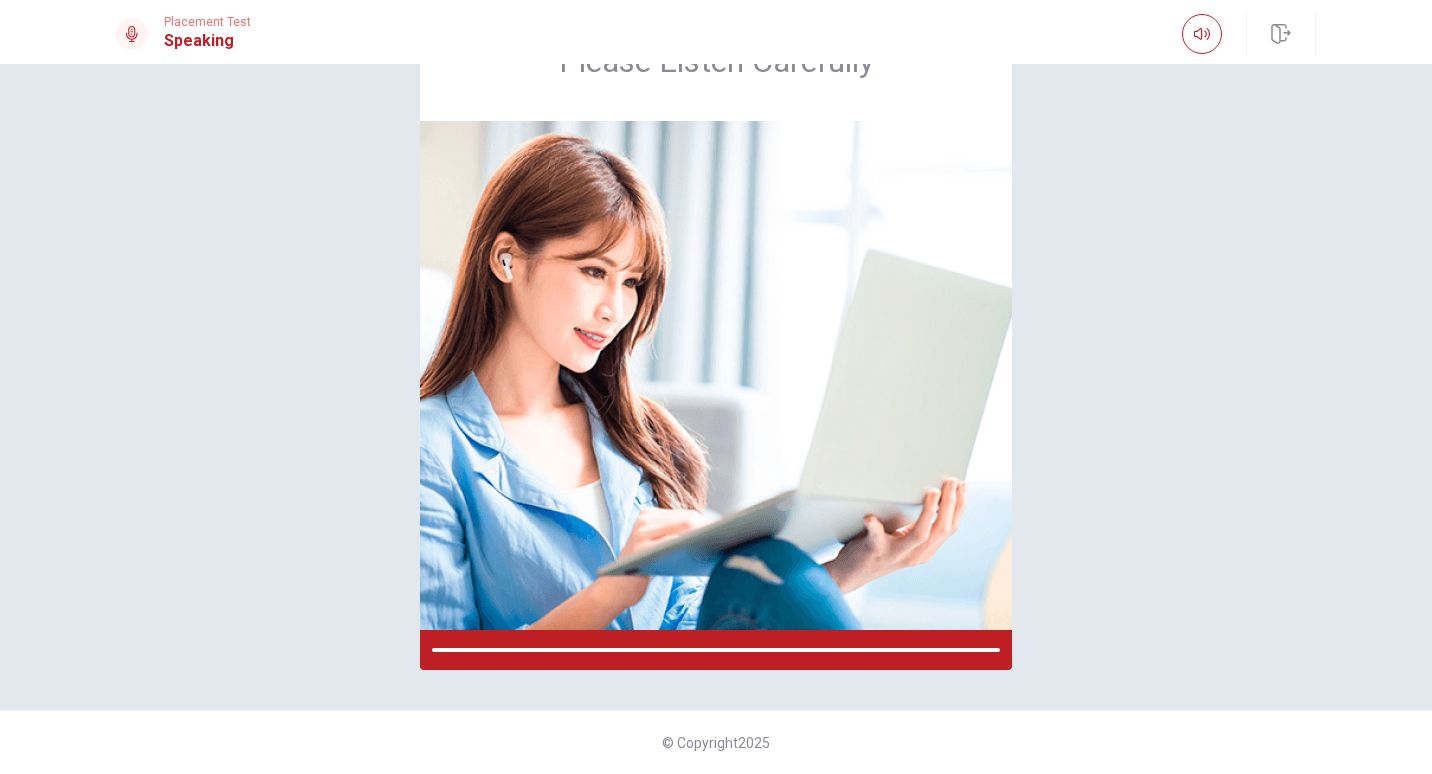 click on "Placement Test   Speaking" at bounding box center (716, 34) 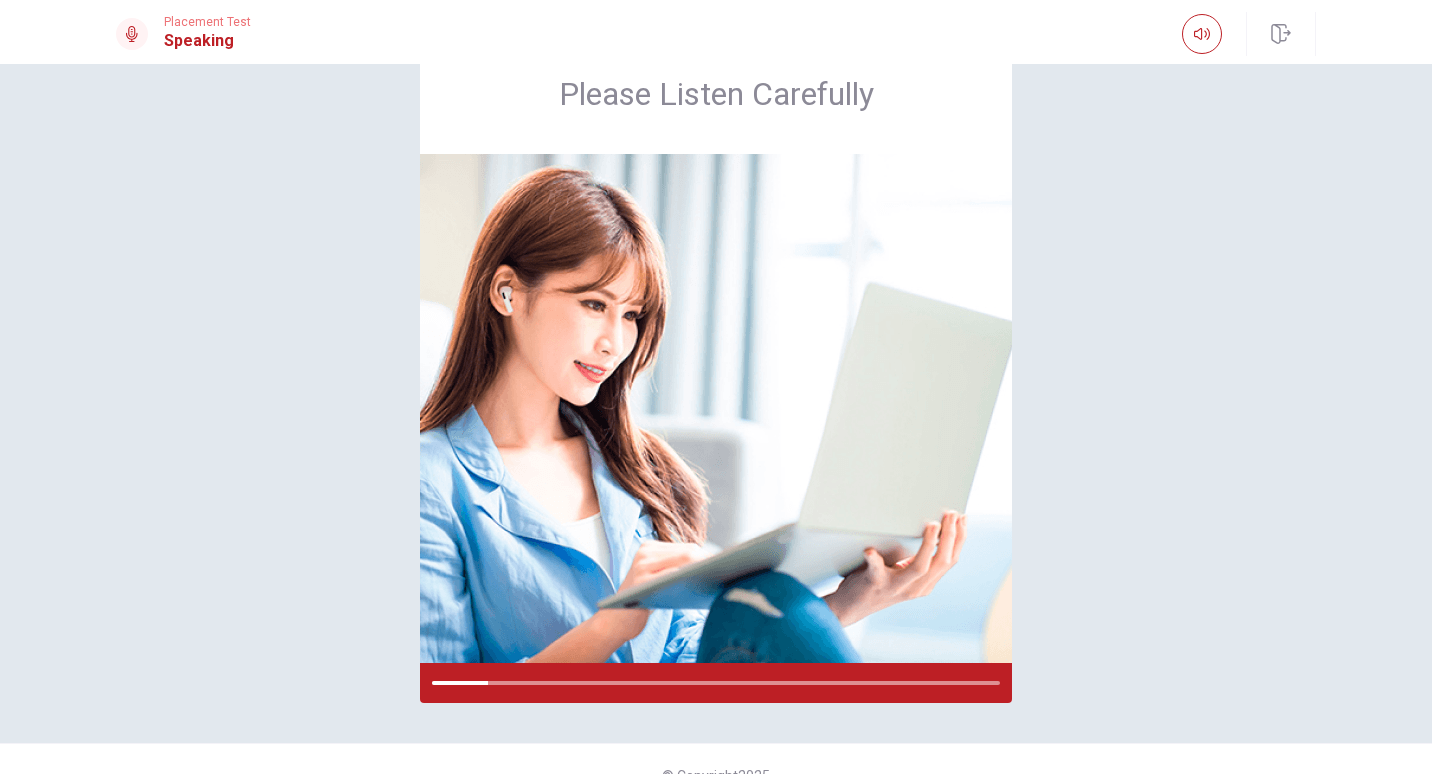 scroll, scrollTop: 71, scrollLeft: 0, axis: vertical 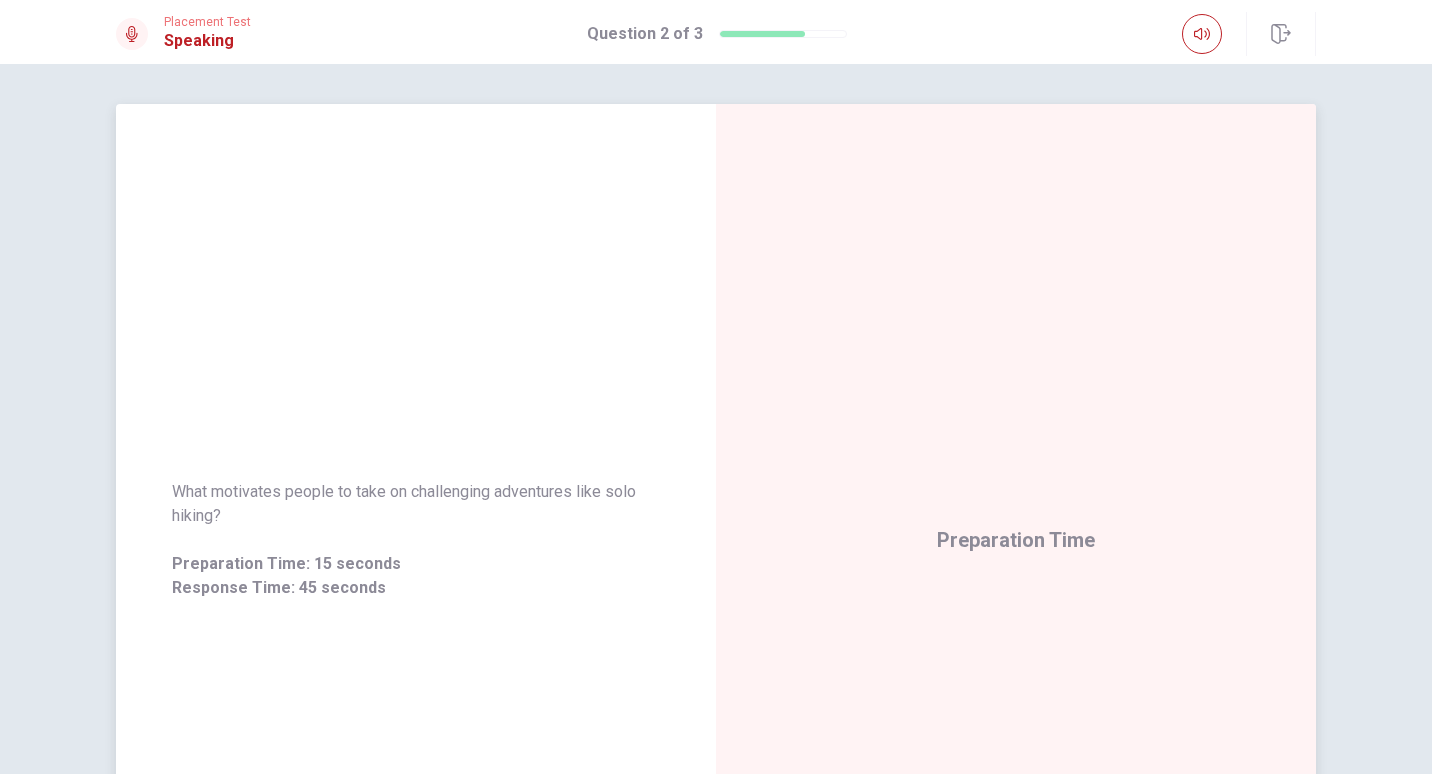 drag, startPoint x: 225, startPoint y: 513, endPoint x: 169, endPoint y: 483, distance: 63.529522 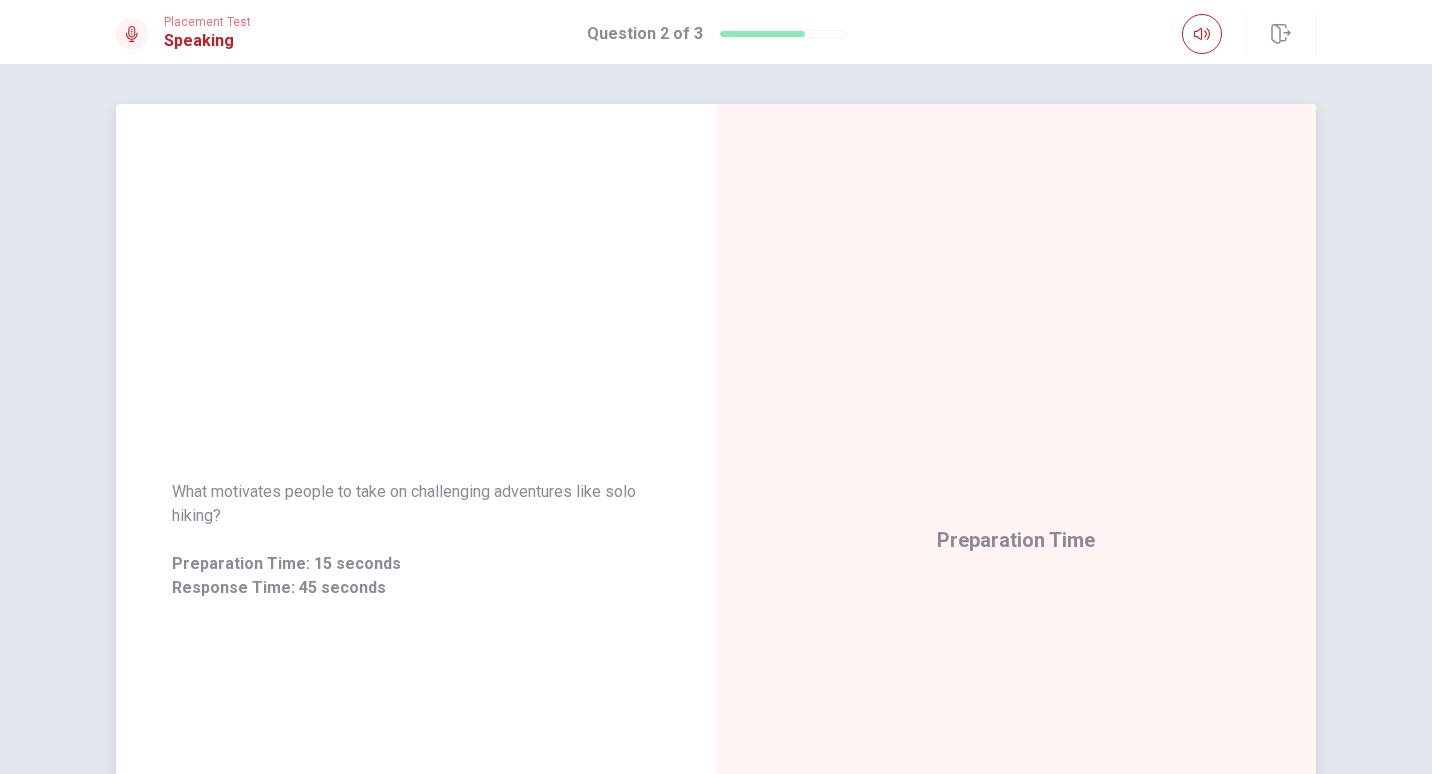 drag, startPoint x: 169, startPoint y: 483, endPoint x: 225, endPoint y: 514, distance: 64.00781 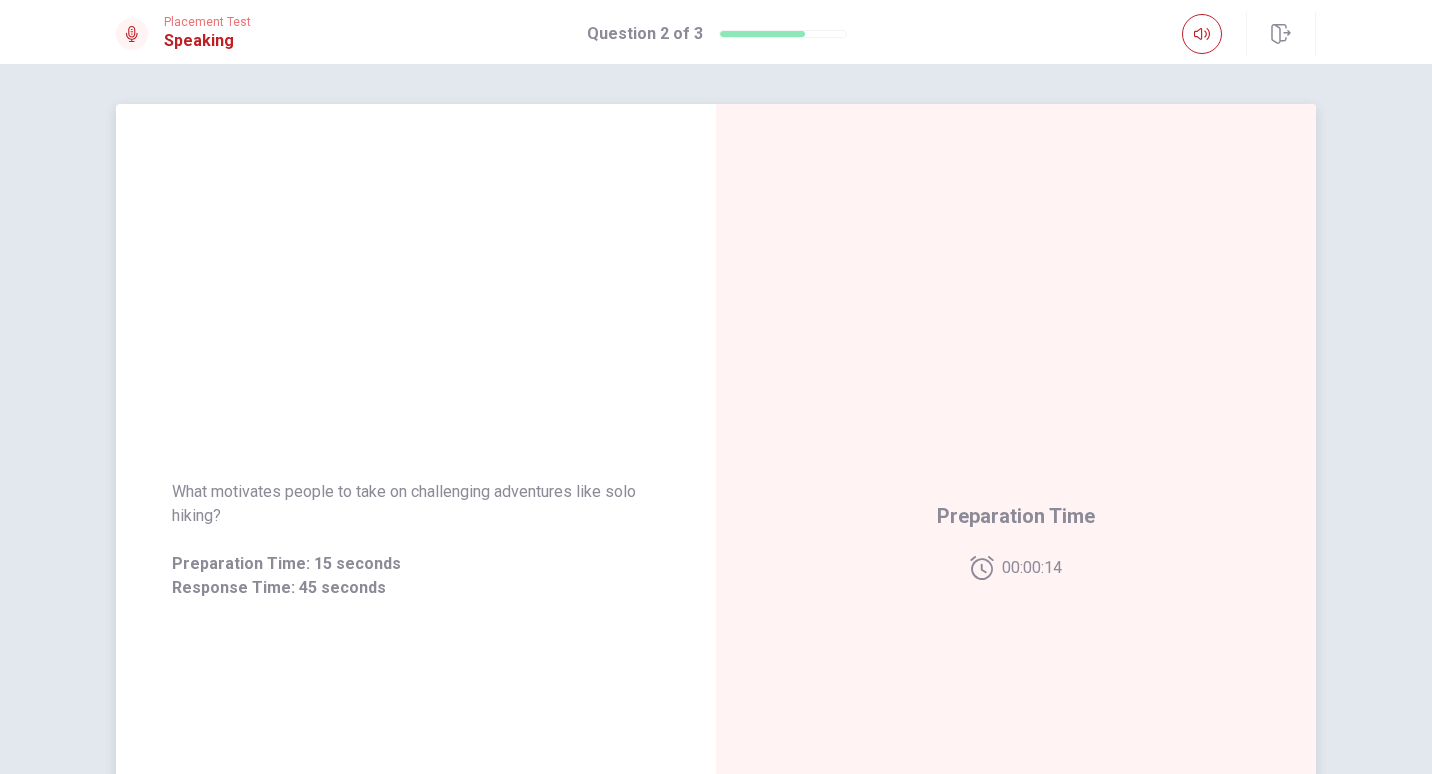 drag, startPoint x: 225, startPoint y: 514, endPoint x: 170, endPoint y: 492, distance: 59.236813 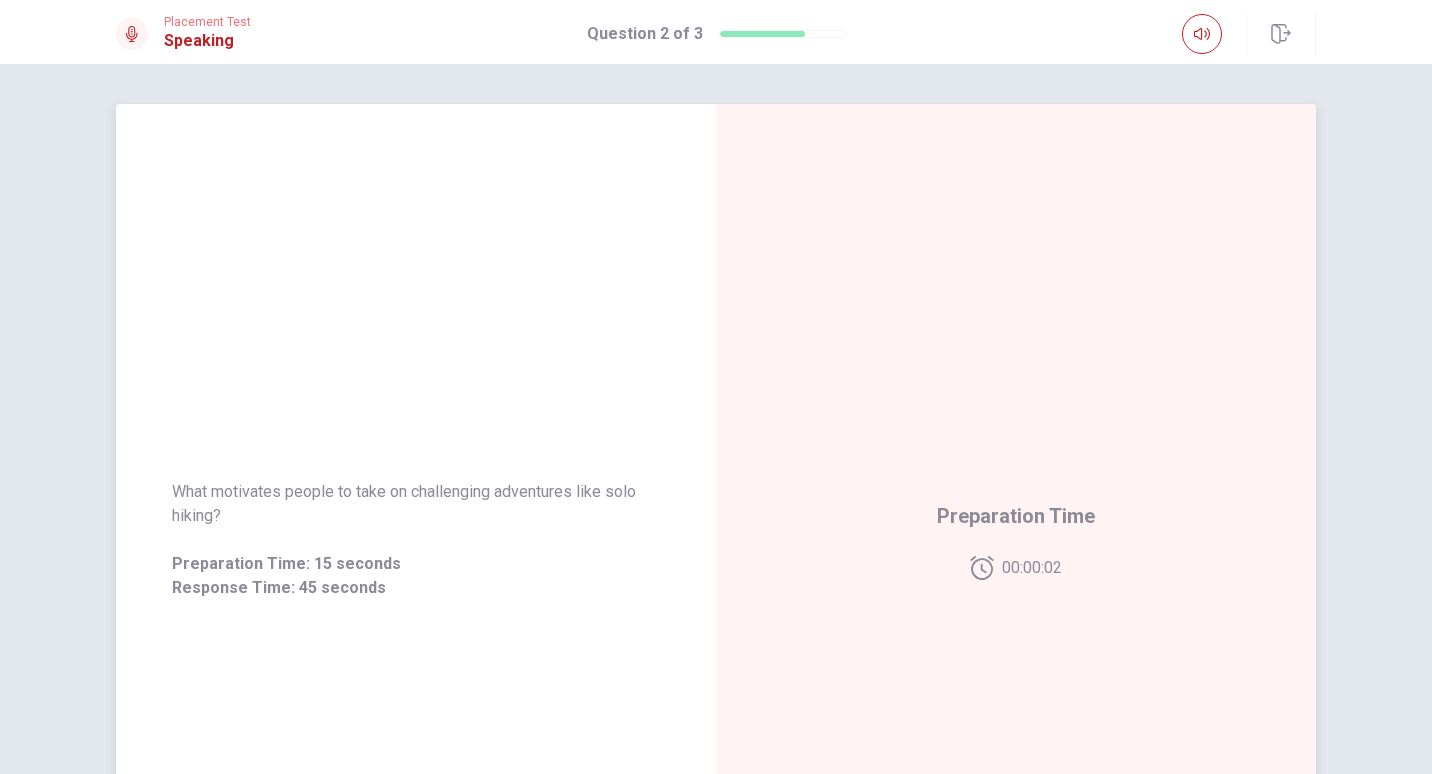 click on "What motivates people to take on challenging adventures like solo hiking?" at bounding box center (416, 504) 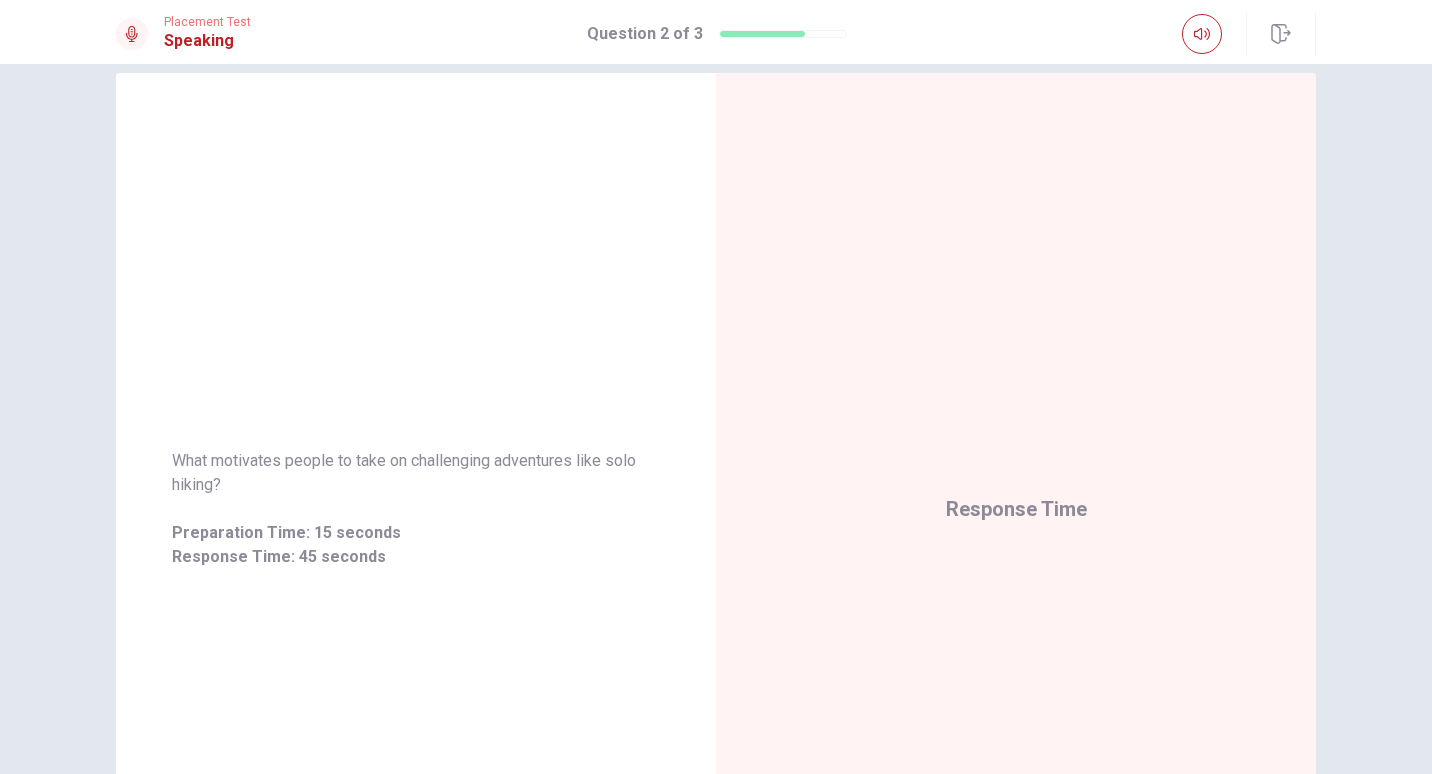 scroll, scrollTop: 32, scrollLeft: 0, axis: vertical 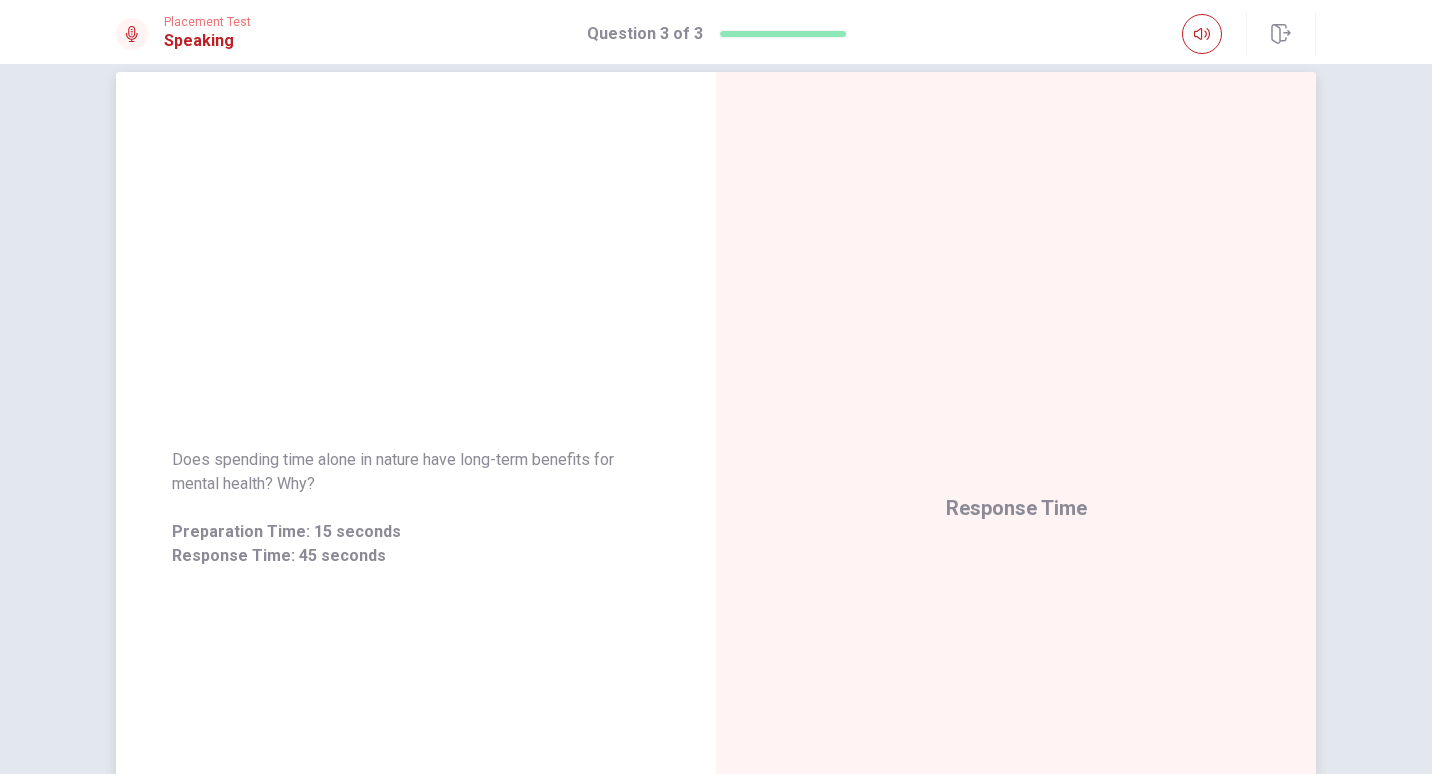 click on "Preparation Time: 15 seconds" at bounding box center (416, 532) 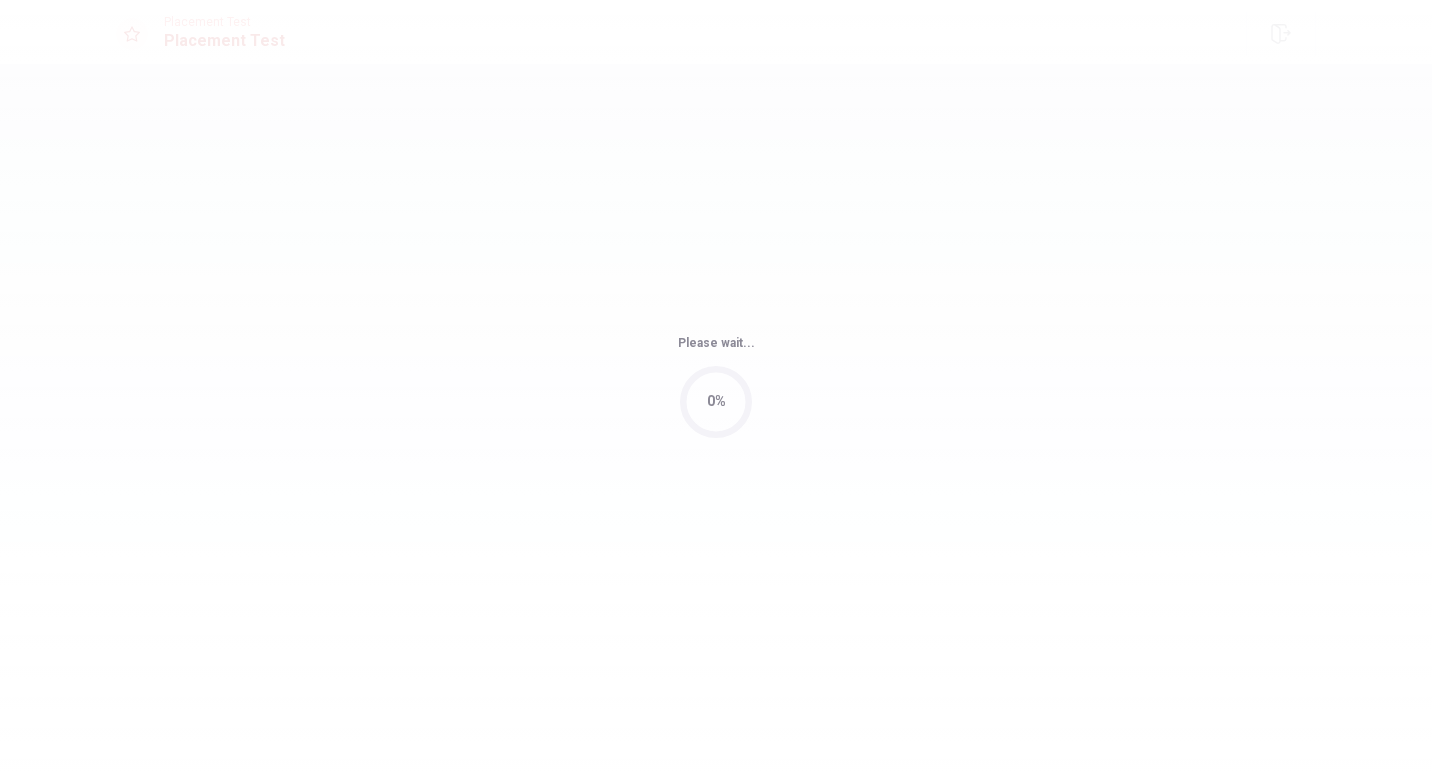 scroll, scrollTop: 0, scrollLeft: 0, axis: both 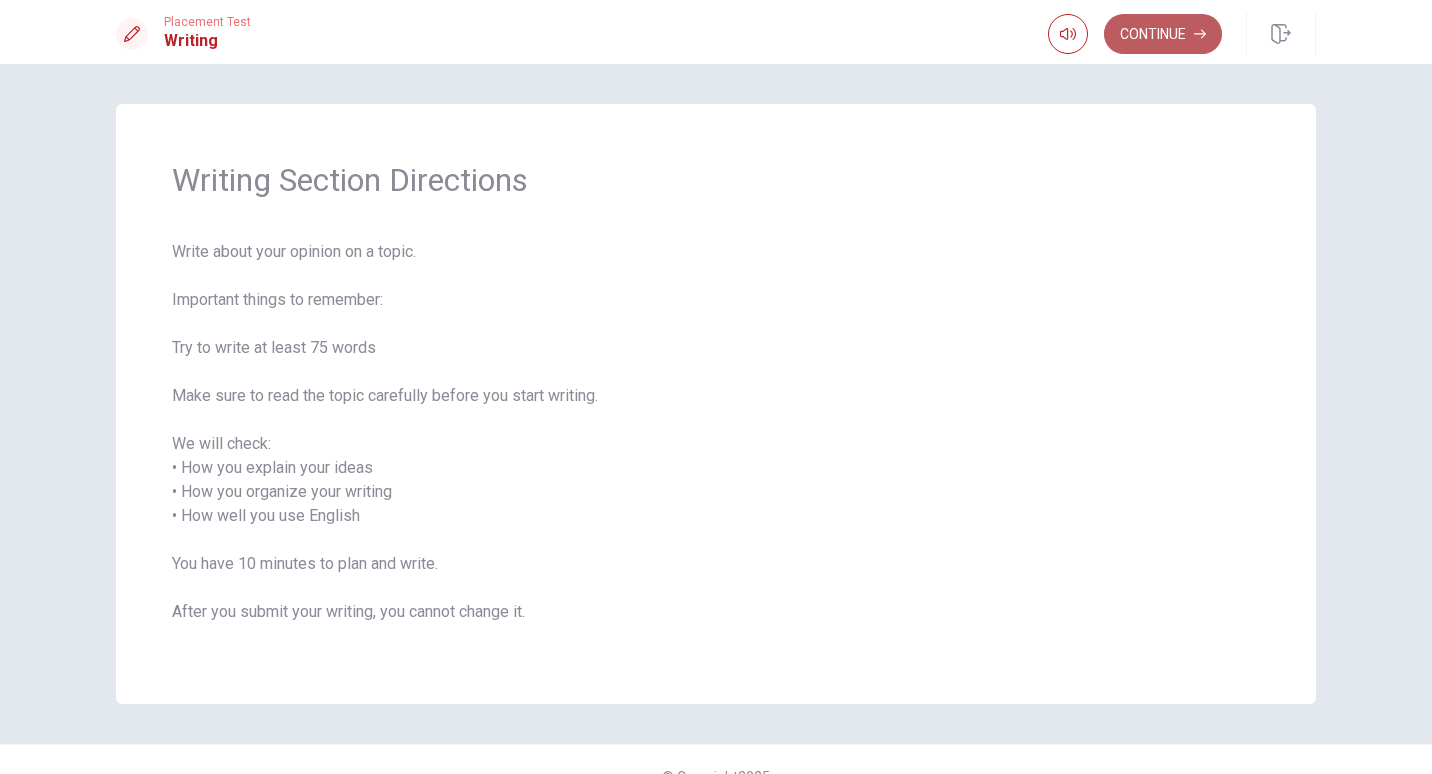click on "Continue" at bounding box center (1163, 34) 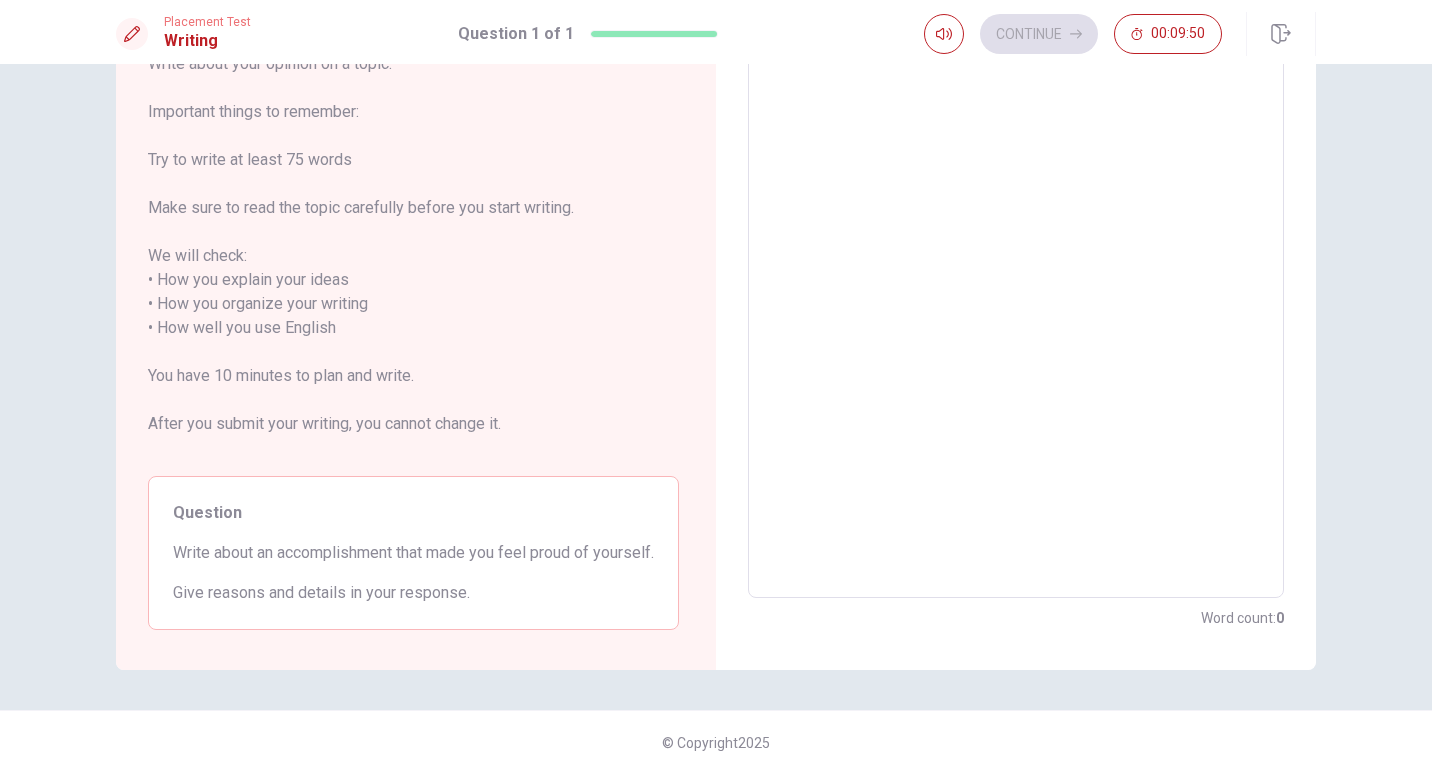 scroll, scrollTop: 164, scrollLeft: 0, axis: vertical 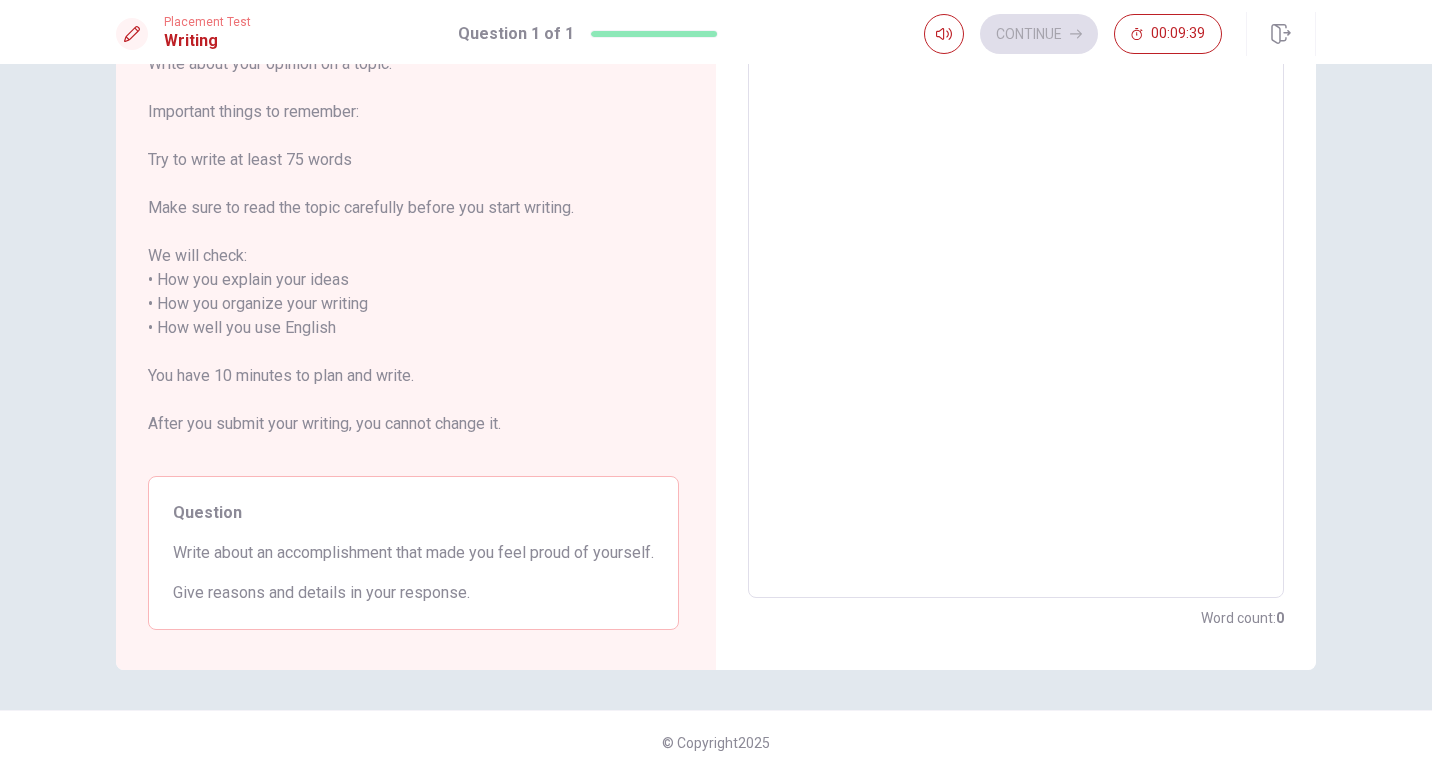 drag, startPoint x: 254, startPoint y: 552, endPoint x: 169, endPoint y: 531, distance: 87.555695 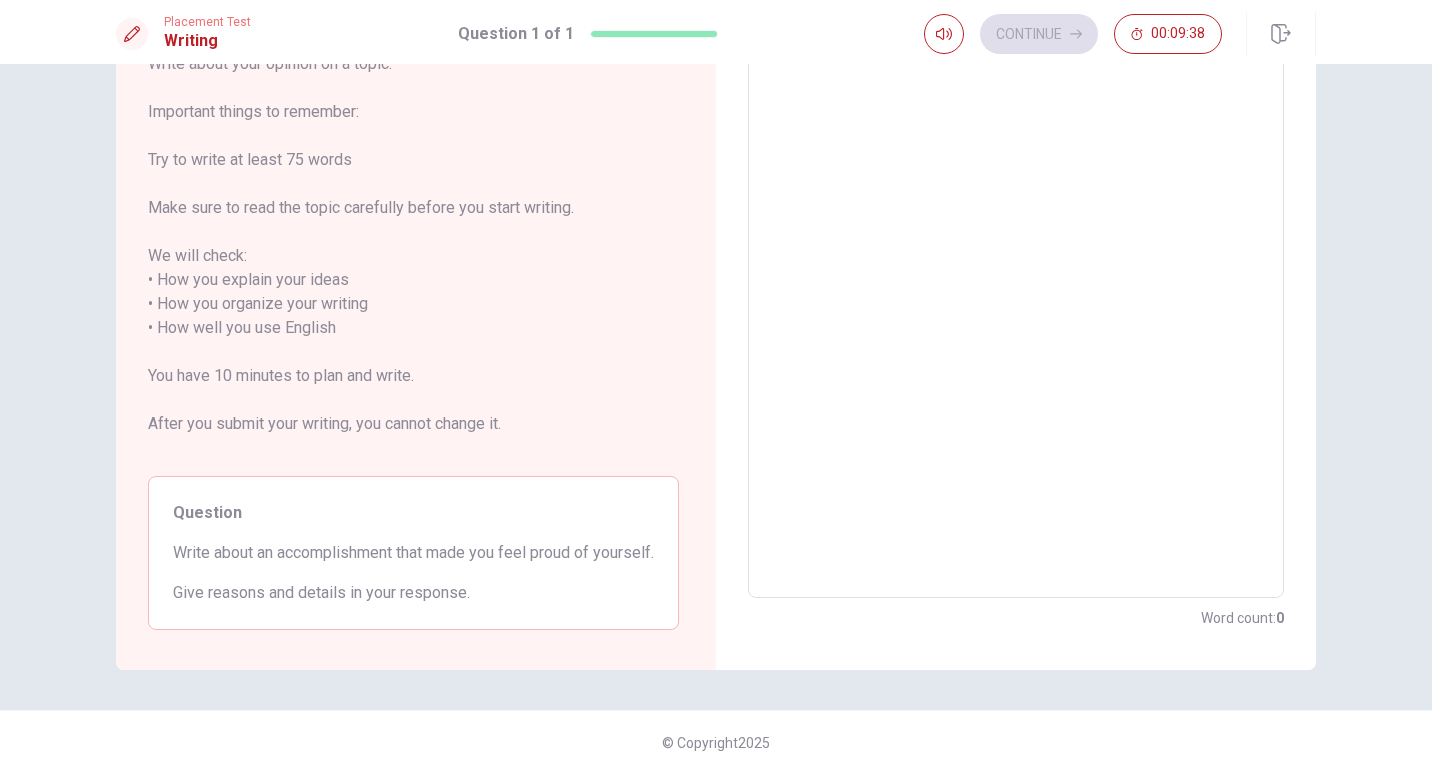 drag, startPoint x: 169, startPoint y: 531, endPoint x: 238, endPoint y: 549, distance: 71.30919 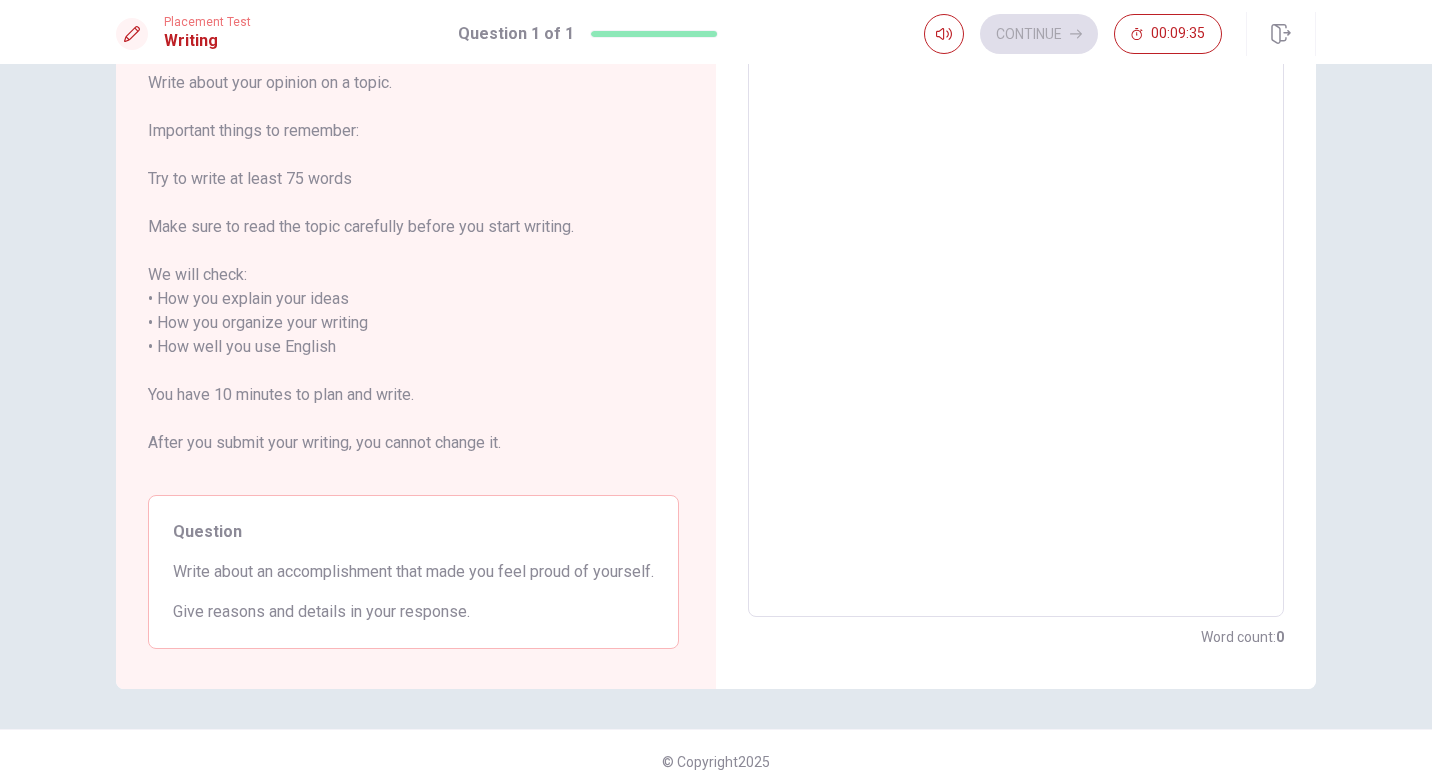 scroll, scrollTop: 120, scrollLeft: 0, axis: vertical 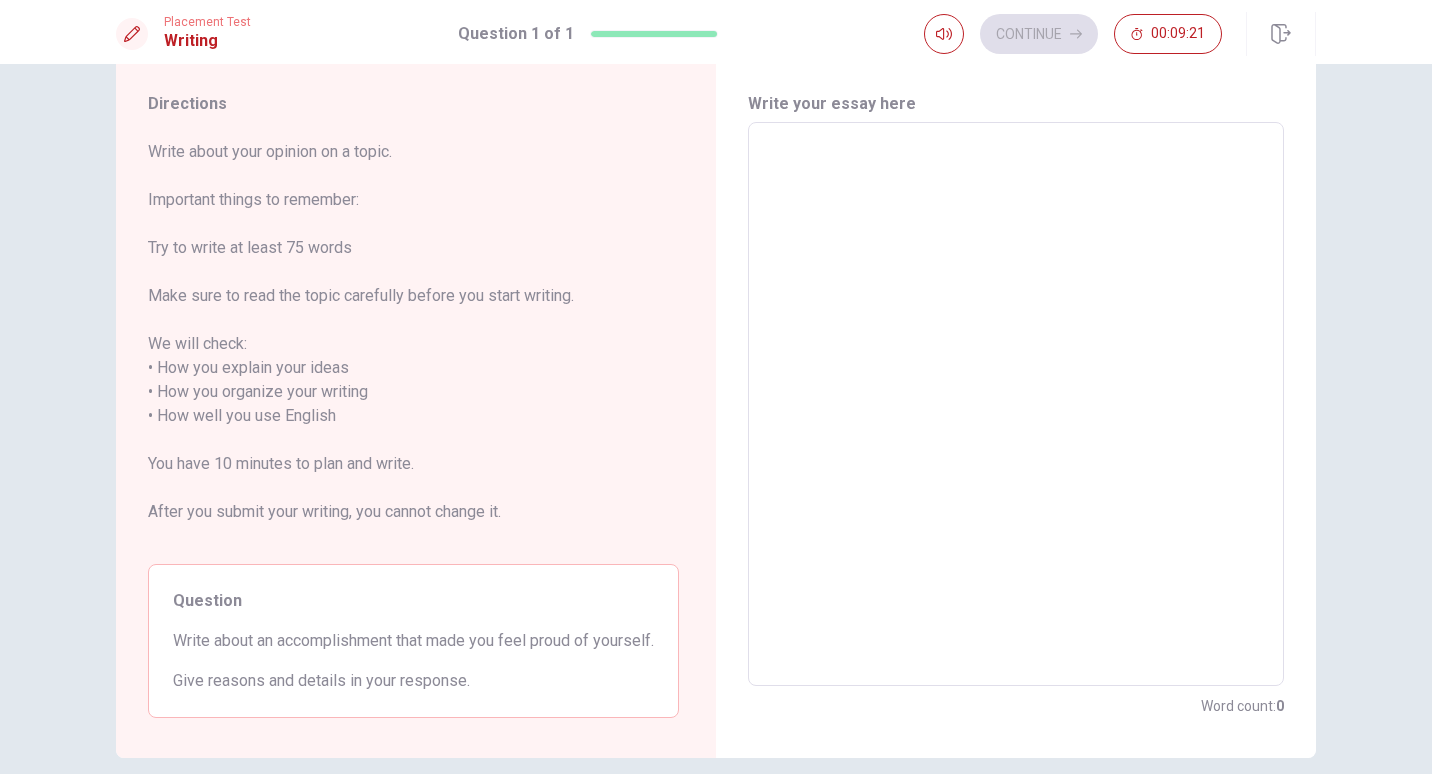 click at bounding box center [1016, 404] 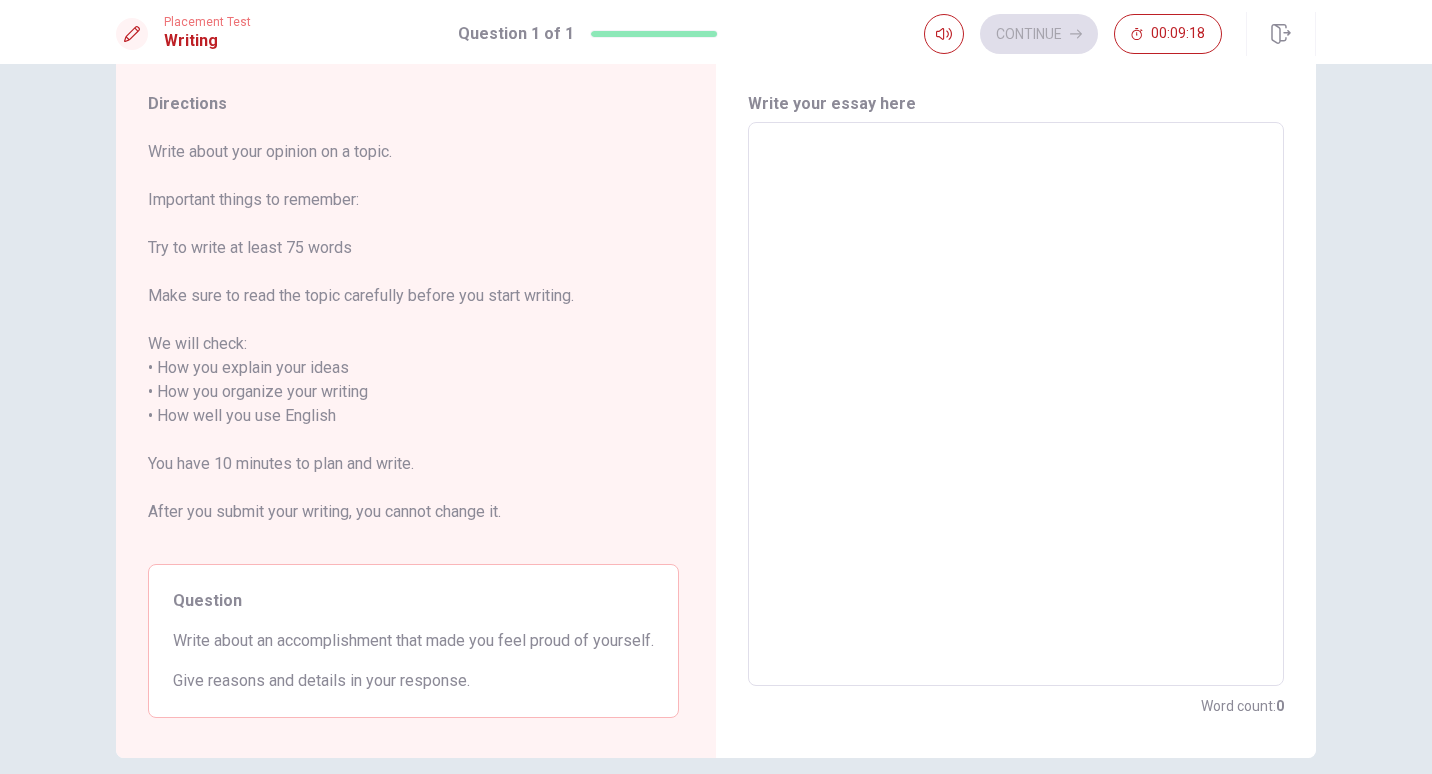 type on "T" 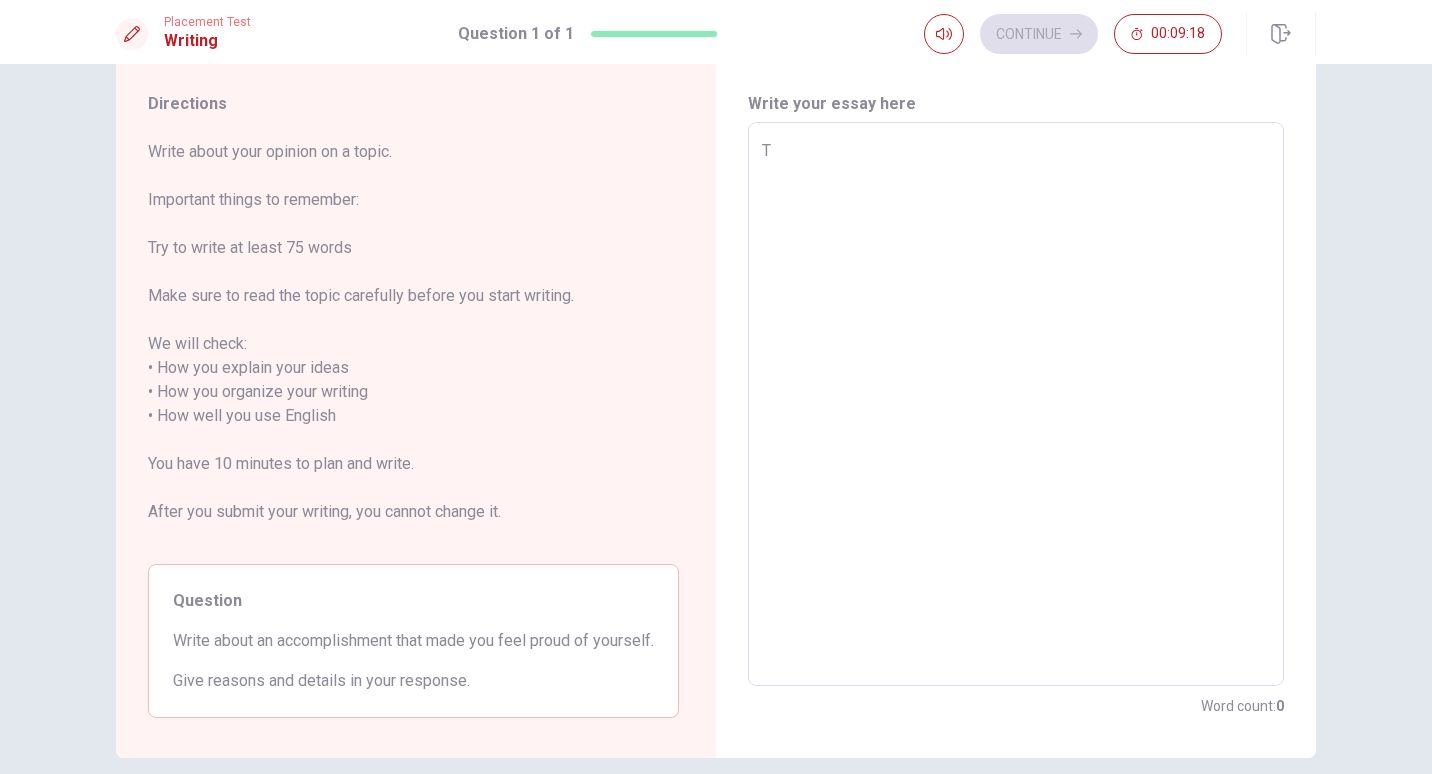 type on "x" 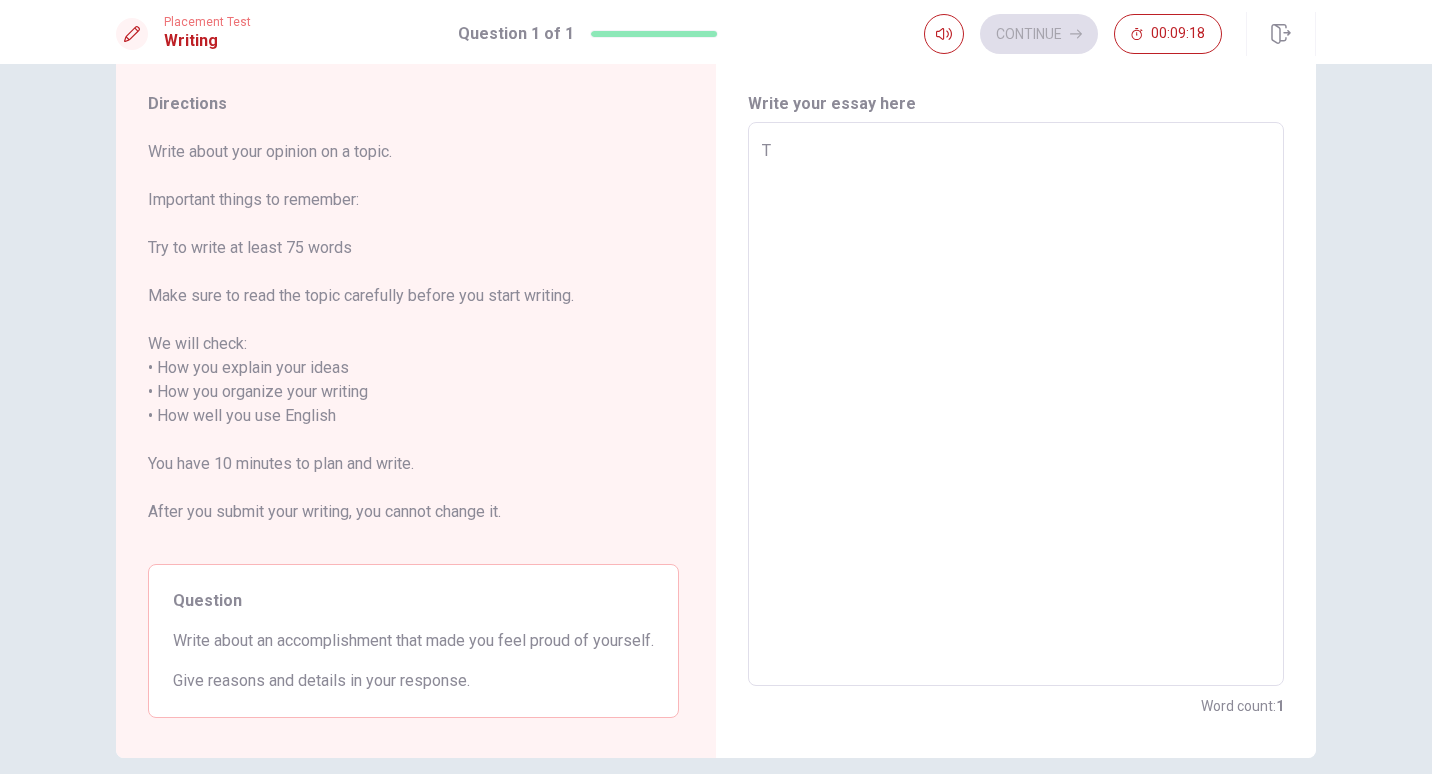 type on "Th" 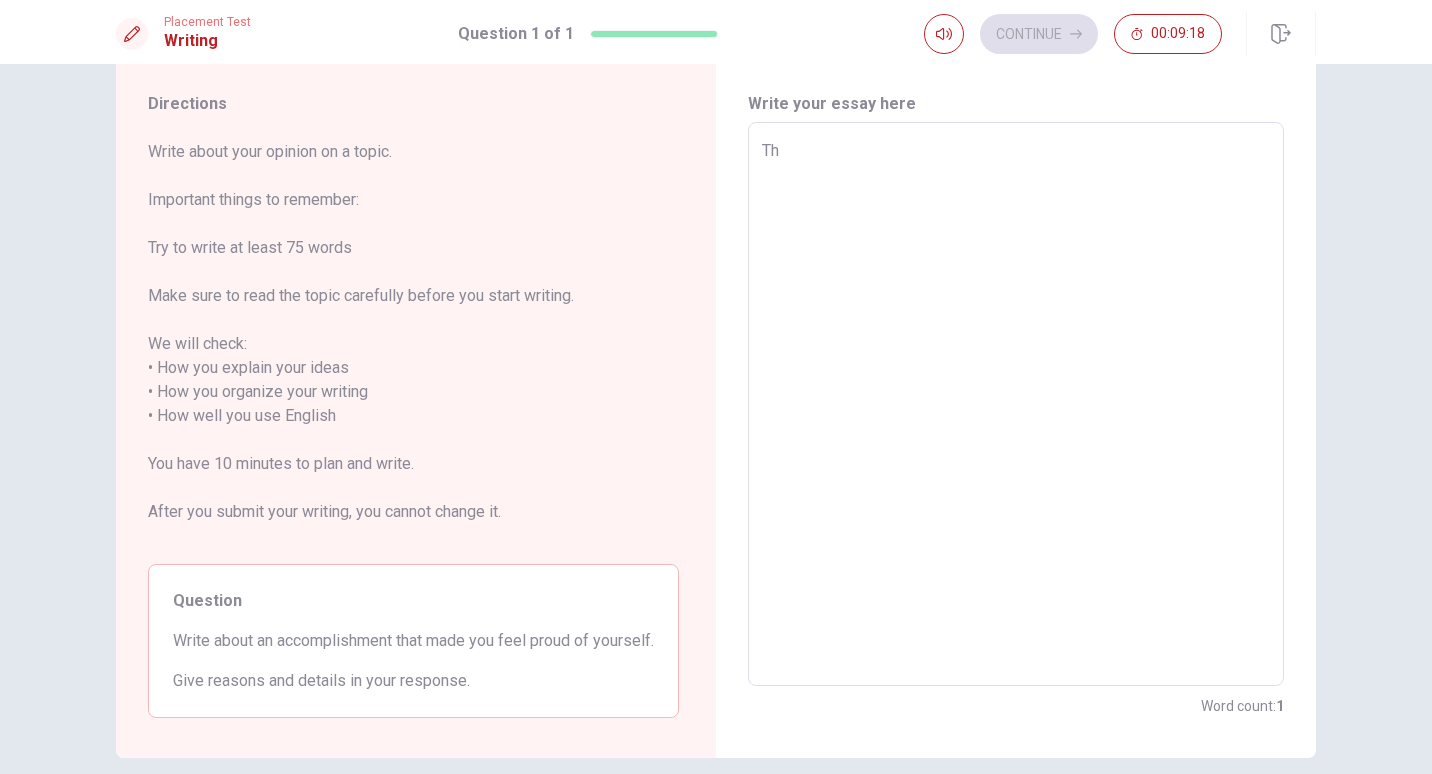 type on "x" 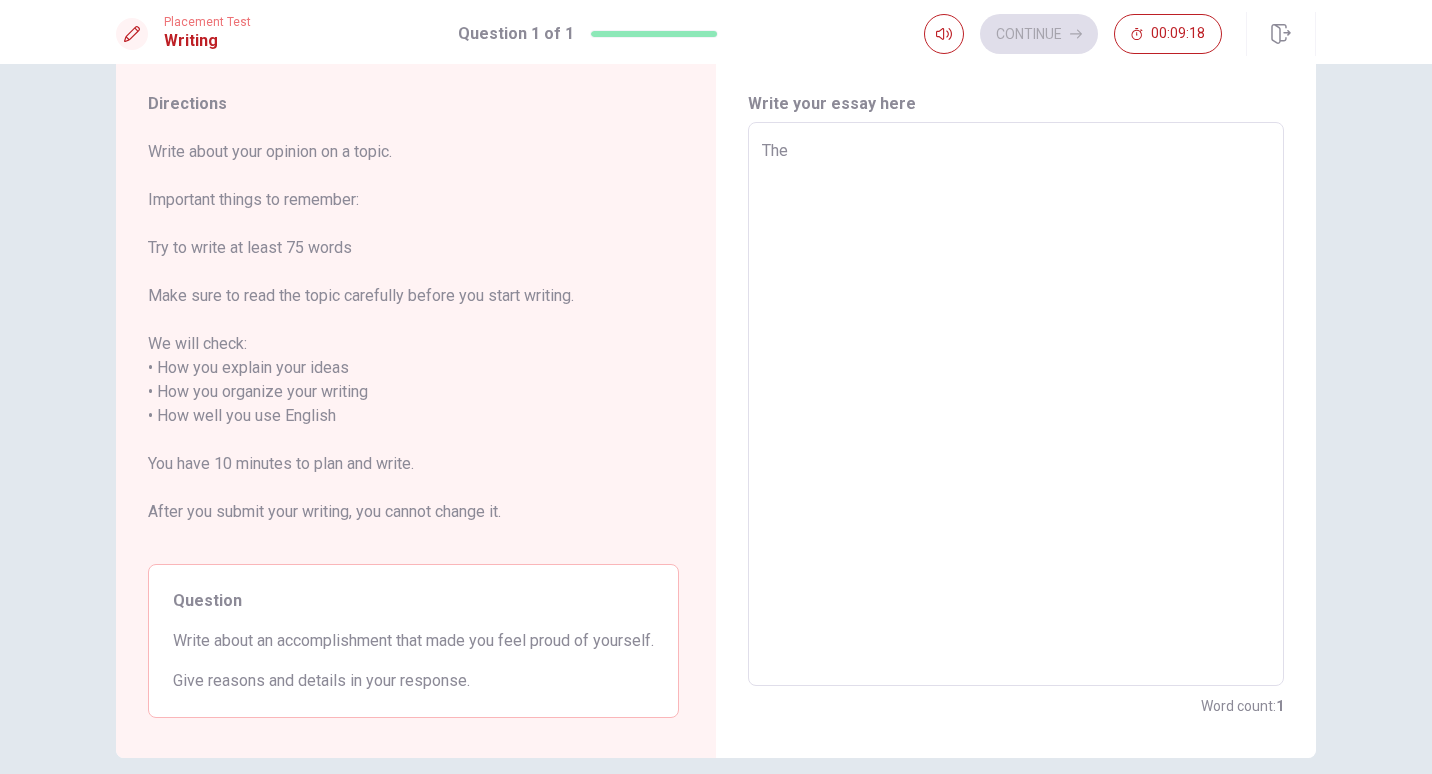 type on "x" 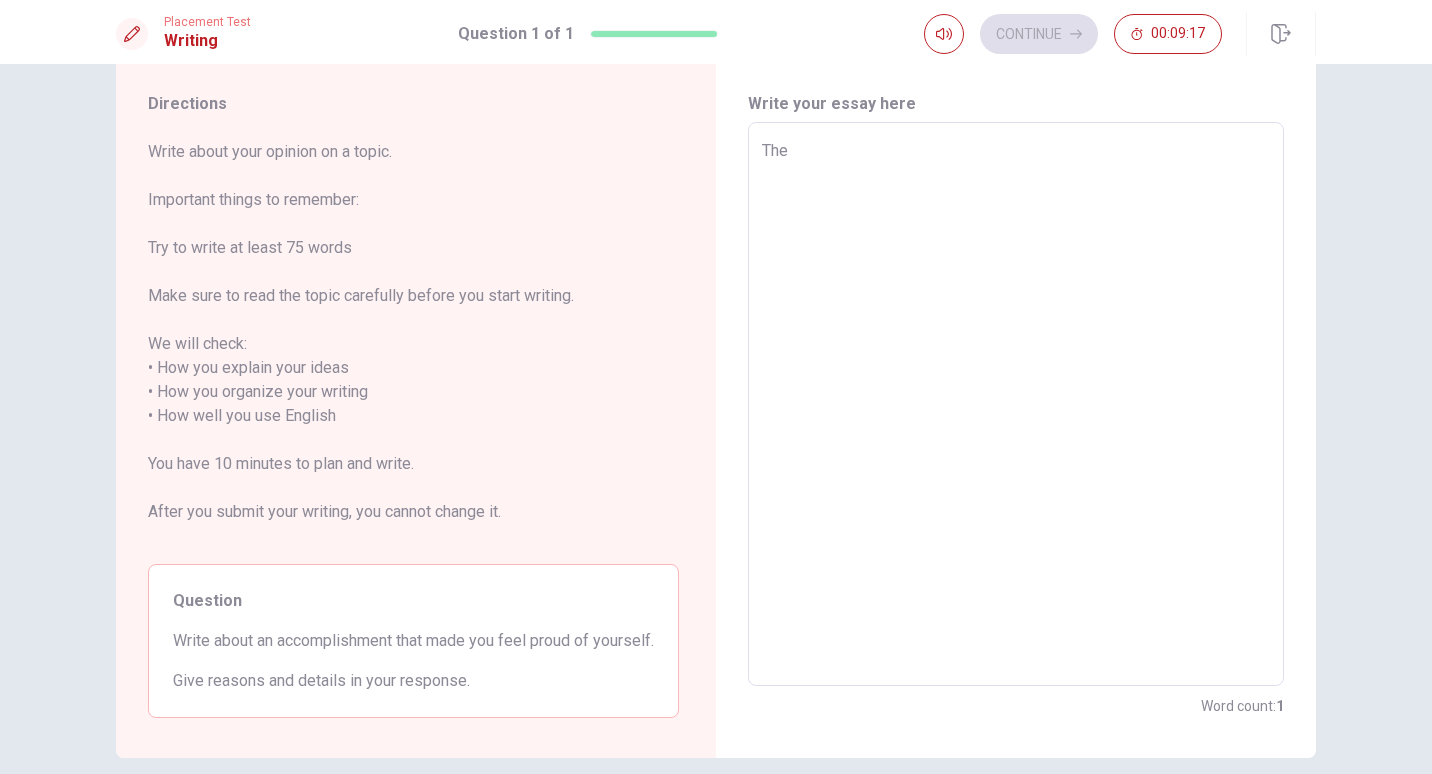 type on "The a" 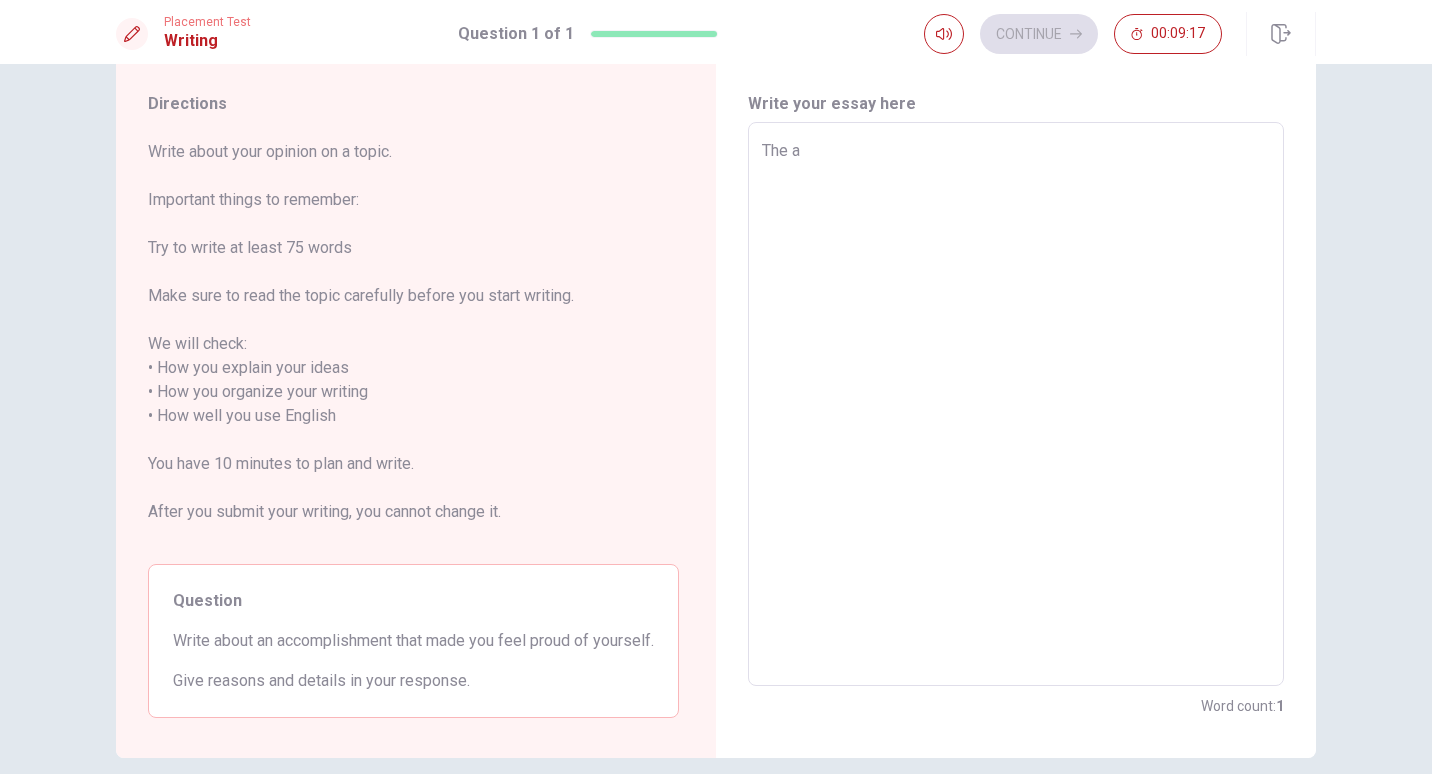 type on "x" 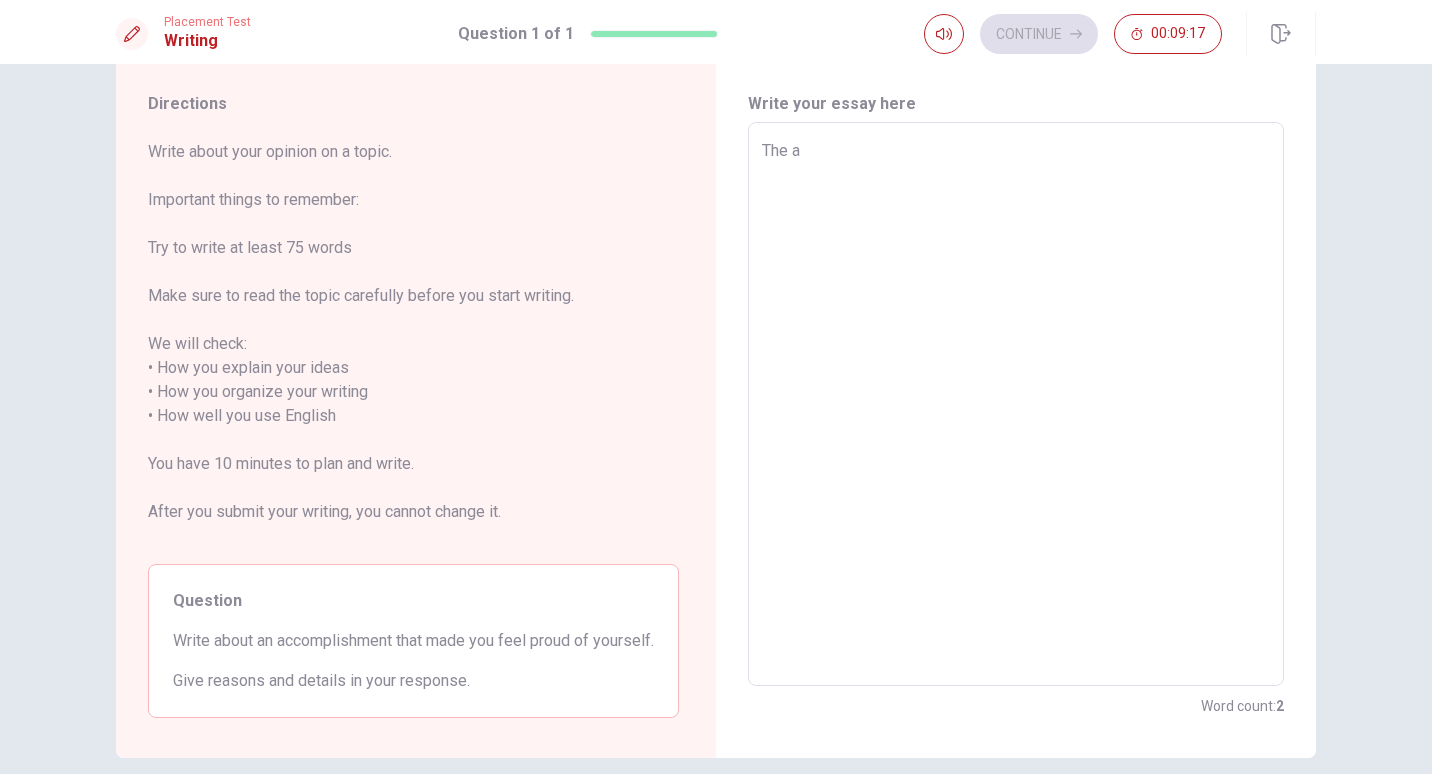 type on "The ac" 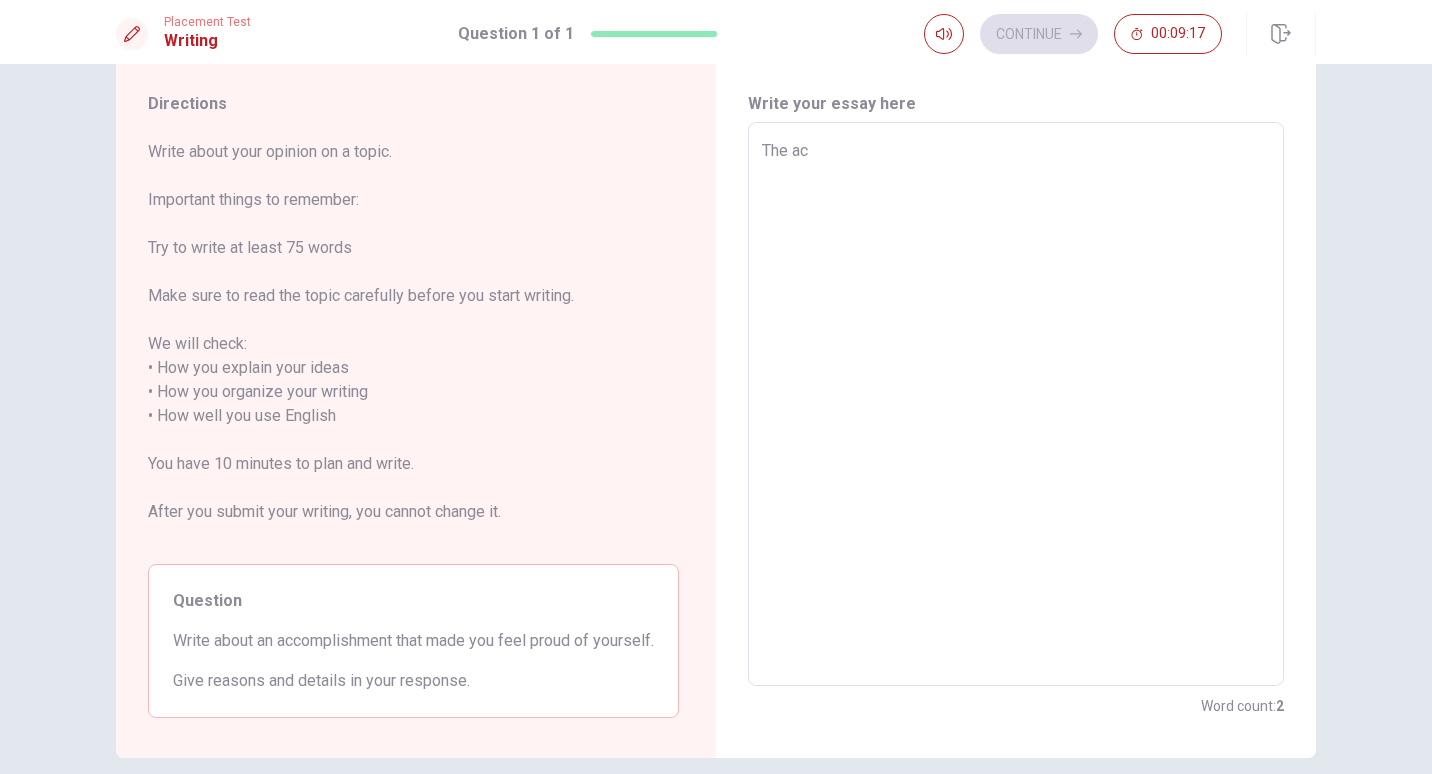 type on "x" 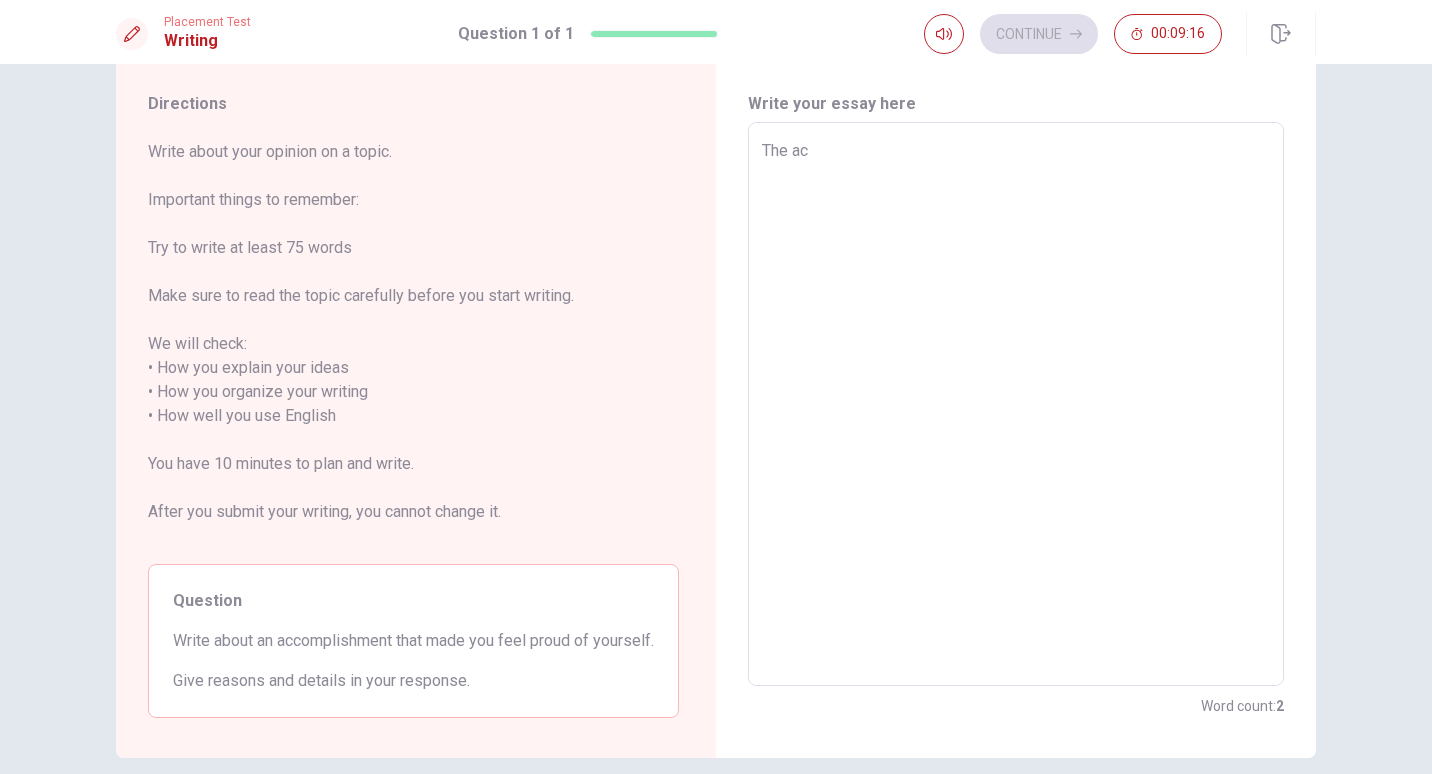 type on "The acc" 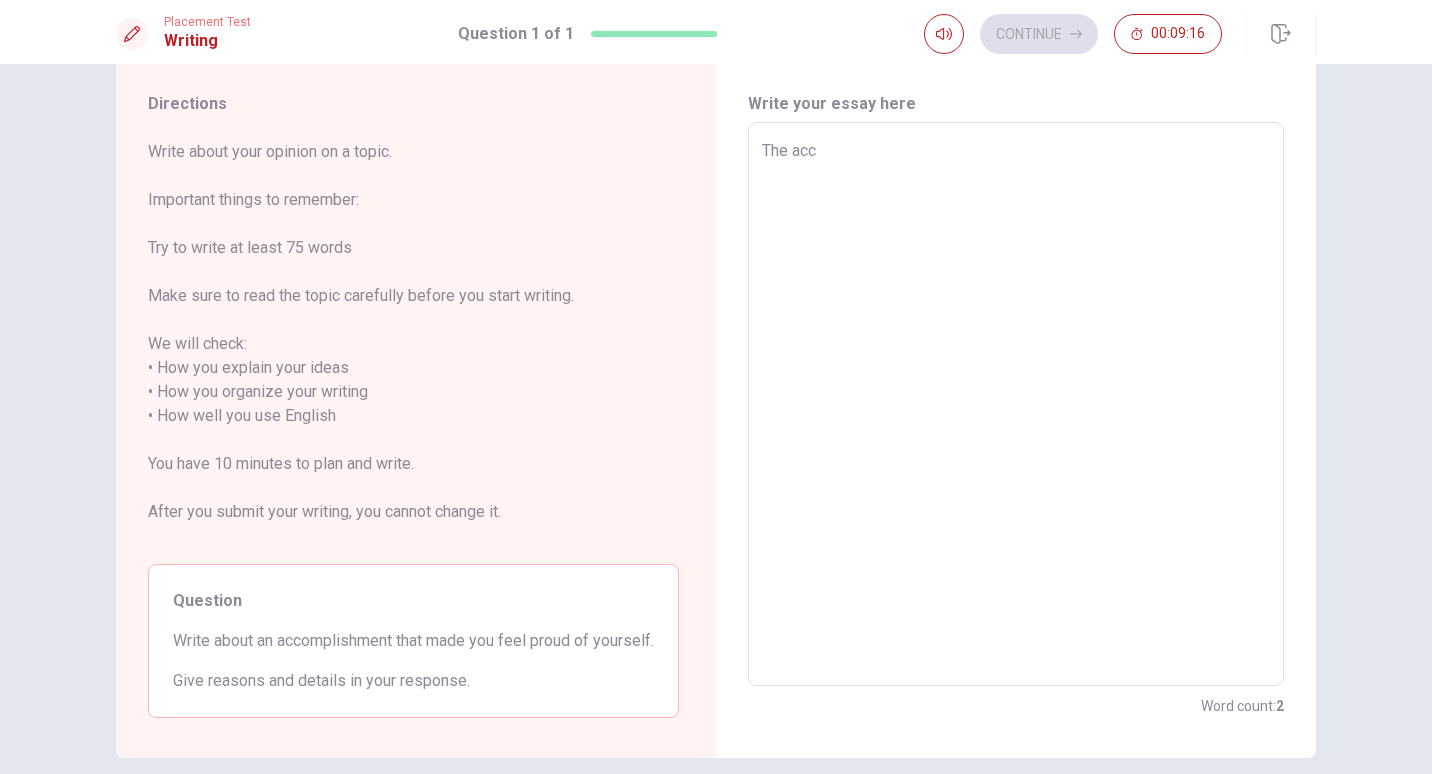 type on "x" 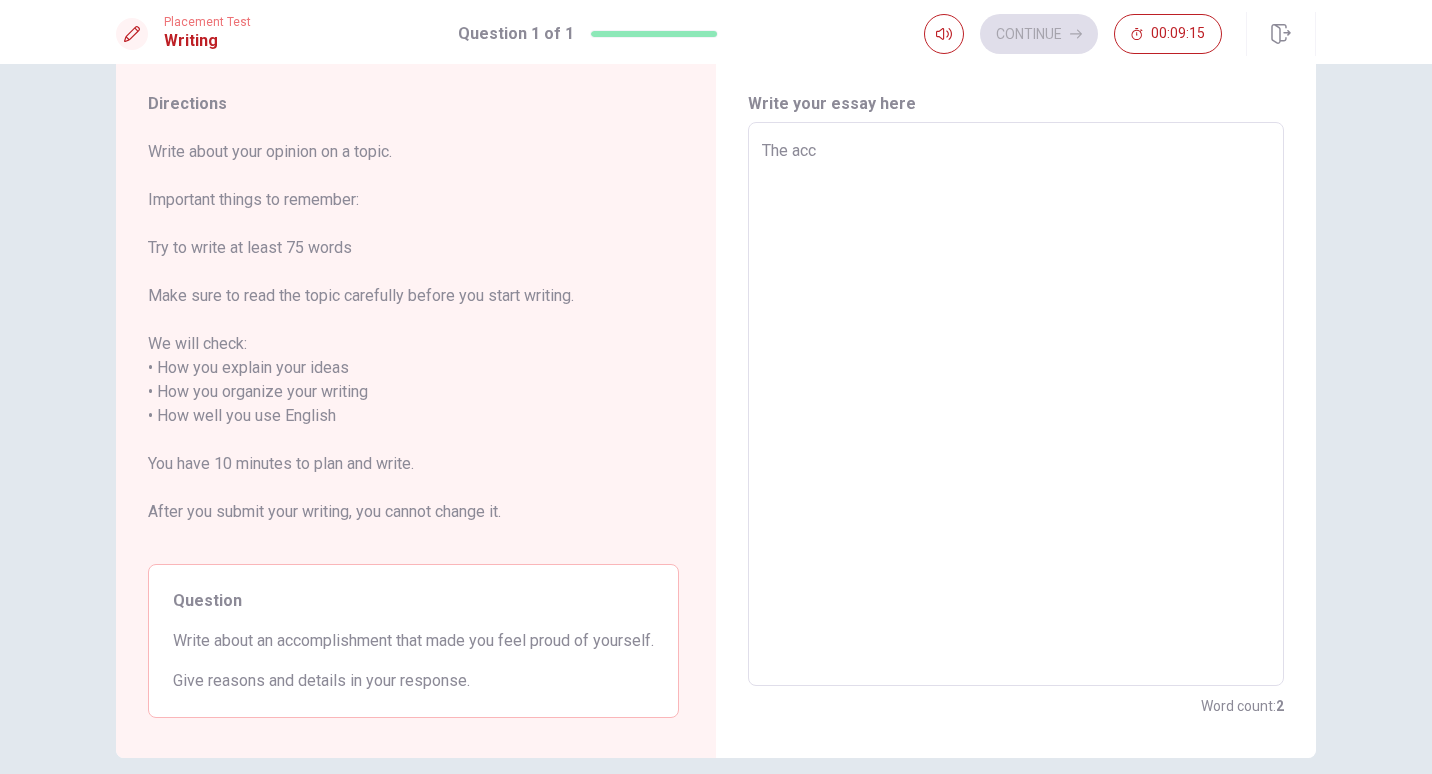 type on "The acco" 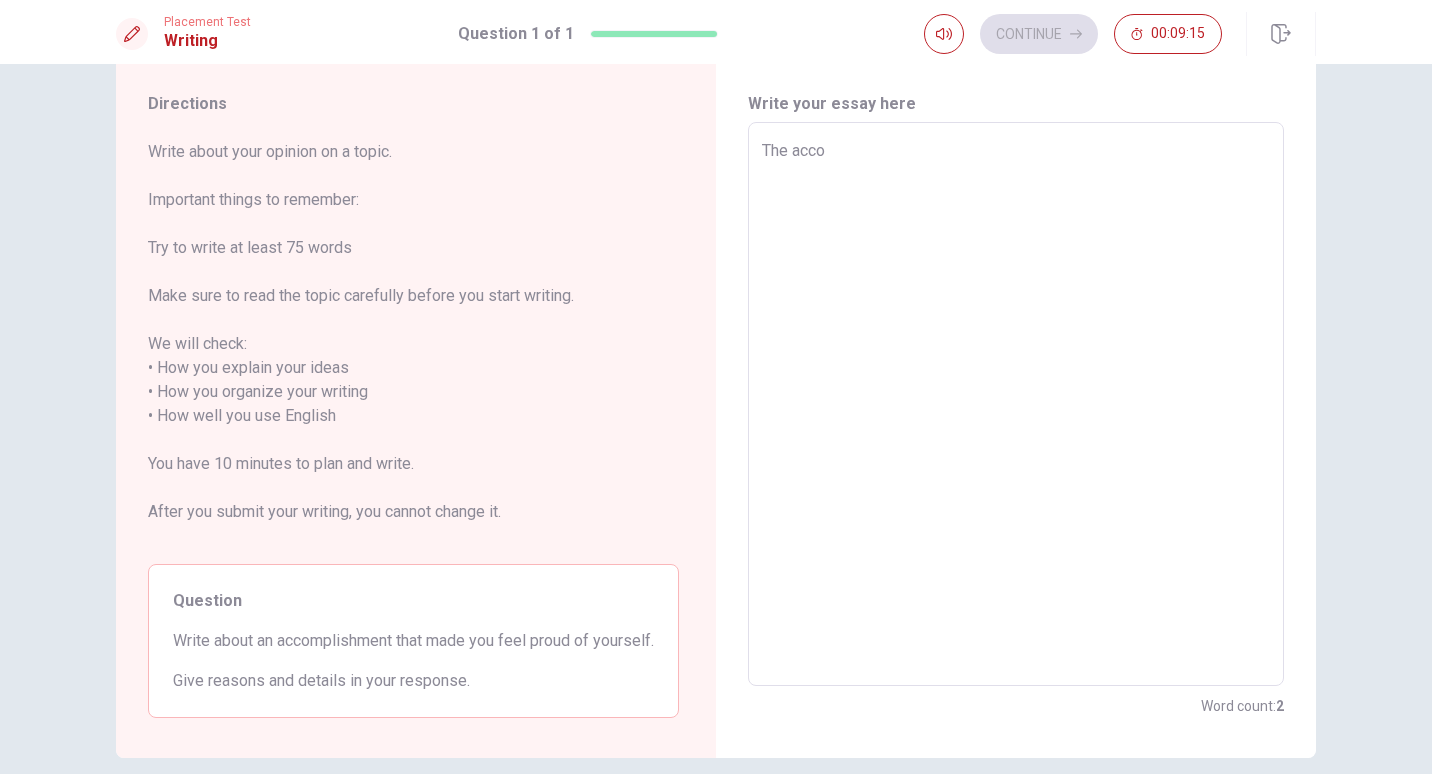 type on "x" 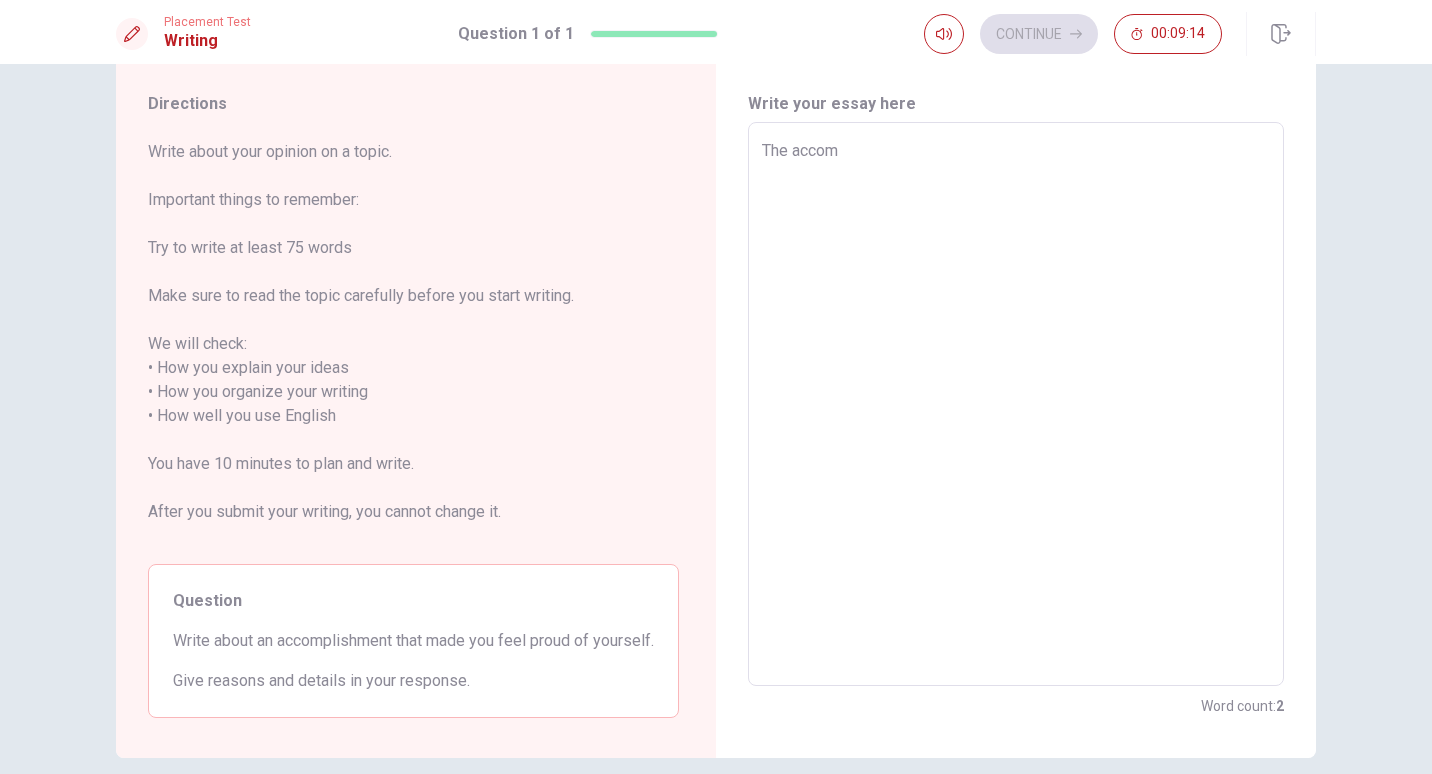 type on "x" 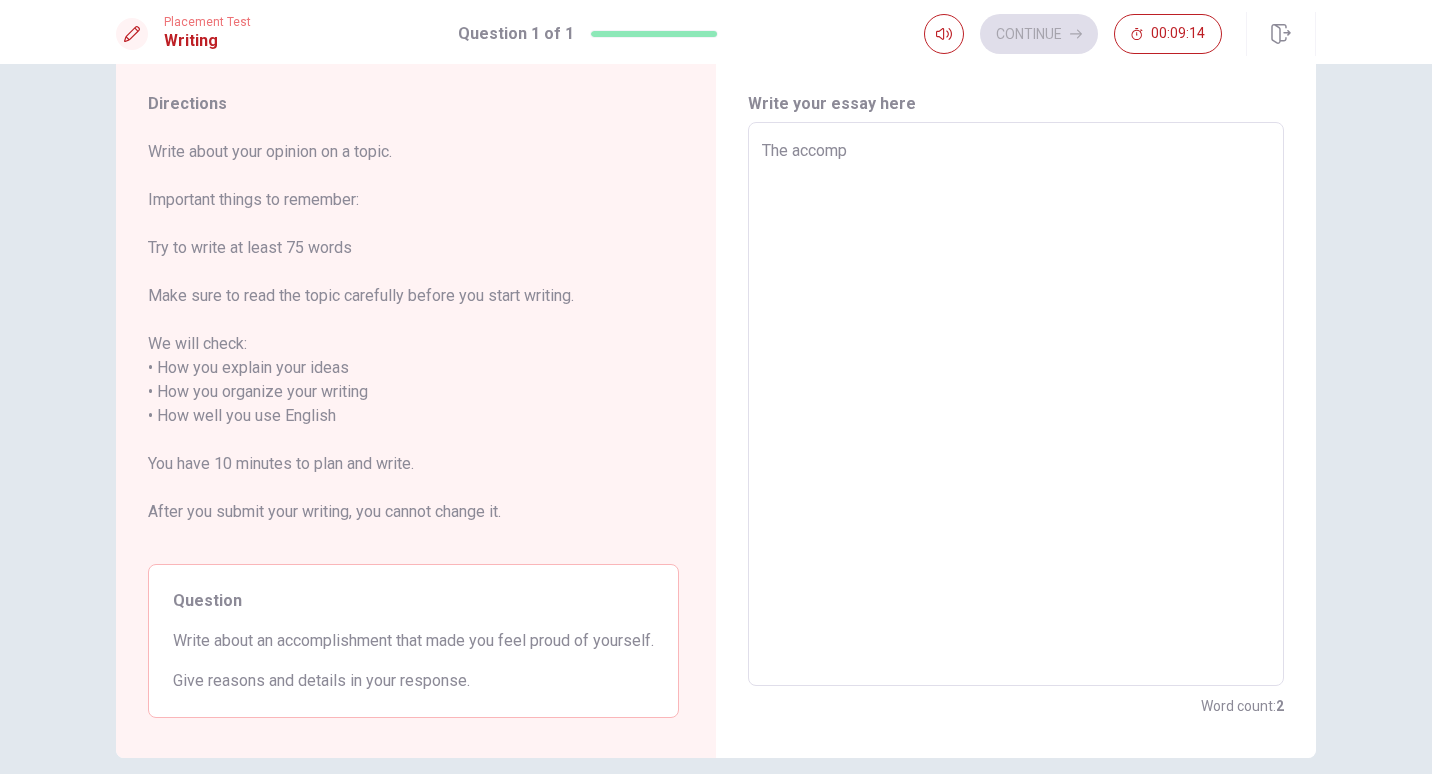 type on "x" 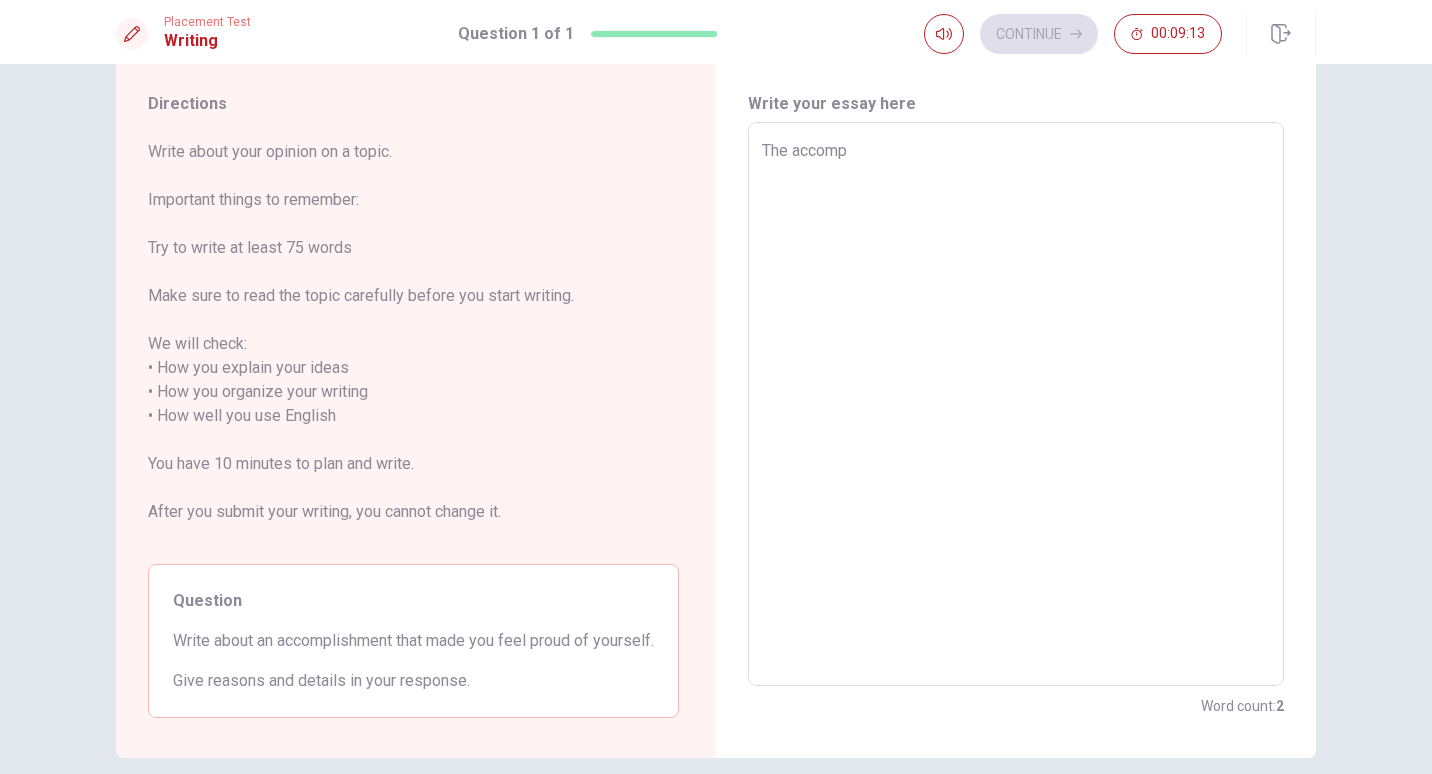 type on "The accompl" 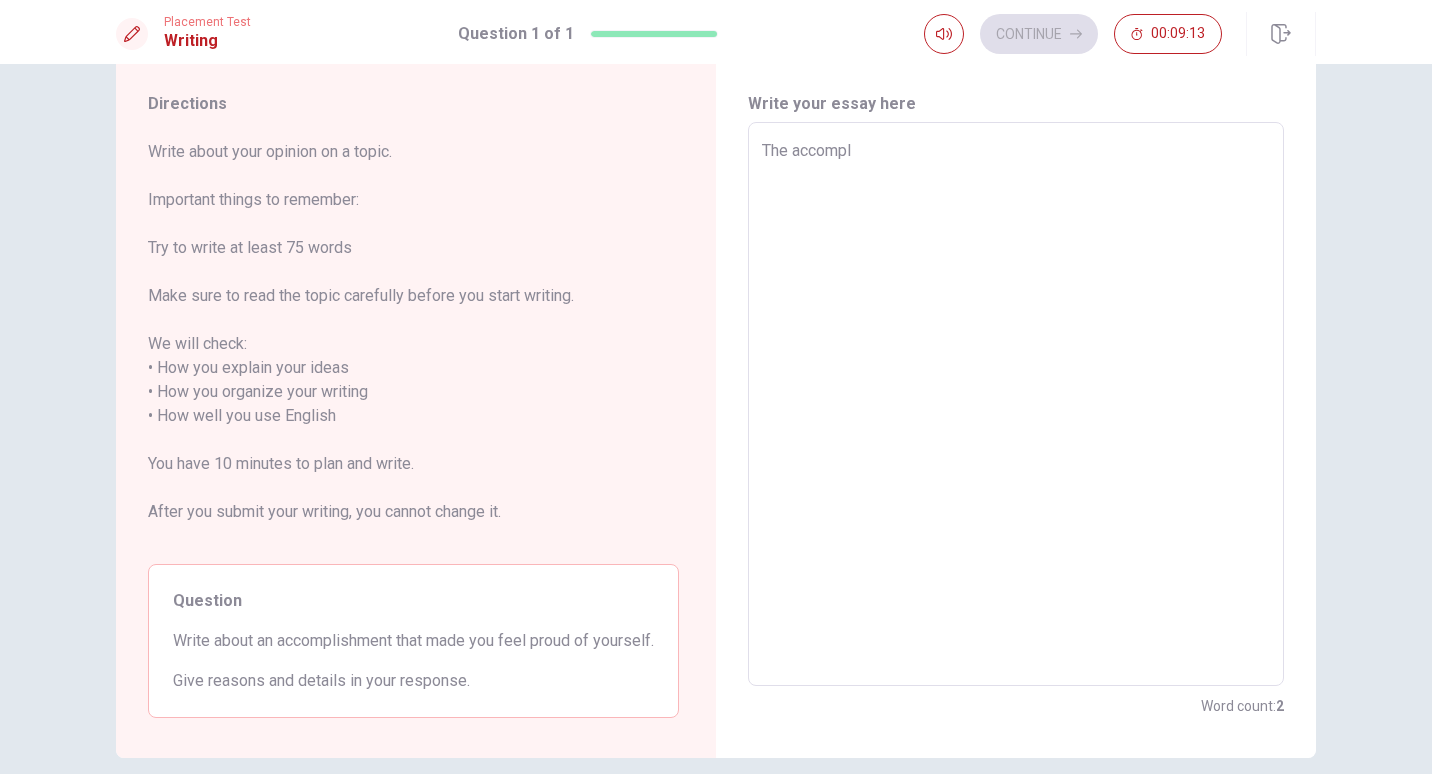 type on "x" 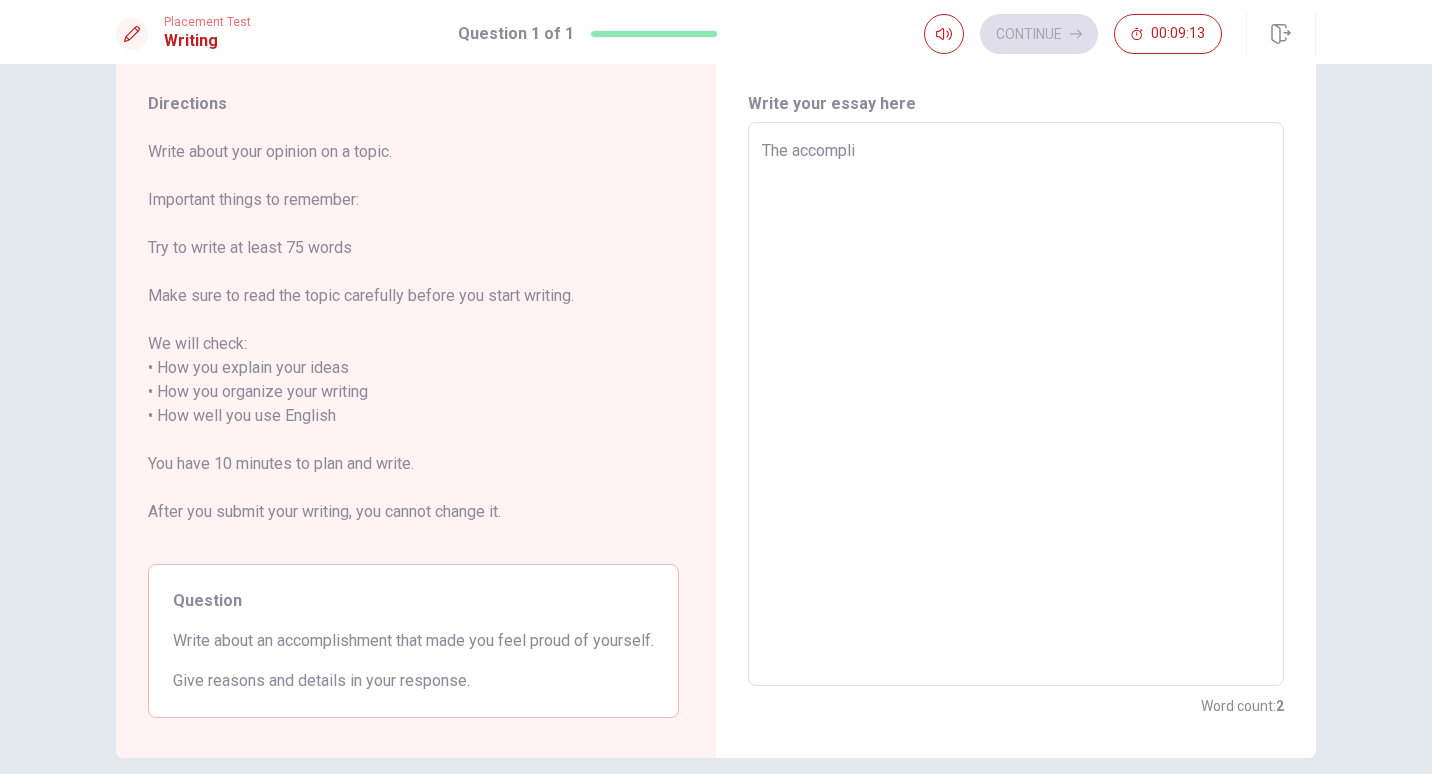 type on "x" 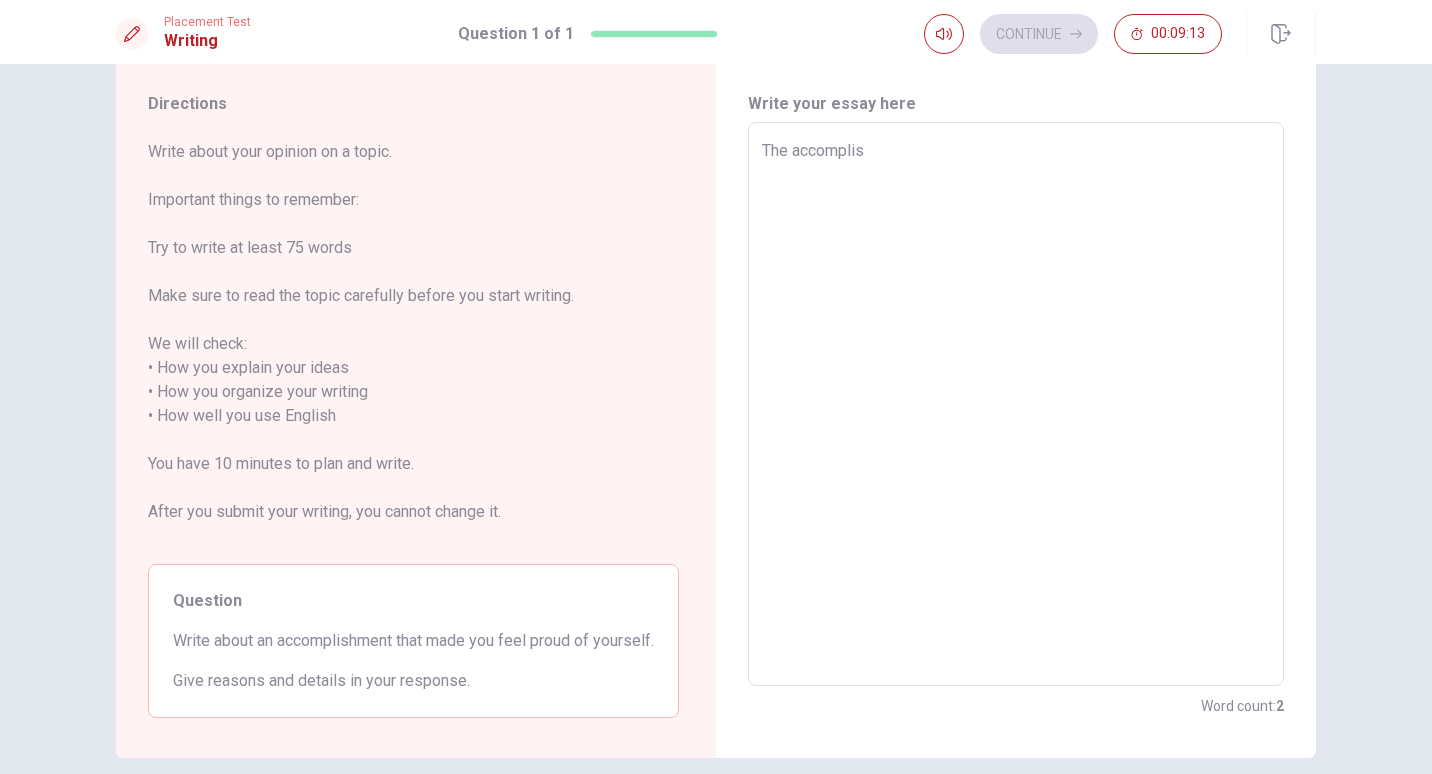 type on "x" 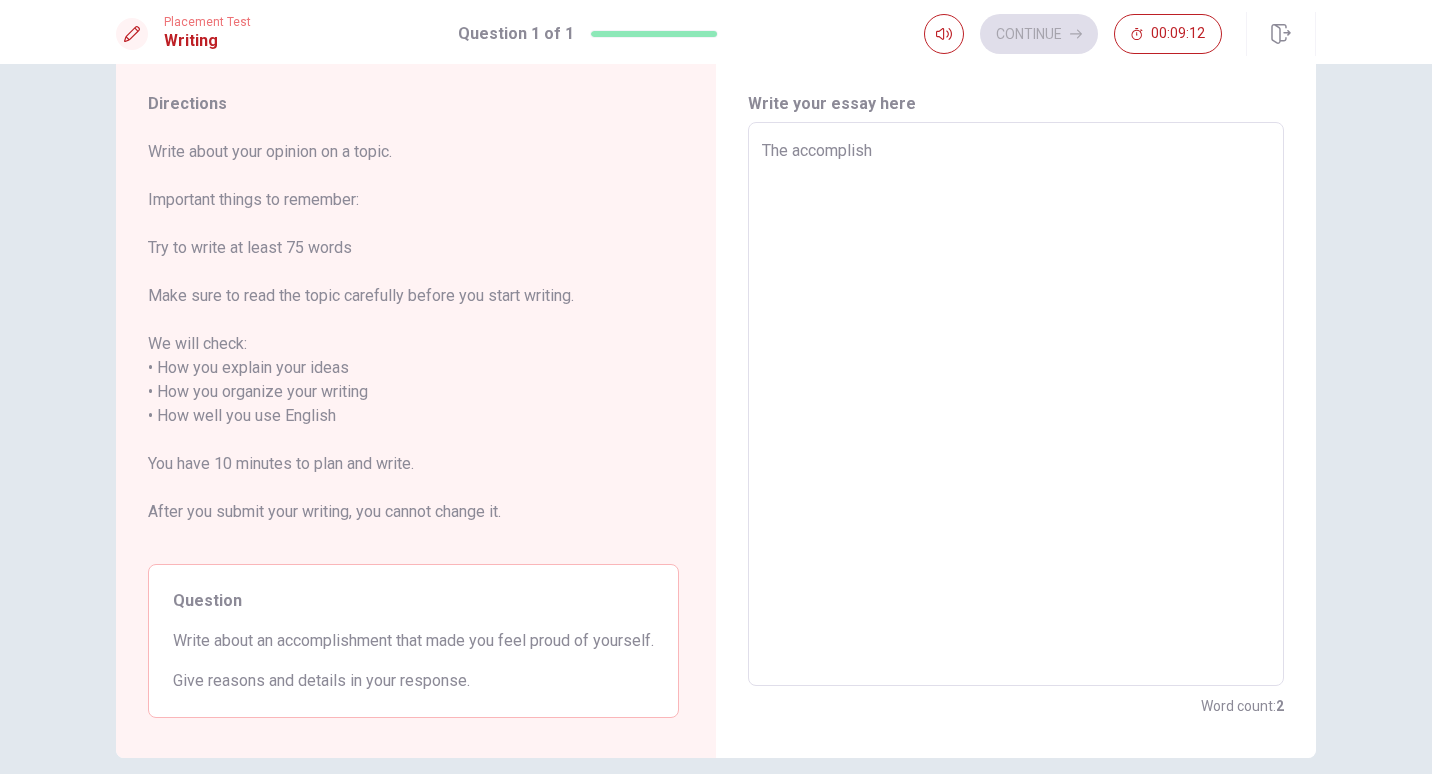 type on "x" 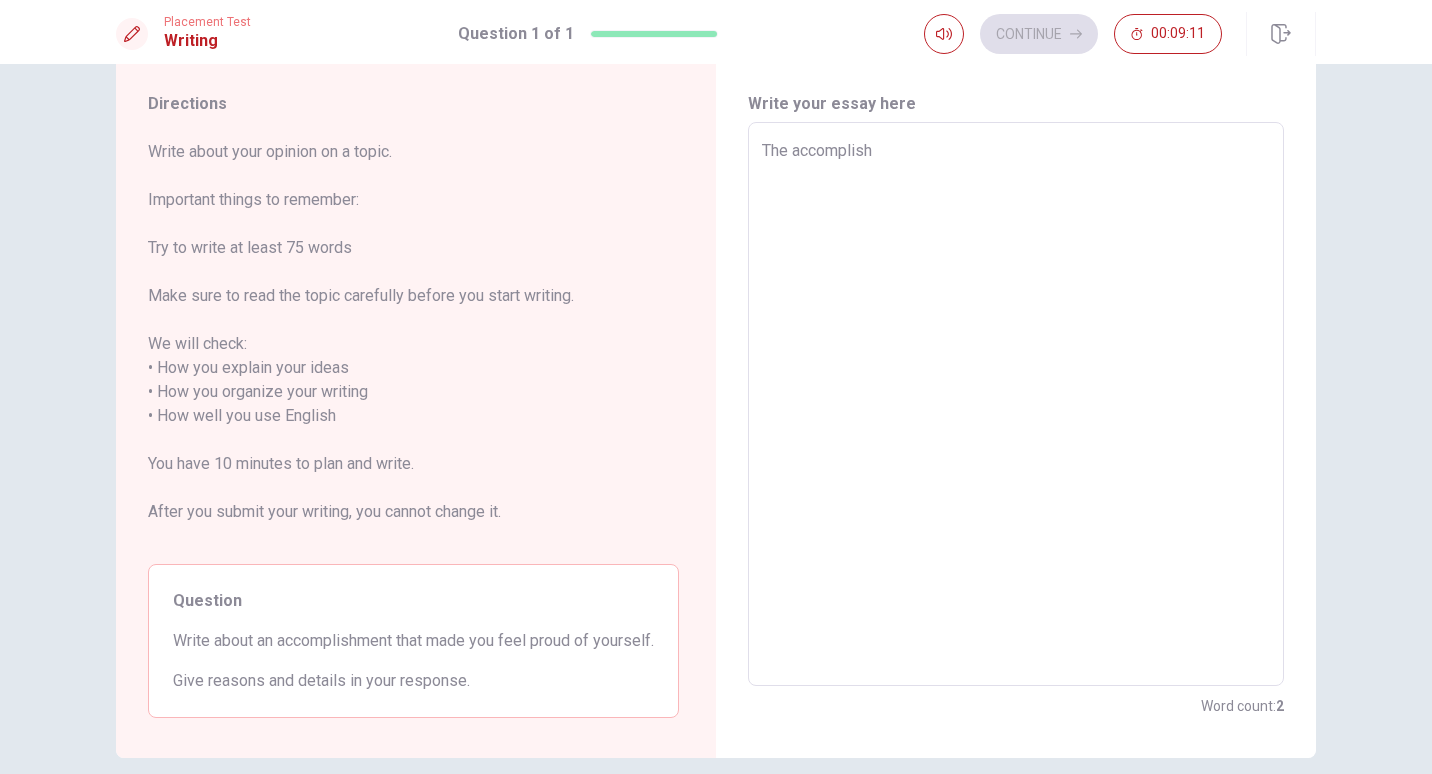 type on "The accomplishm" 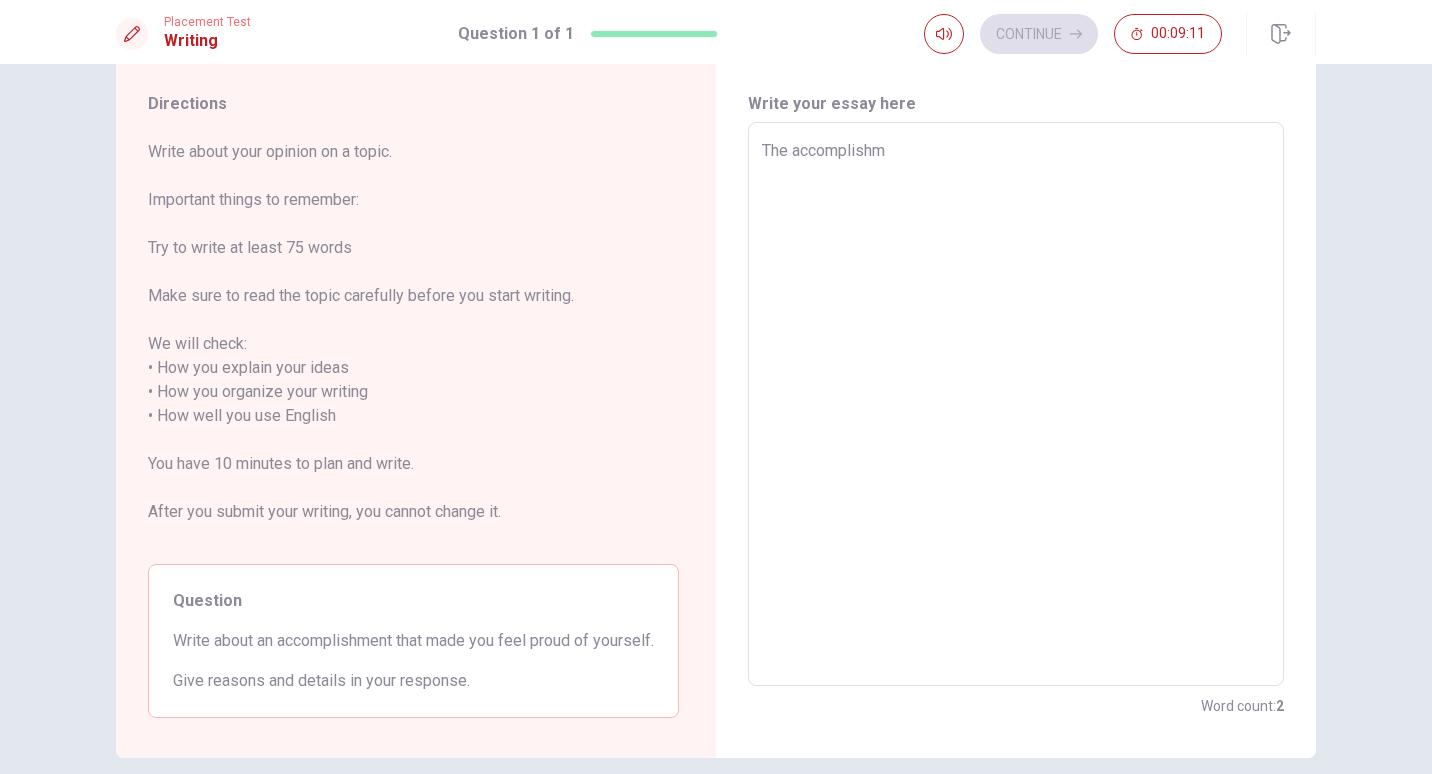type on "x" 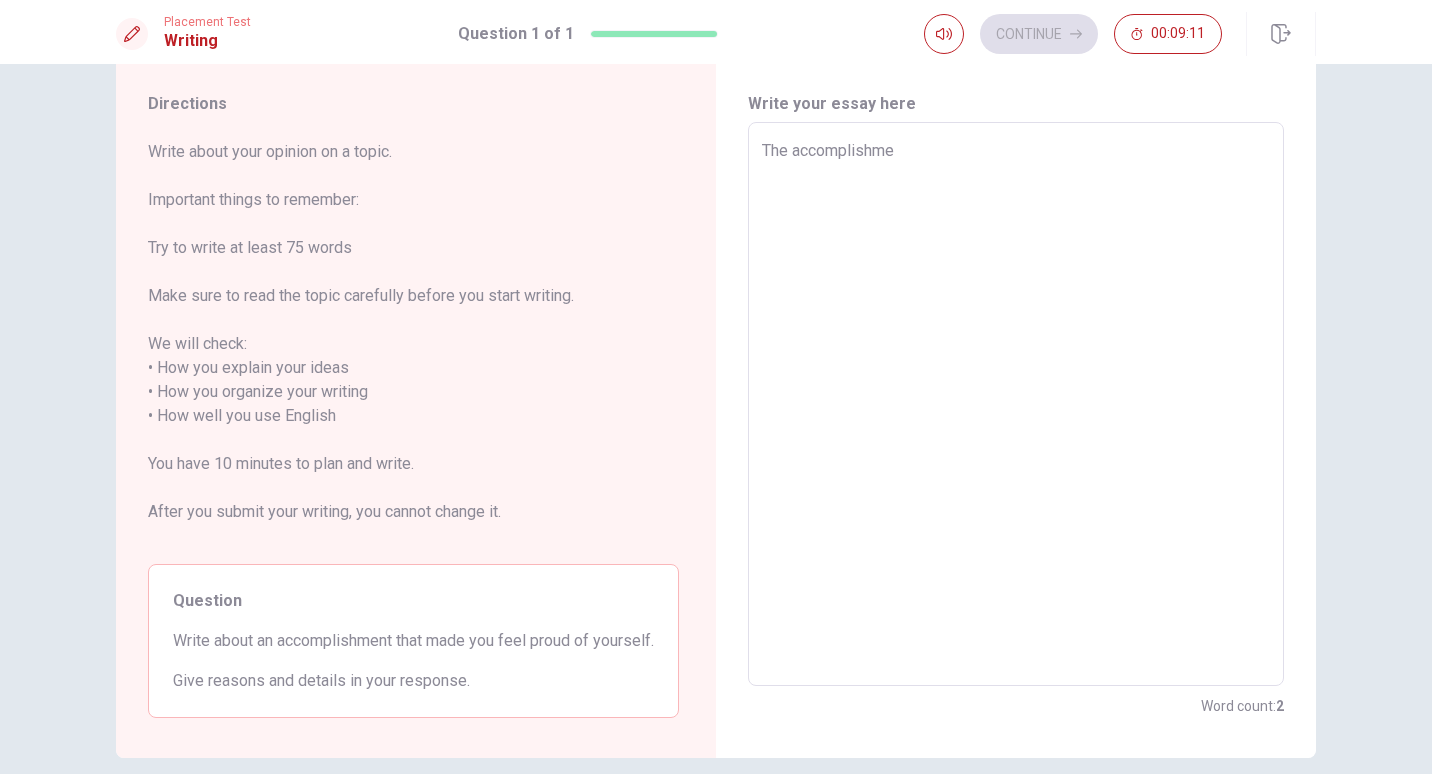 type on "The accomplishmen" 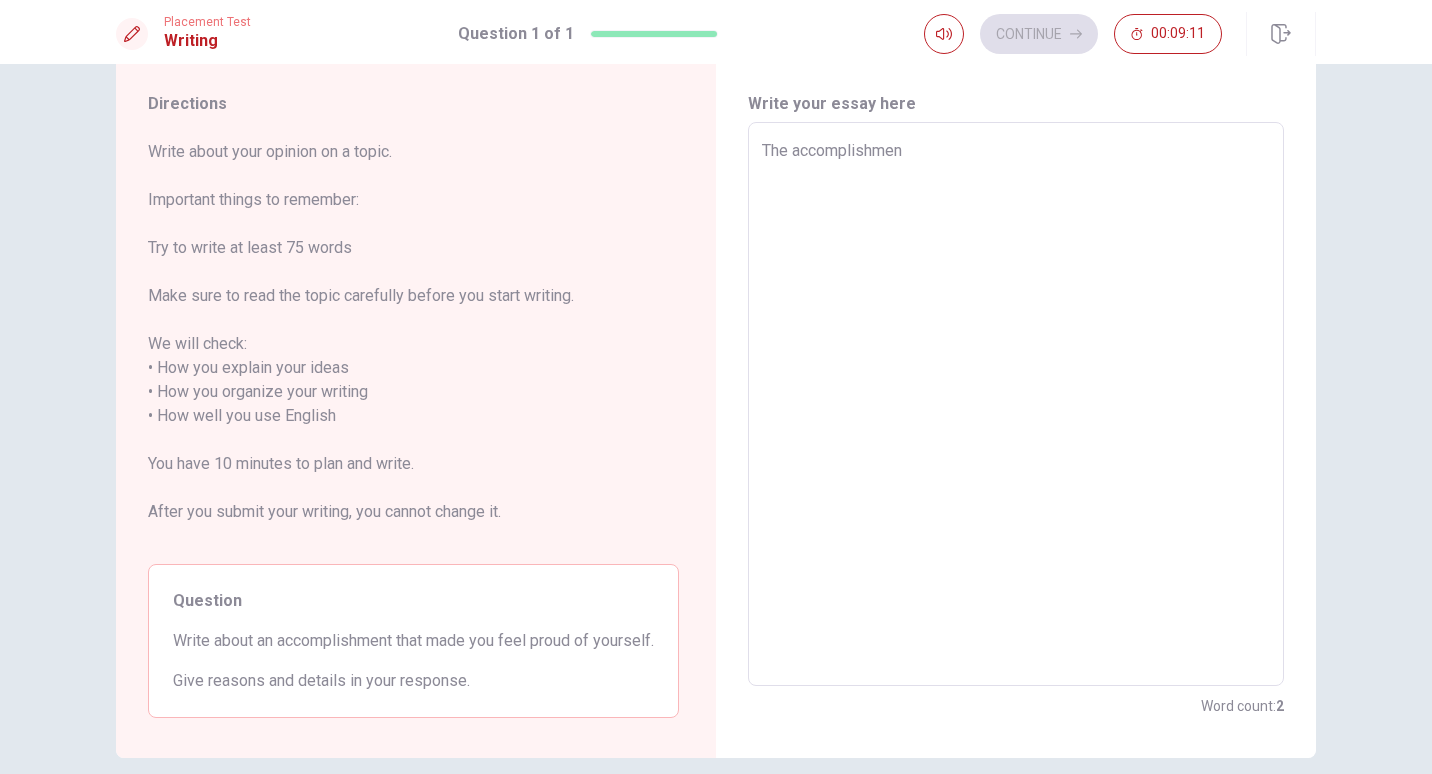 type on "x" 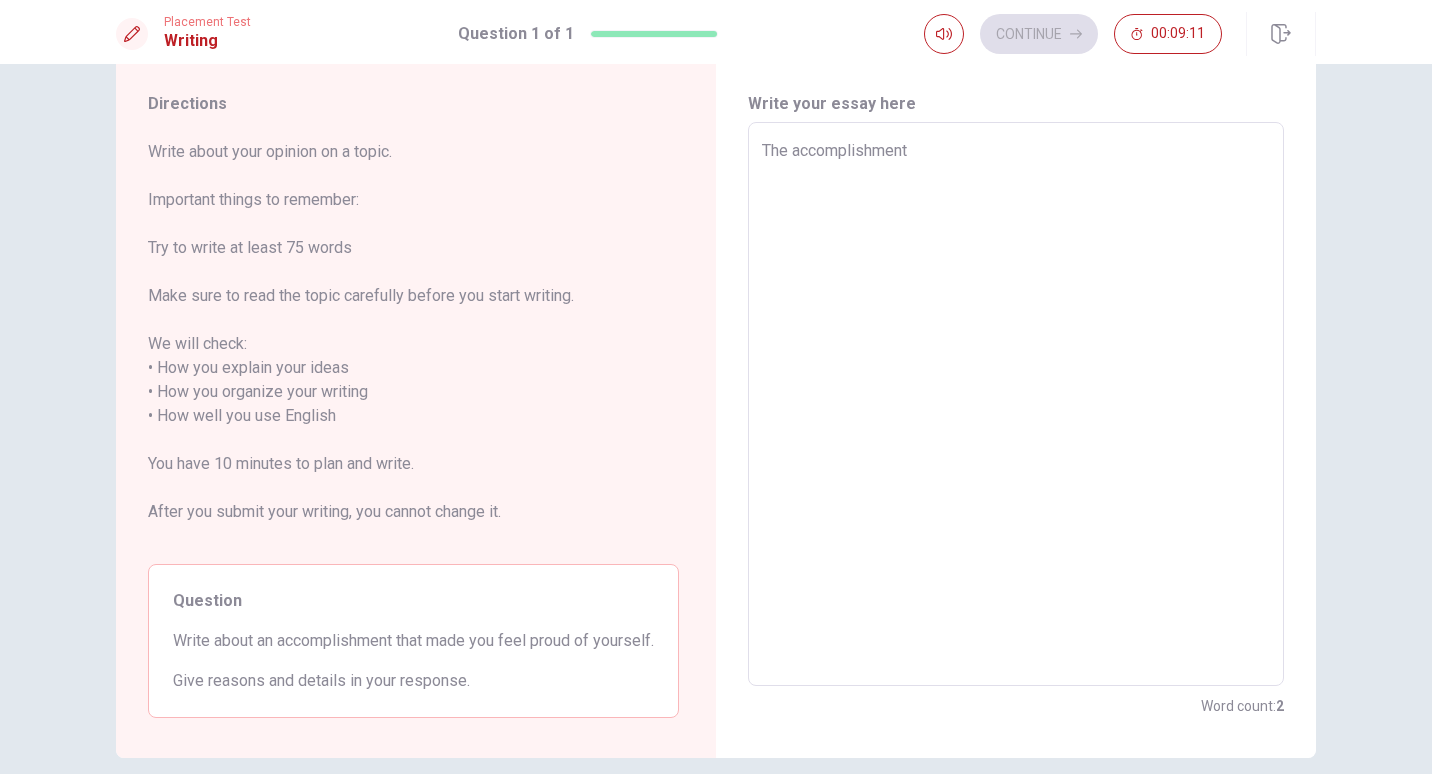 type on "x" 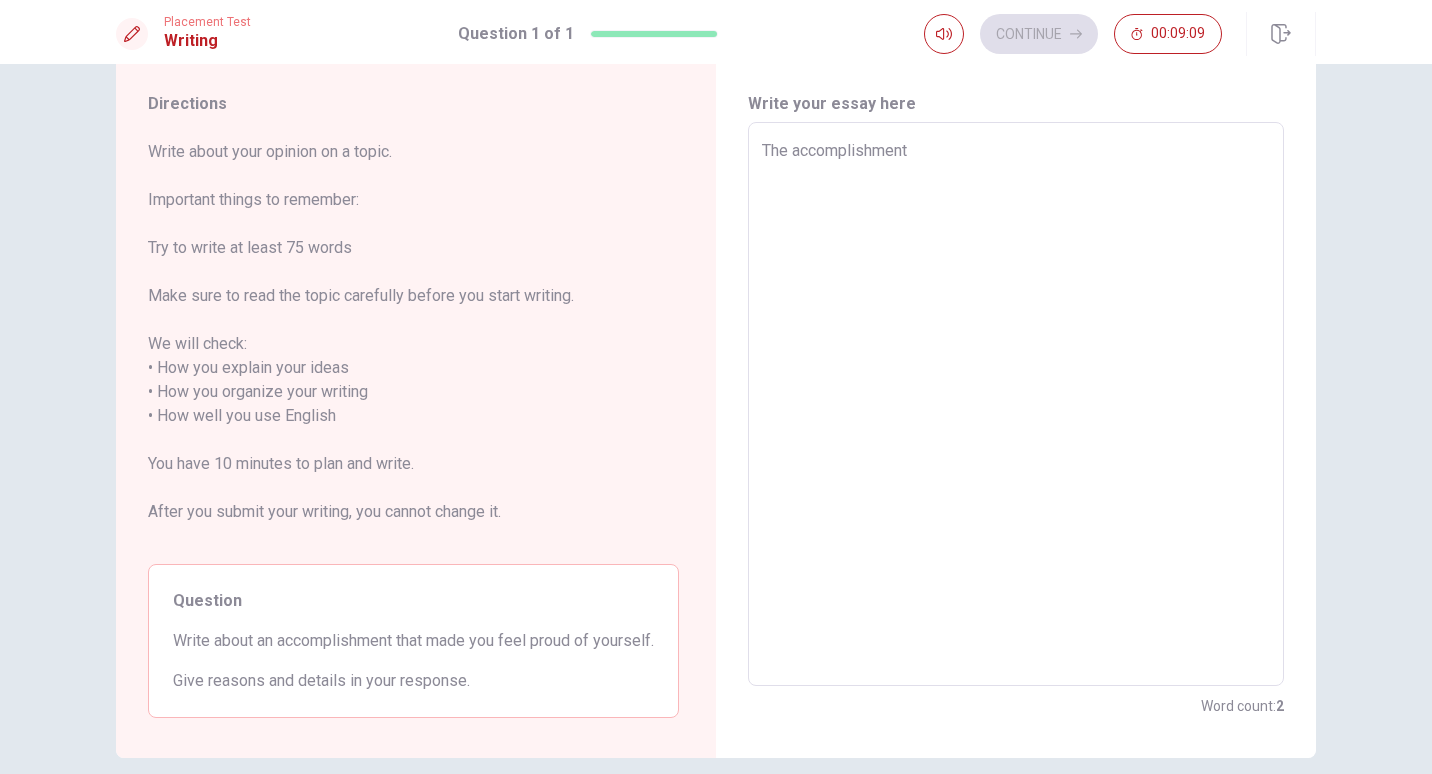 type on "x" 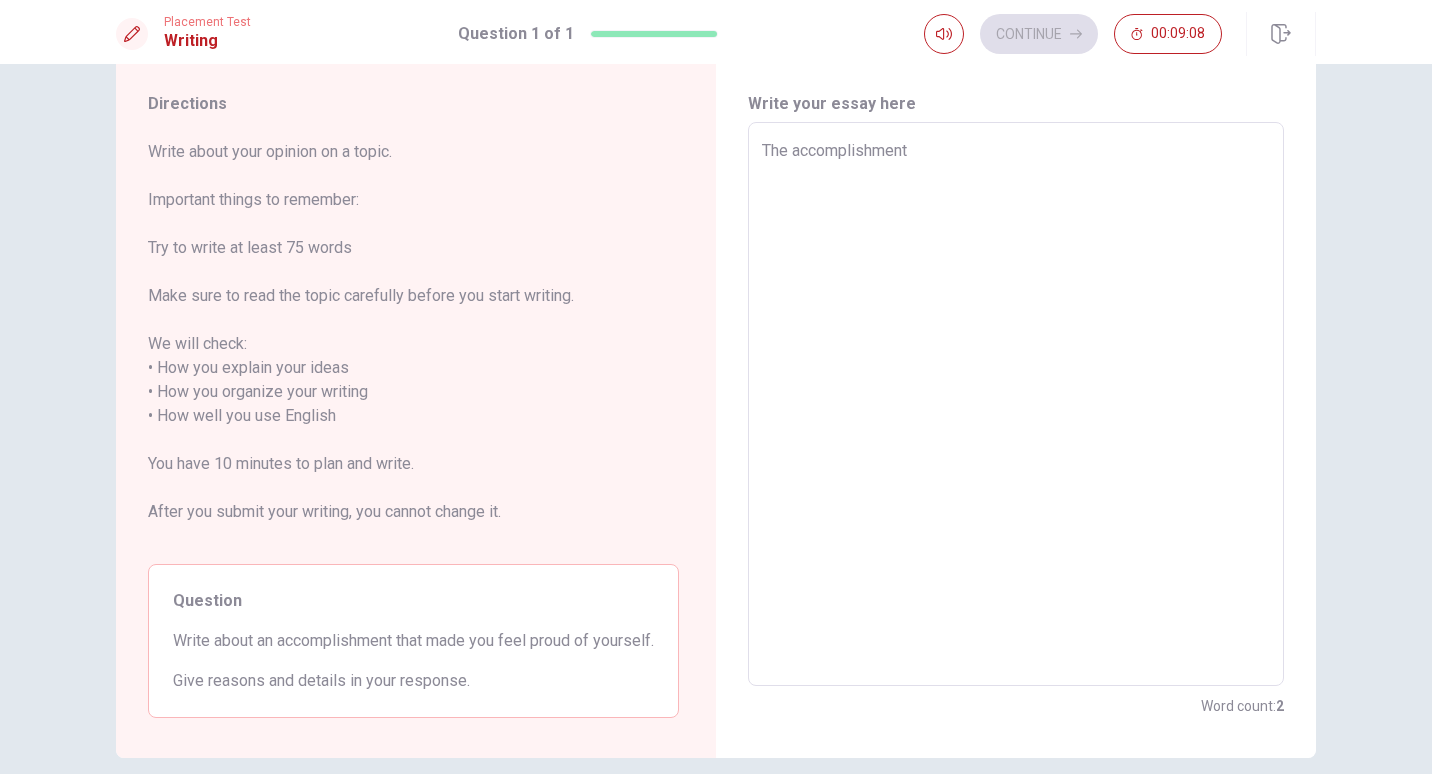 type on "The accomplishment t" 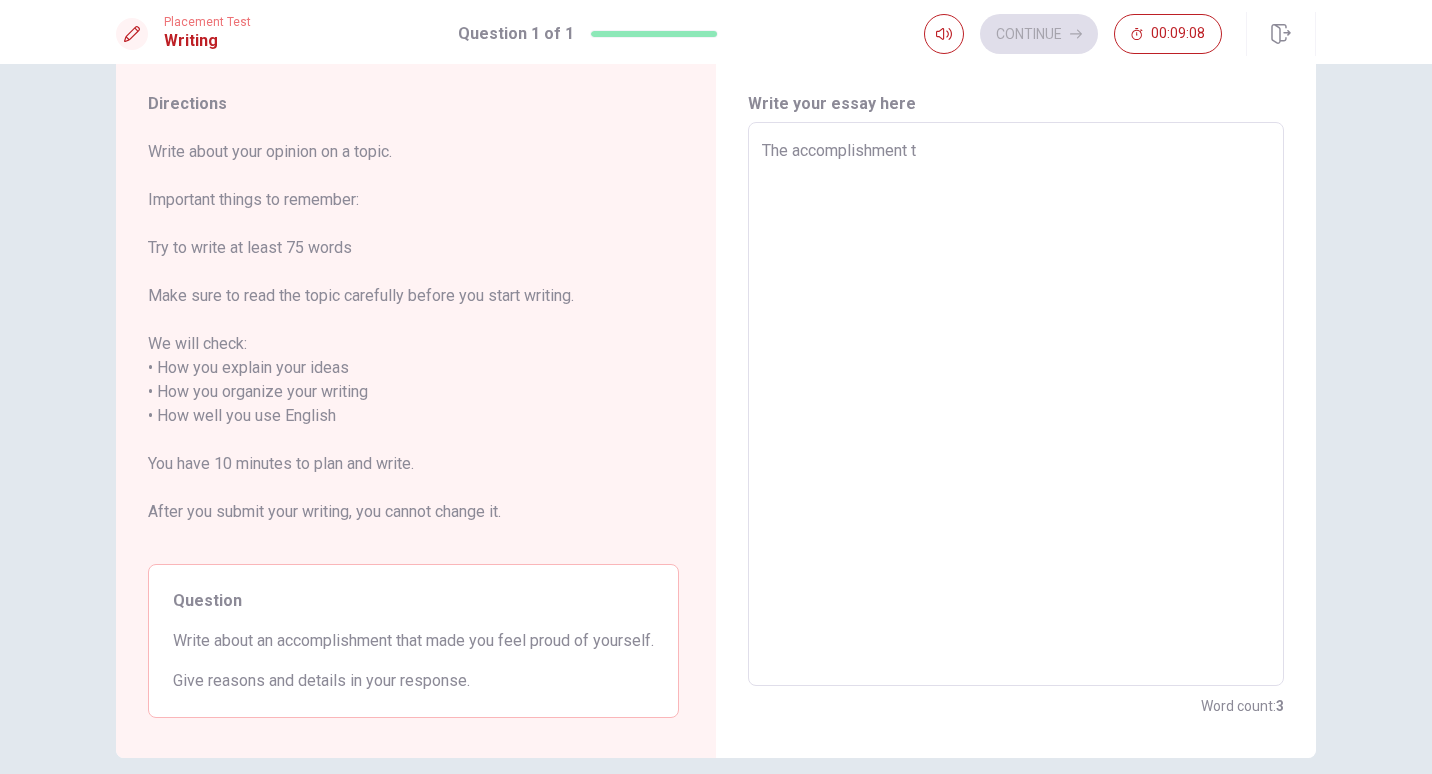 type on "x" 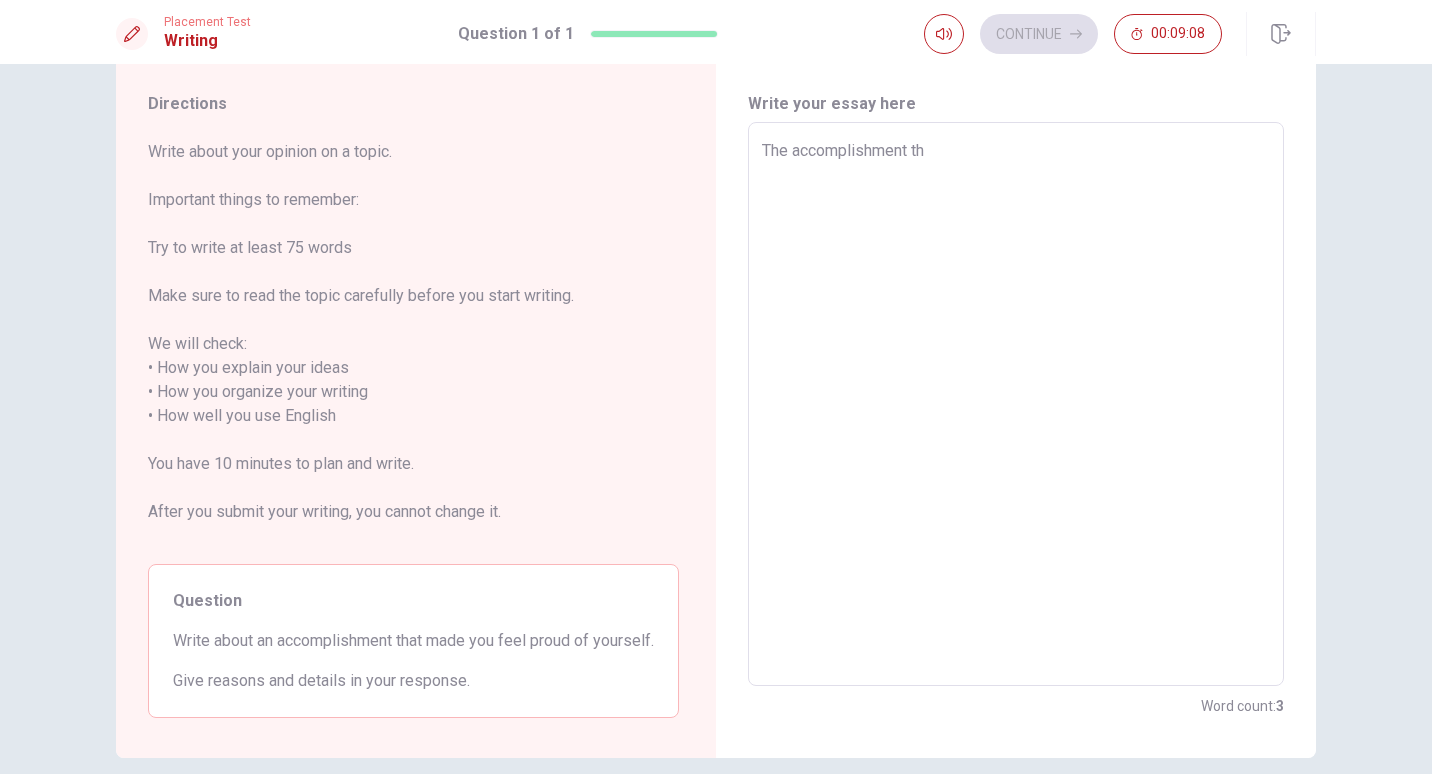 type on "x" 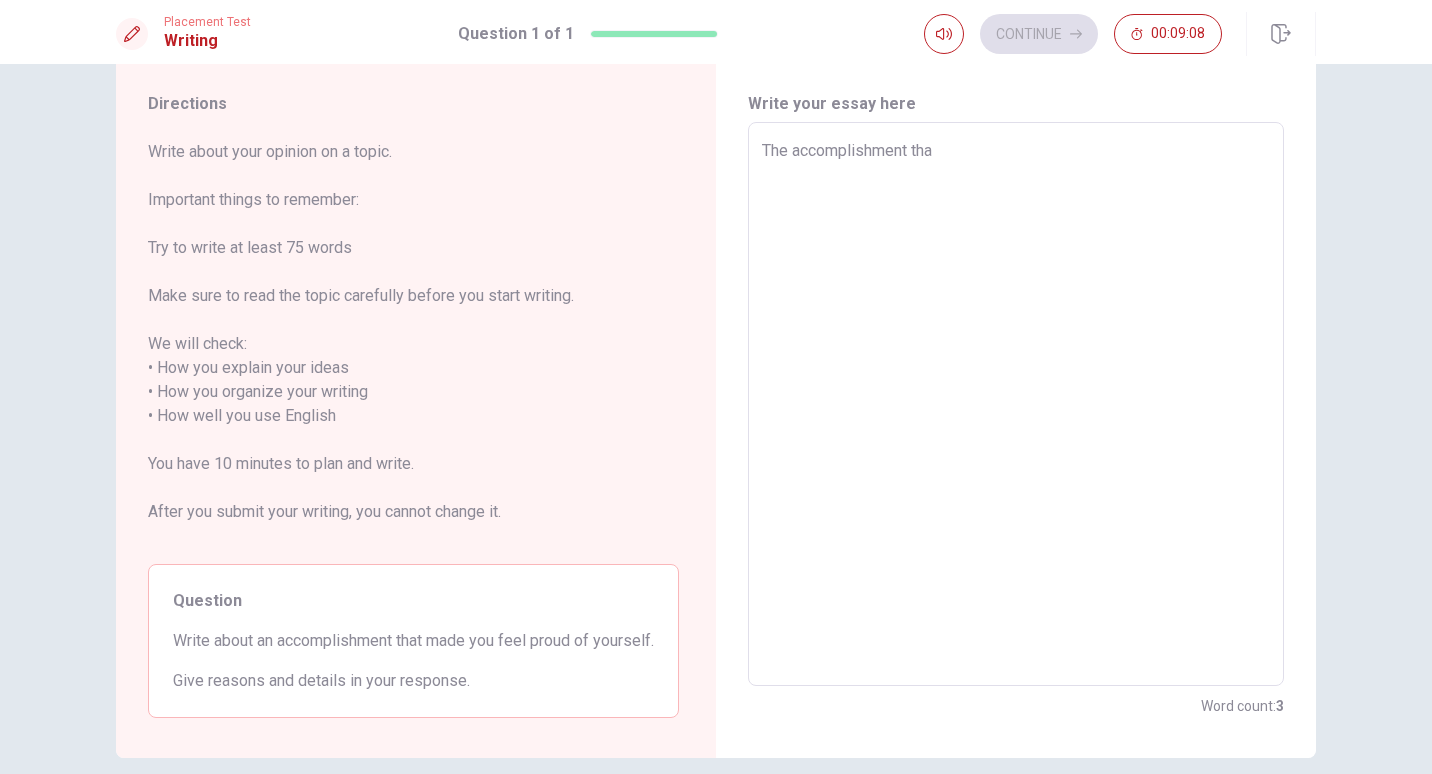 type on "x" 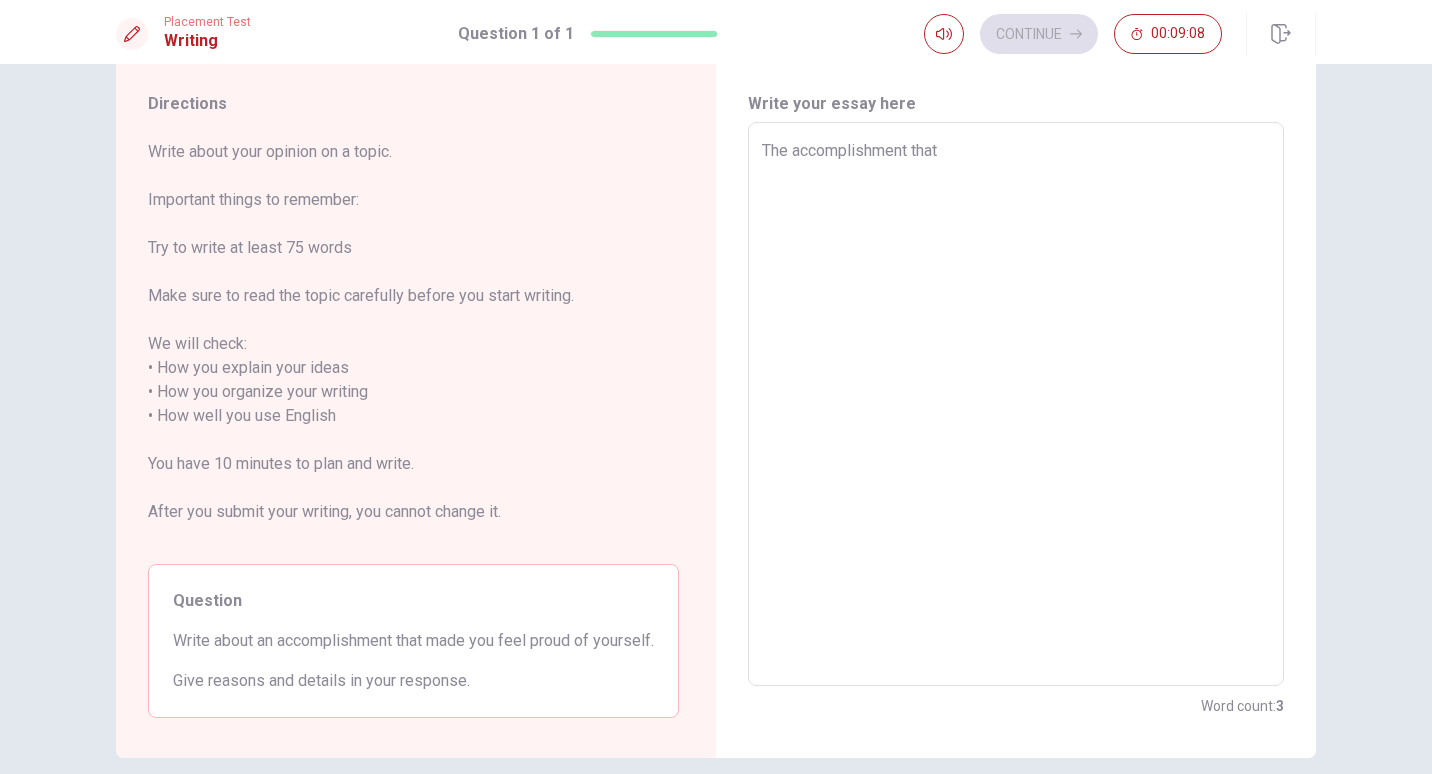 type on "x" 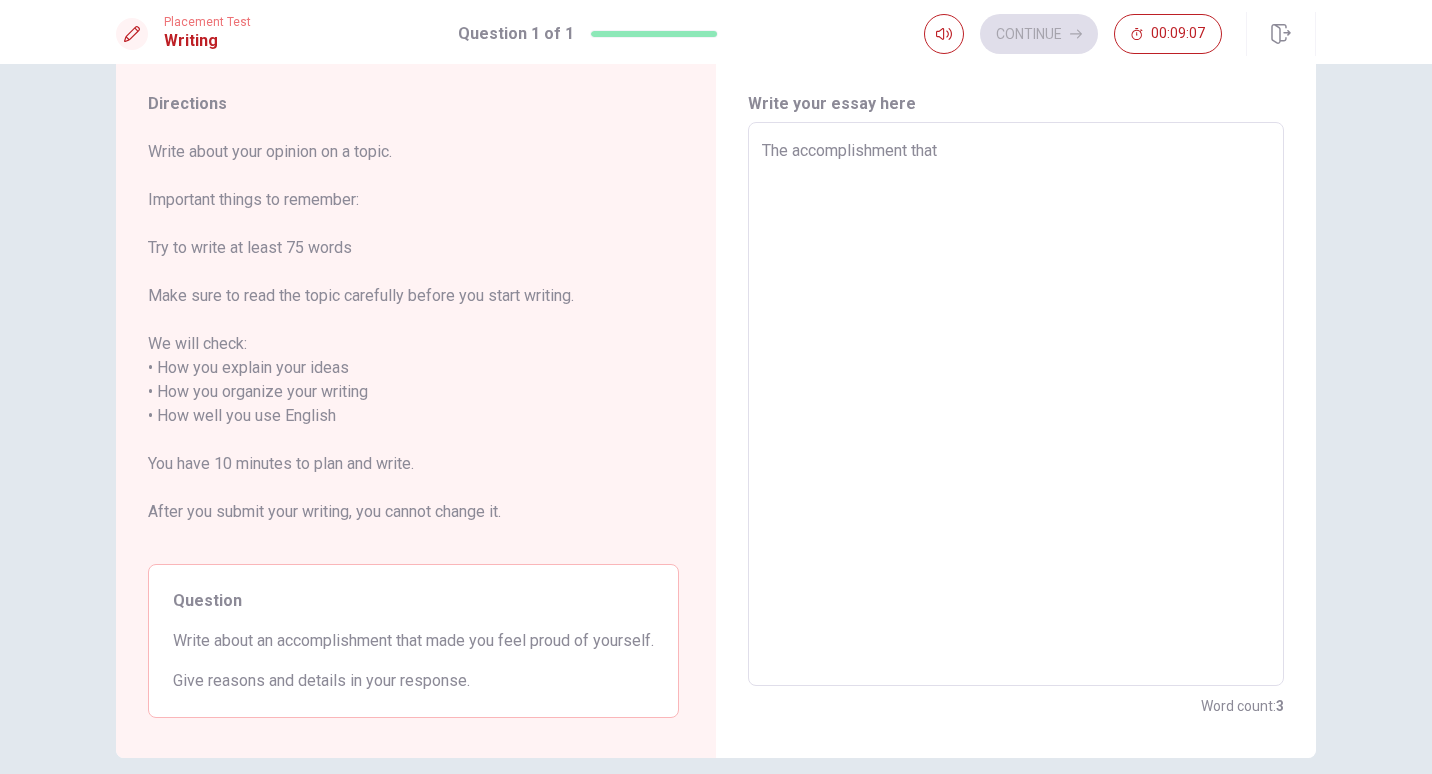 type on "The accomplishment that m" 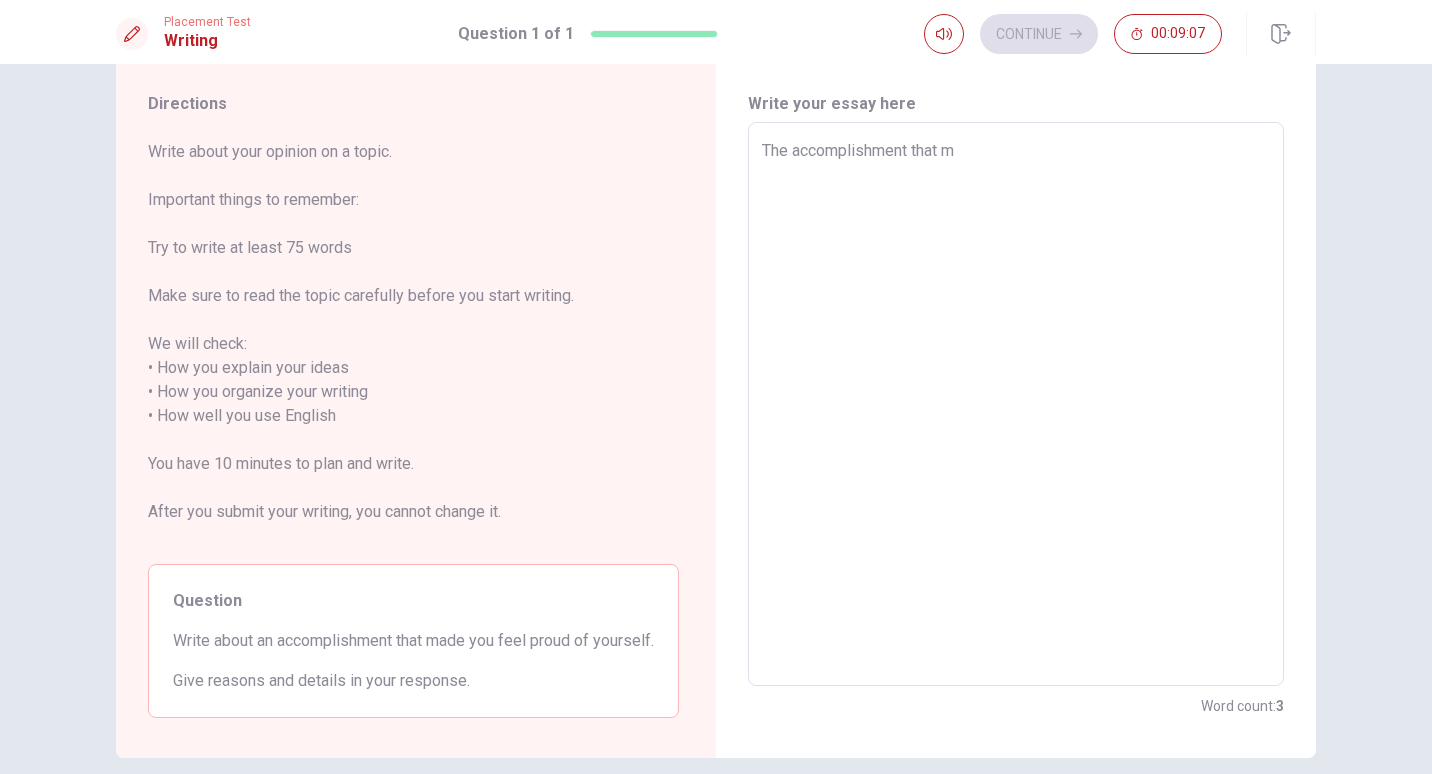 type on "x" 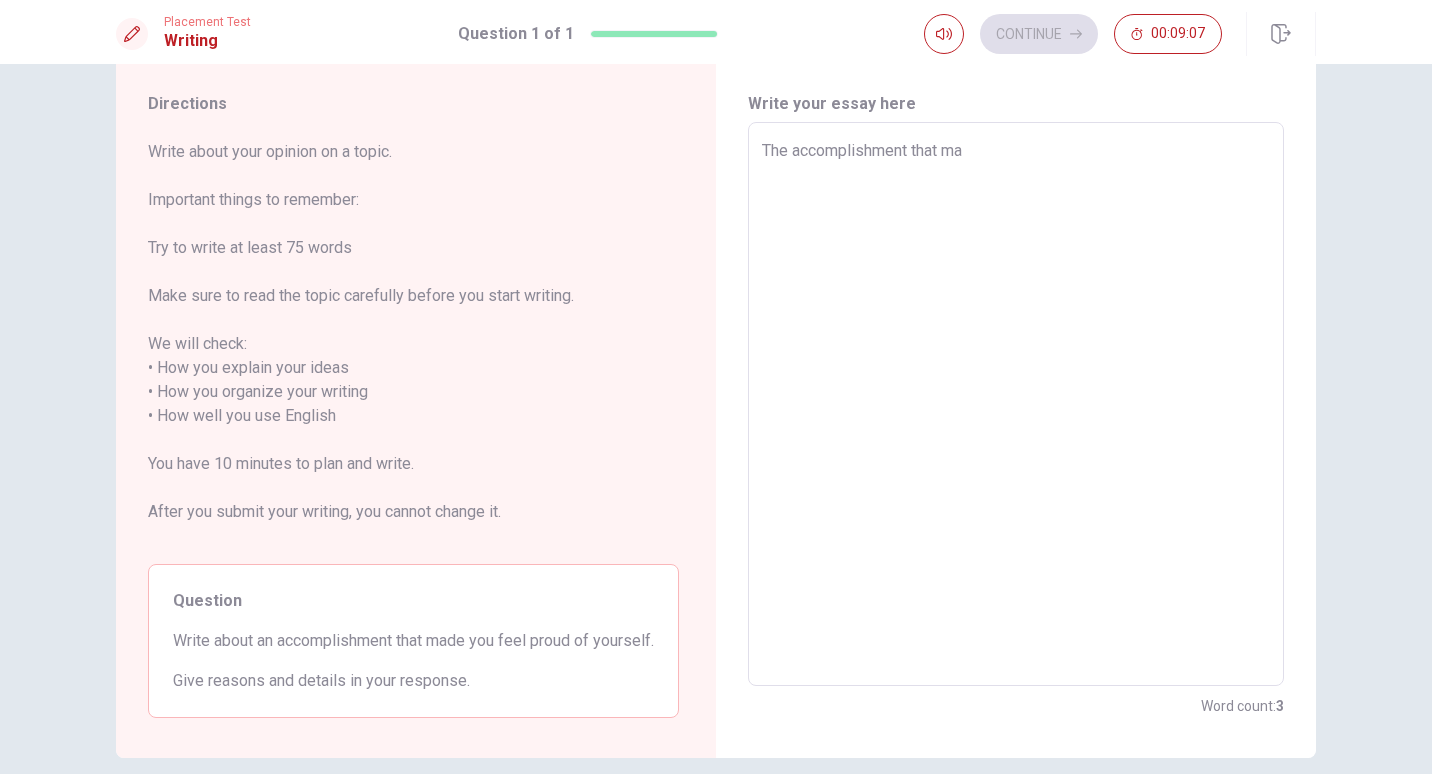 type on "x" 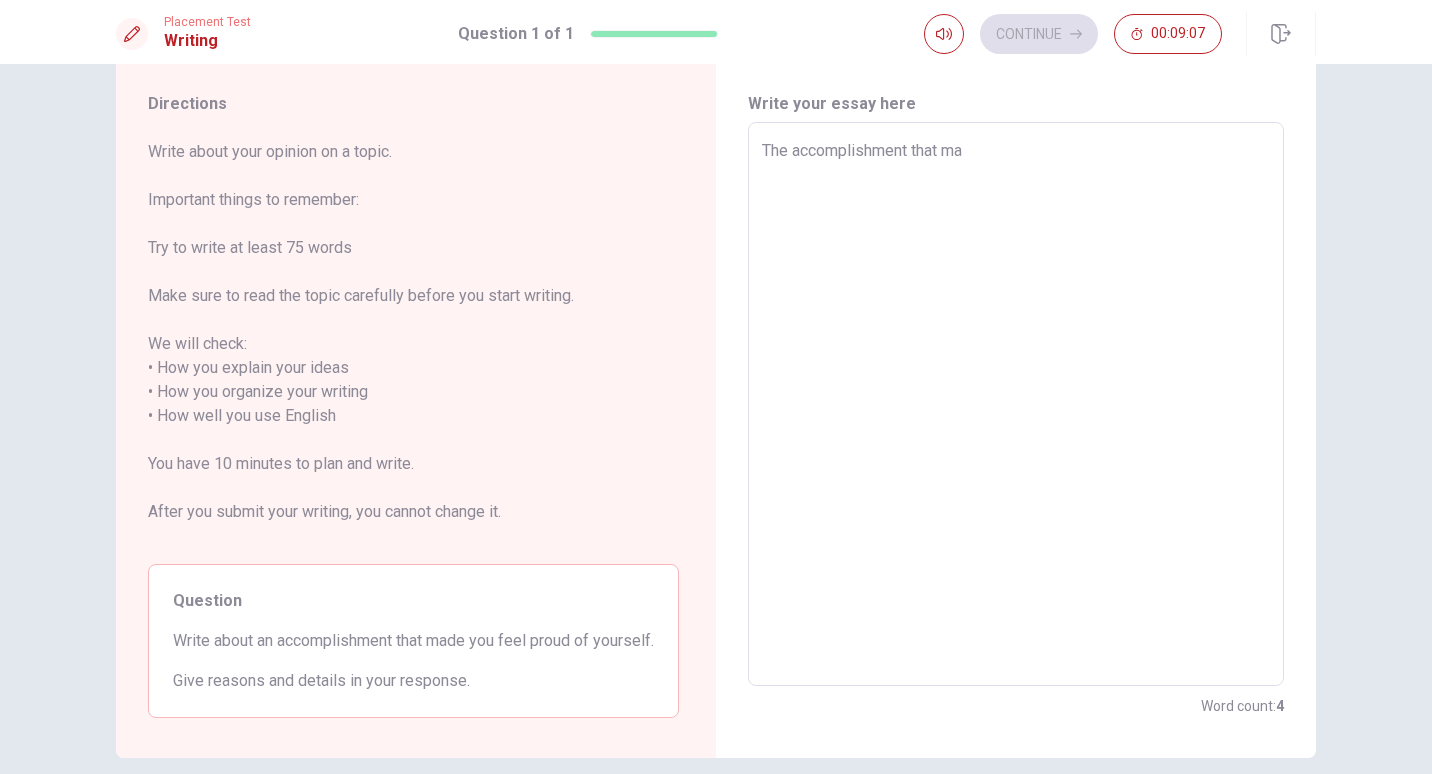 type on "The accomplishment that mad" 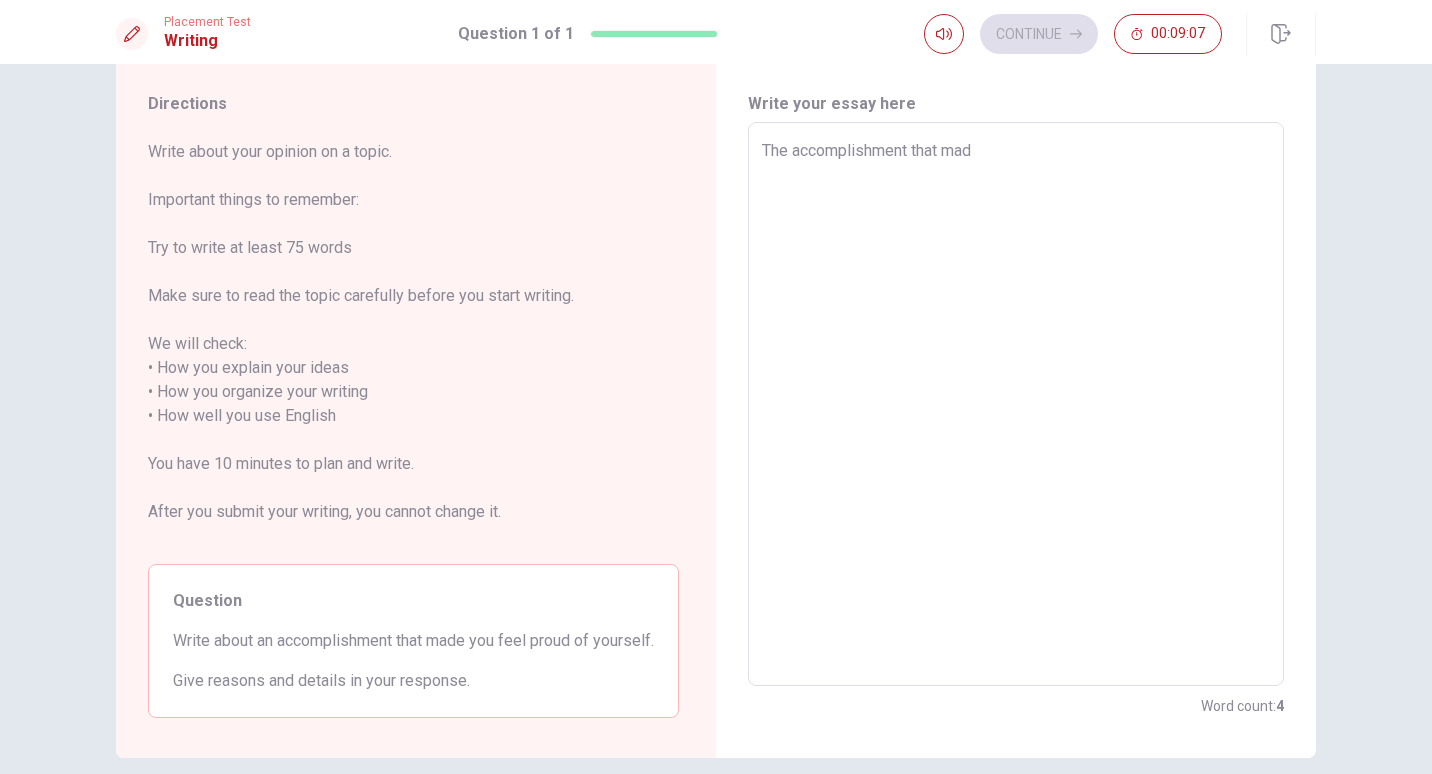 type on "x" 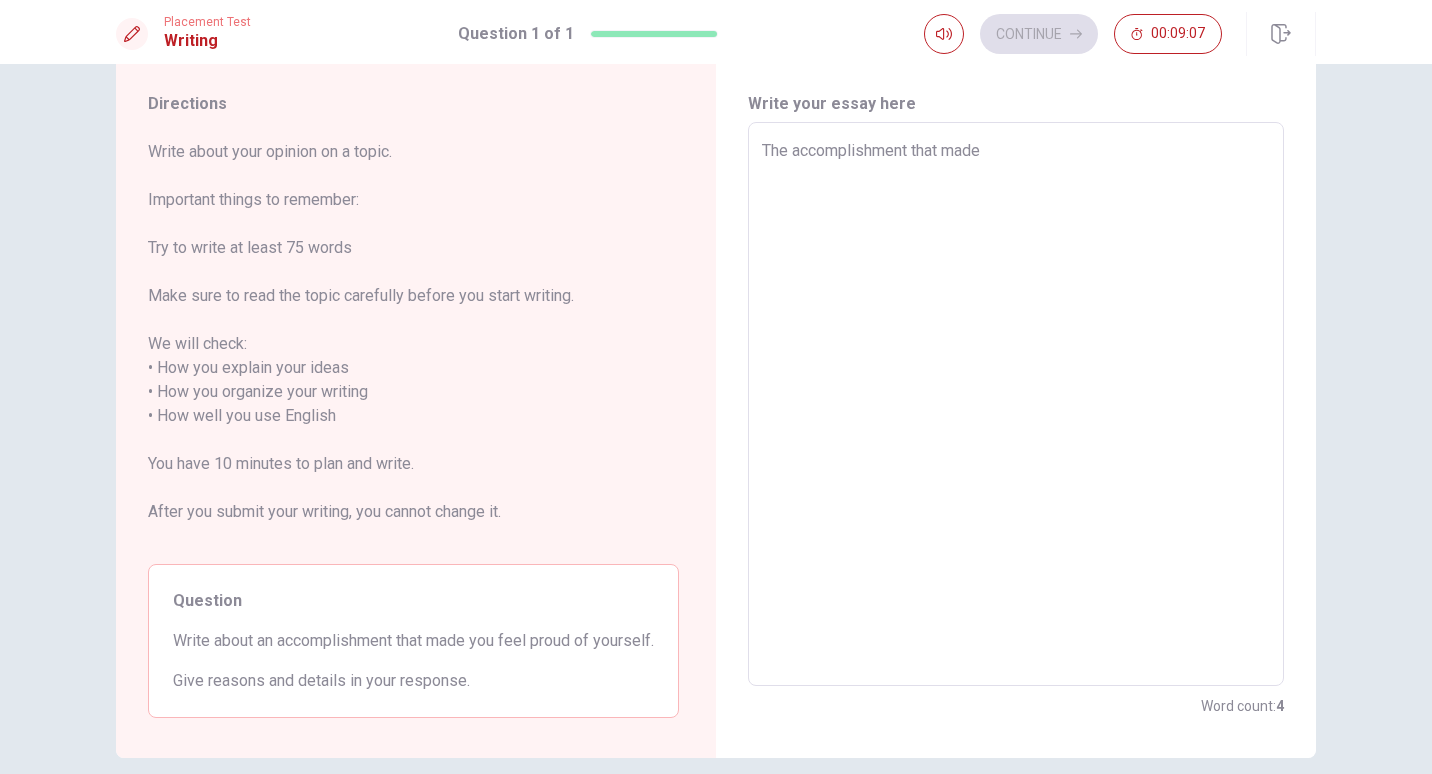 type on "x" 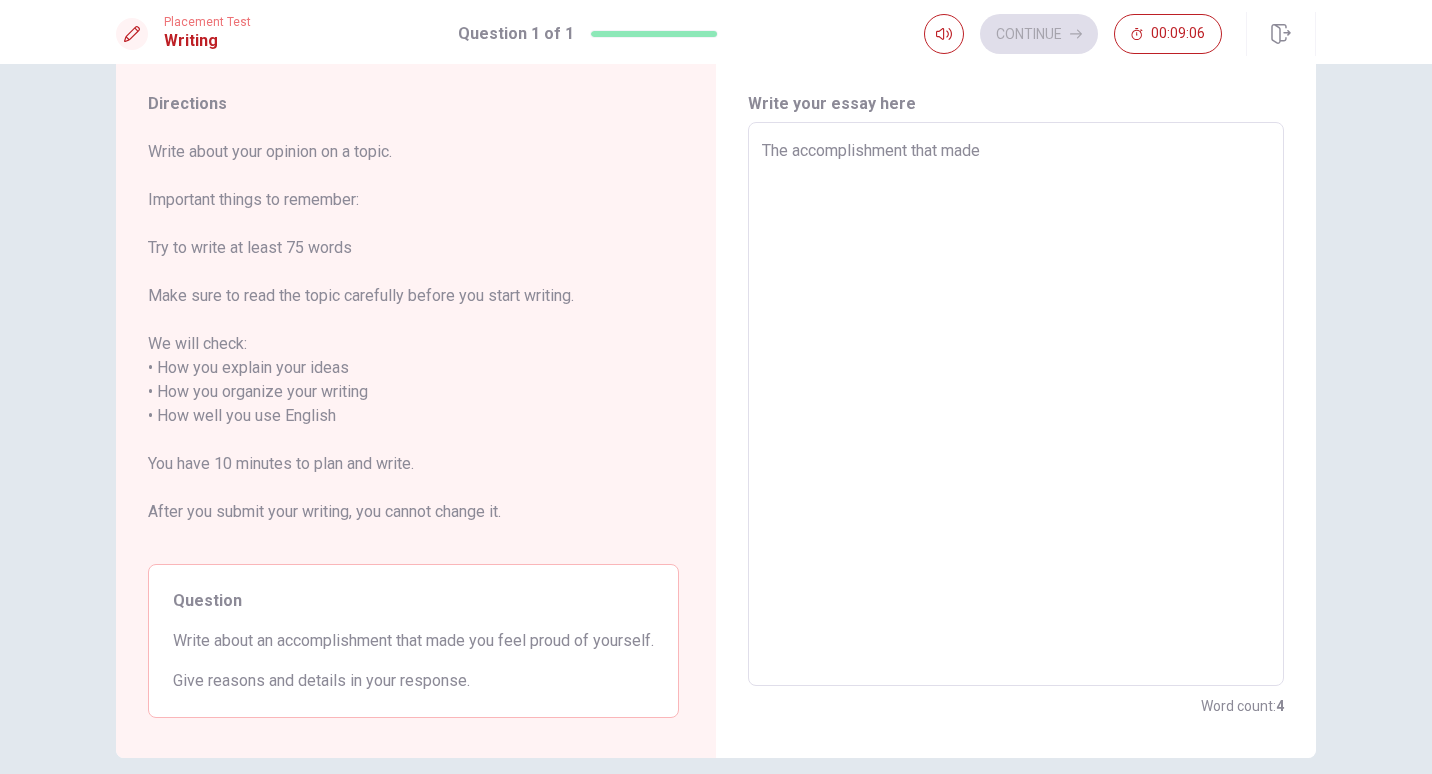 type on "The accomplishment that made f" 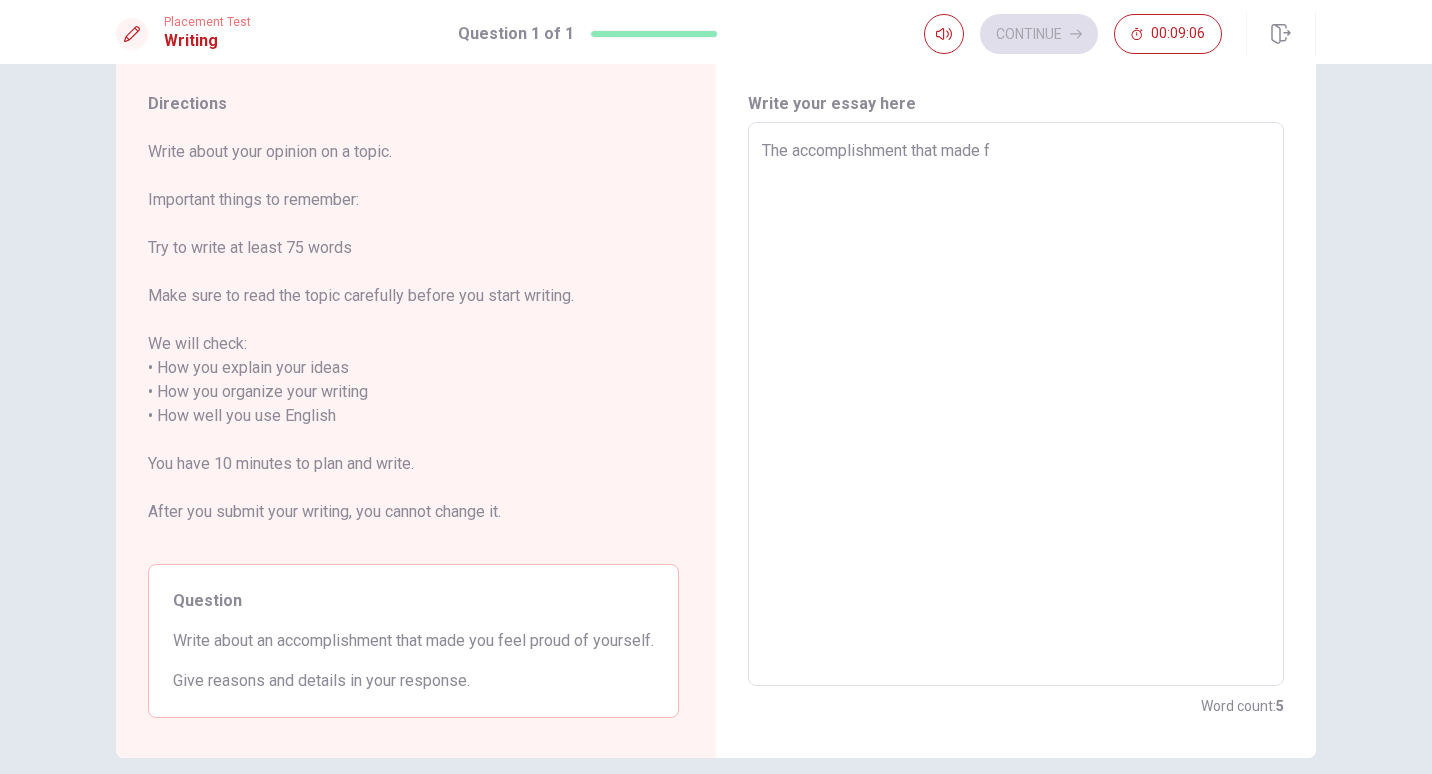 type on "x" 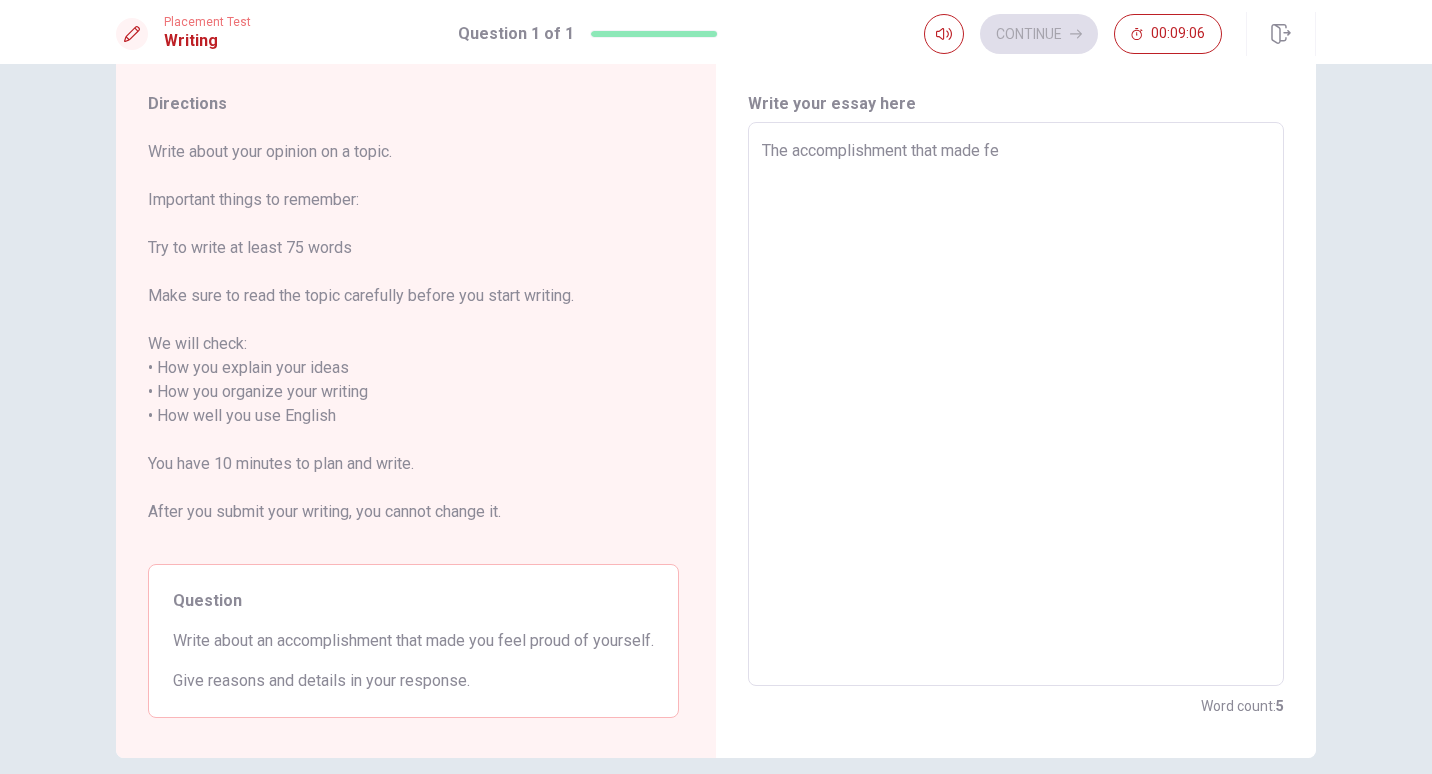 type on "x" 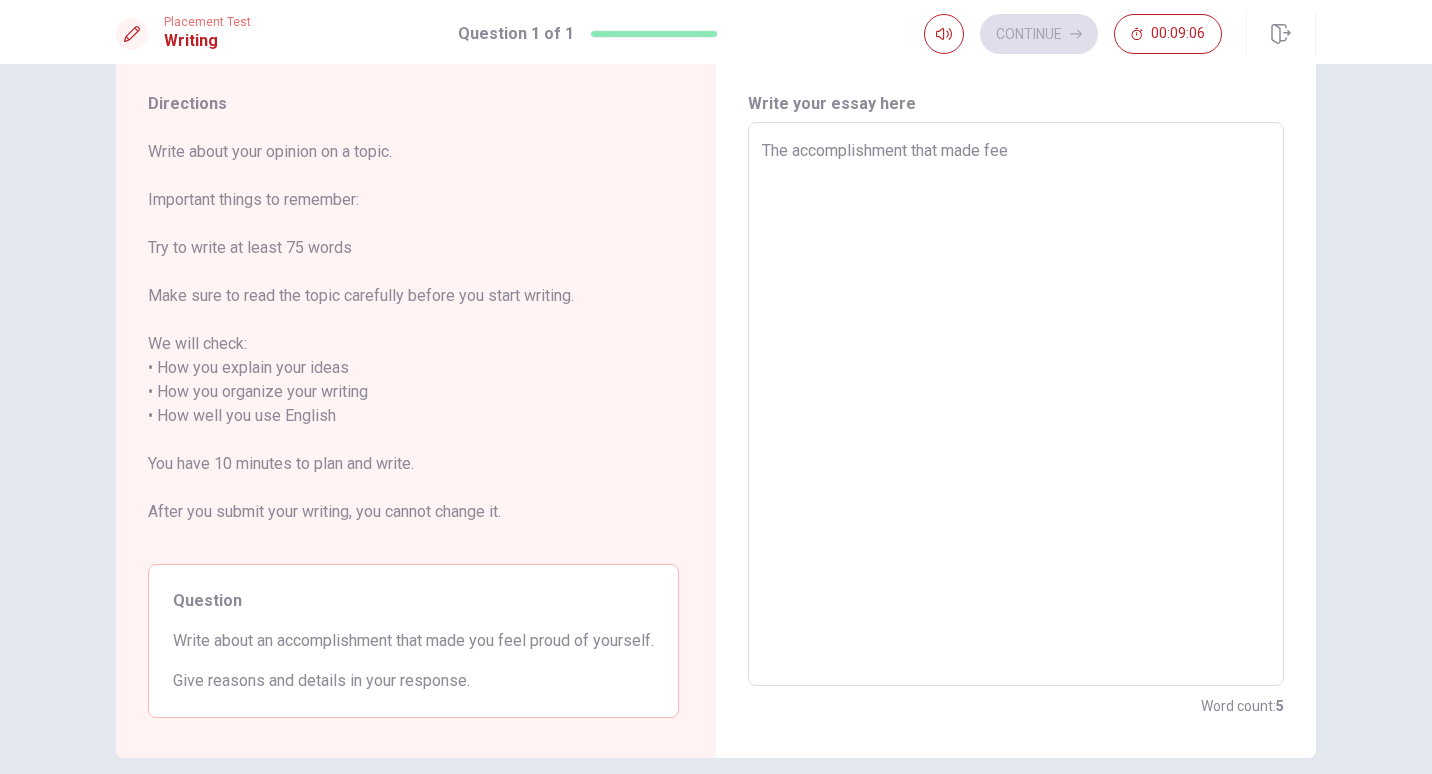 type on "x" 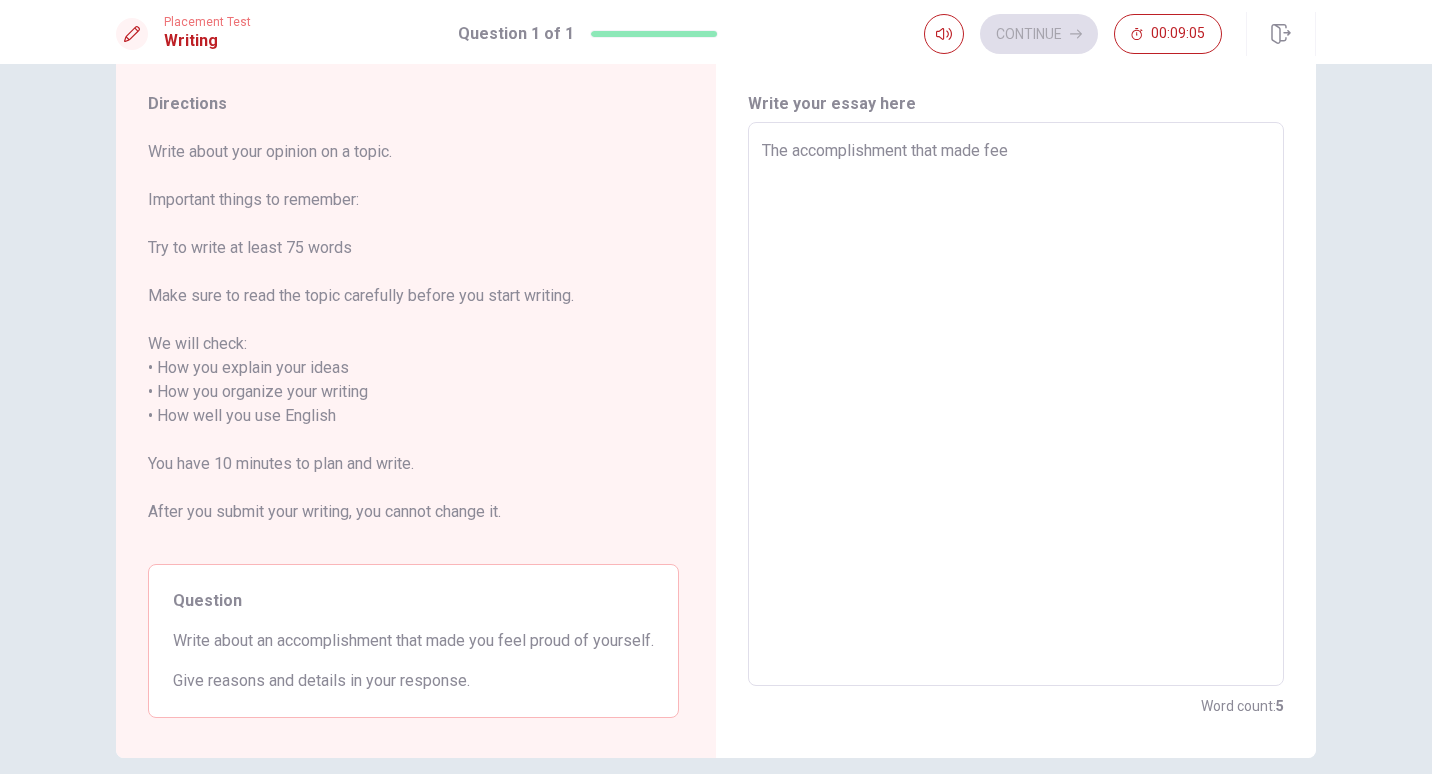 type on "The accomplishment that made feel" 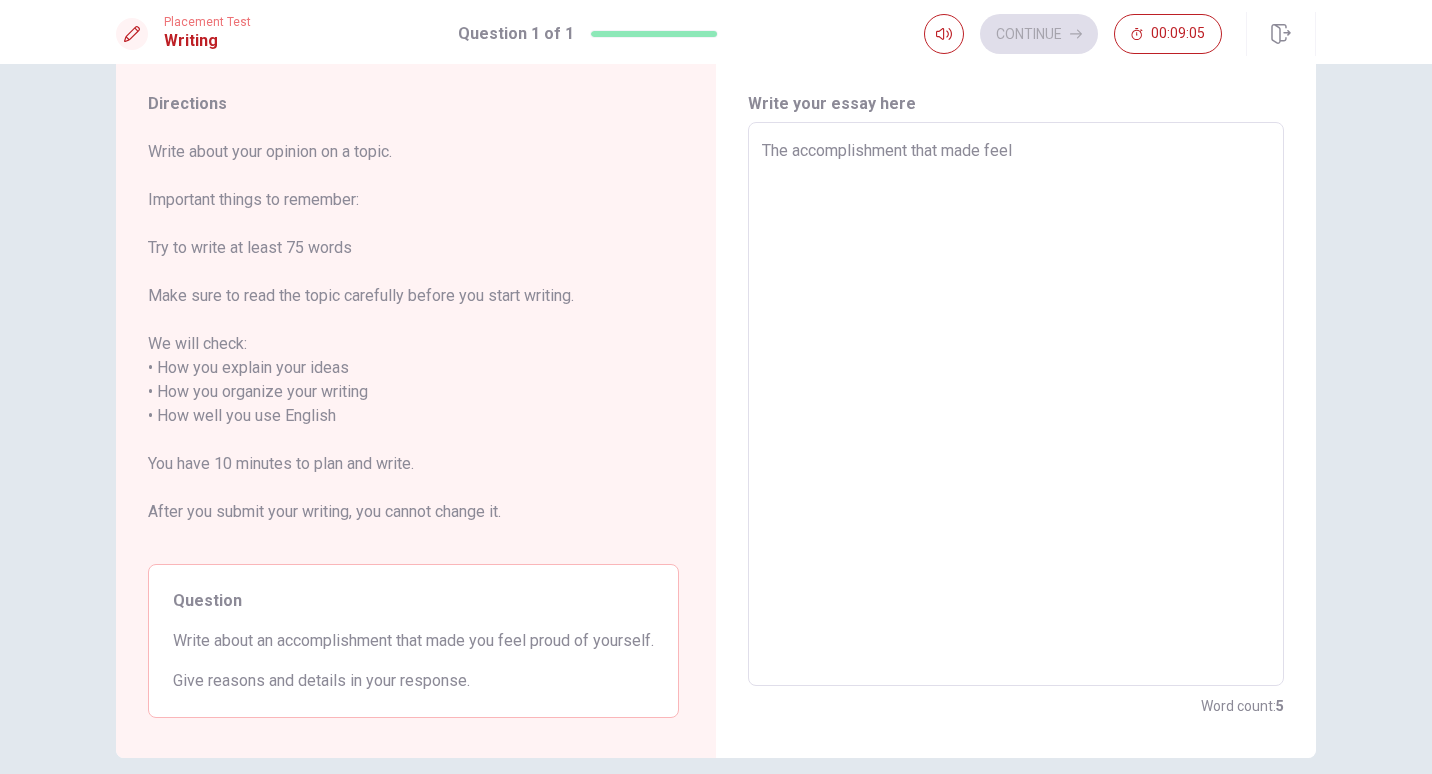 type on "x" 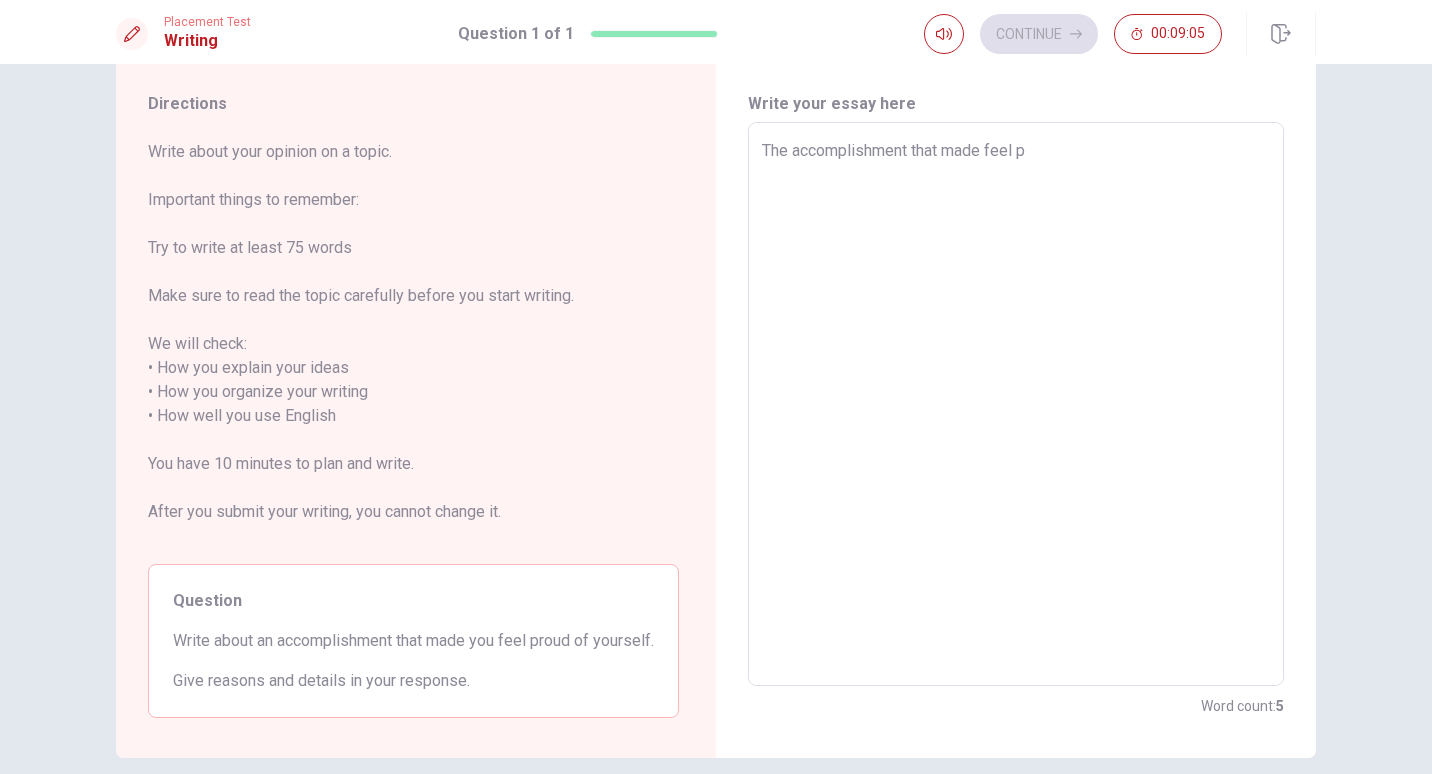 type on "x" 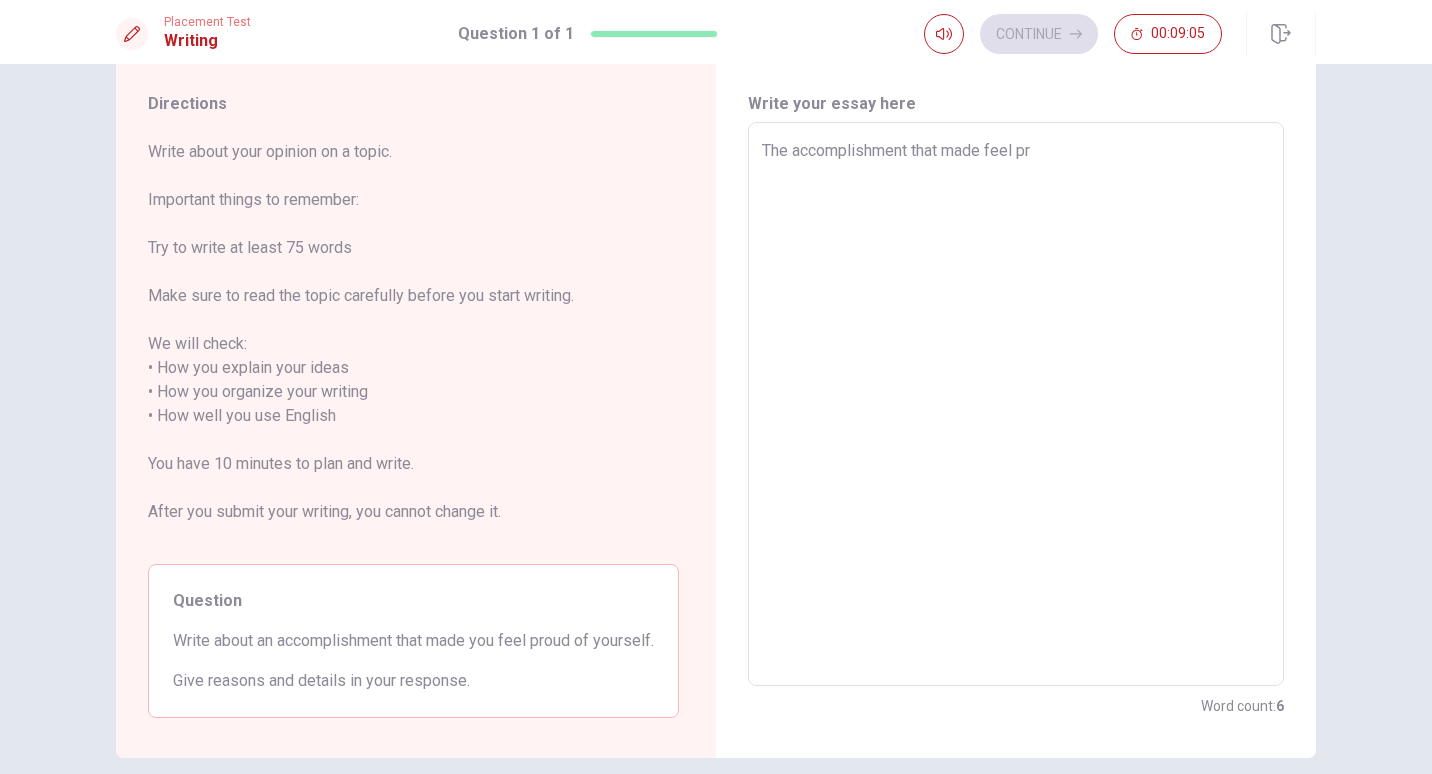 type on "x" 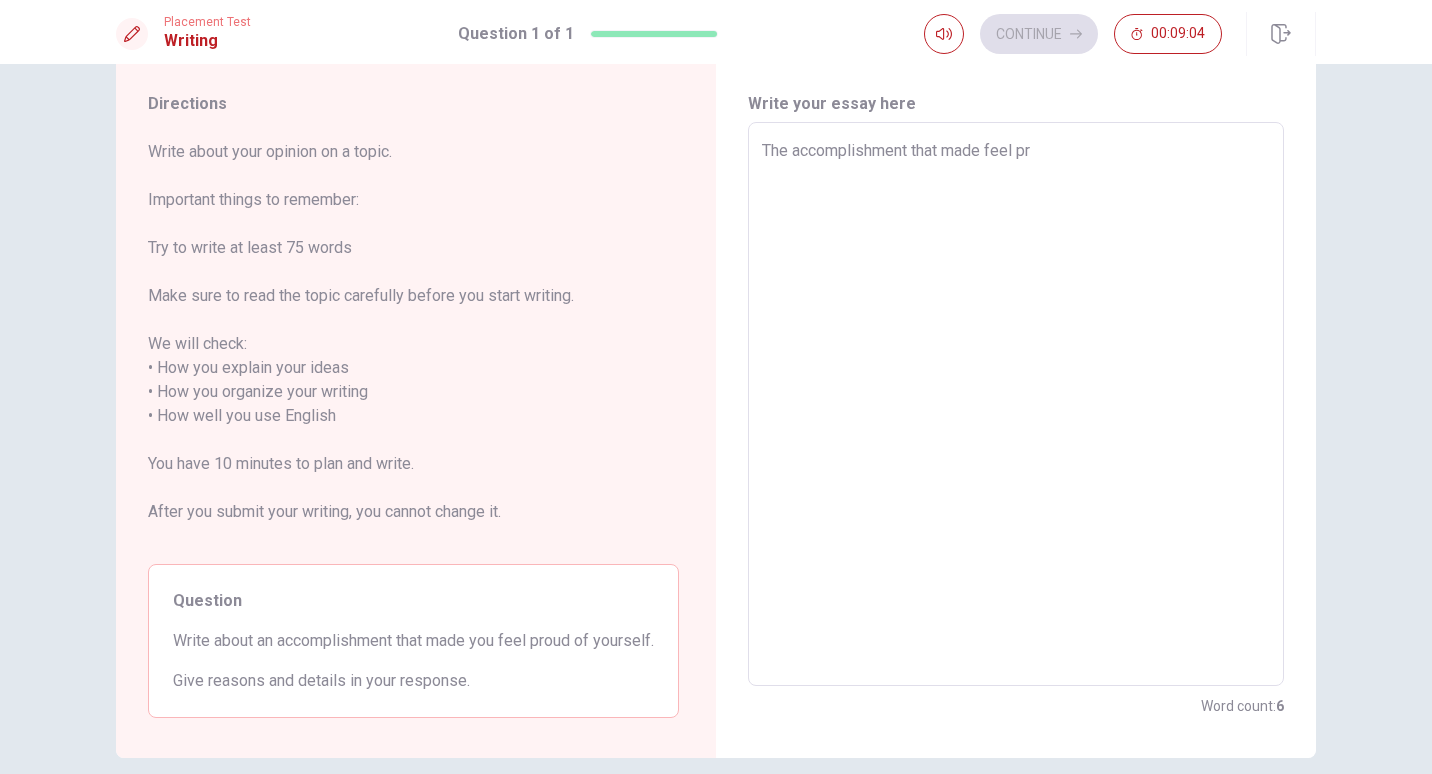 type on "The accomplishment that made feel pro" 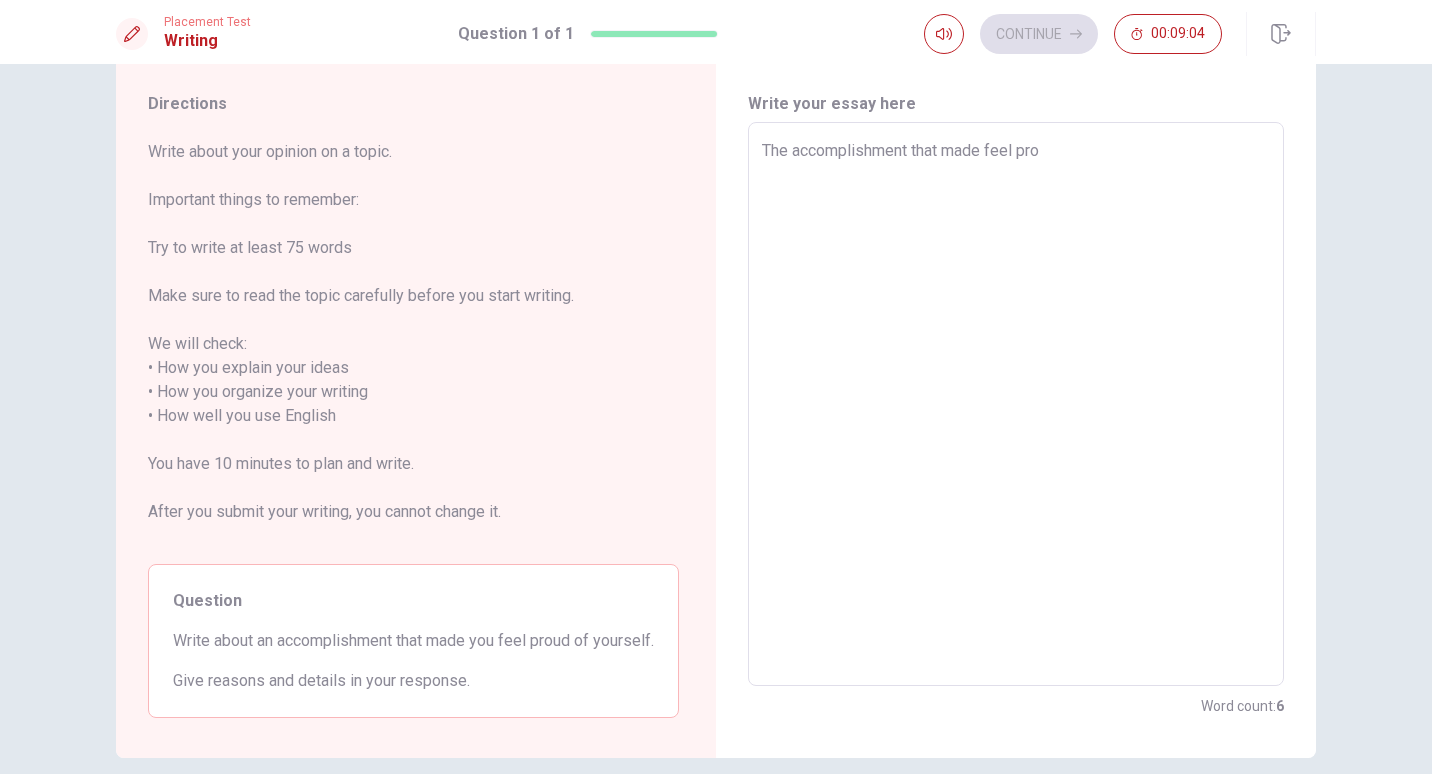 type on "x" 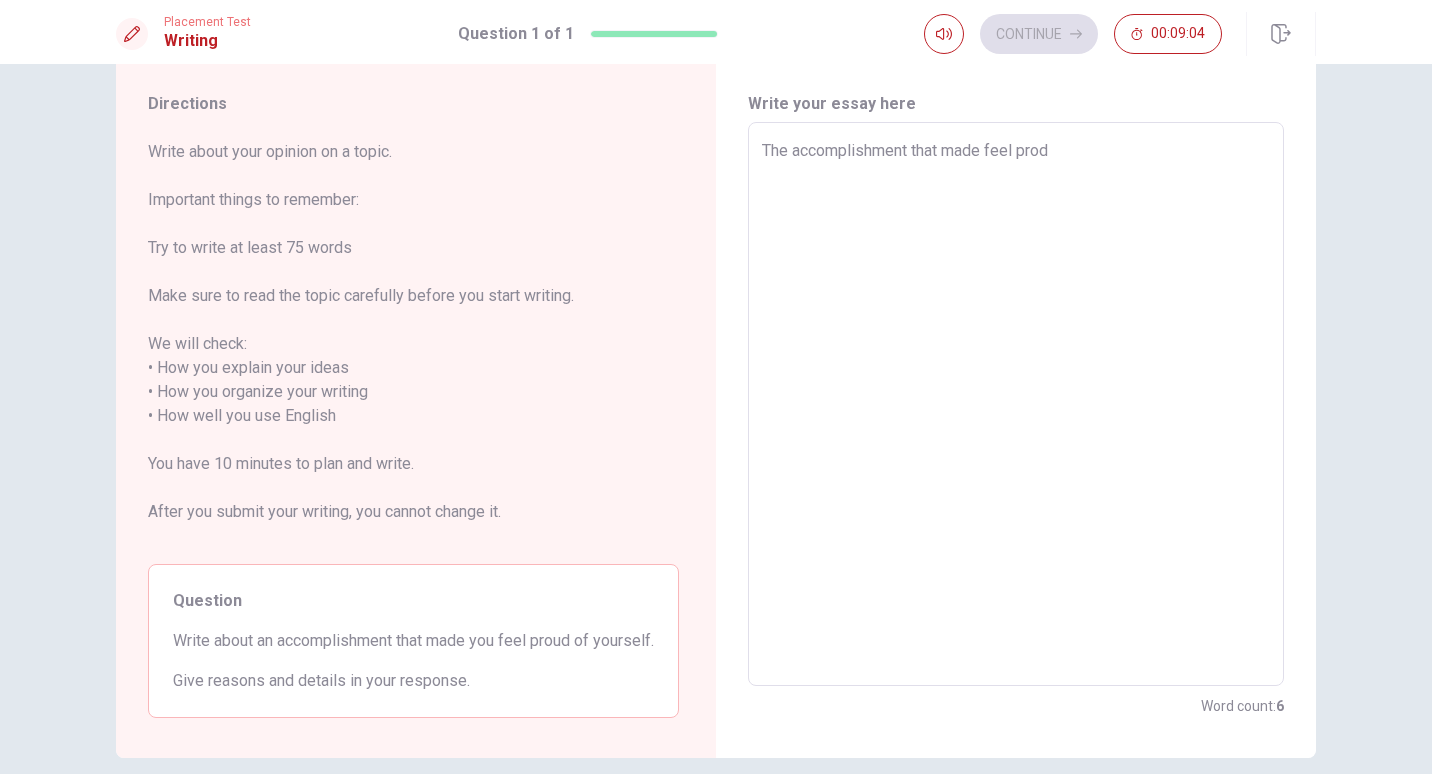 type on "x" 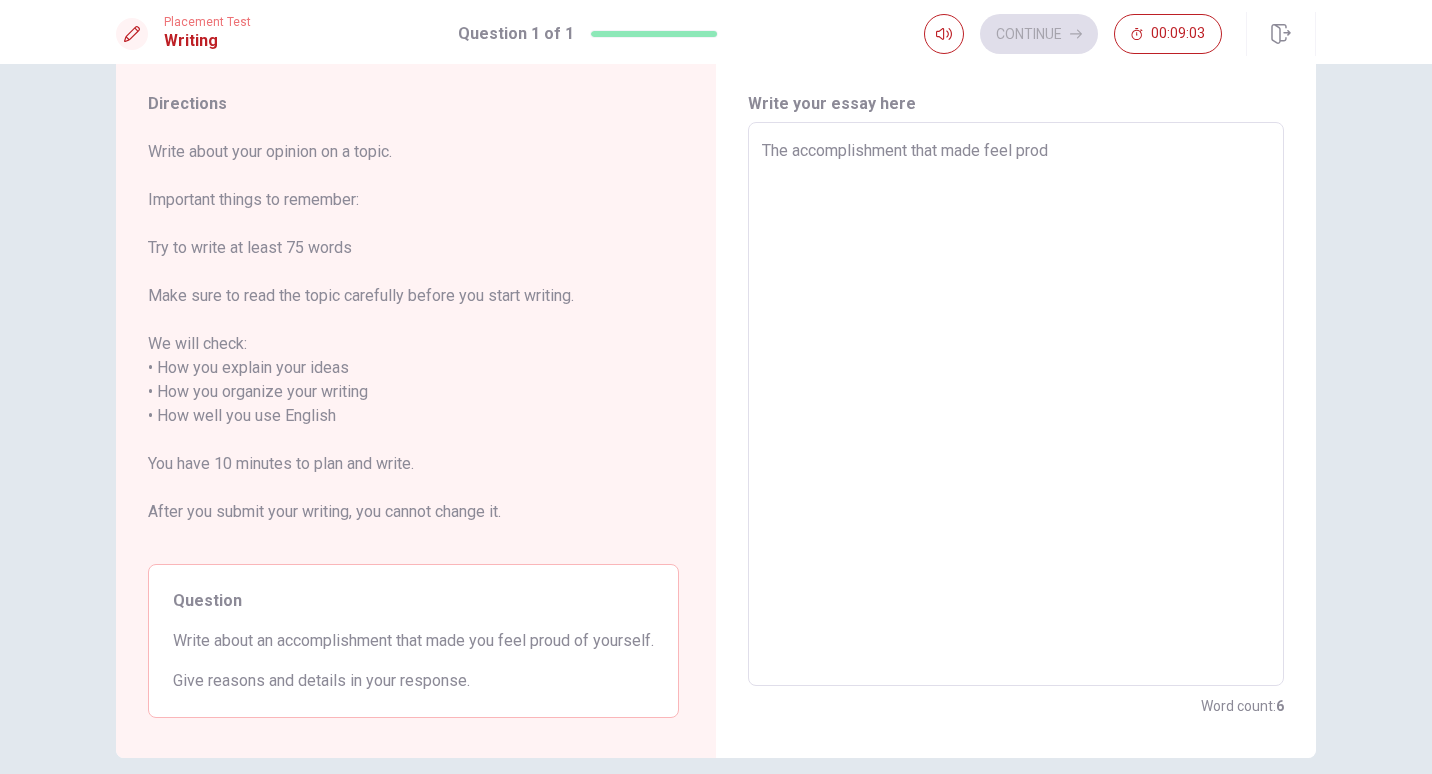 type on "x" 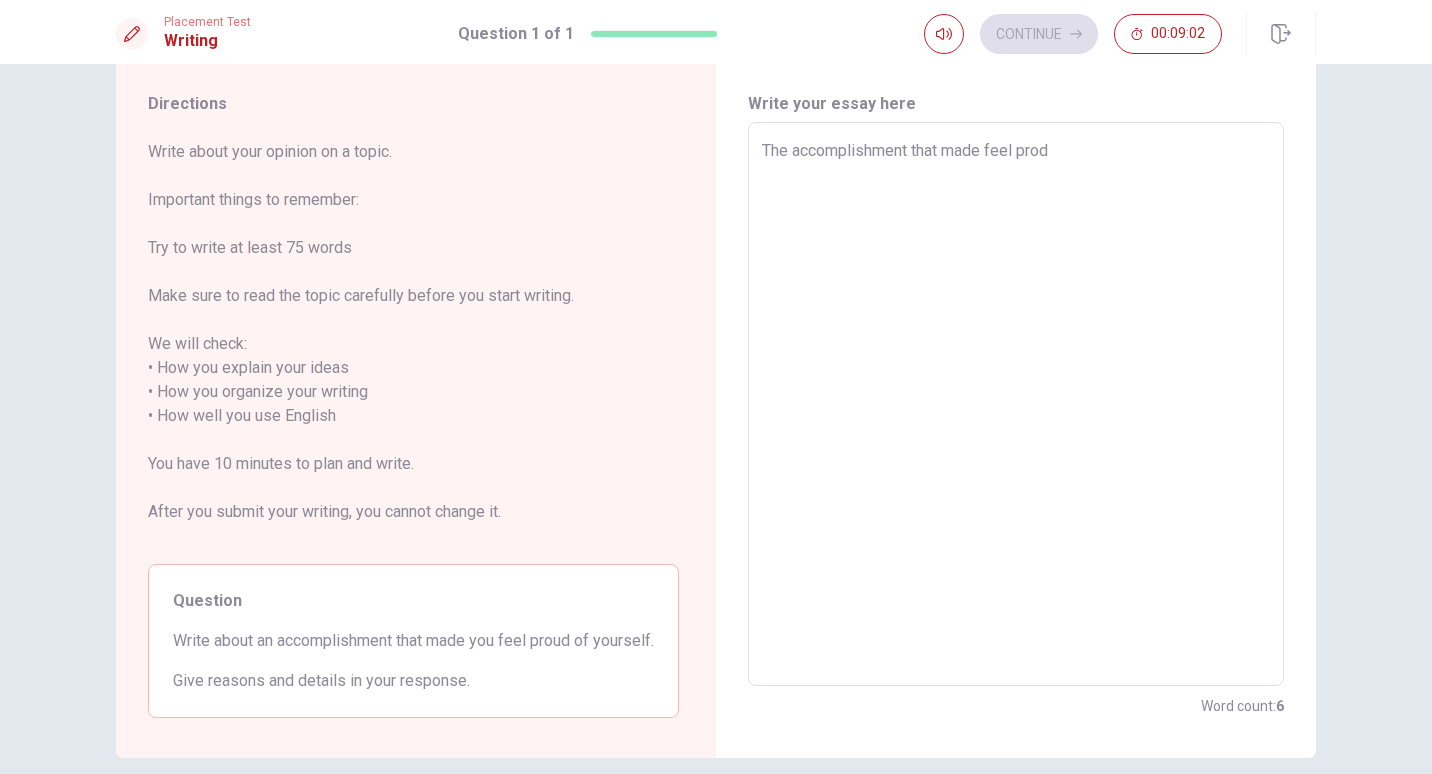 type on "The accomplishment that made feel prod o" 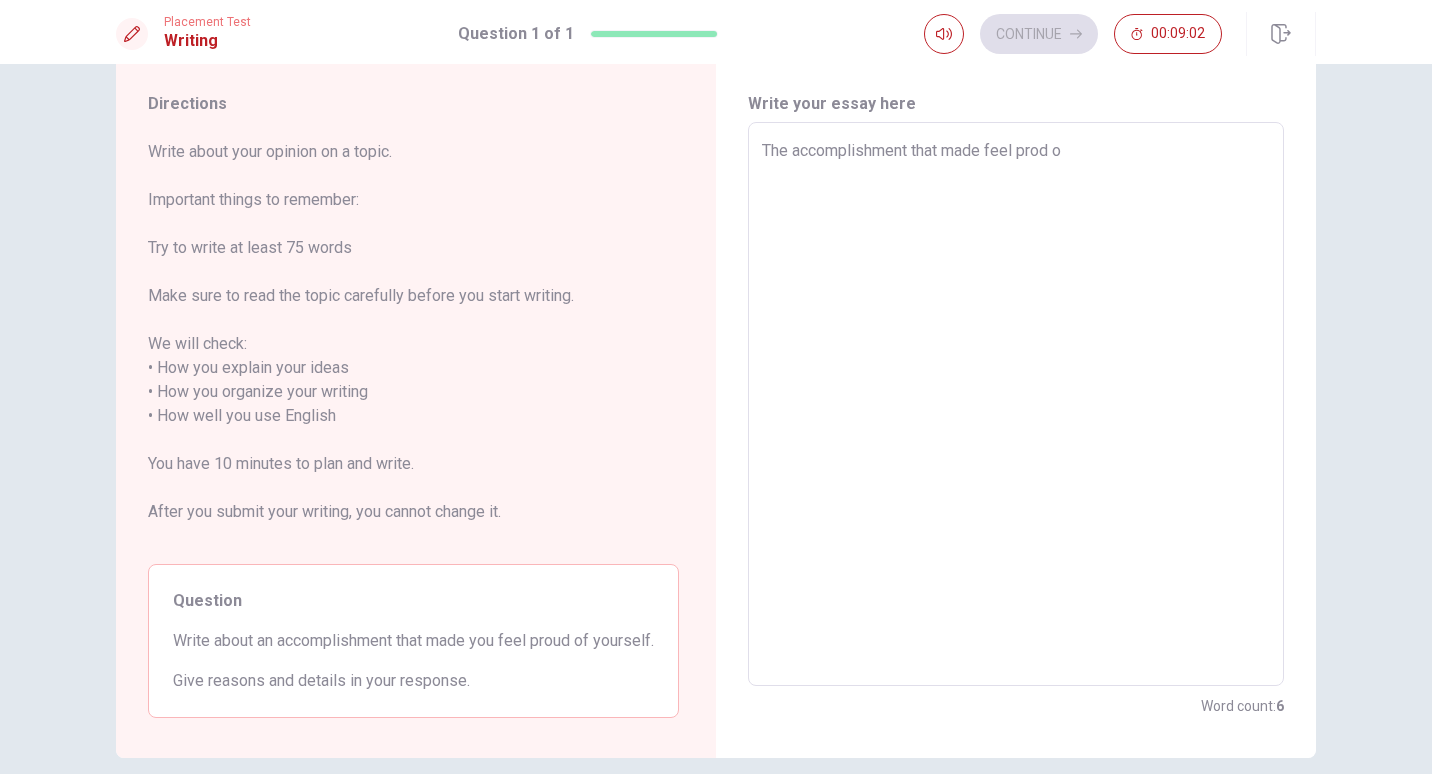 type on "x" 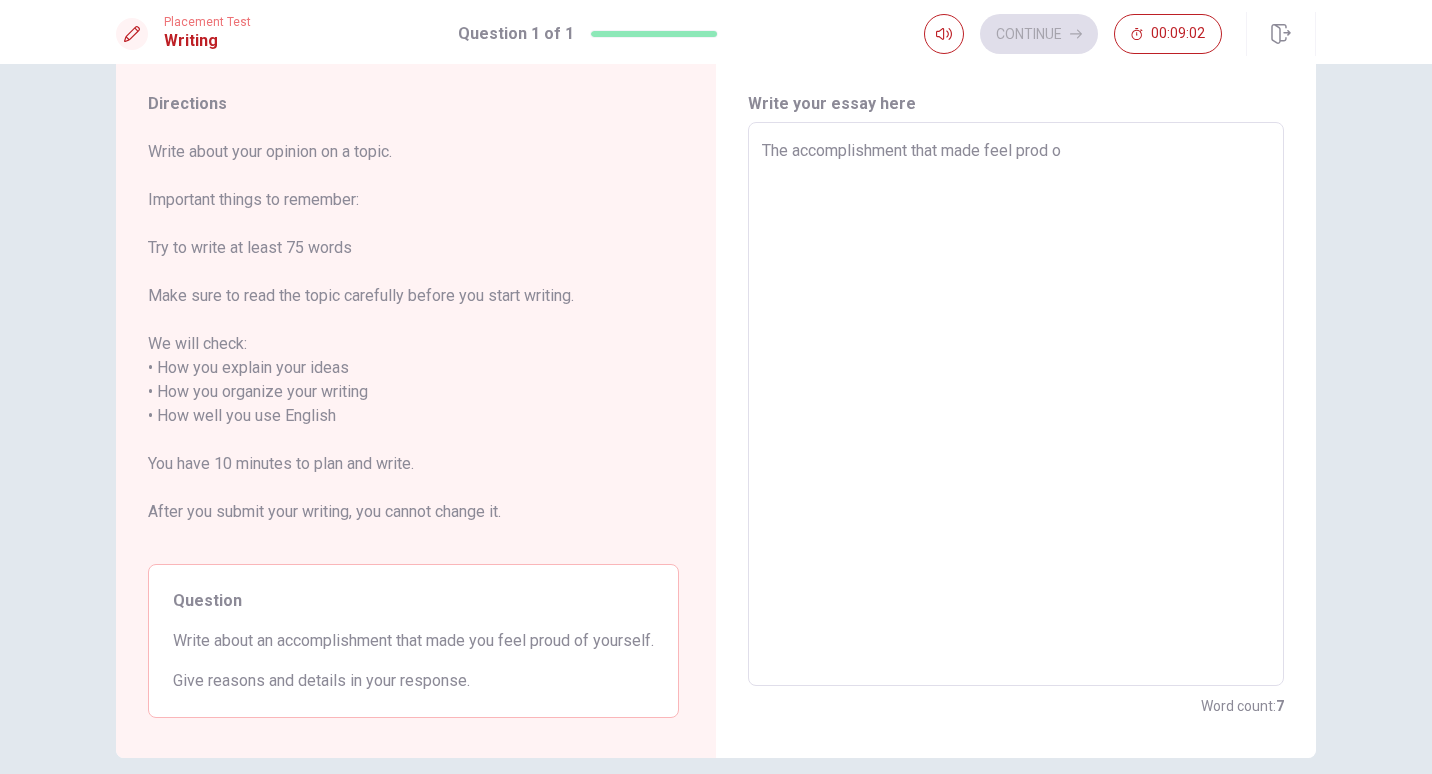 type on "The accomplishment that made feel prod of" 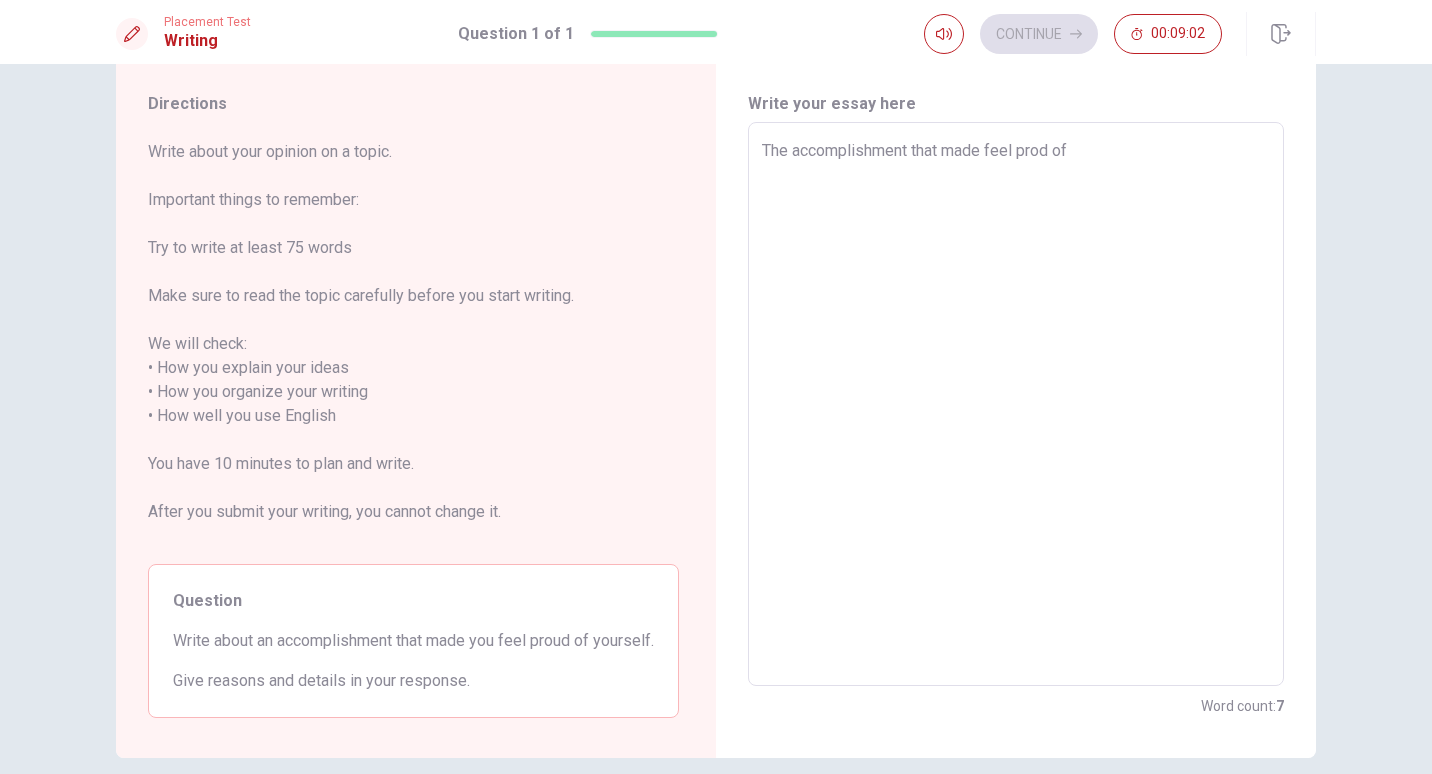 type on "x" 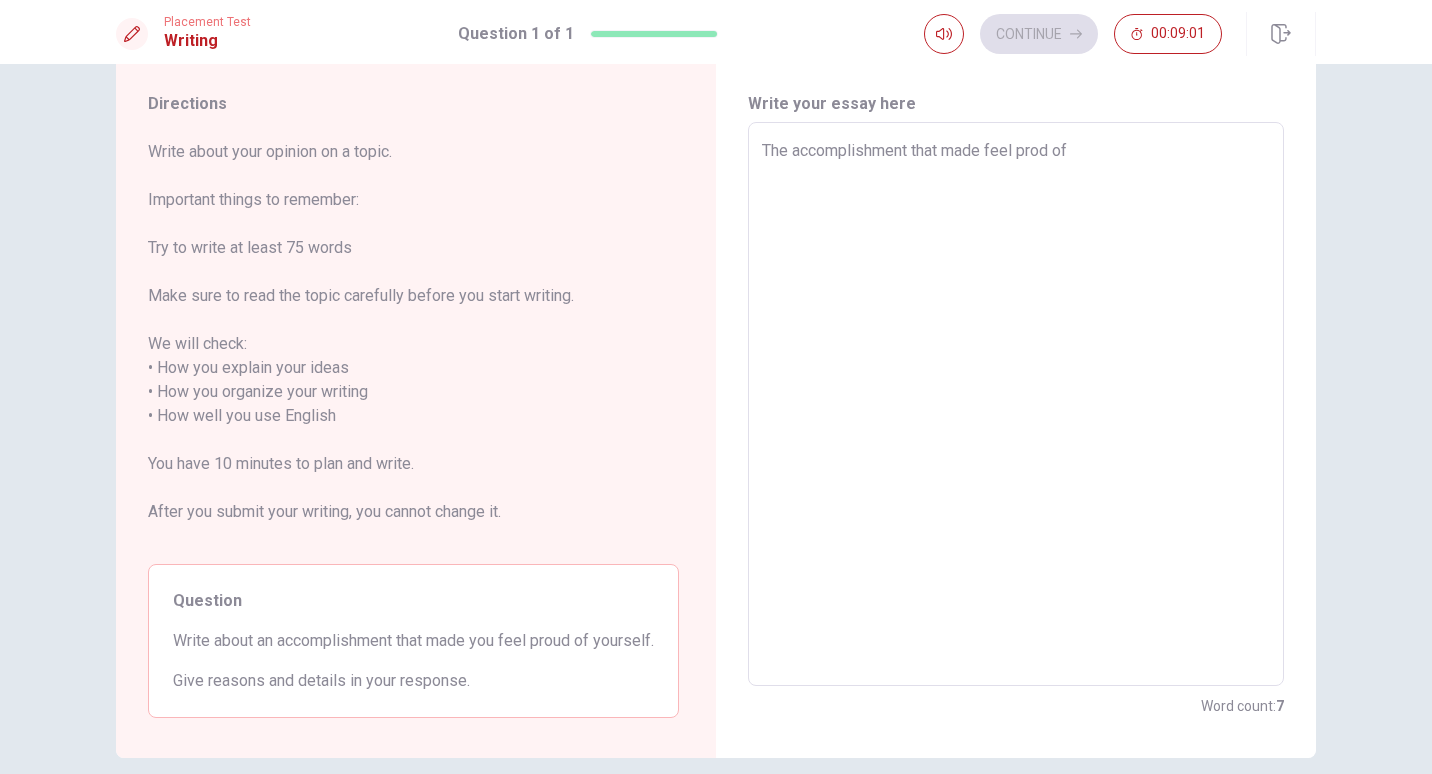type on "The accomplishment that made feel prod of m" 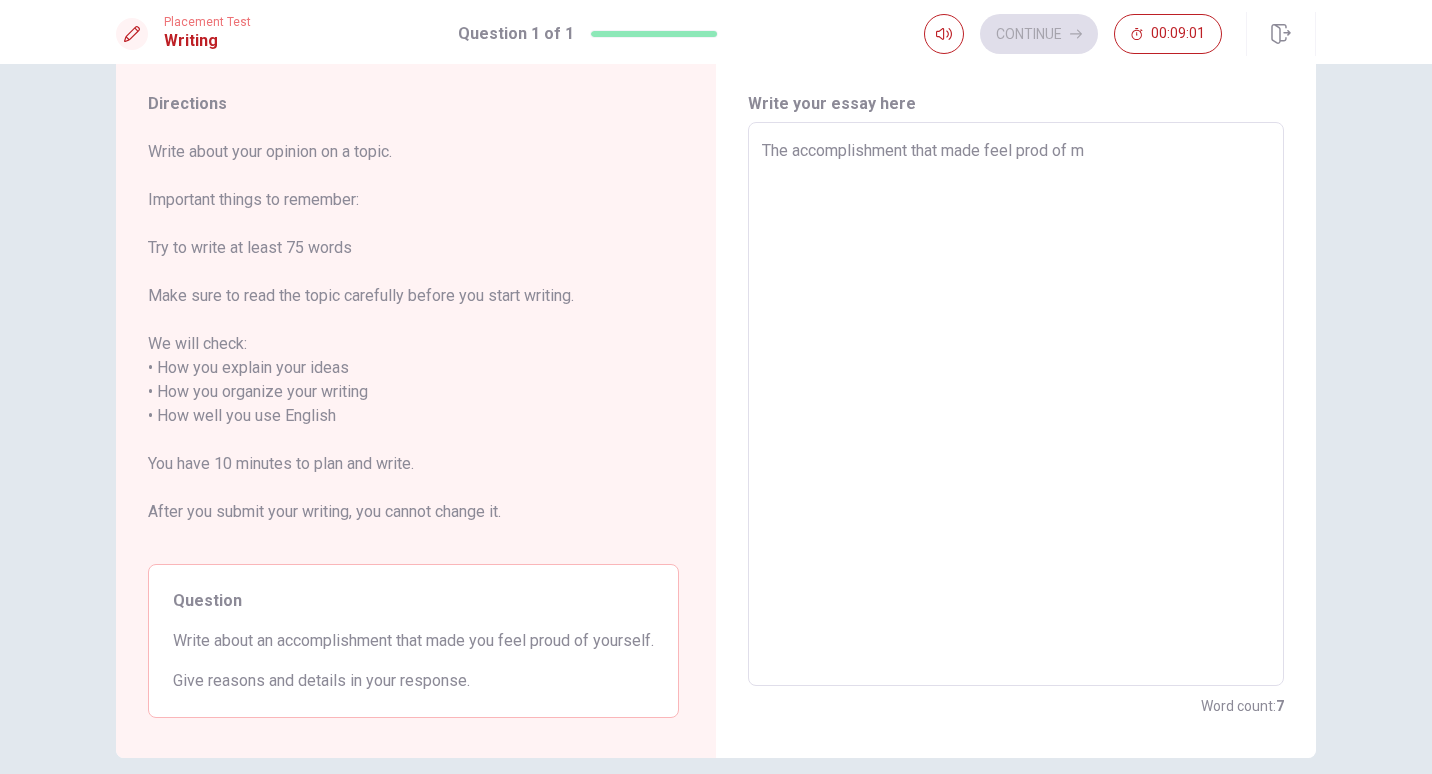 type on "x" 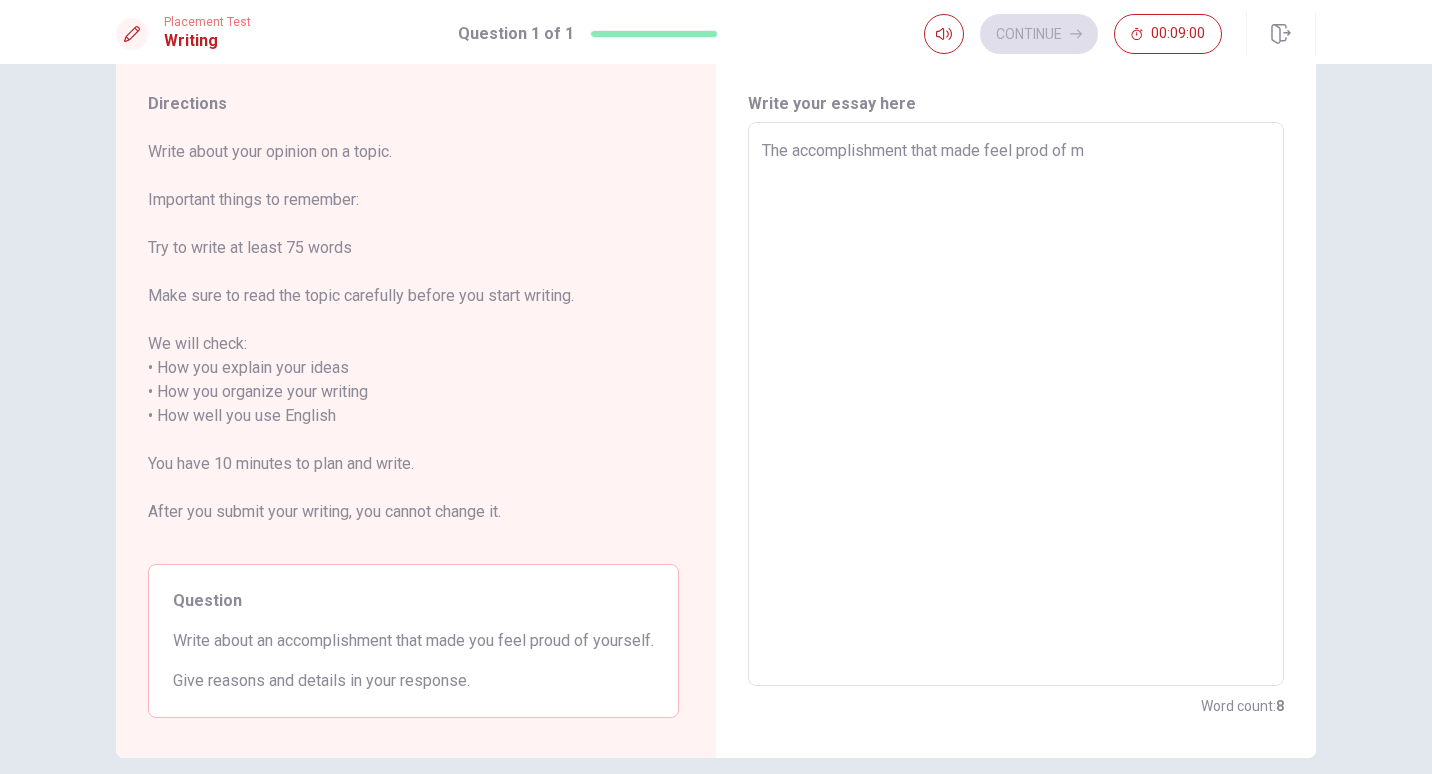 type on "The accomplishment that made feel prod of my" 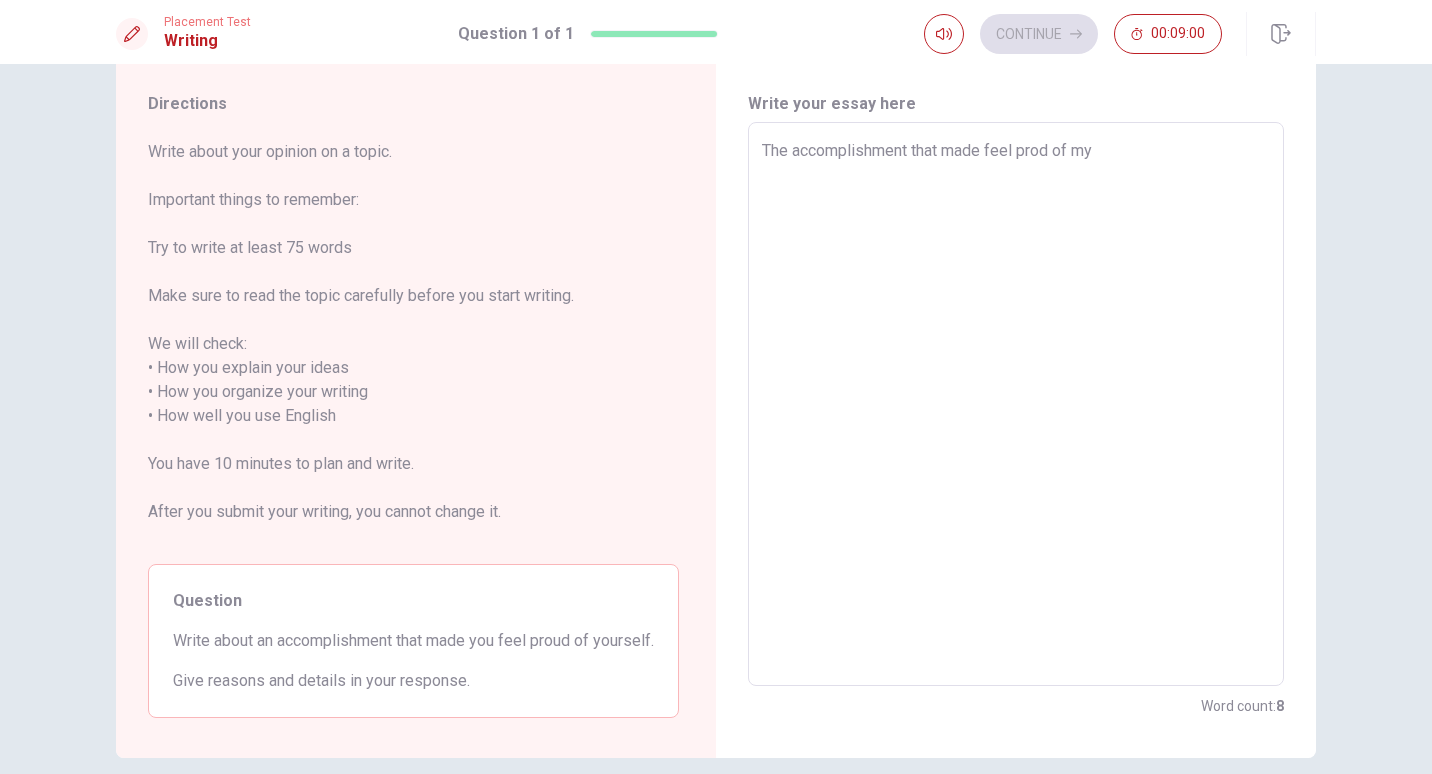 type on "x" 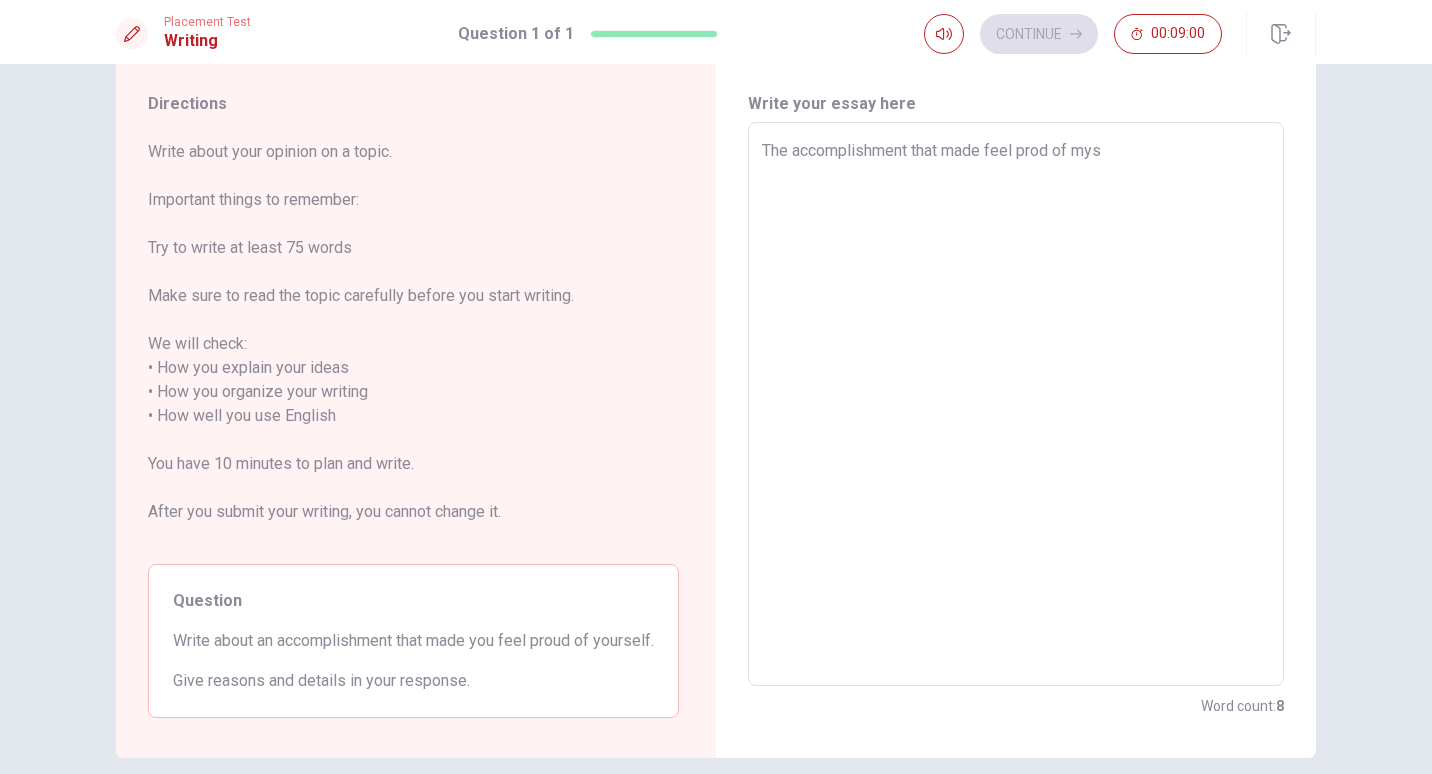 type on "x" 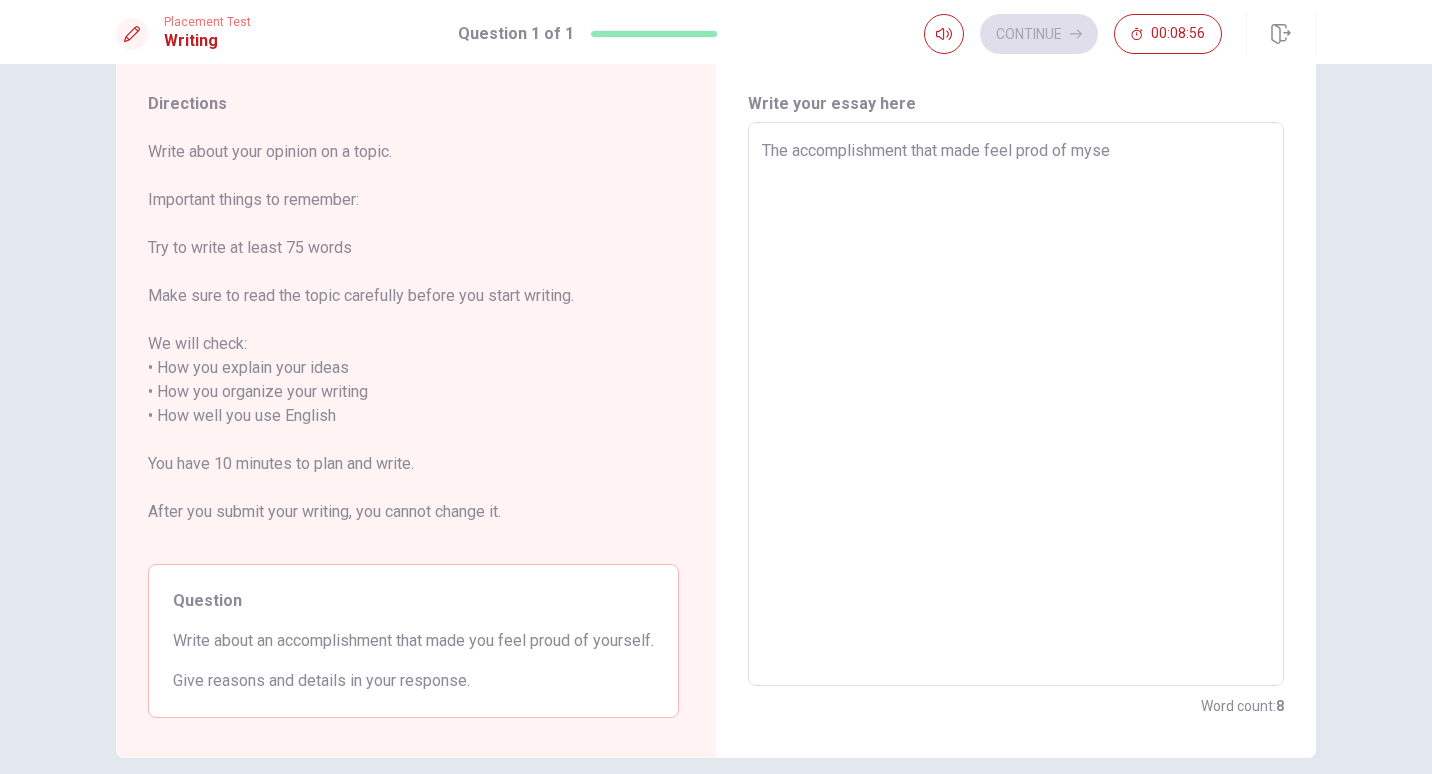 type on "x" 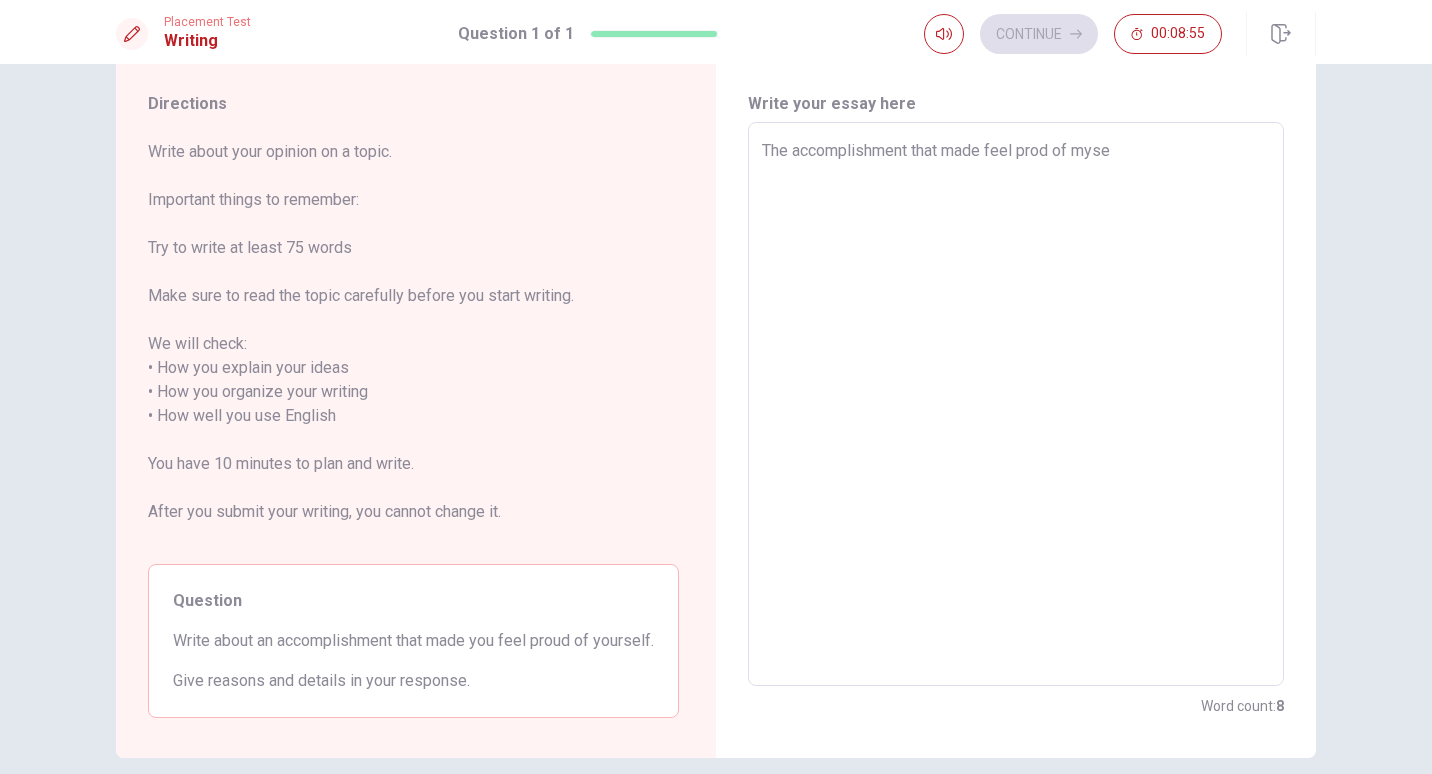 type on "The accomplishment that made feel prod of mysel" 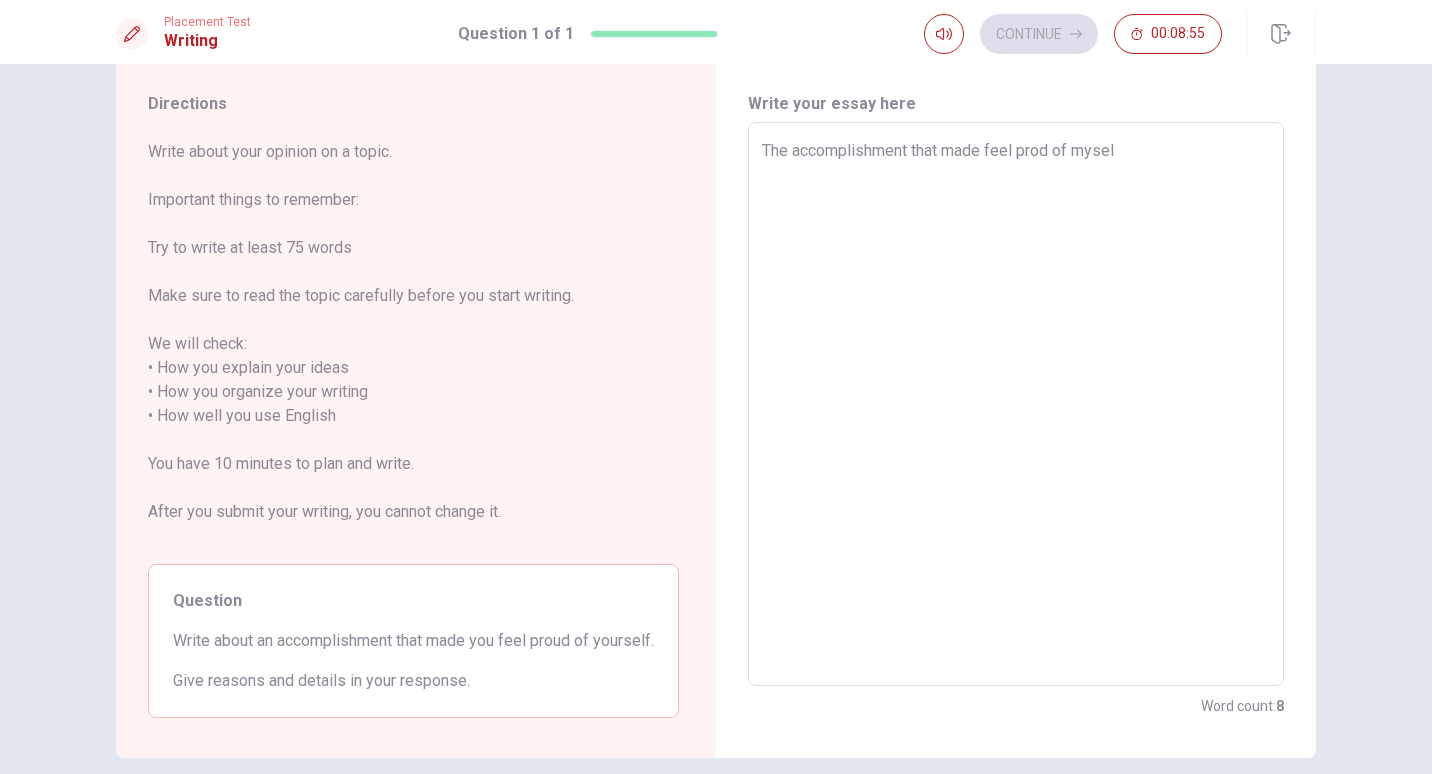 type on "x" 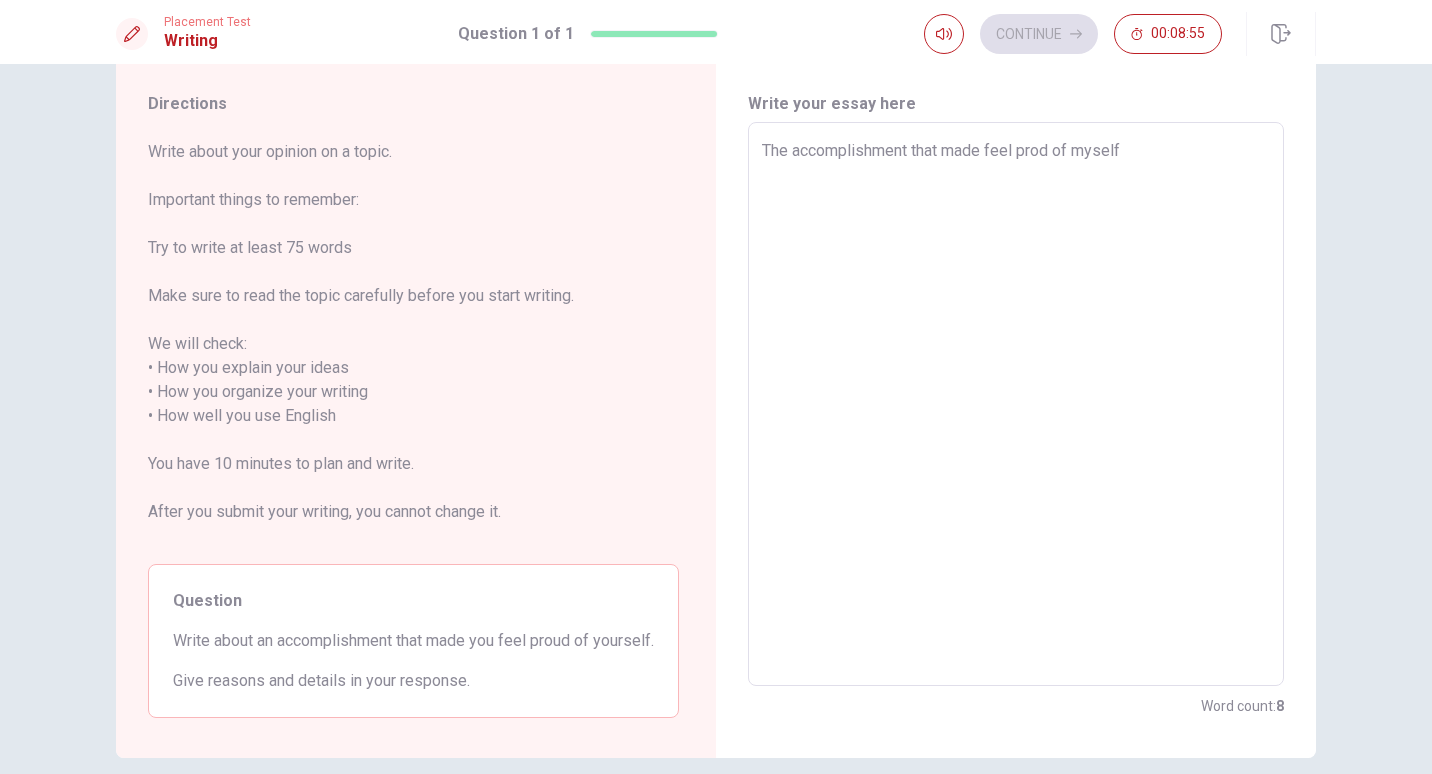 type on "x" 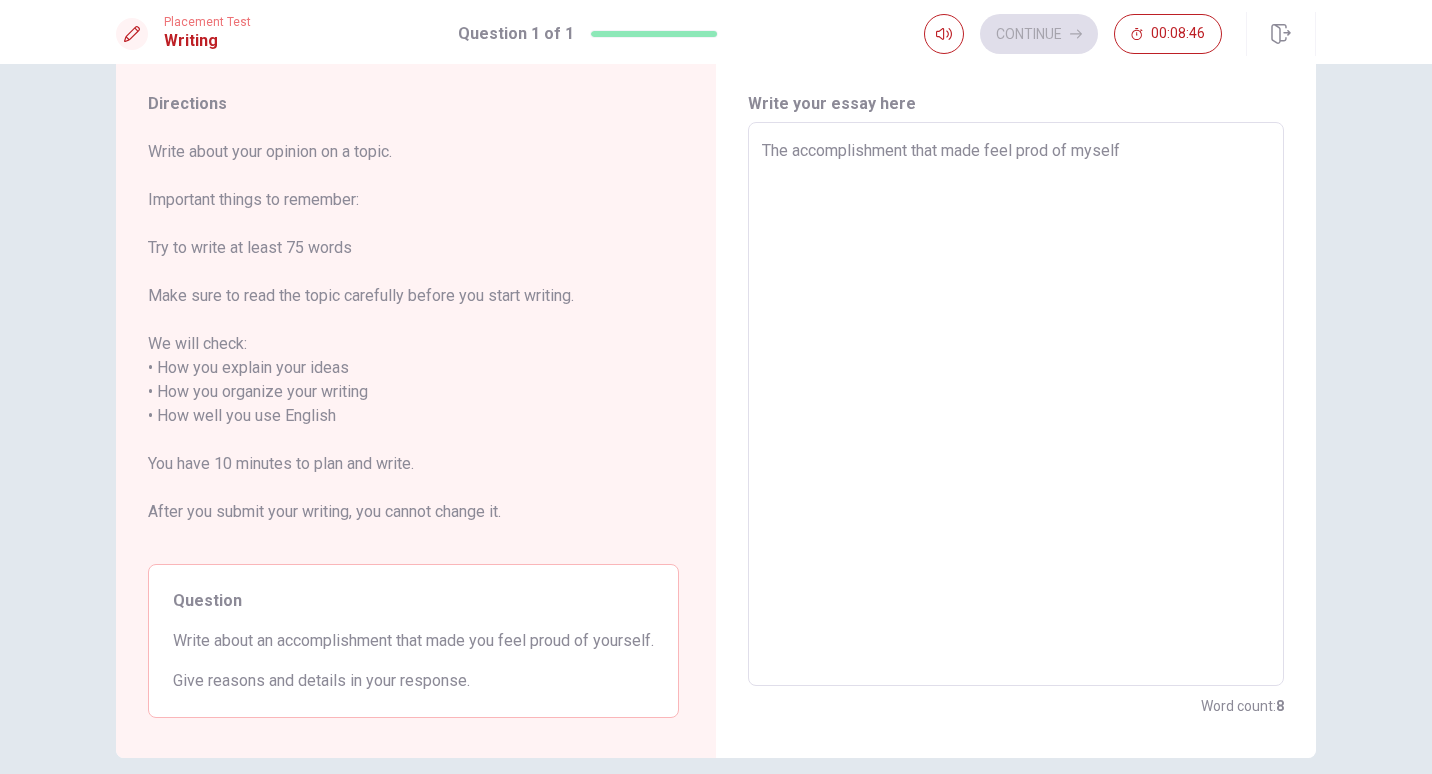 type on "x" 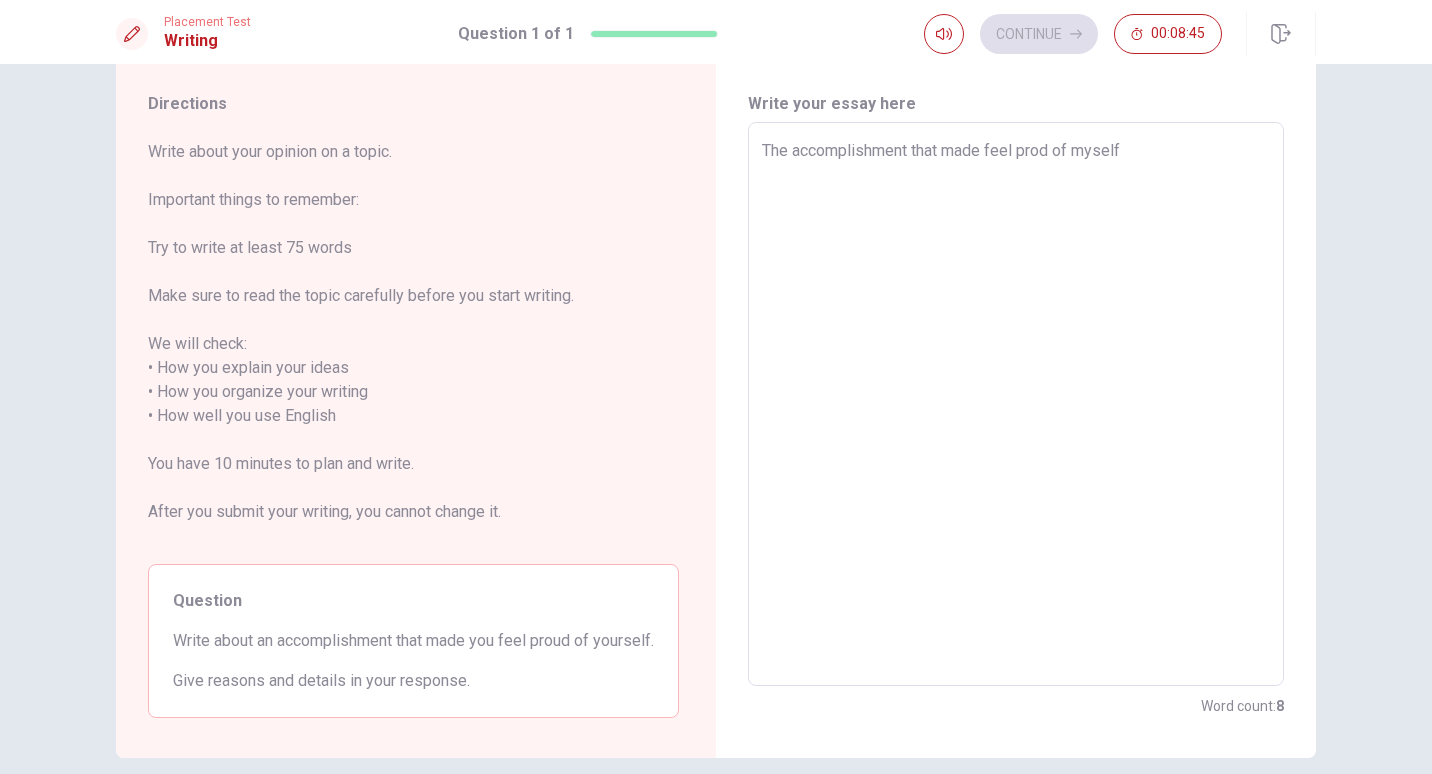 type on "The accomplishment that made feel prod of myself" 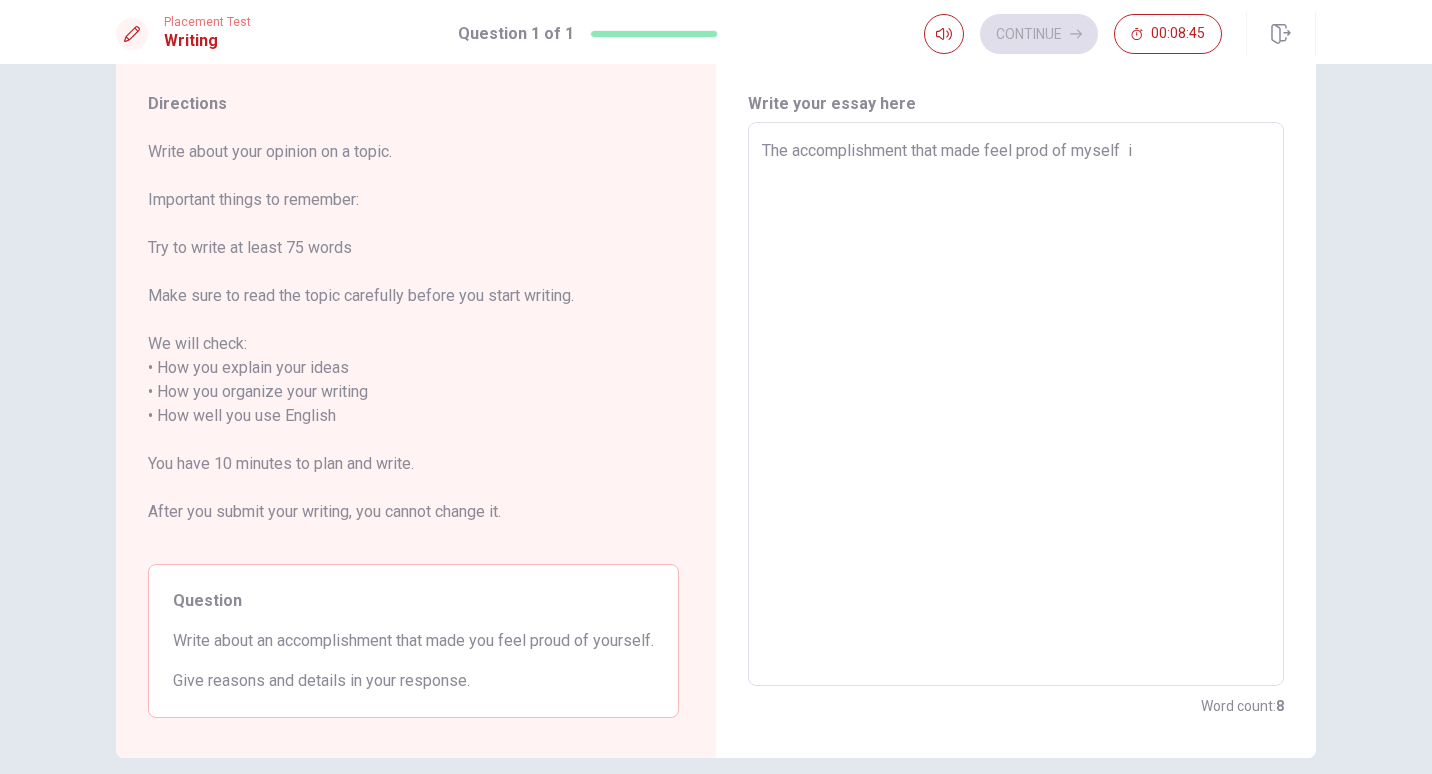 type on "x" 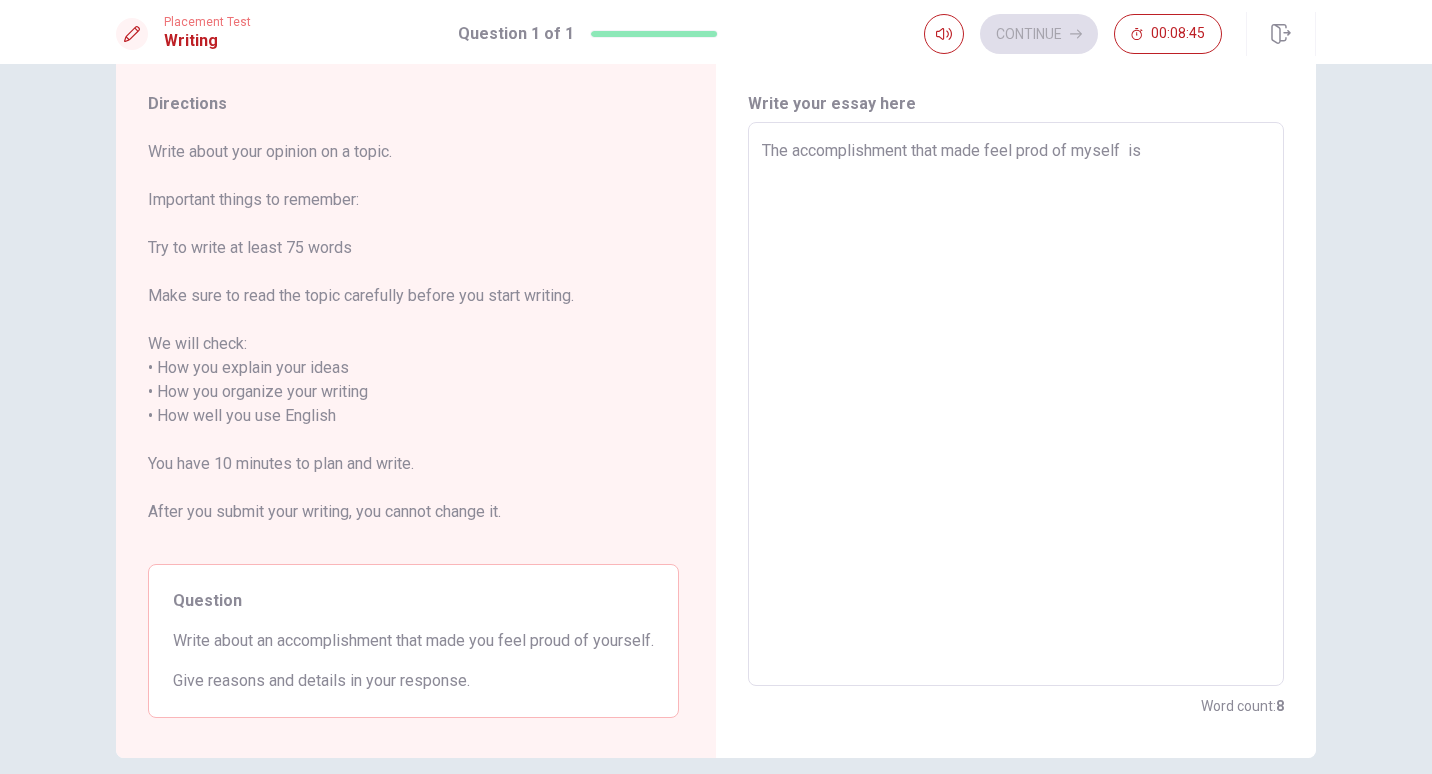 type on "x" 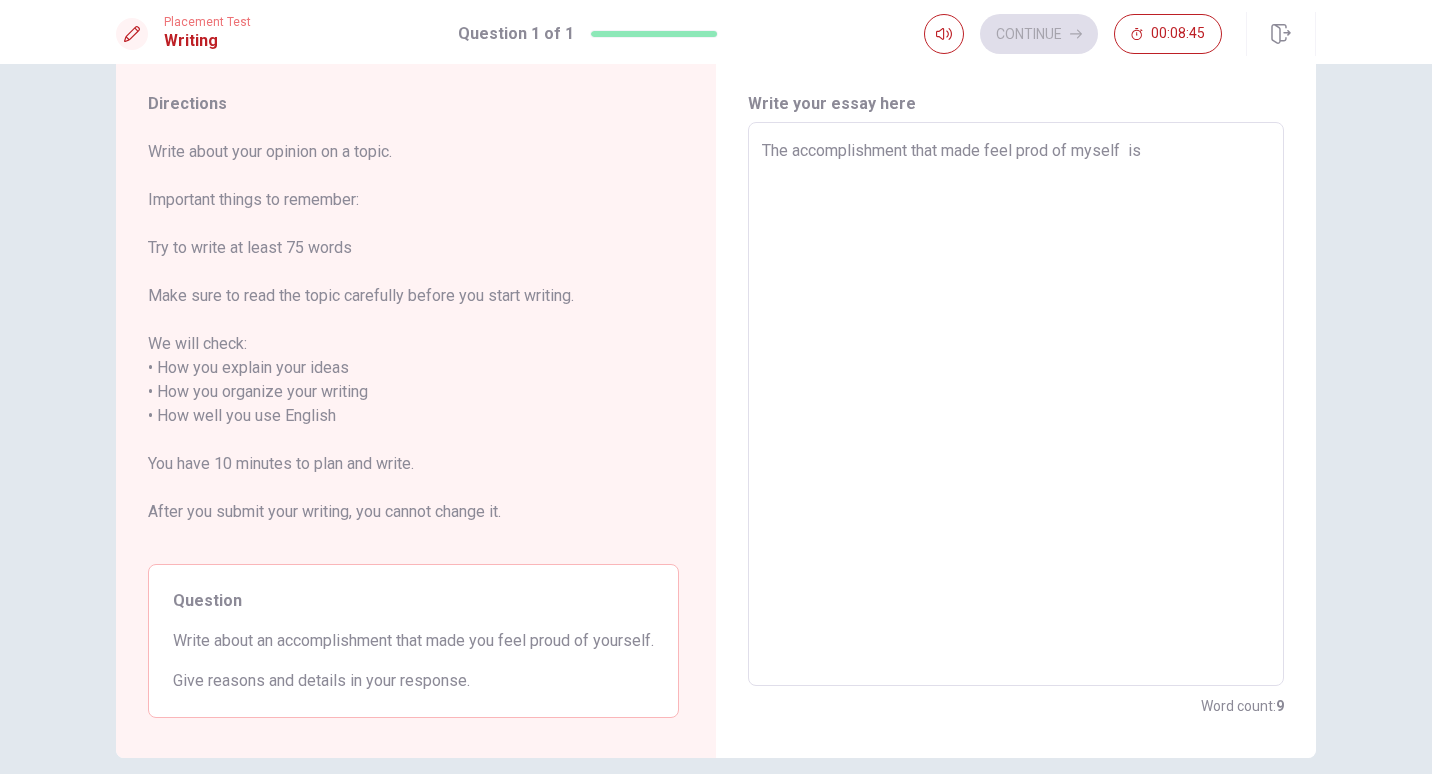 type on "The accomplishment that made feel prod of myself  is" 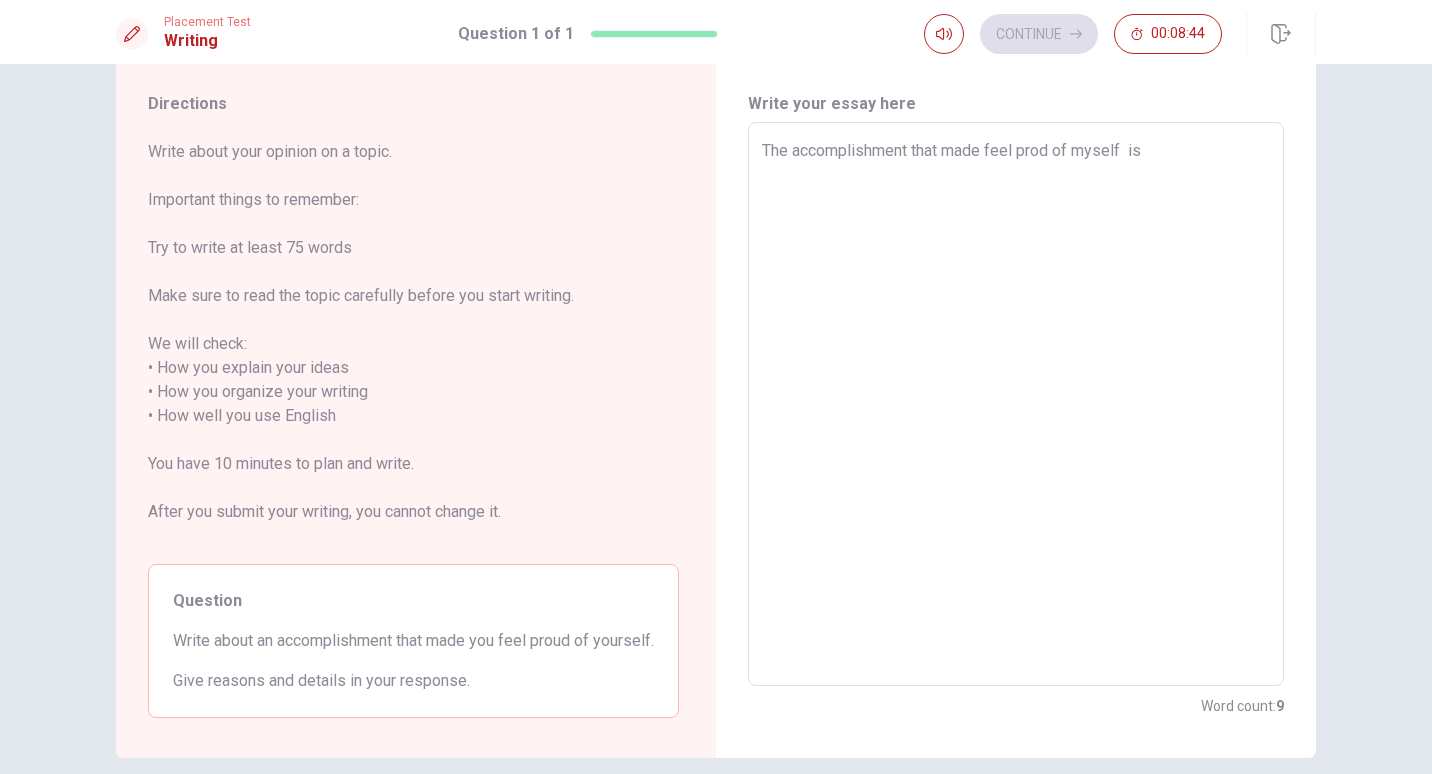 type on "x" 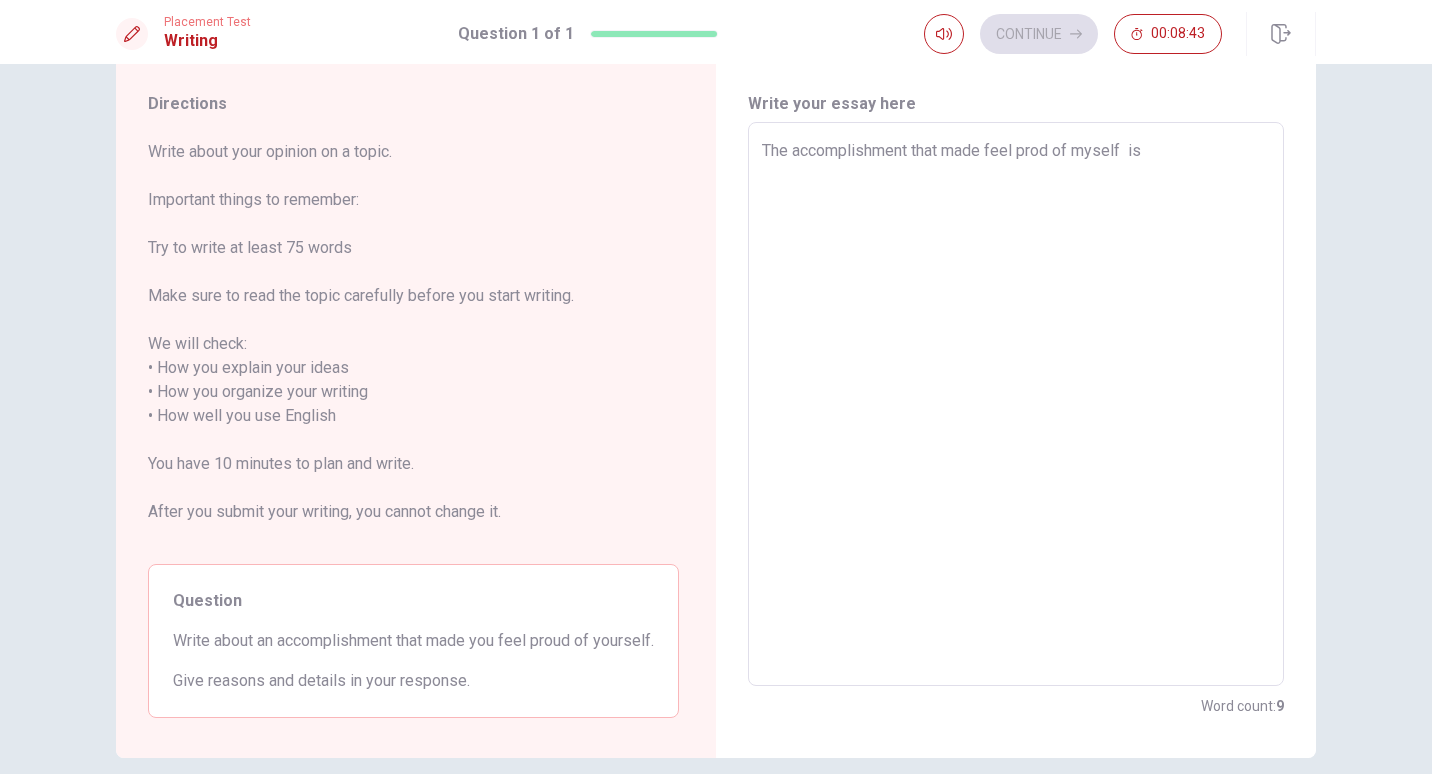 type on "The accomplishment that made feel prod of myself  is w" 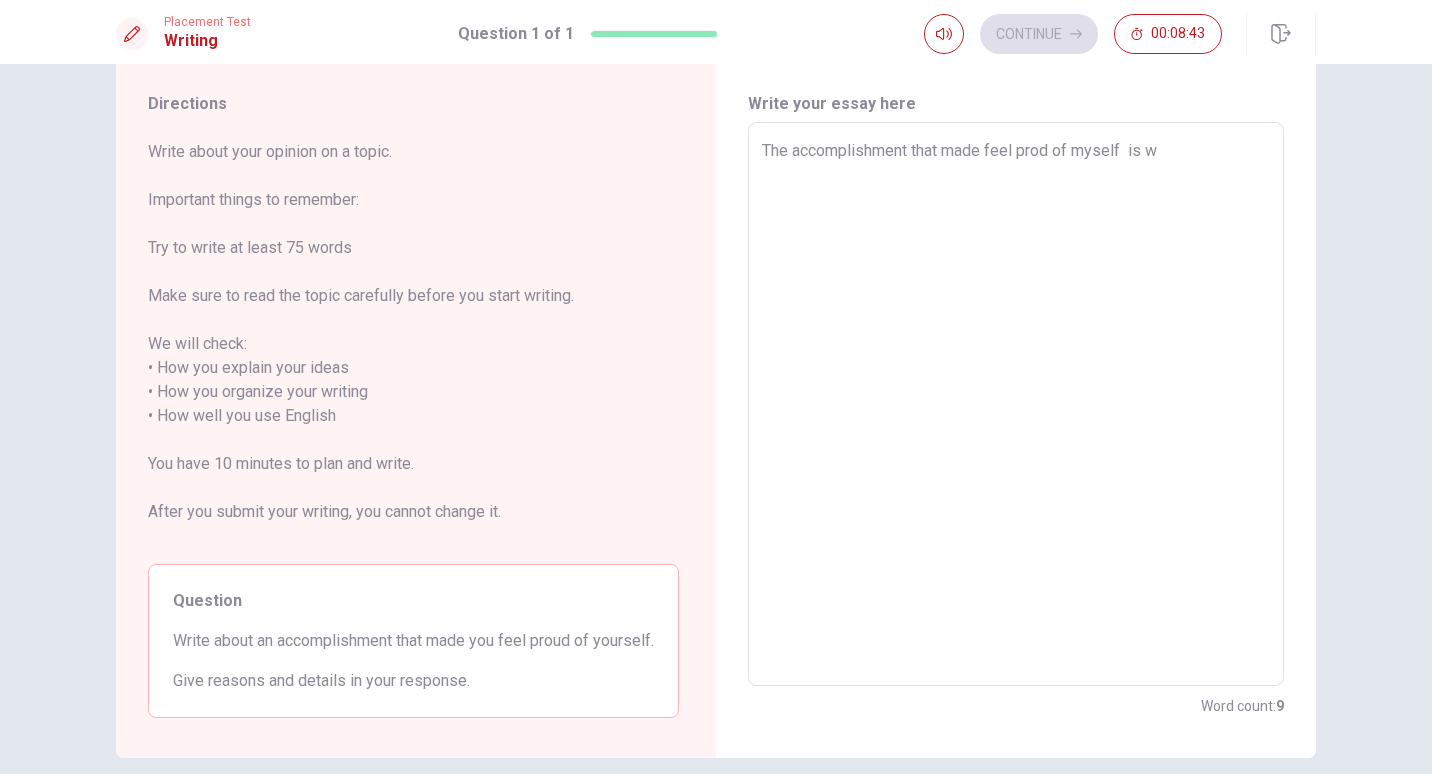 type on "x" 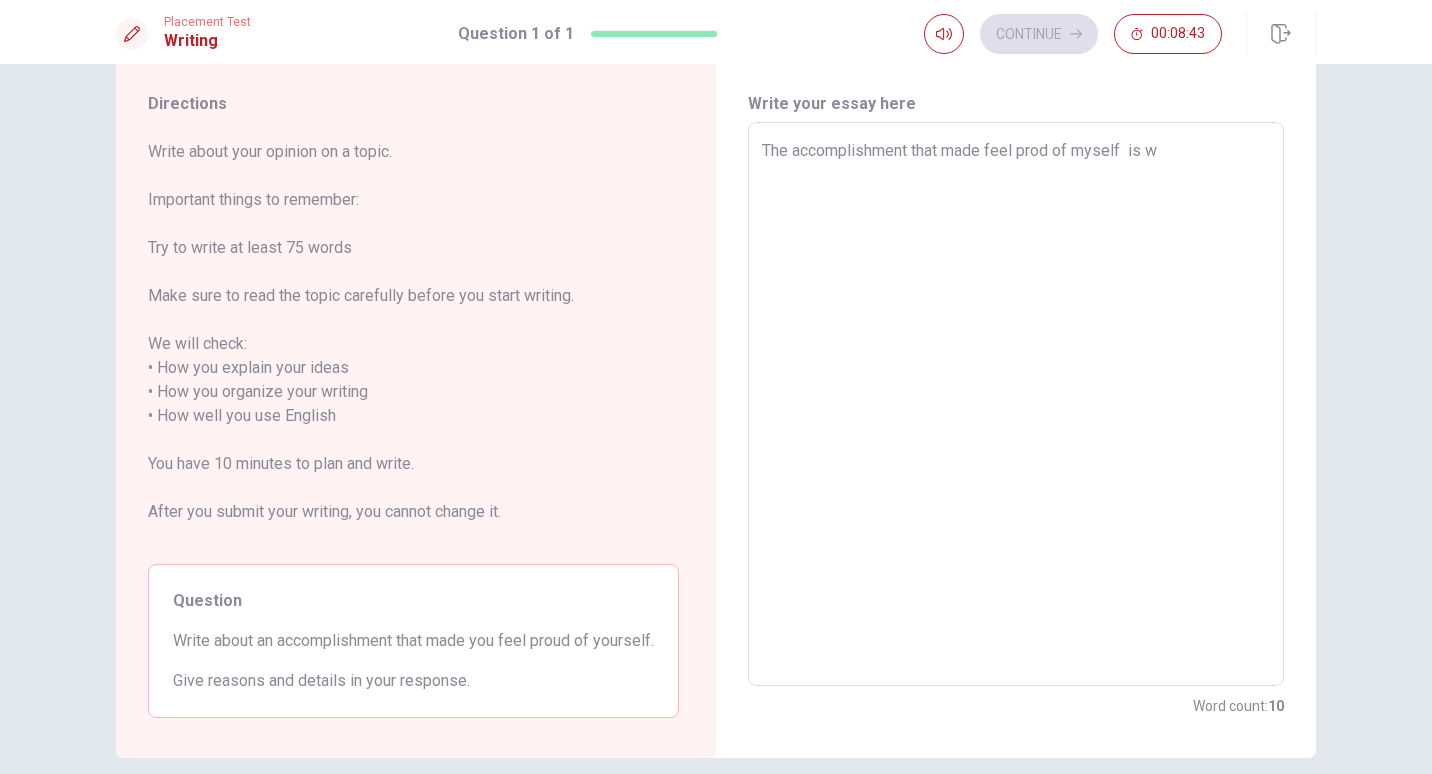 type on "The accomplishment that made feel prod of myself  is wh" 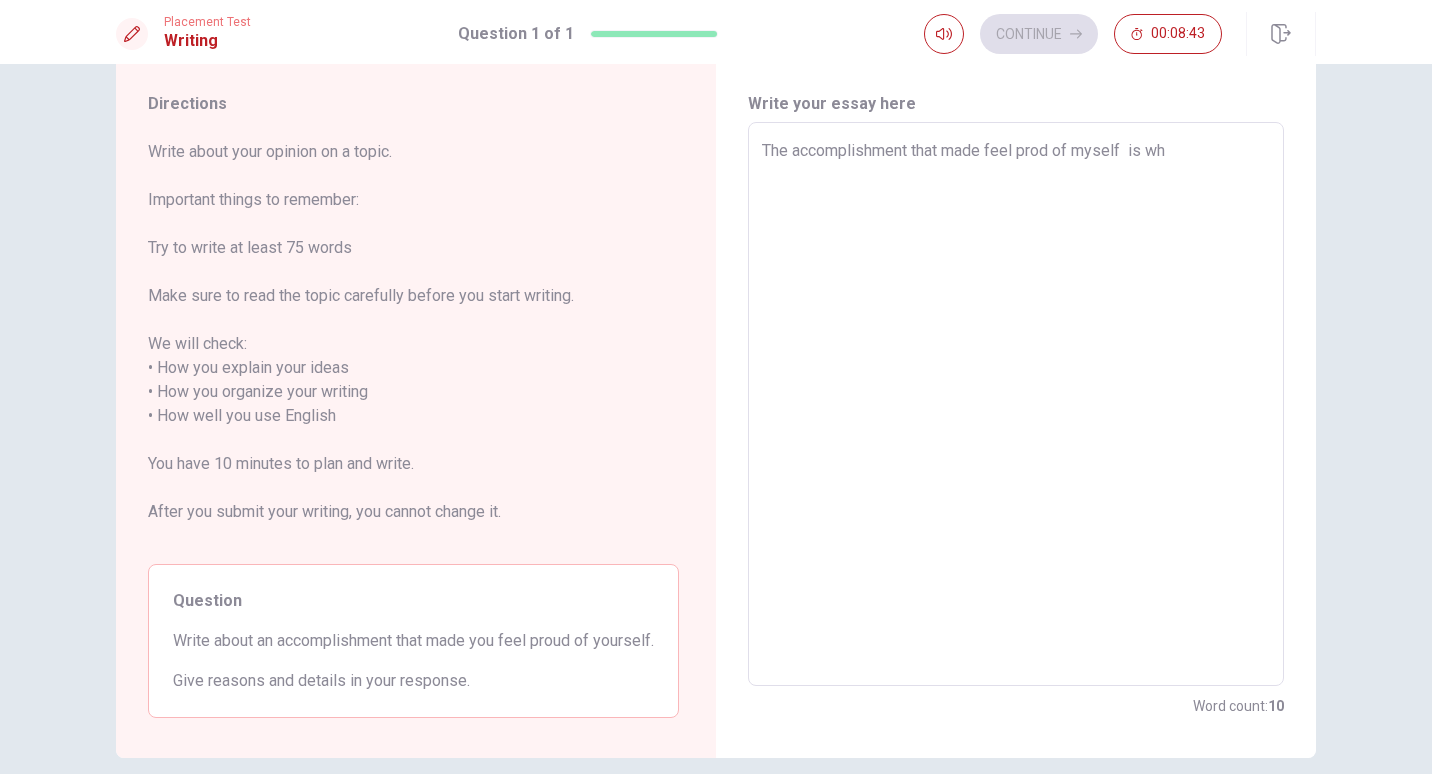 type on "x" 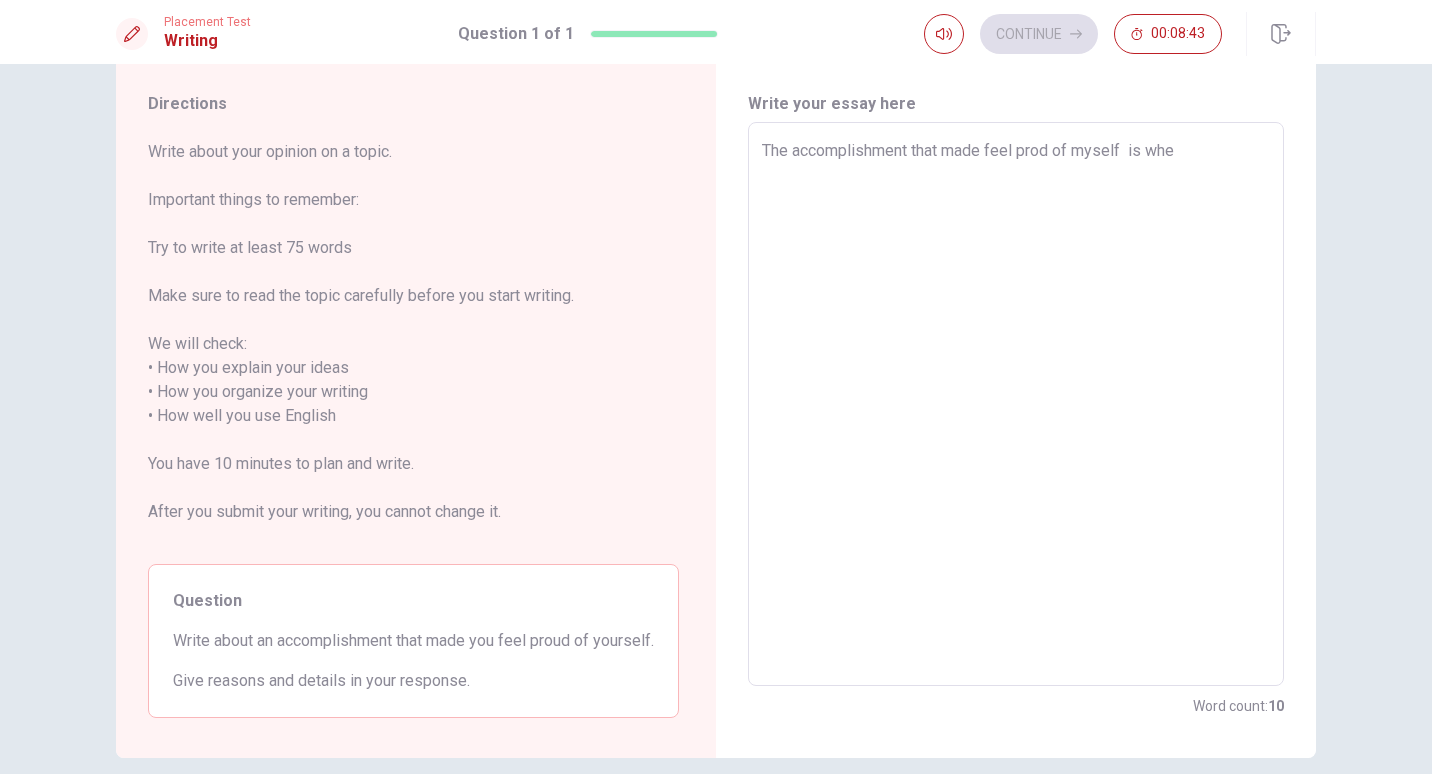 type on "x" 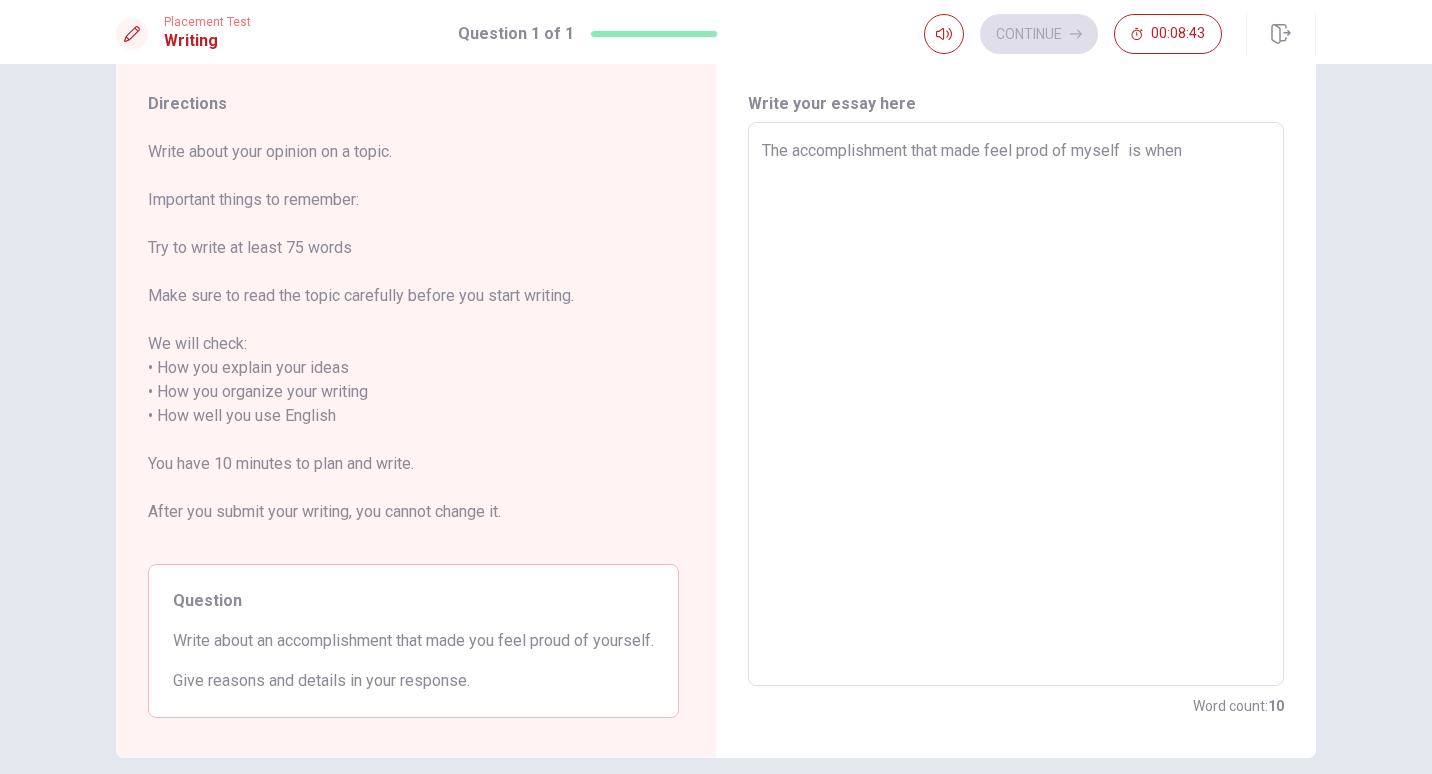 type on "x" 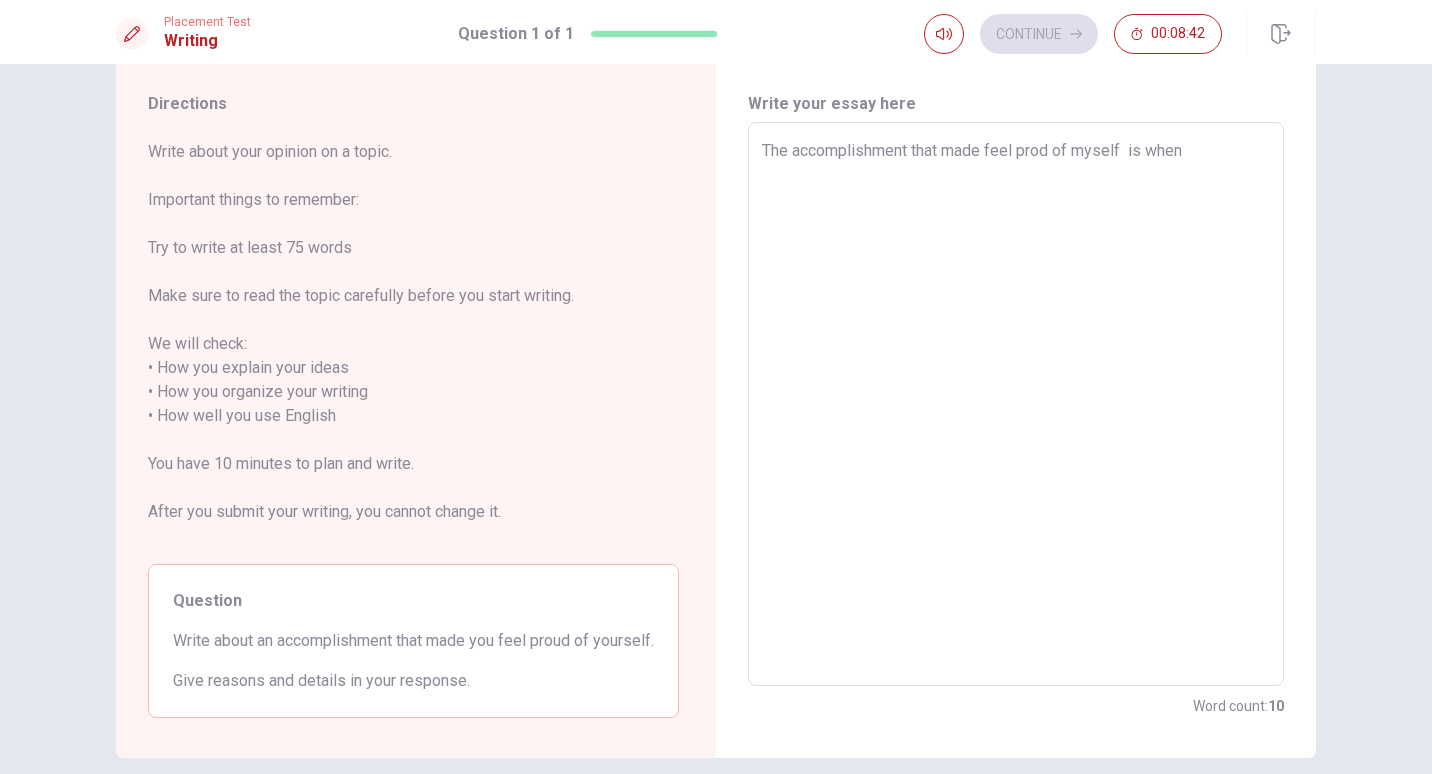 type on "The accomplishment that made feel prod of myself  is when" 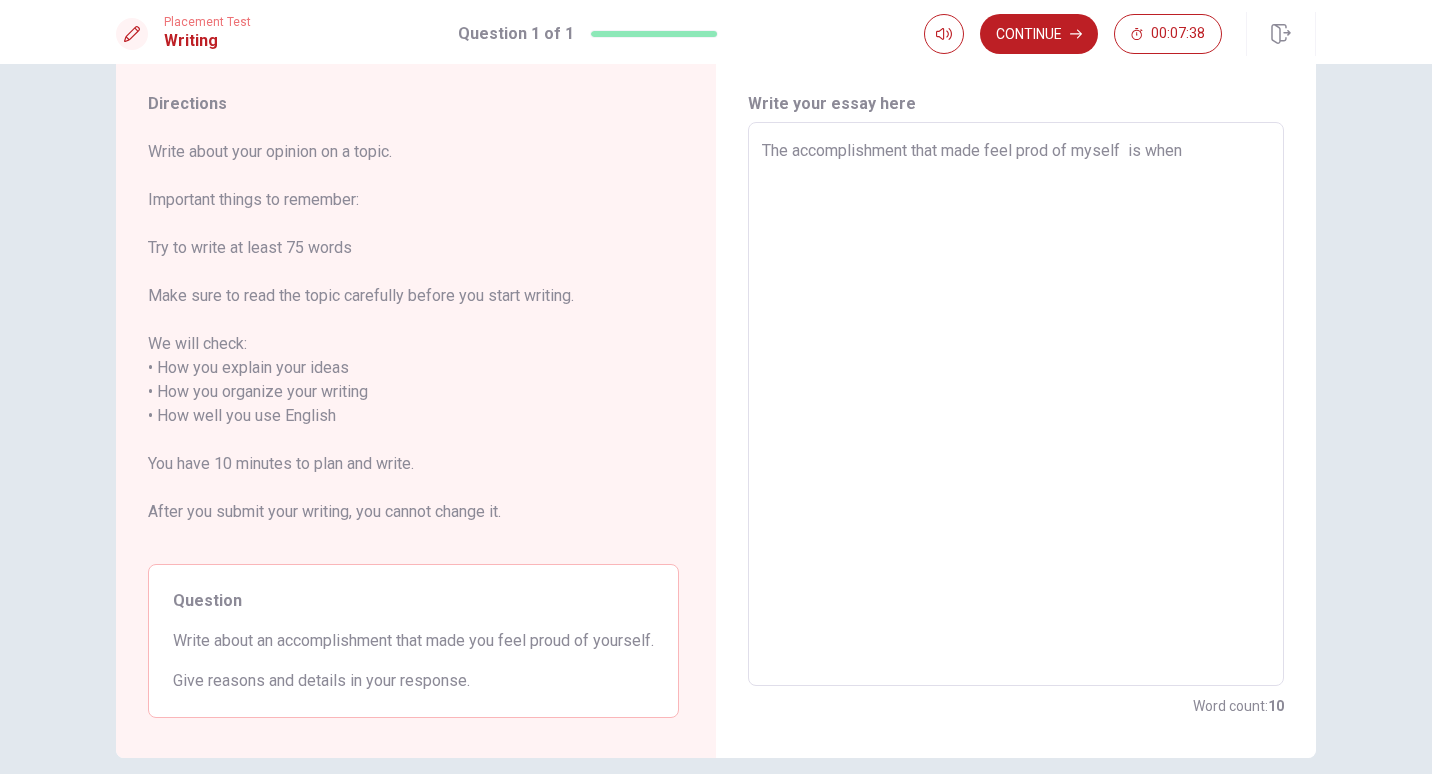 type on "x" 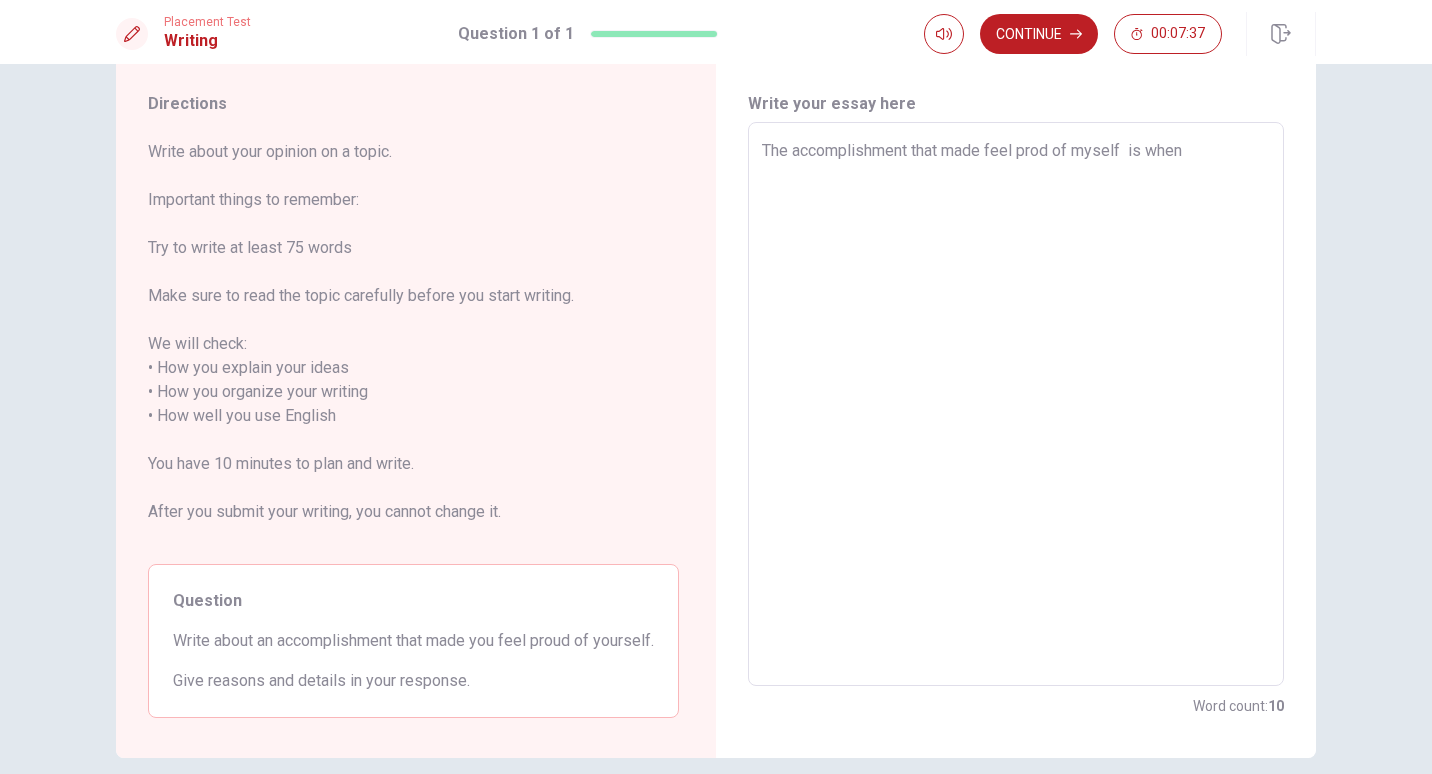 type on "The accomplishment that made feel prod of myself  is when j" 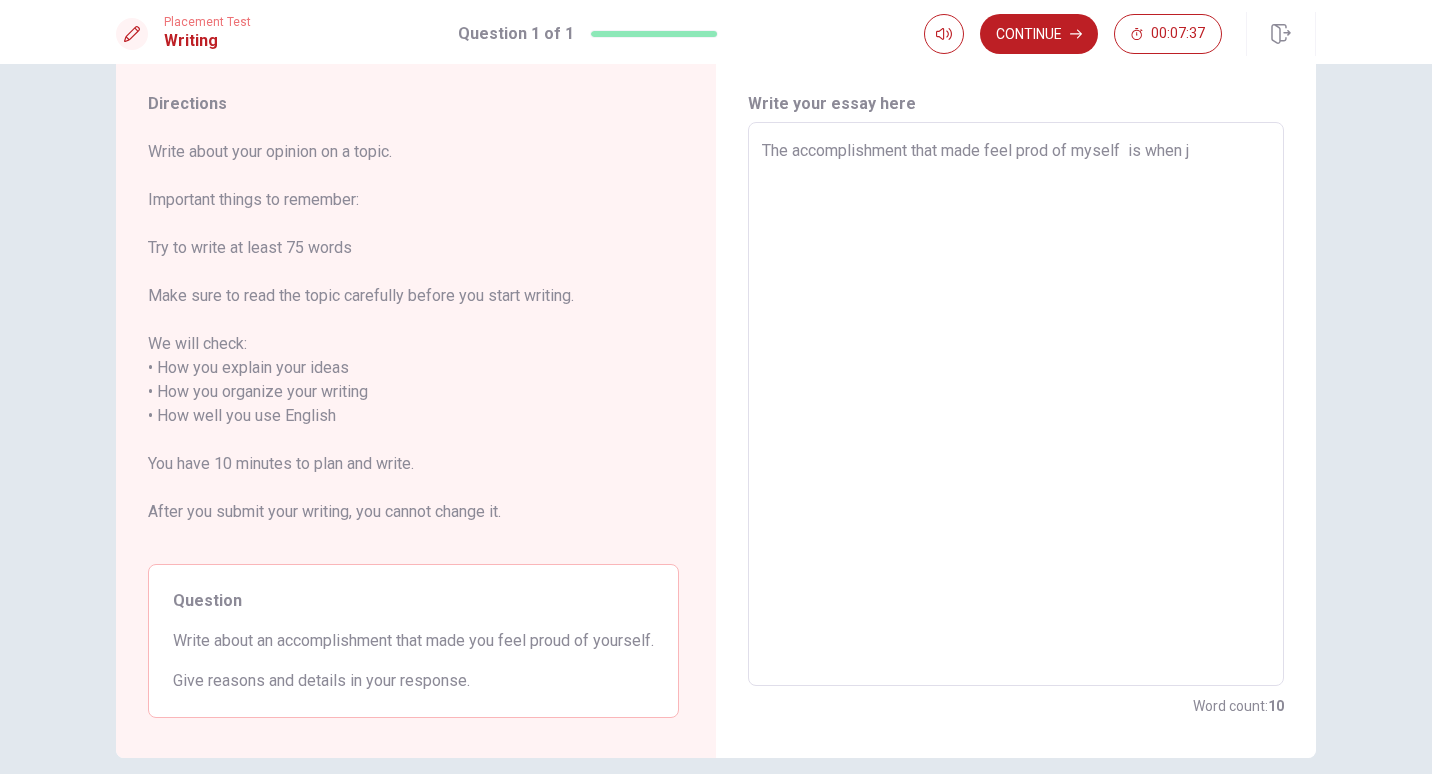 type on "x" 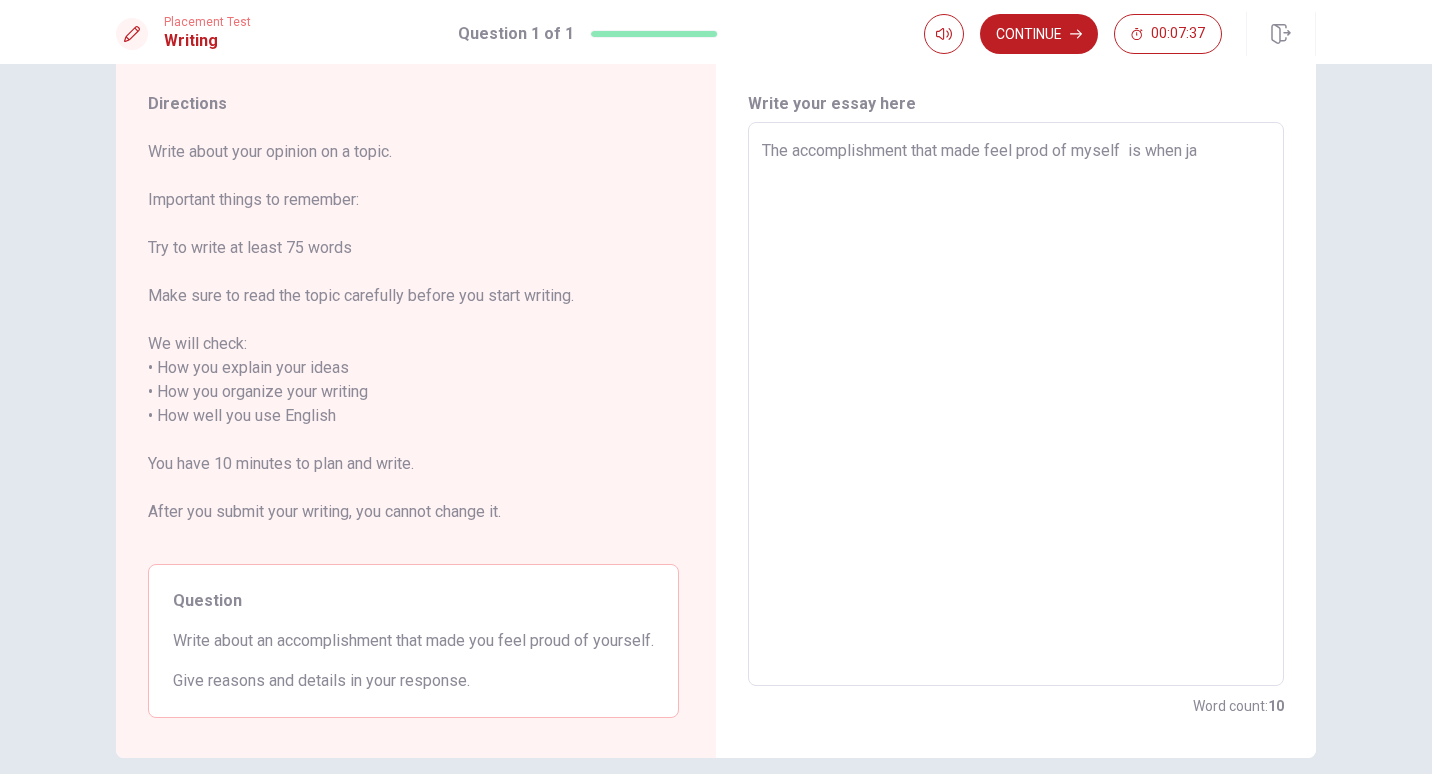 type on "x" 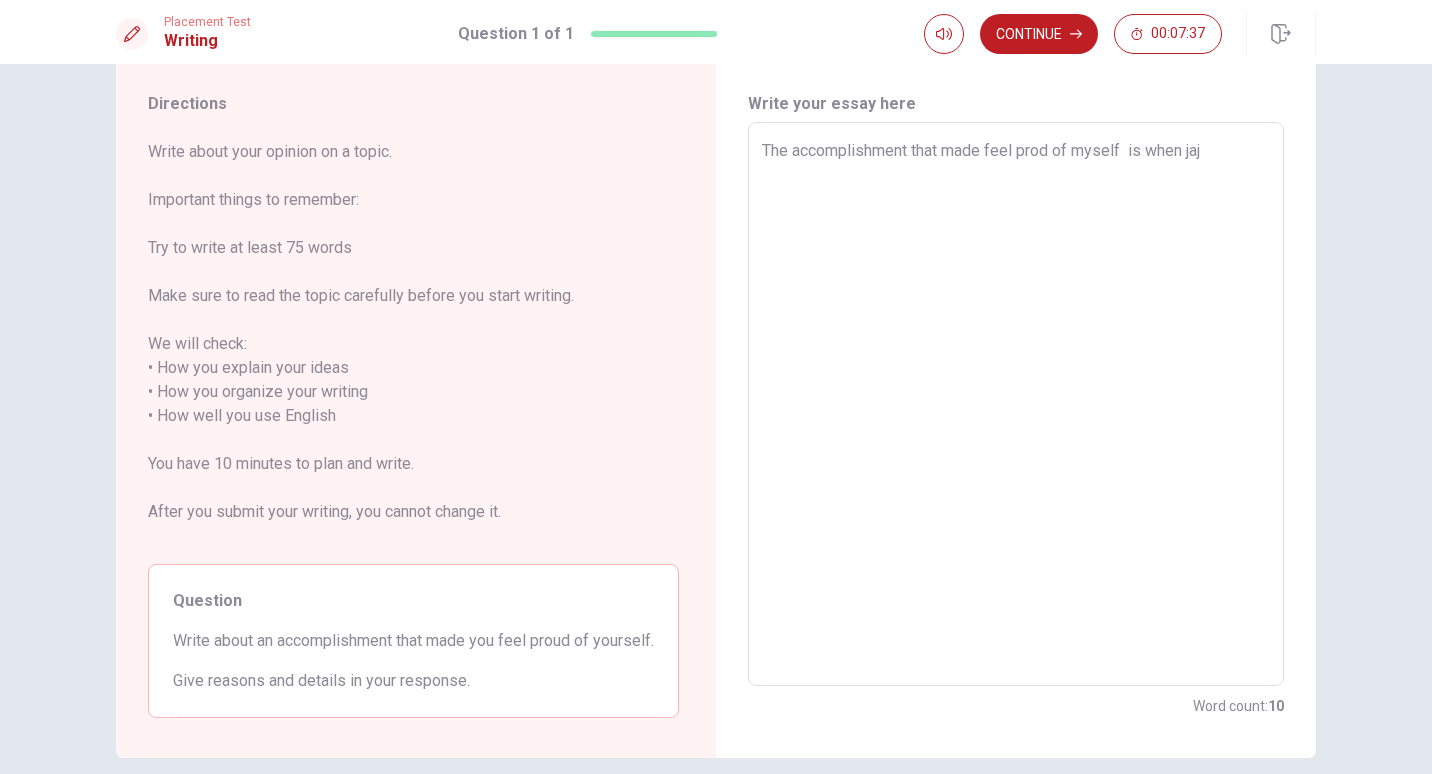 type on "x" 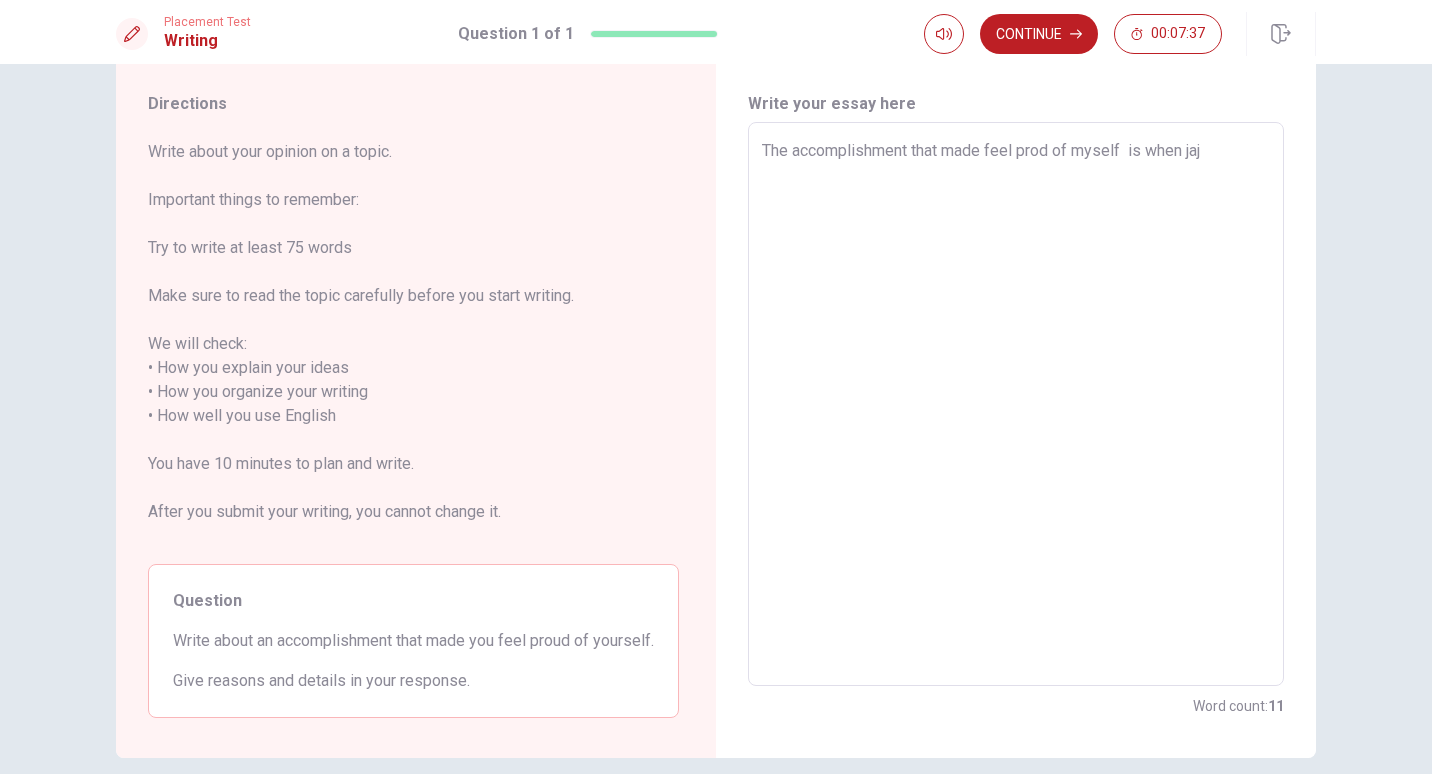 type on "The accomplishment that made feel prod of myself  is when [PERSON_NAME]" 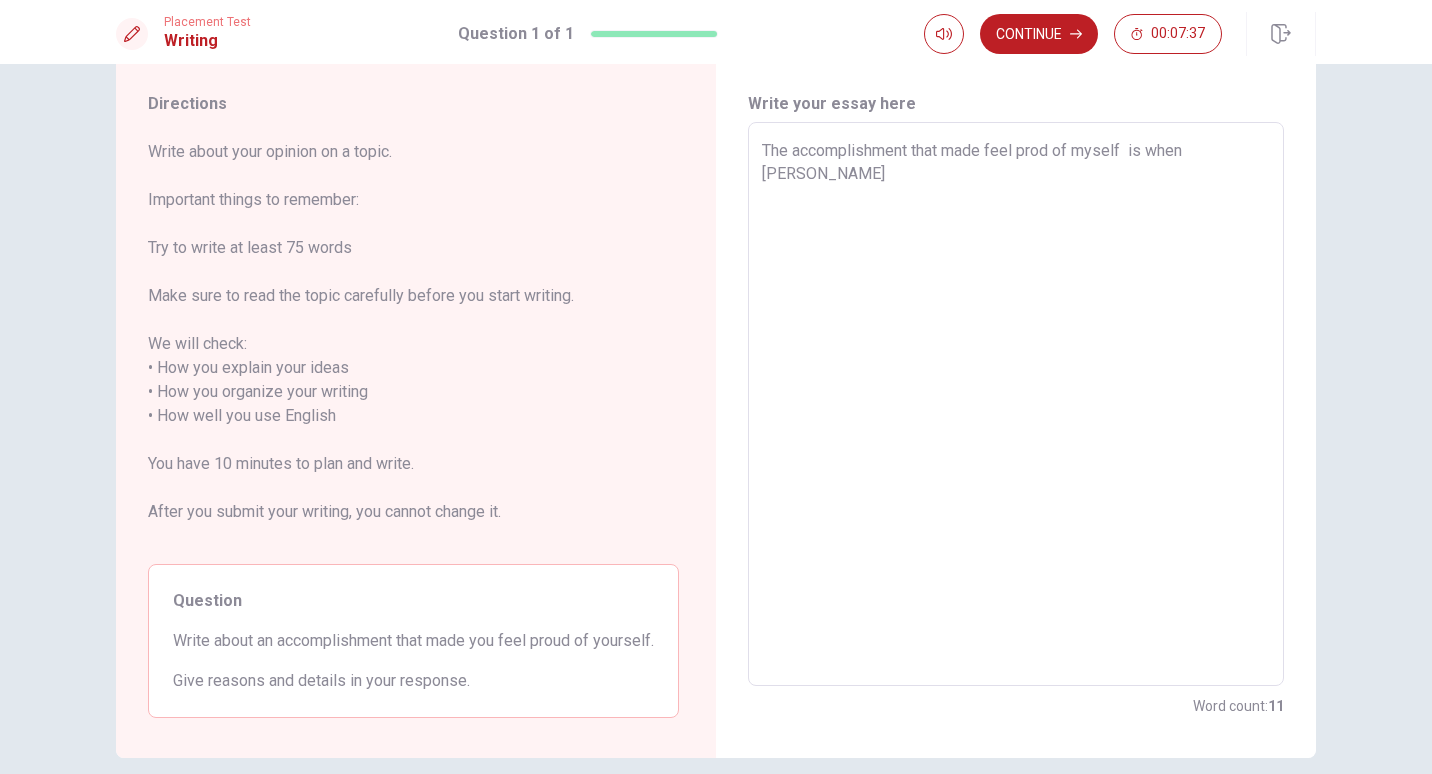 type on "x" 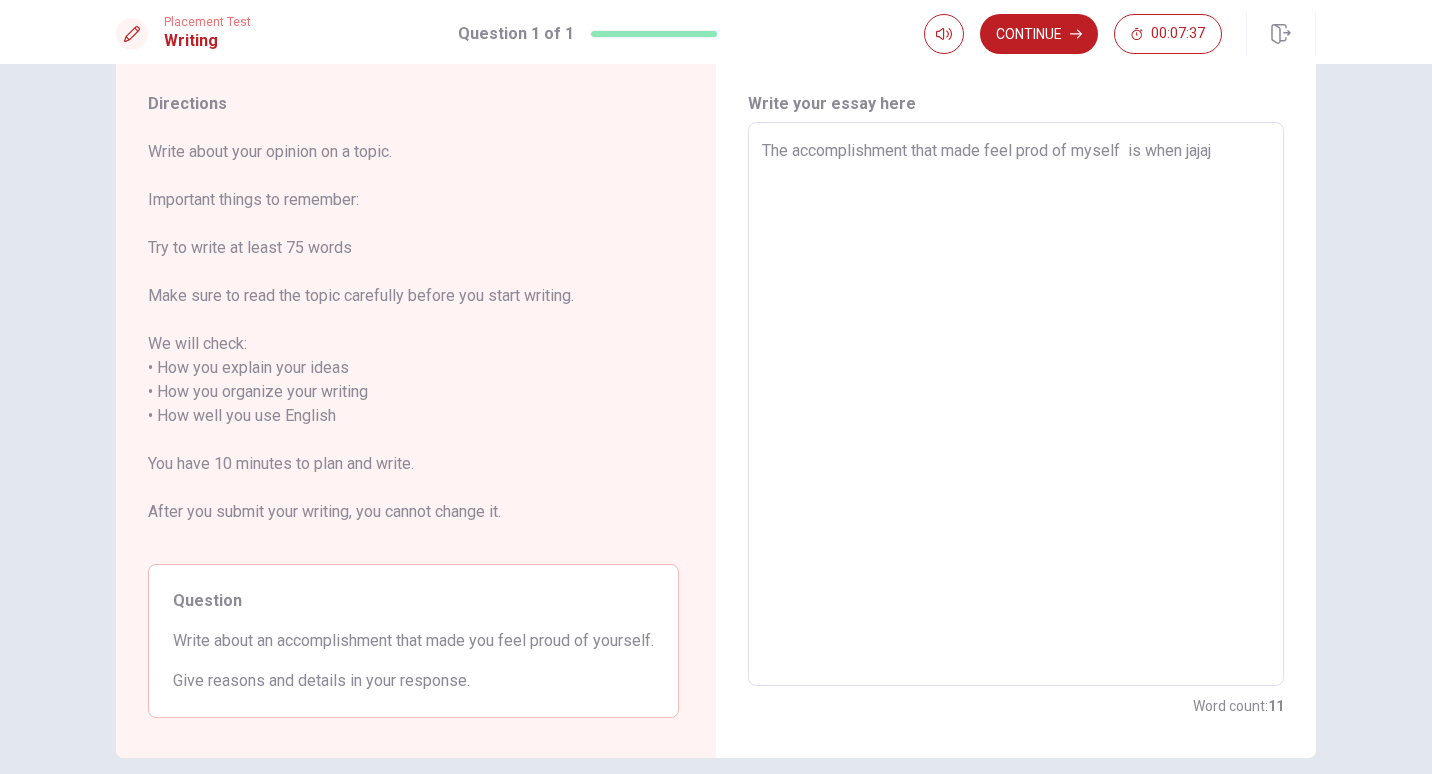 type on "x" 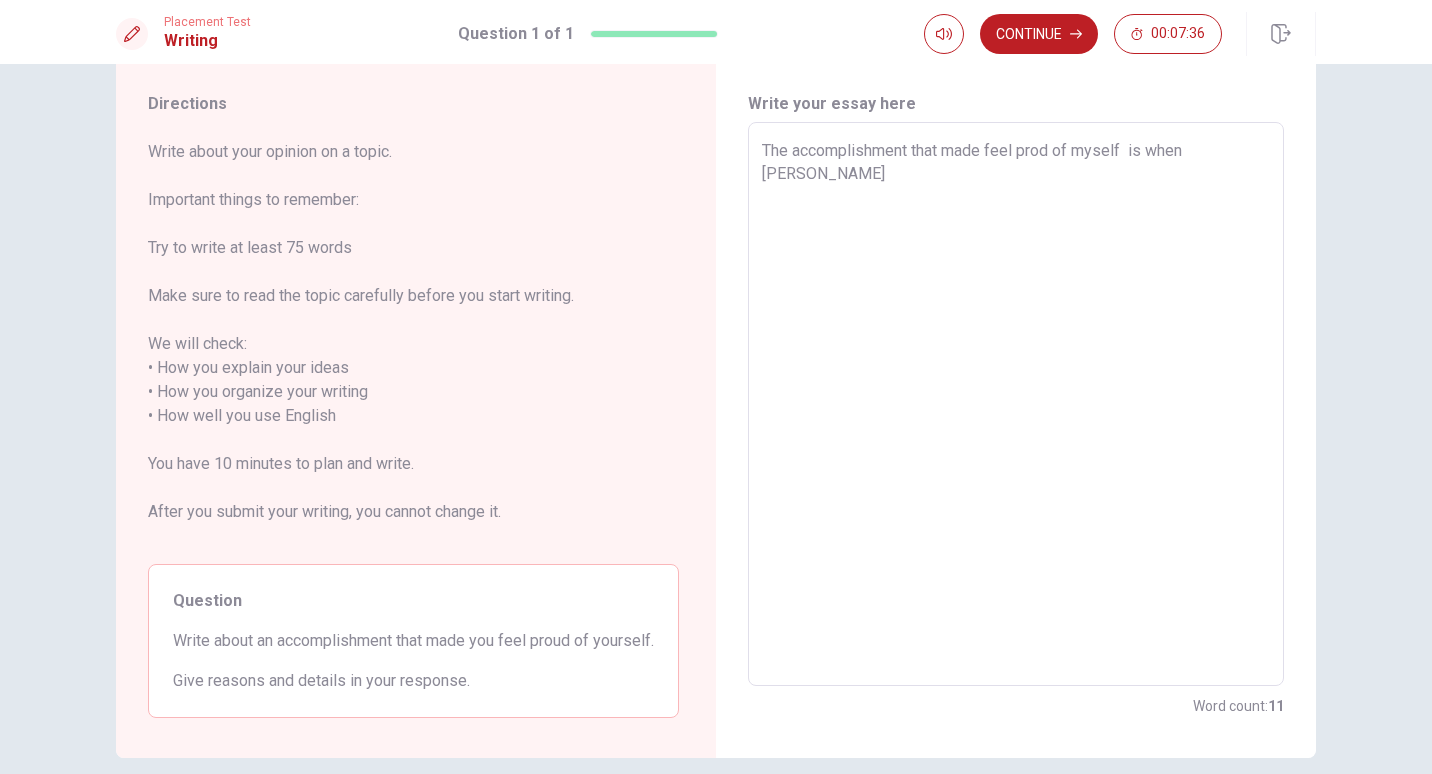 type on "x" 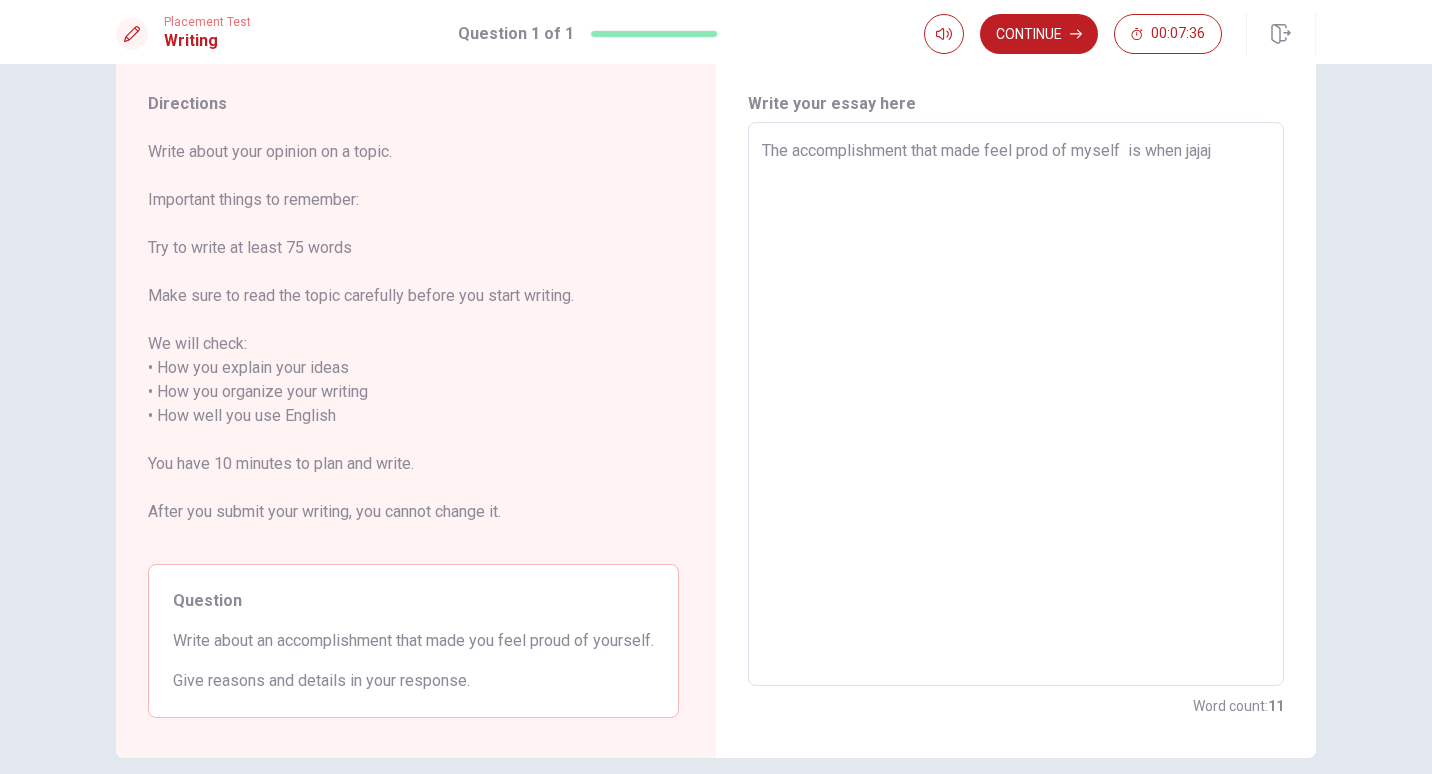 type on "x" 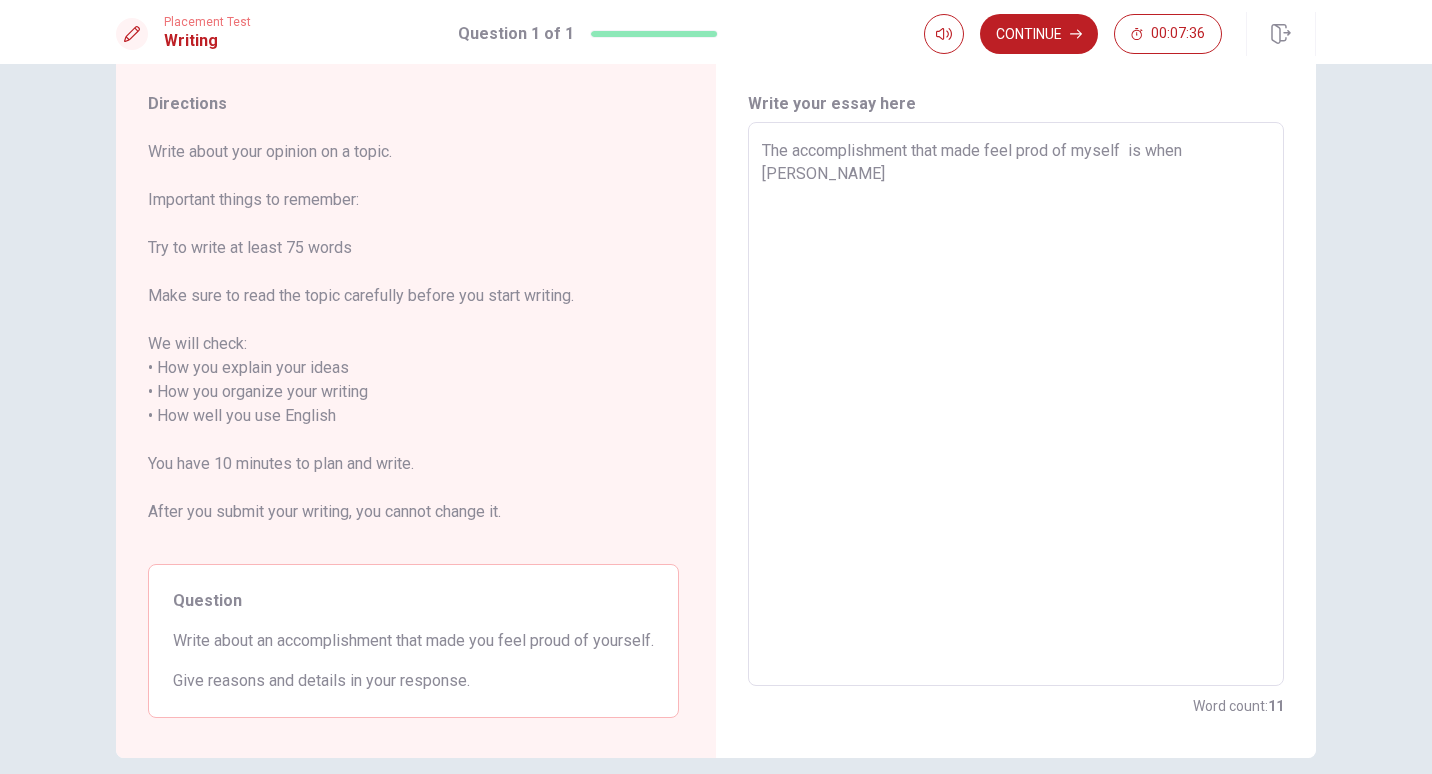 type on "x" 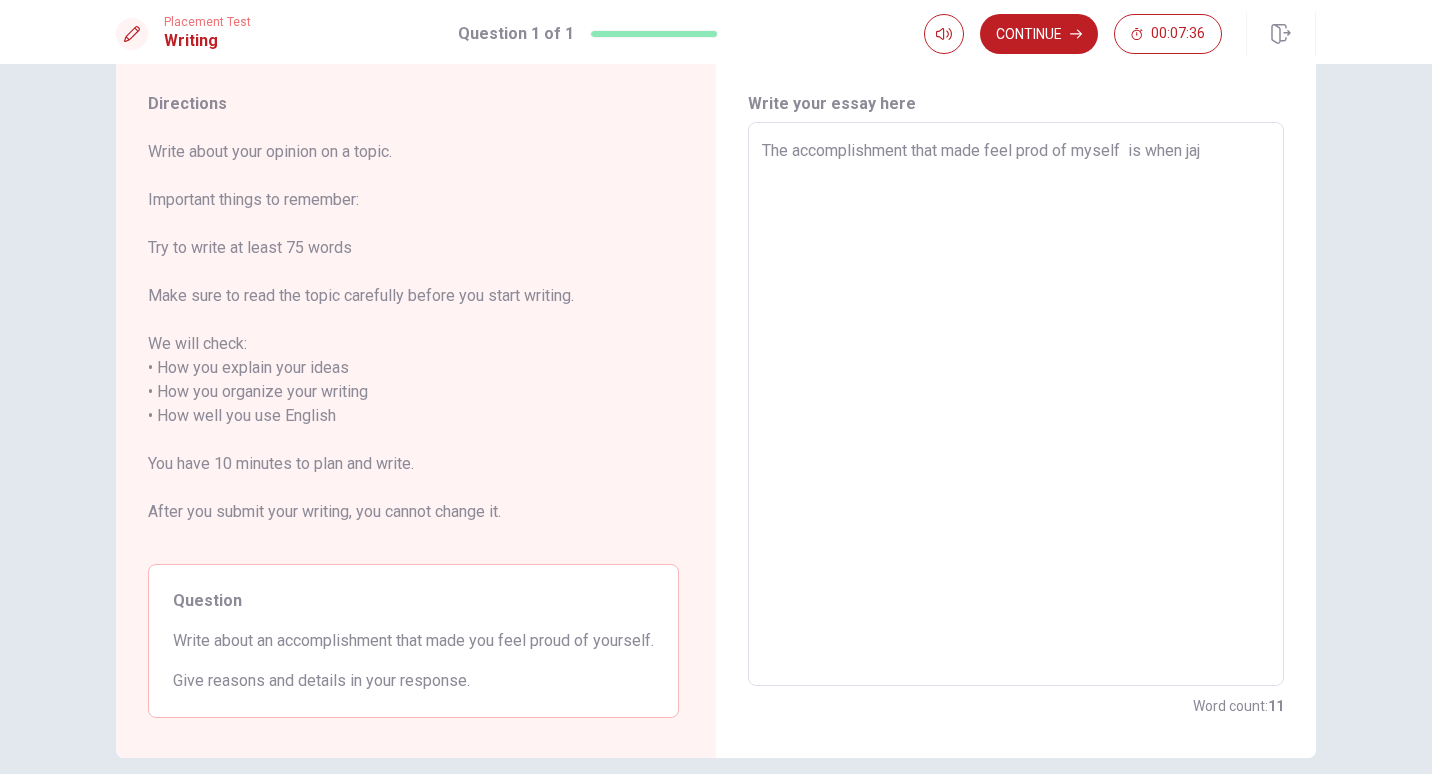 type on "x" 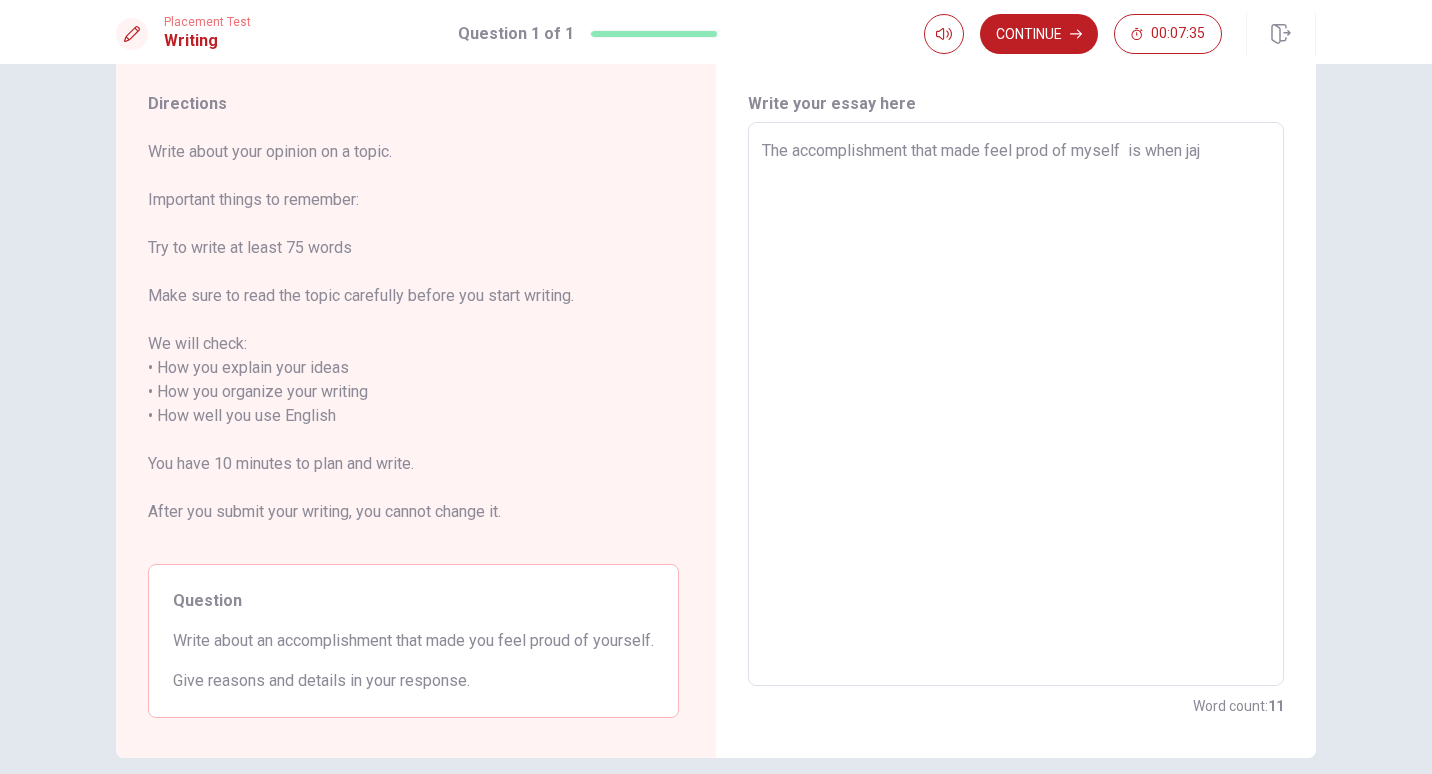 type on "The accomplishment that made feel prod of myself  is when ja" 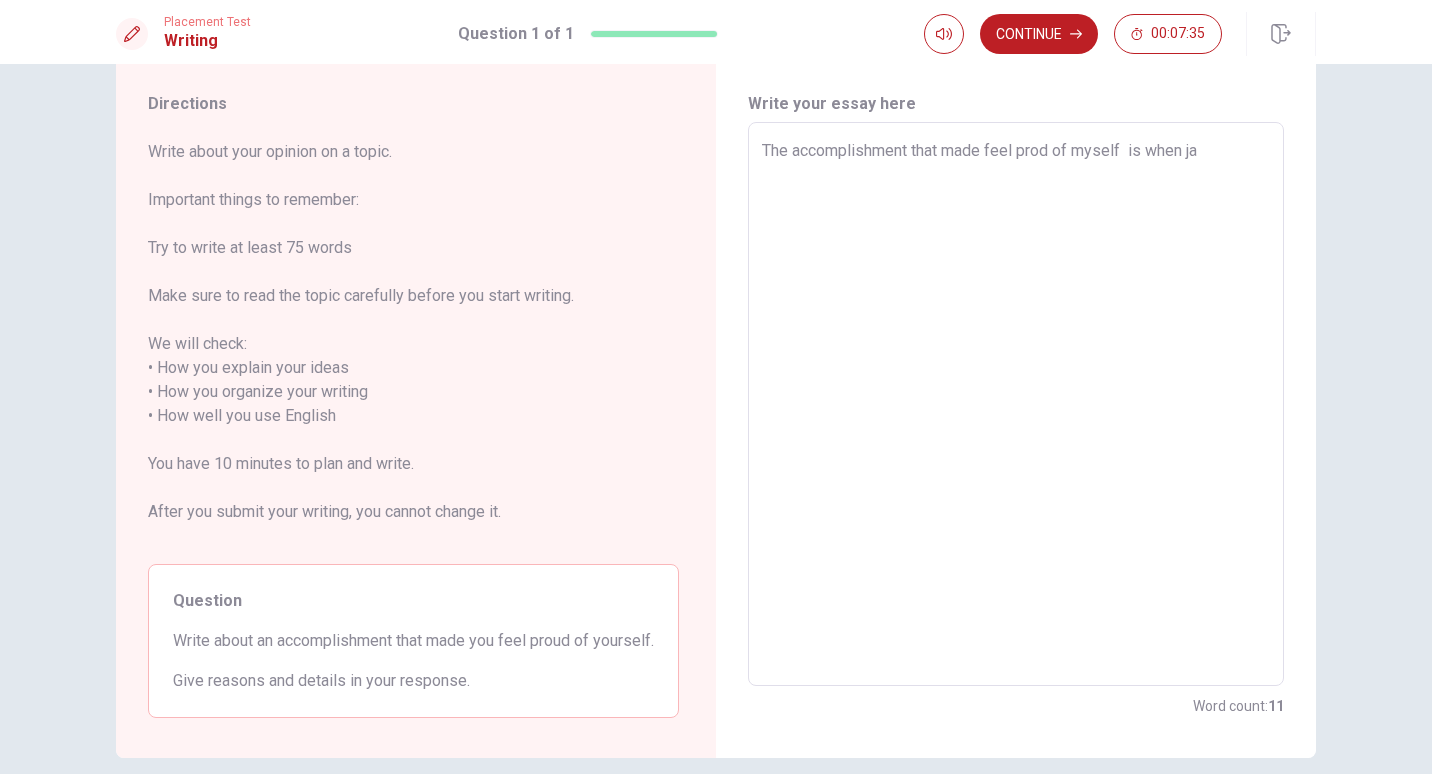 type on "x" 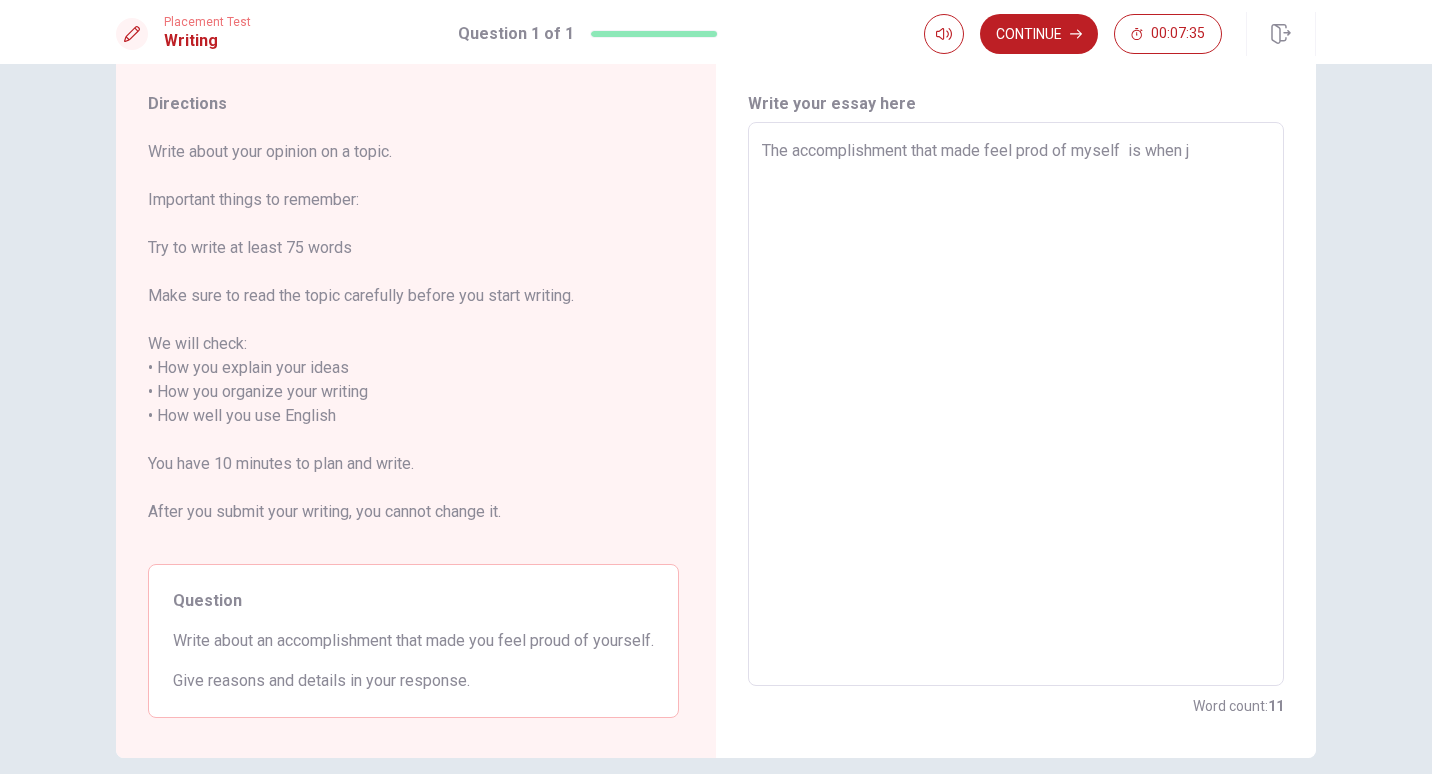 type on "x" 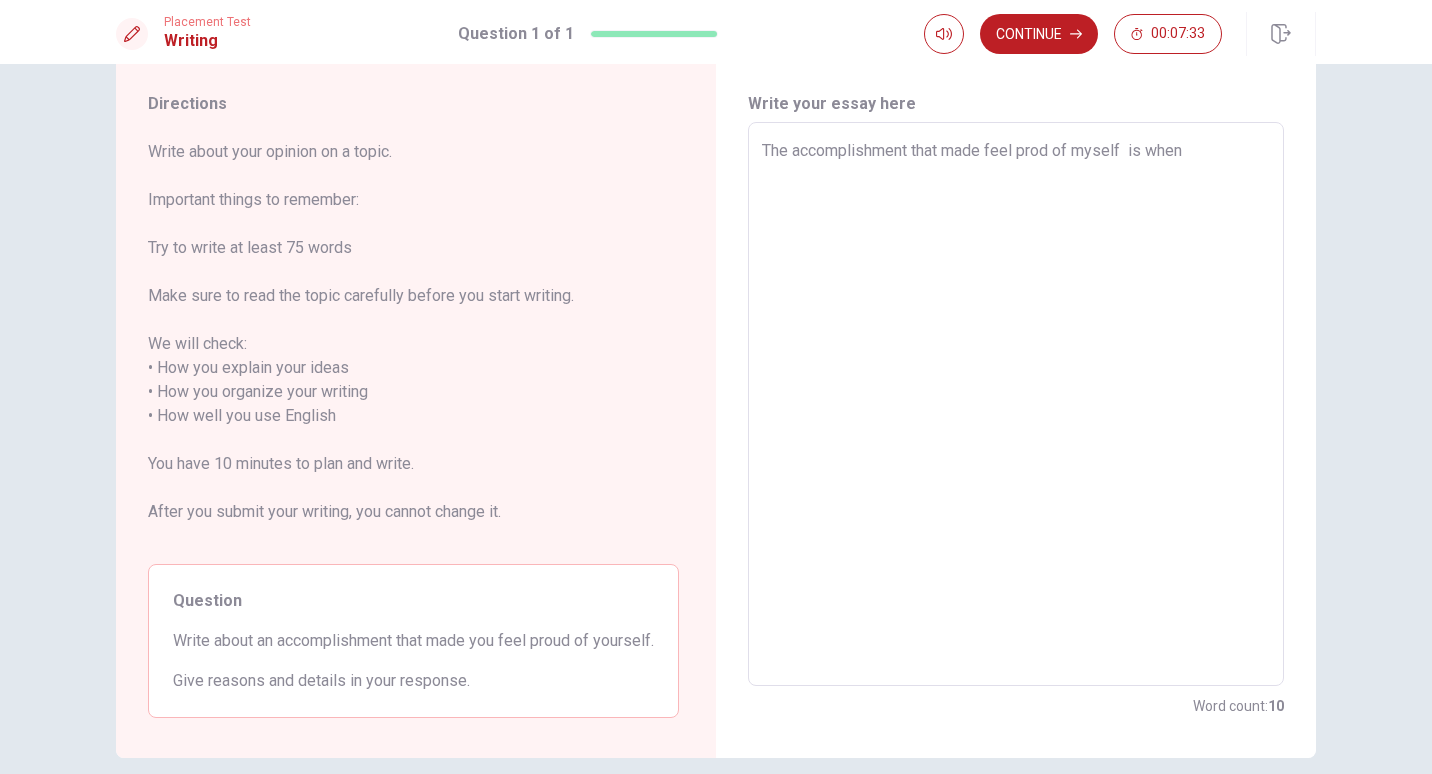 type on "x" 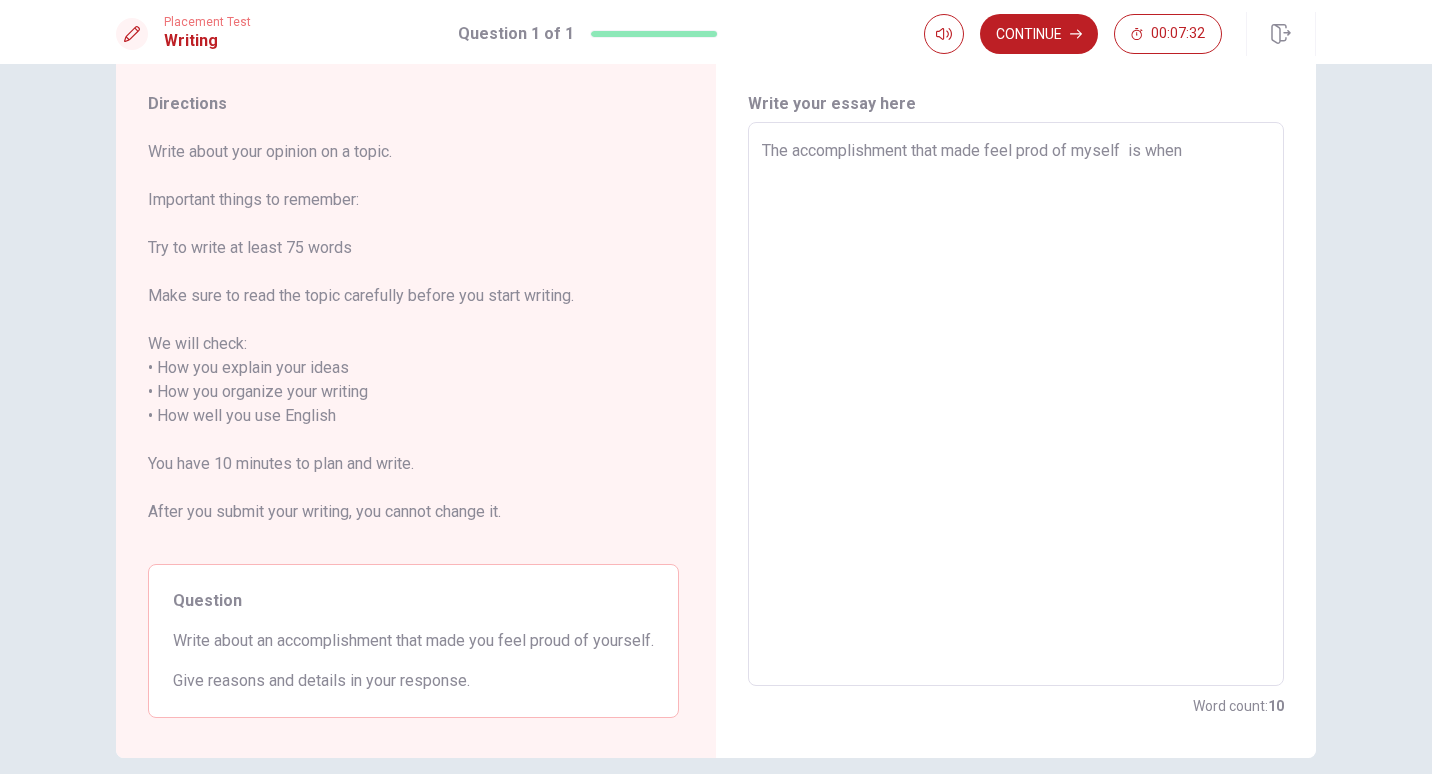 type on "The accomplishment that made feel prod of myself  is when a" 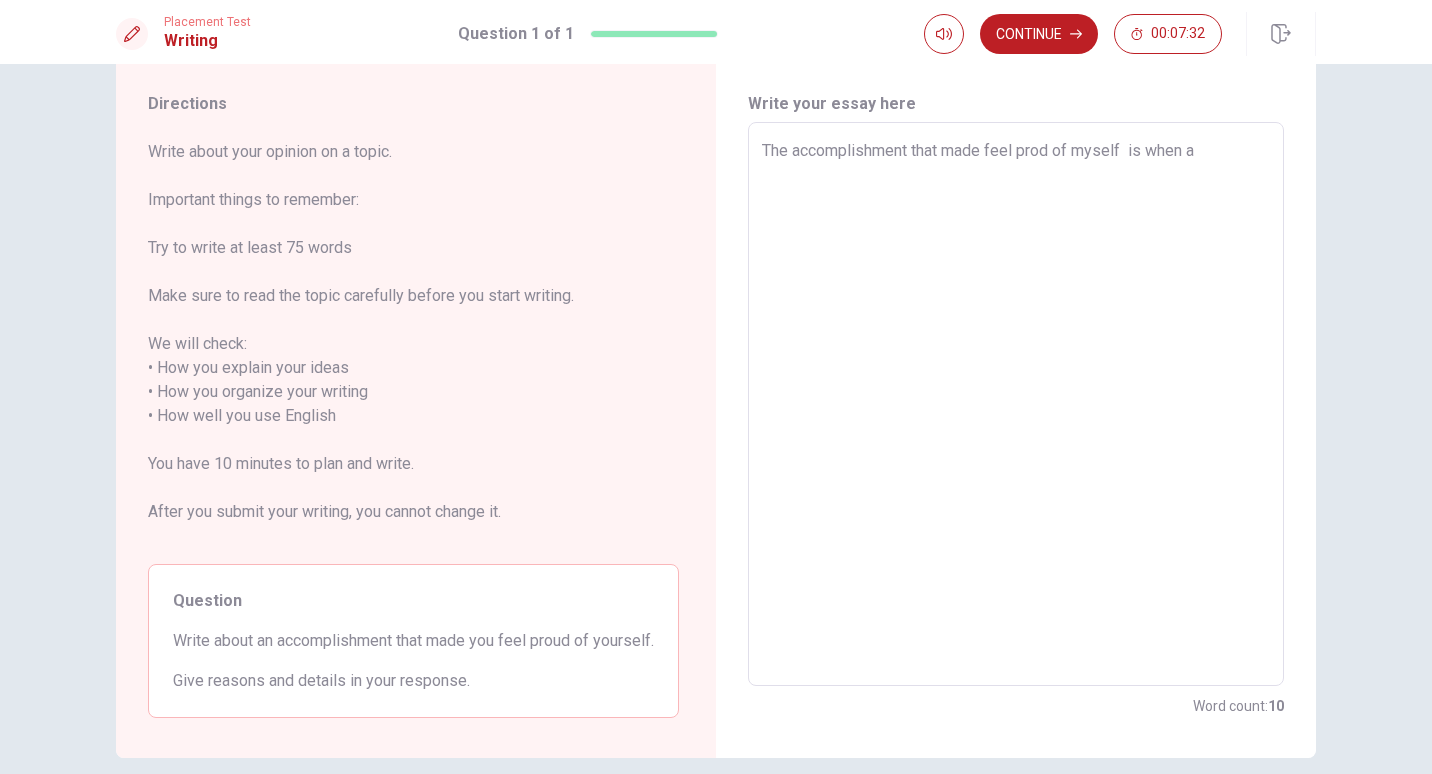 type on "x" 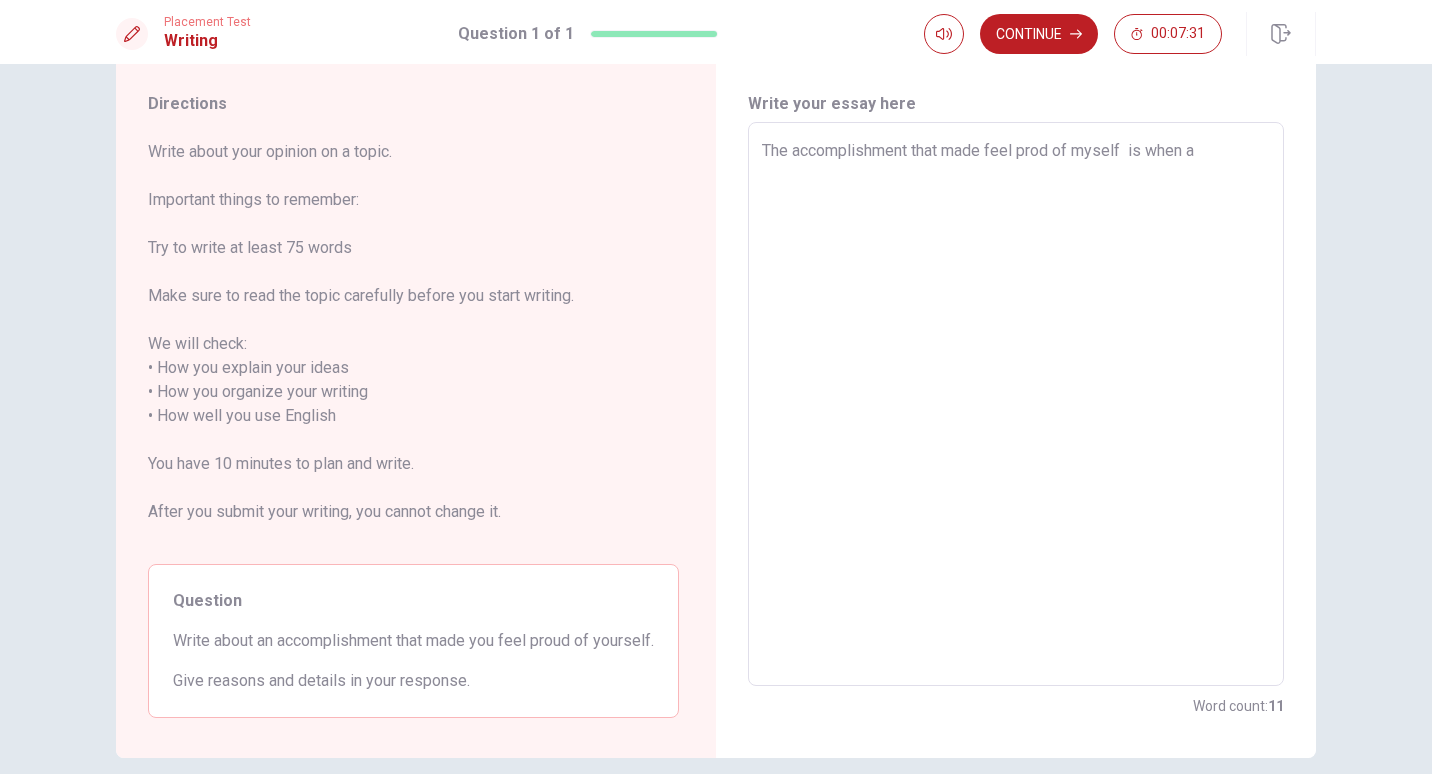 type on "The accomplishment that made feel prod of myself  is when ac" 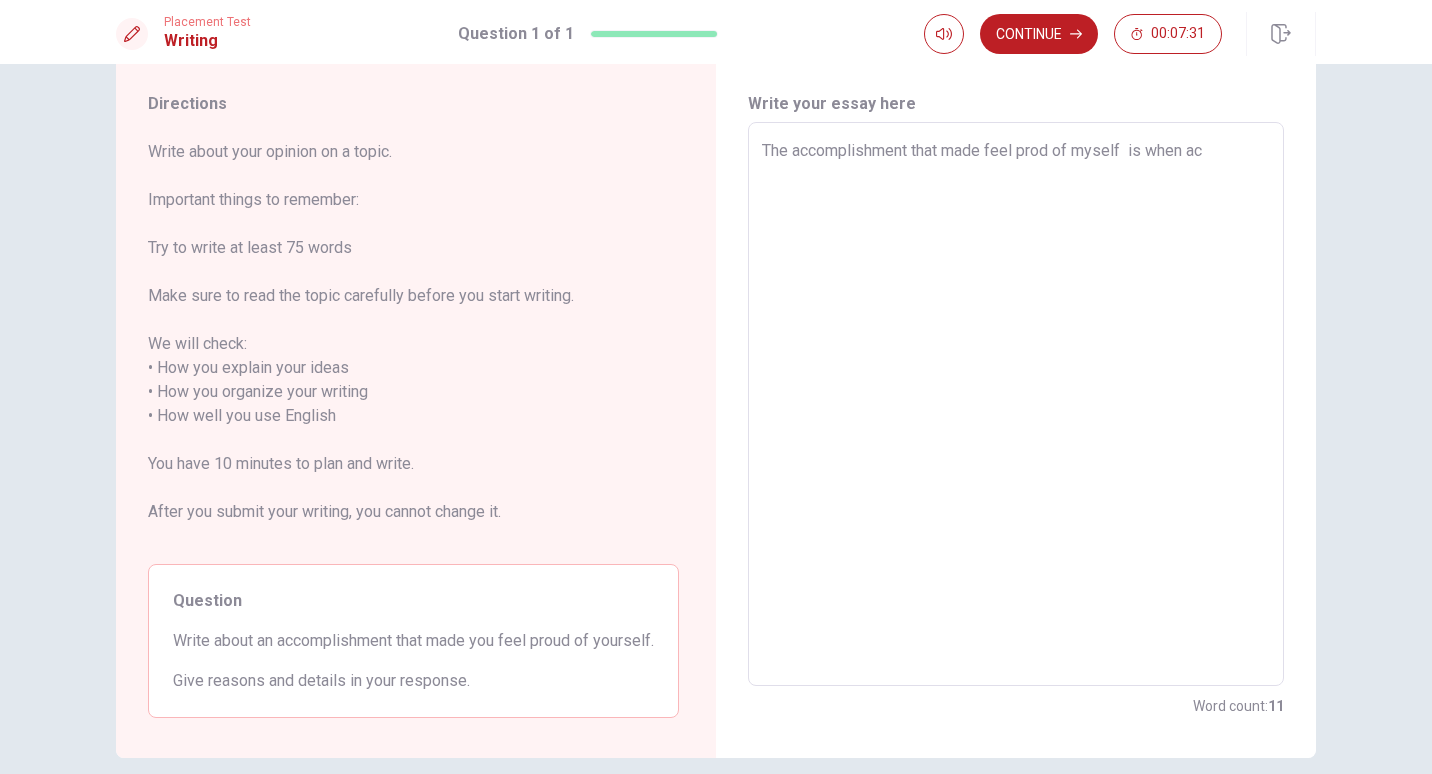 type on "x" 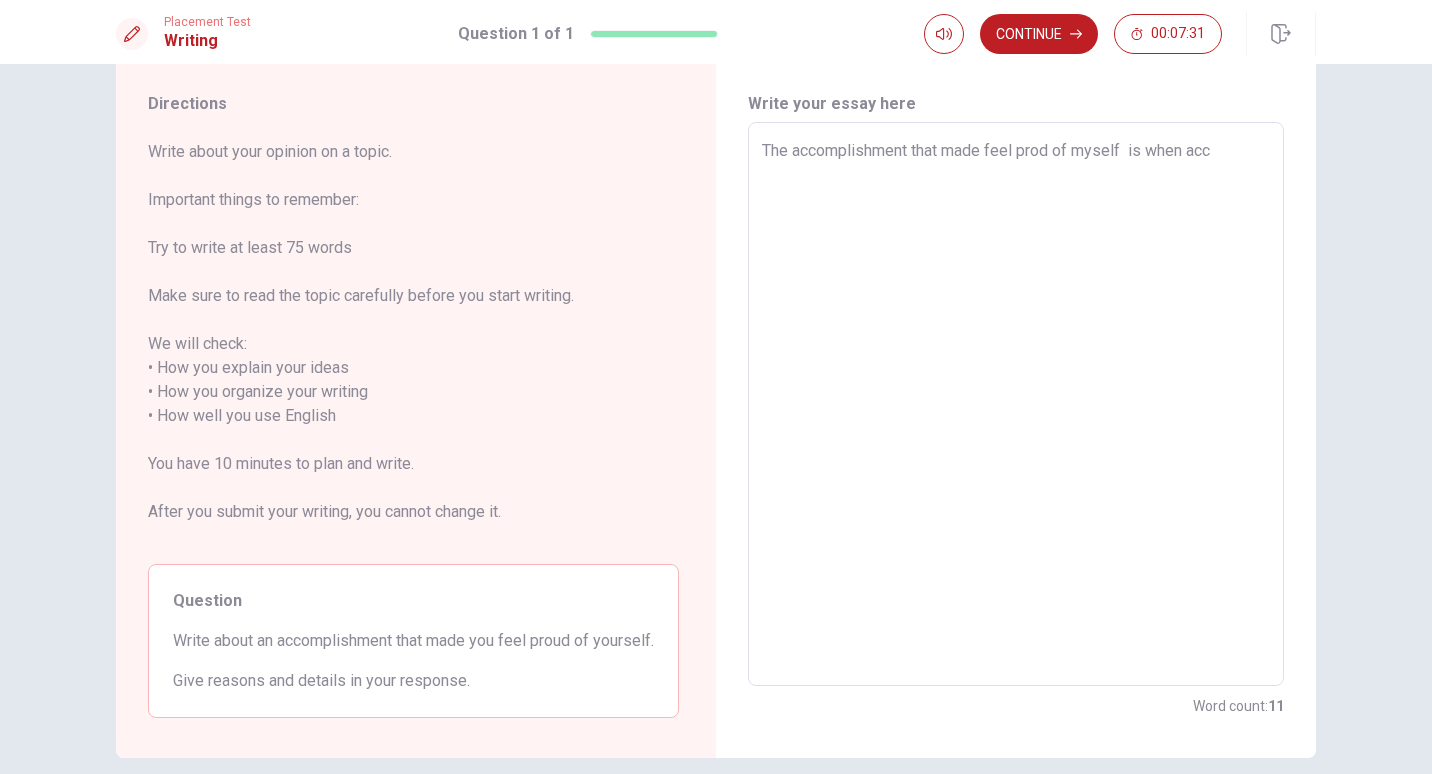 type on "x" 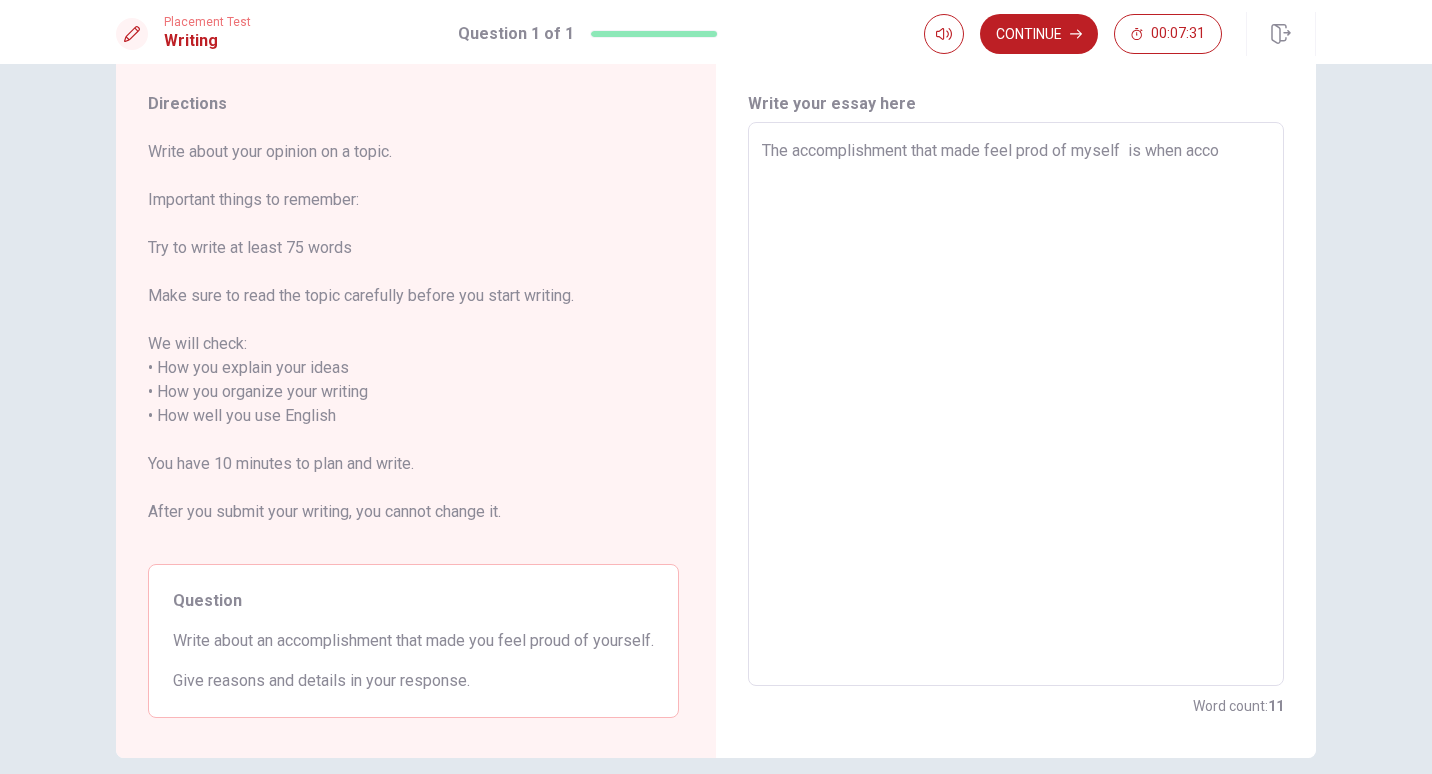 type on "x" 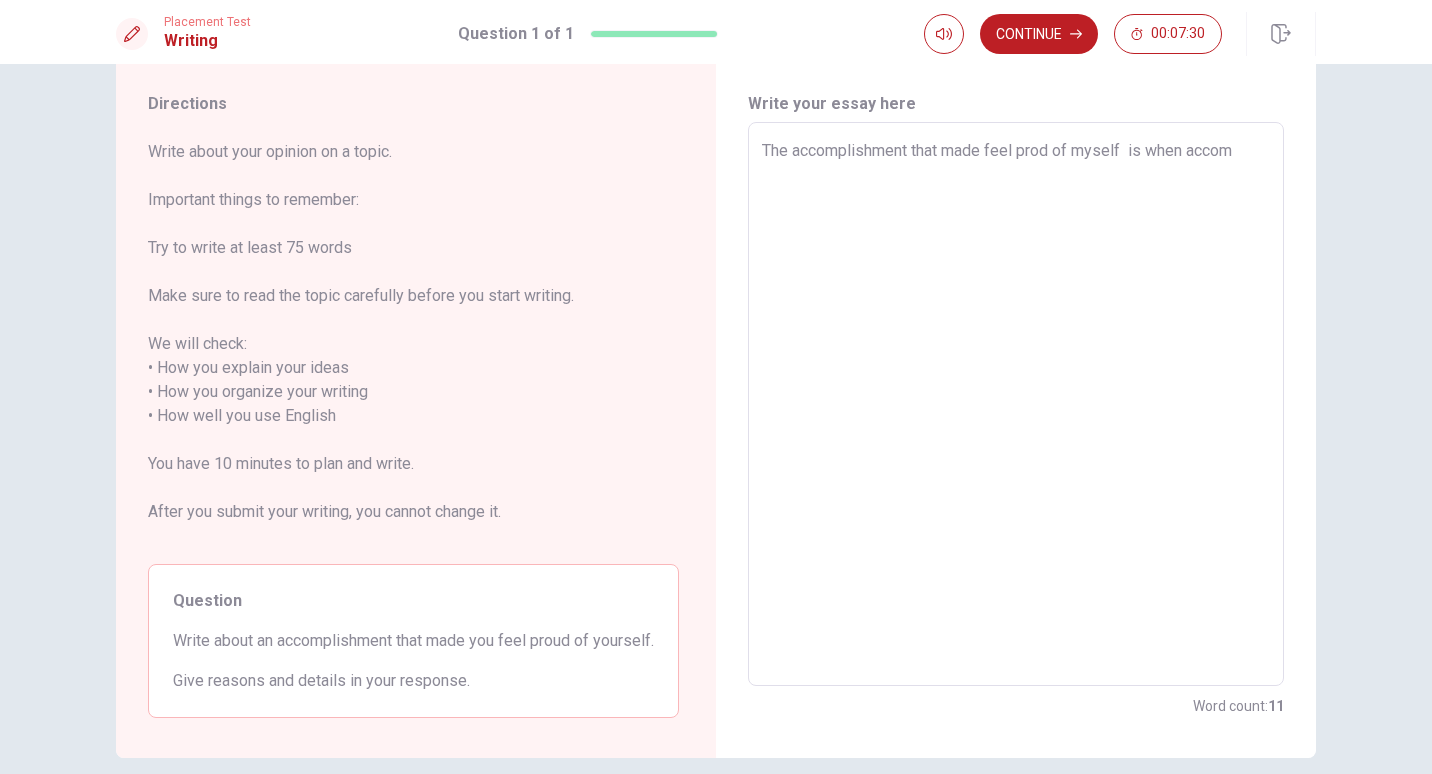 type on "x" 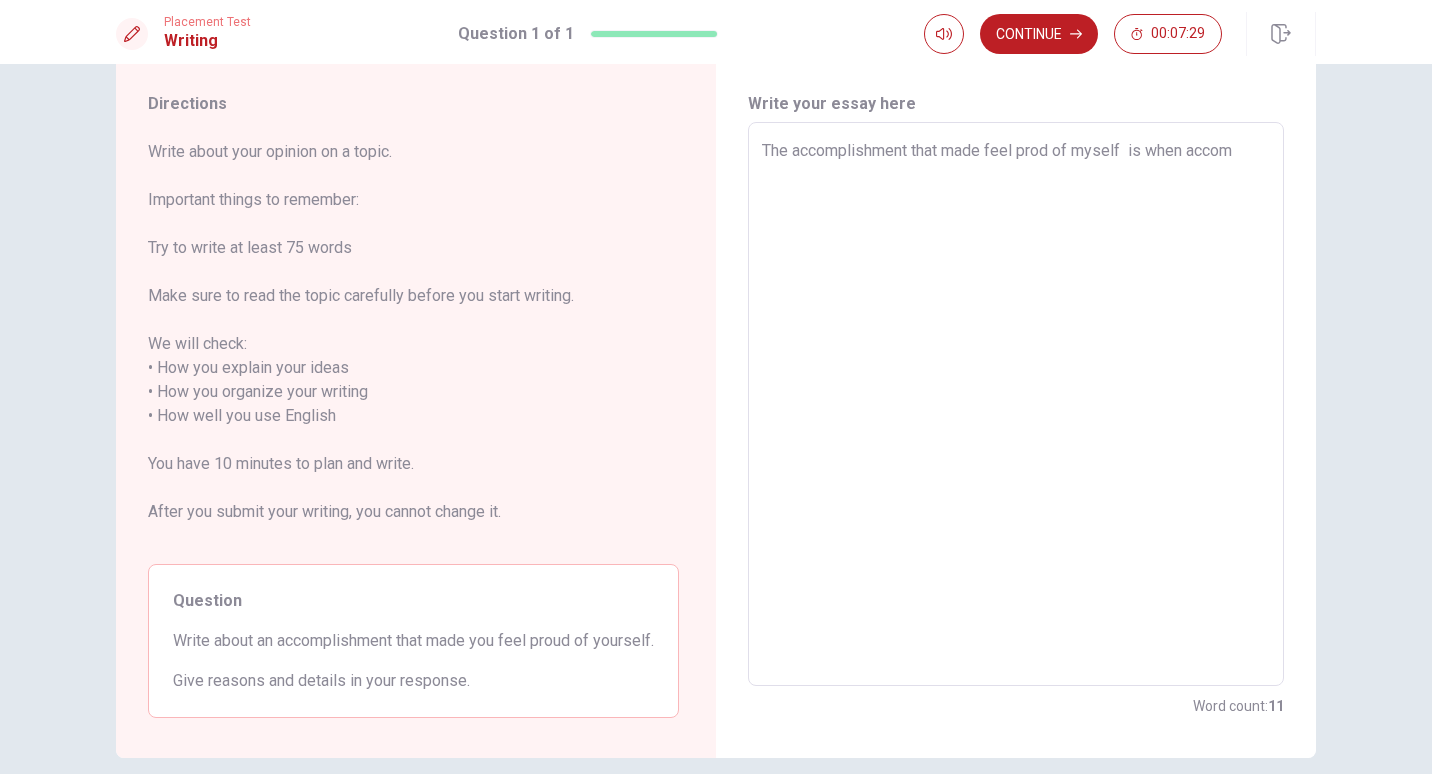 type on "The accomplishment that made feel prod of myself  is when acco" 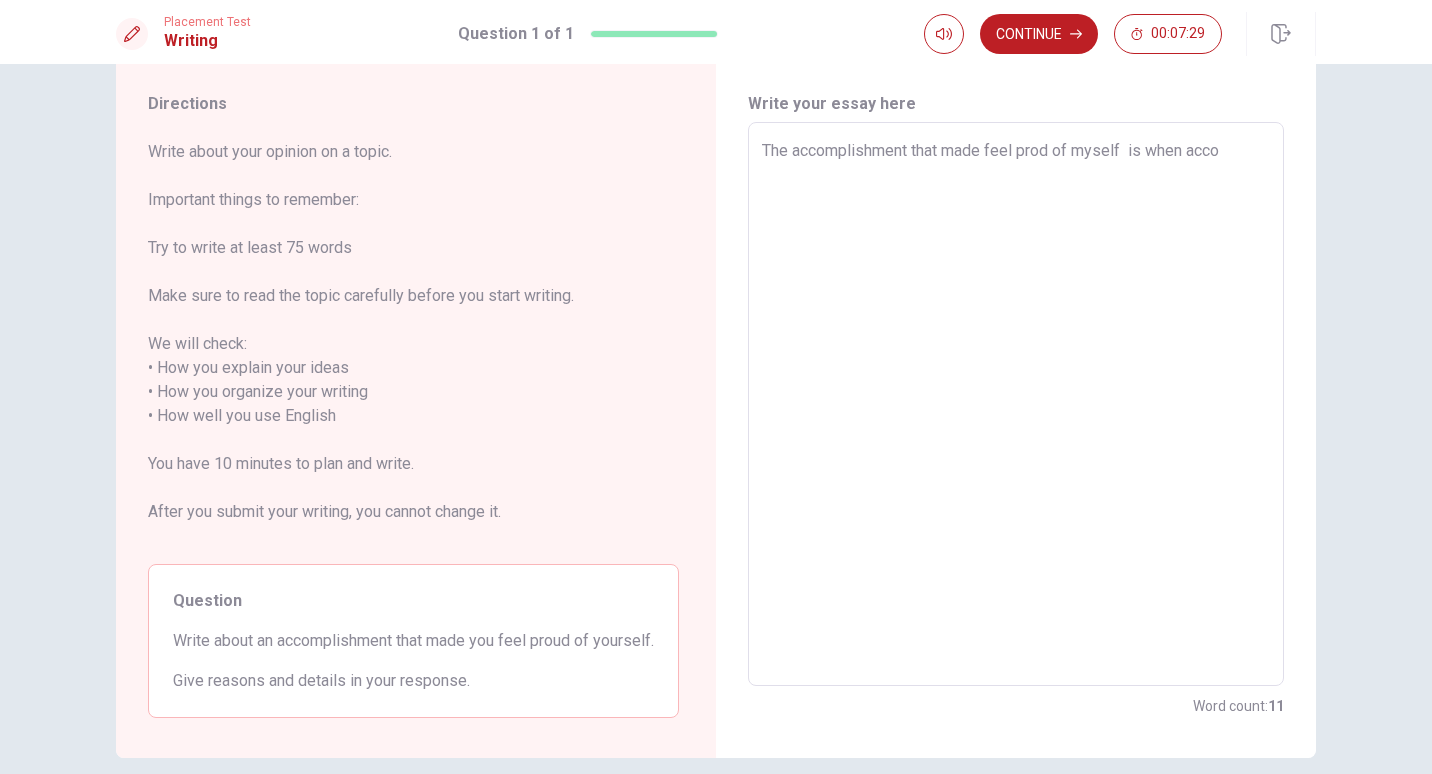 type on "x" 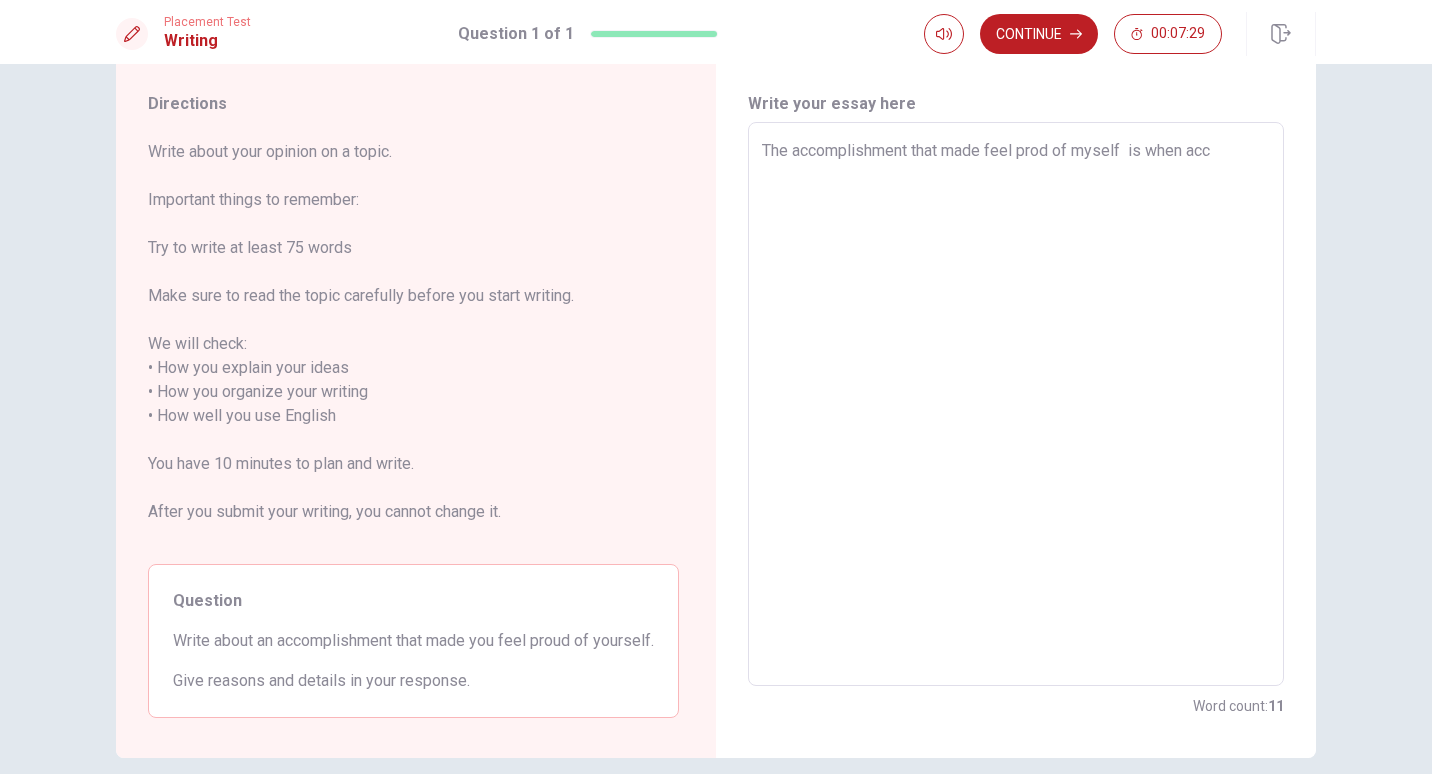 type on "x" 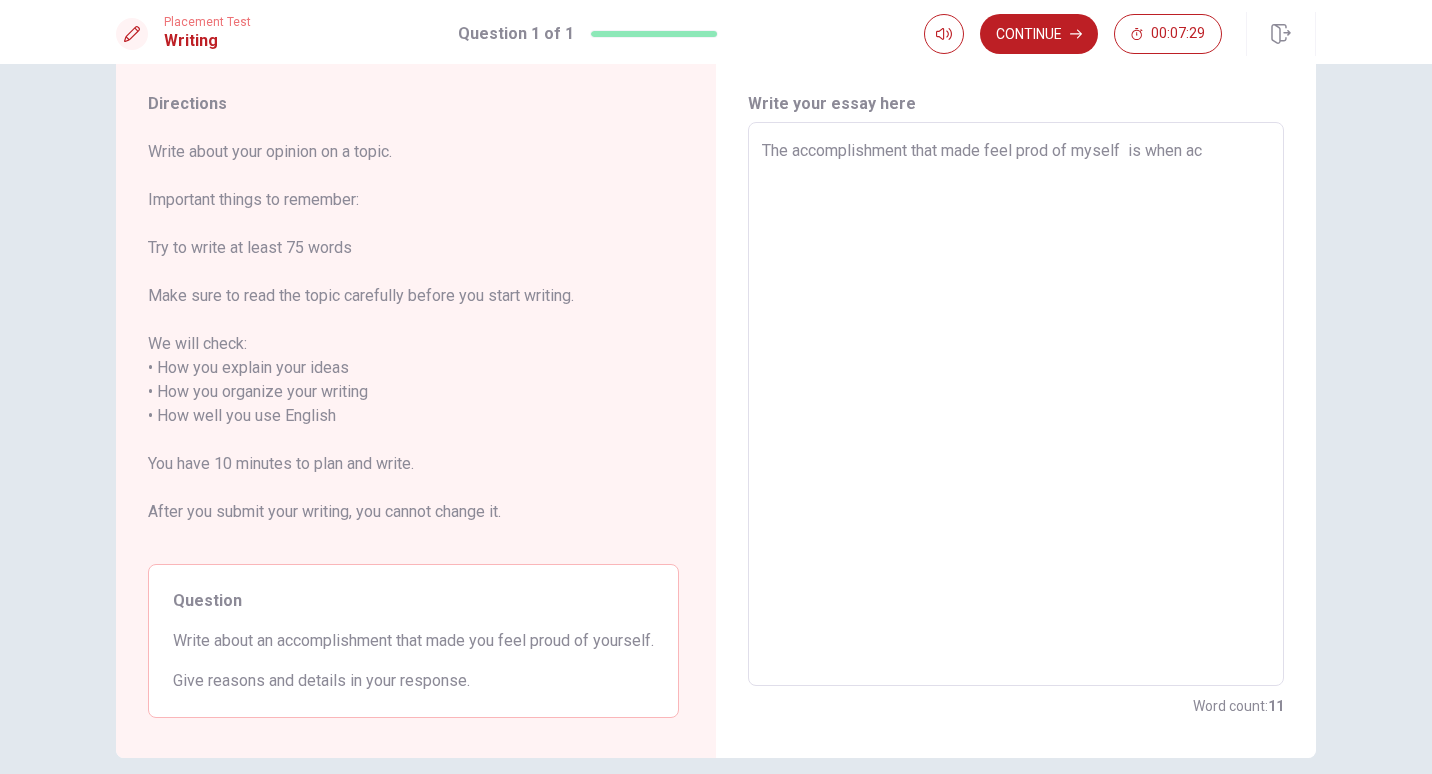 type on "x" 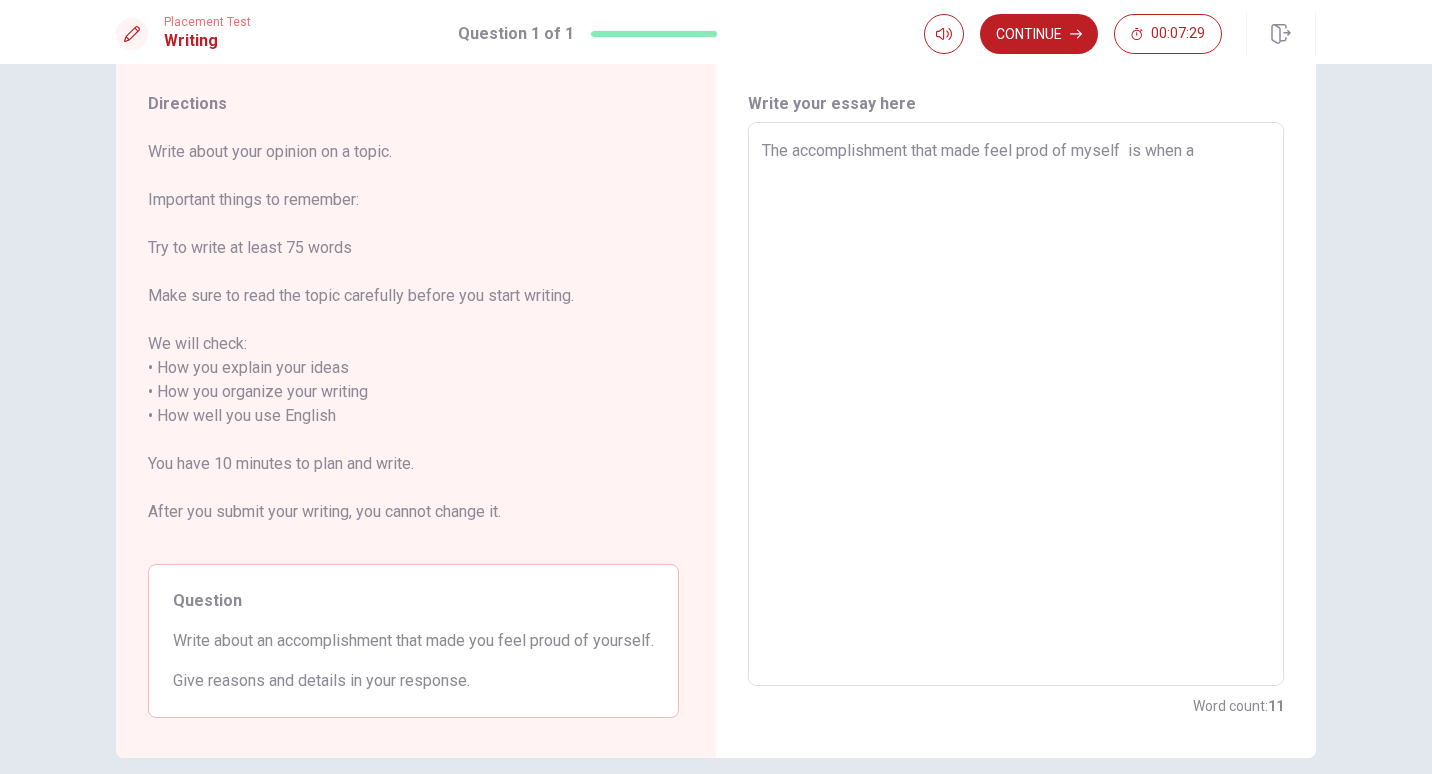 type on "x" 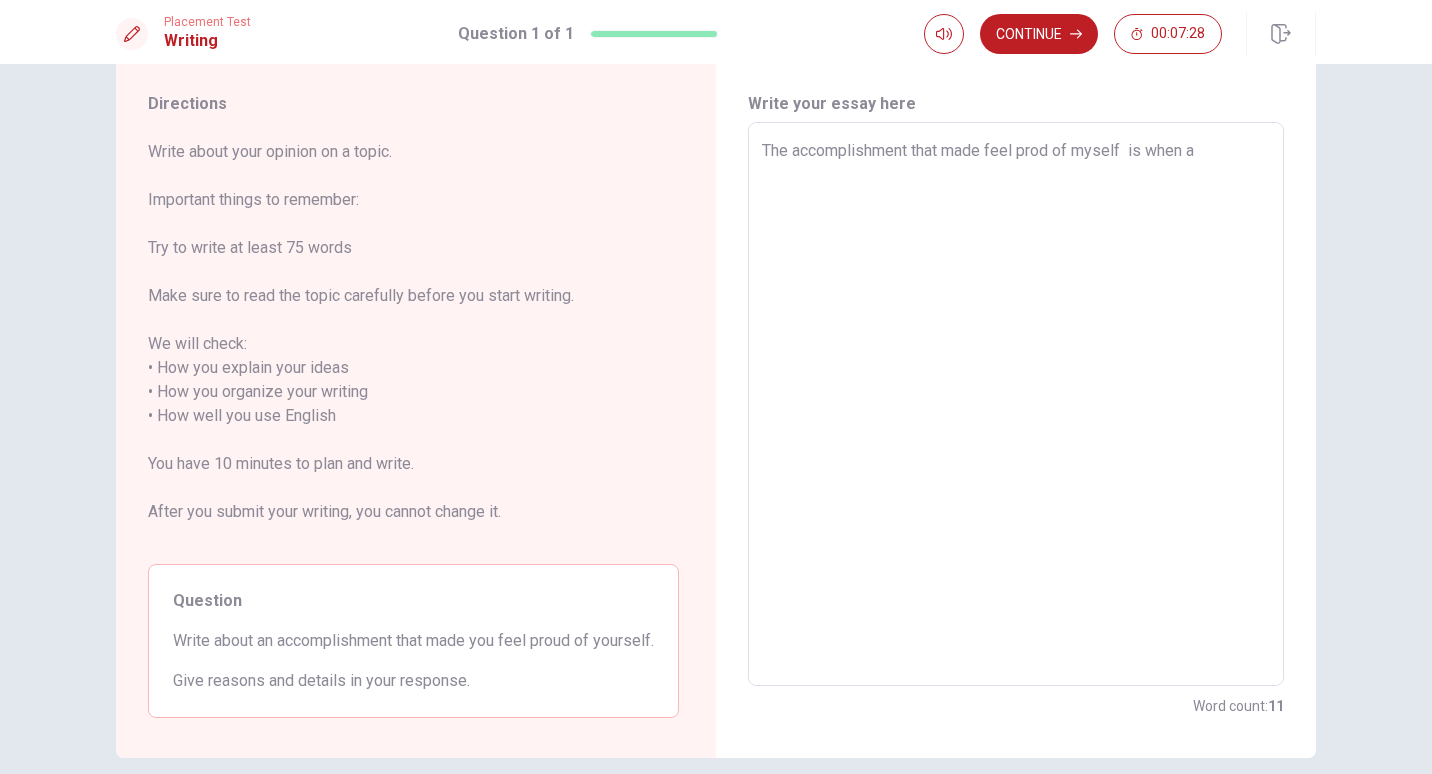 type on "The accomplishment that made feel prod of myself  is when" 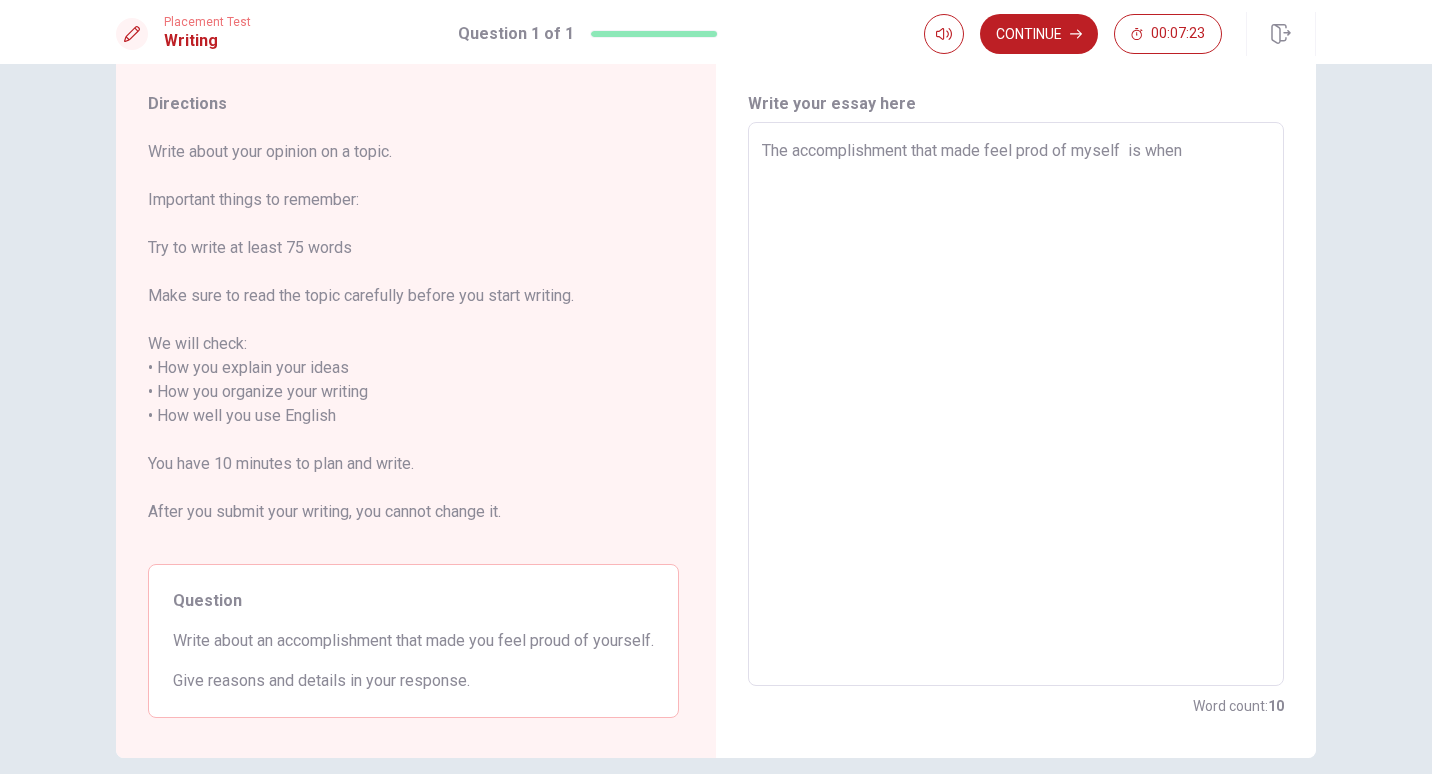 type on "x" 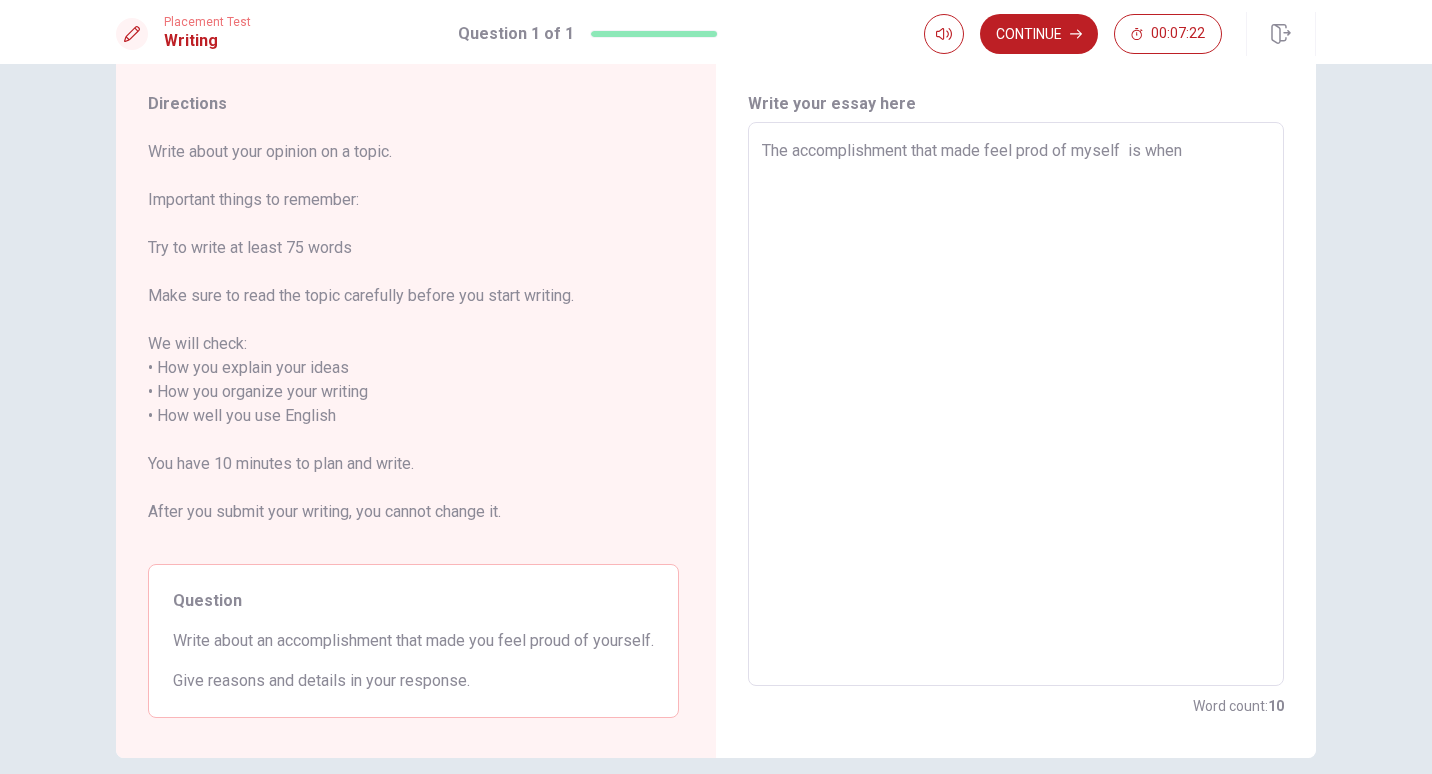type on "The accomplishment that made feel prod of myself  is when j" 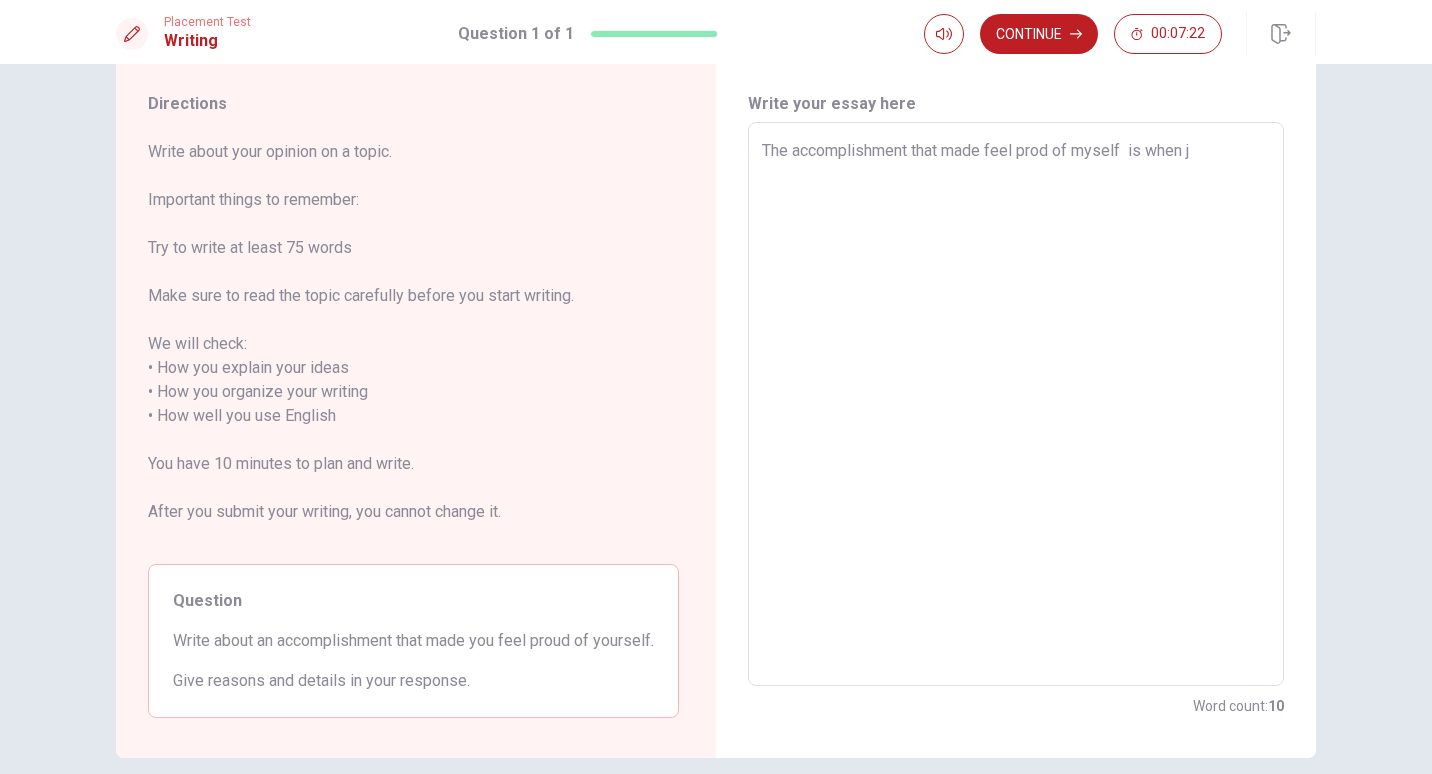 type on "x" 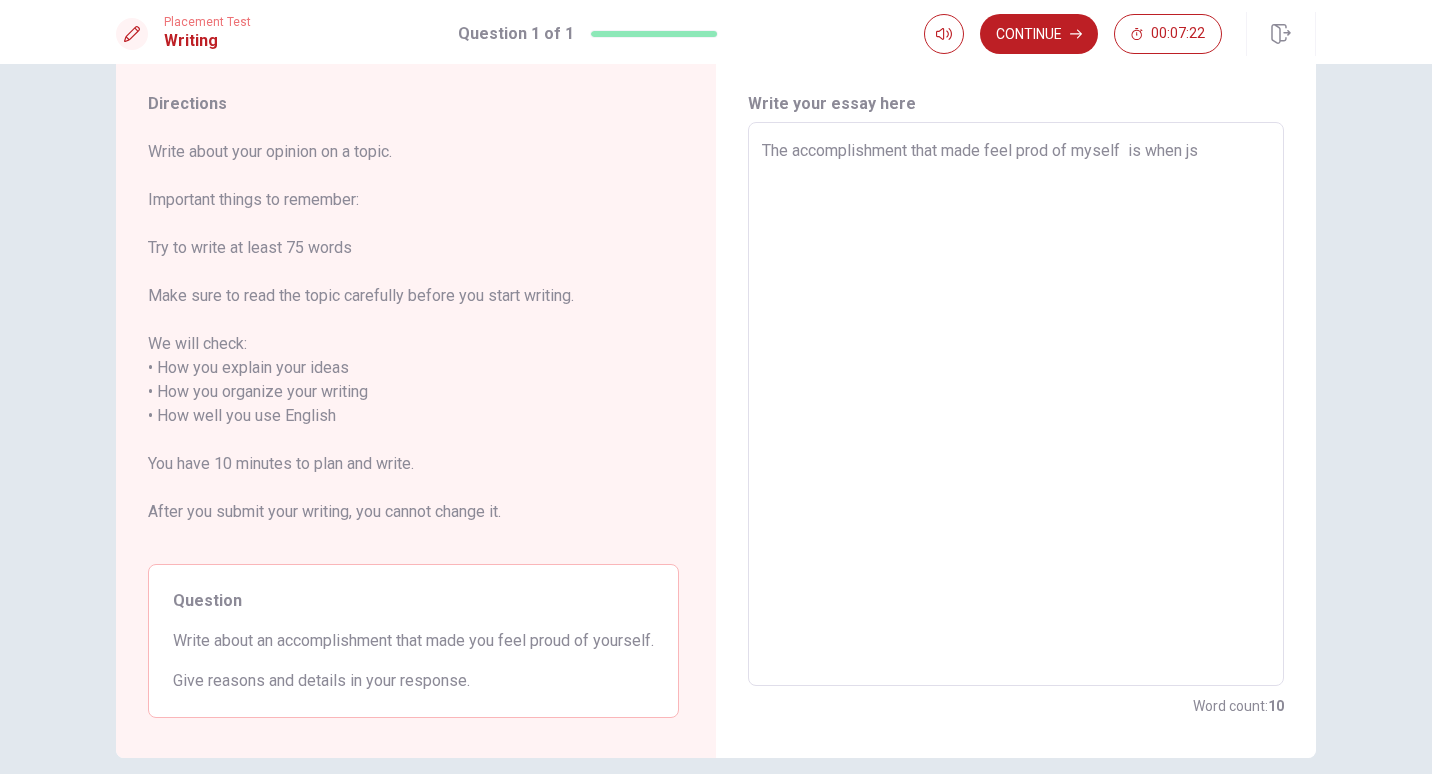 type on "x" 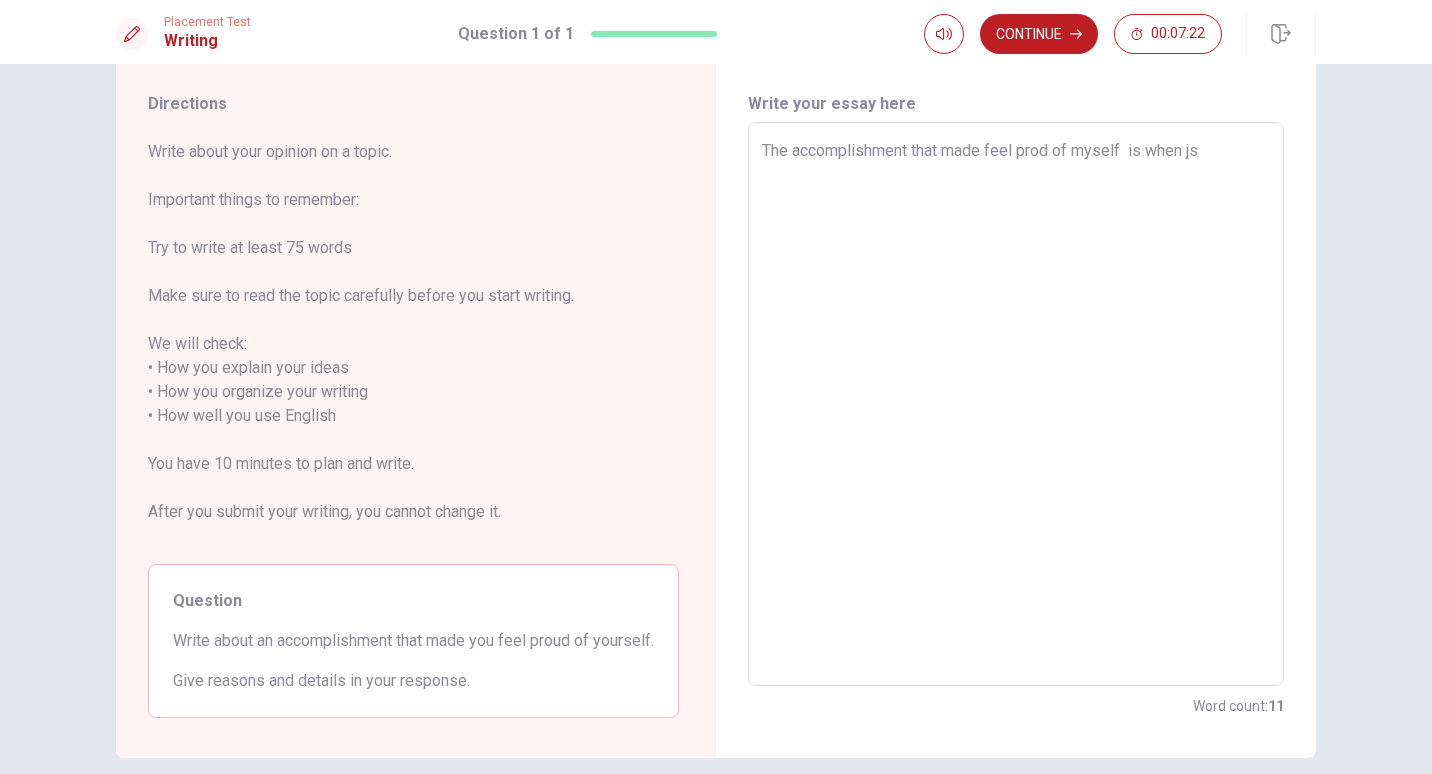 type on "The accomplishment that made feel prod of myself  is when jsj" 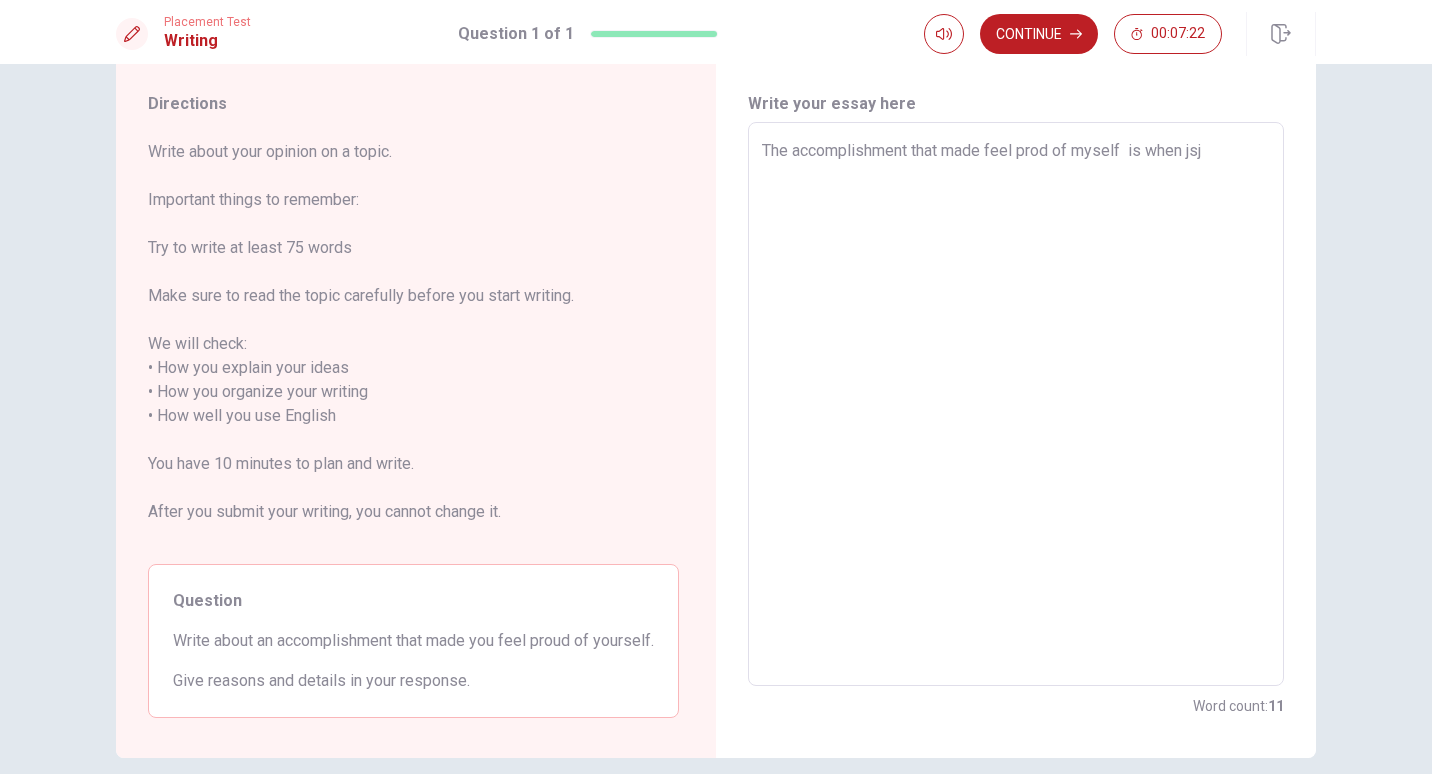 type on "x" 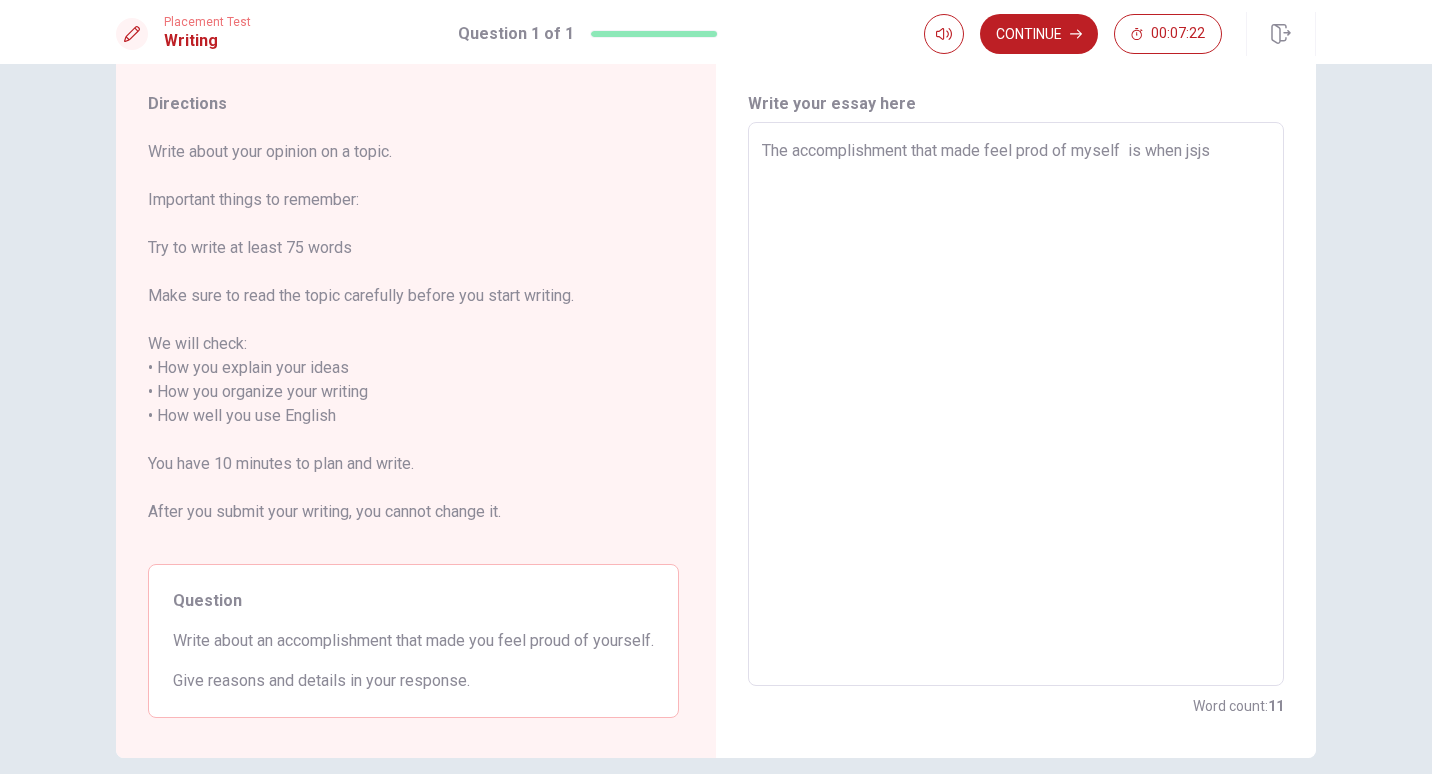 type on "The accomplishment that made feel prod of myself  is when jsjsj" 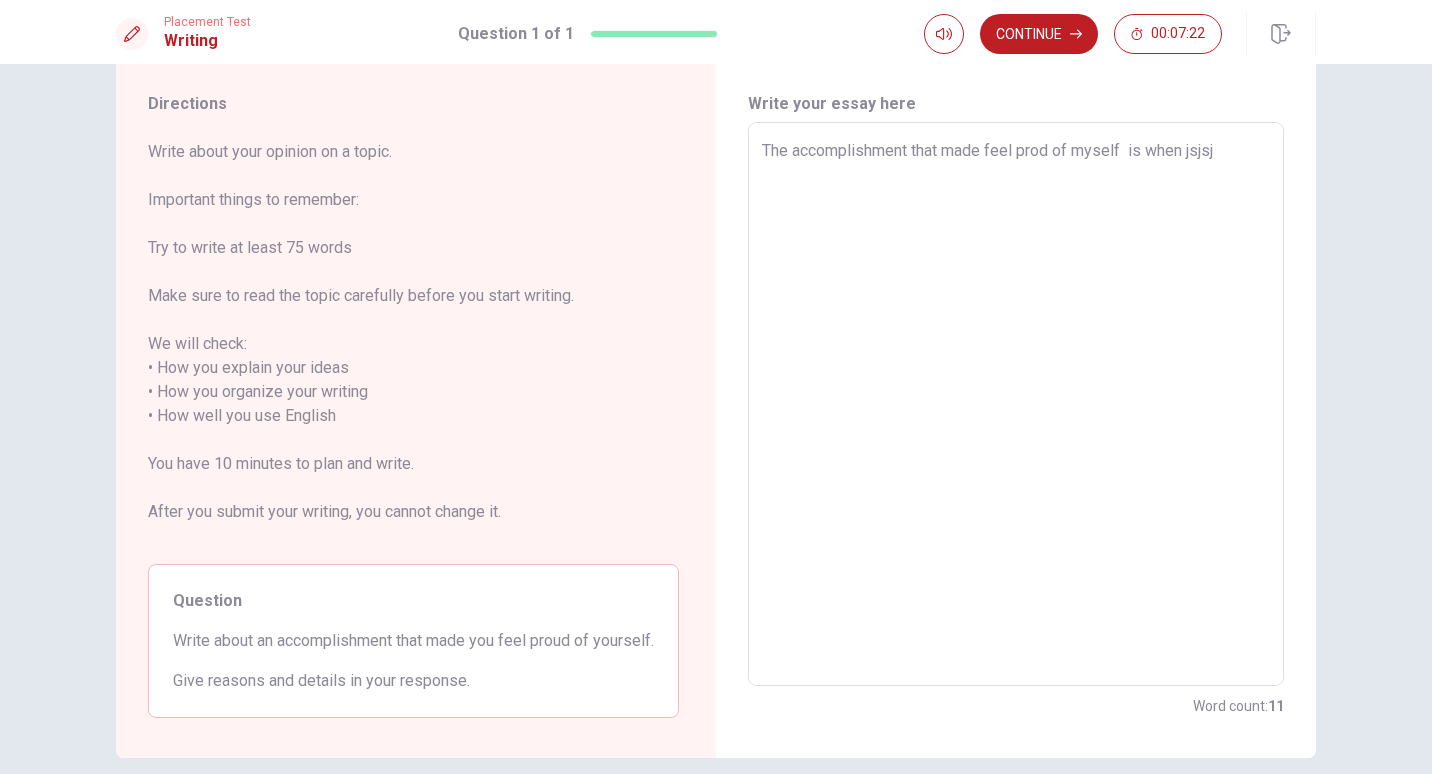 type on "x" 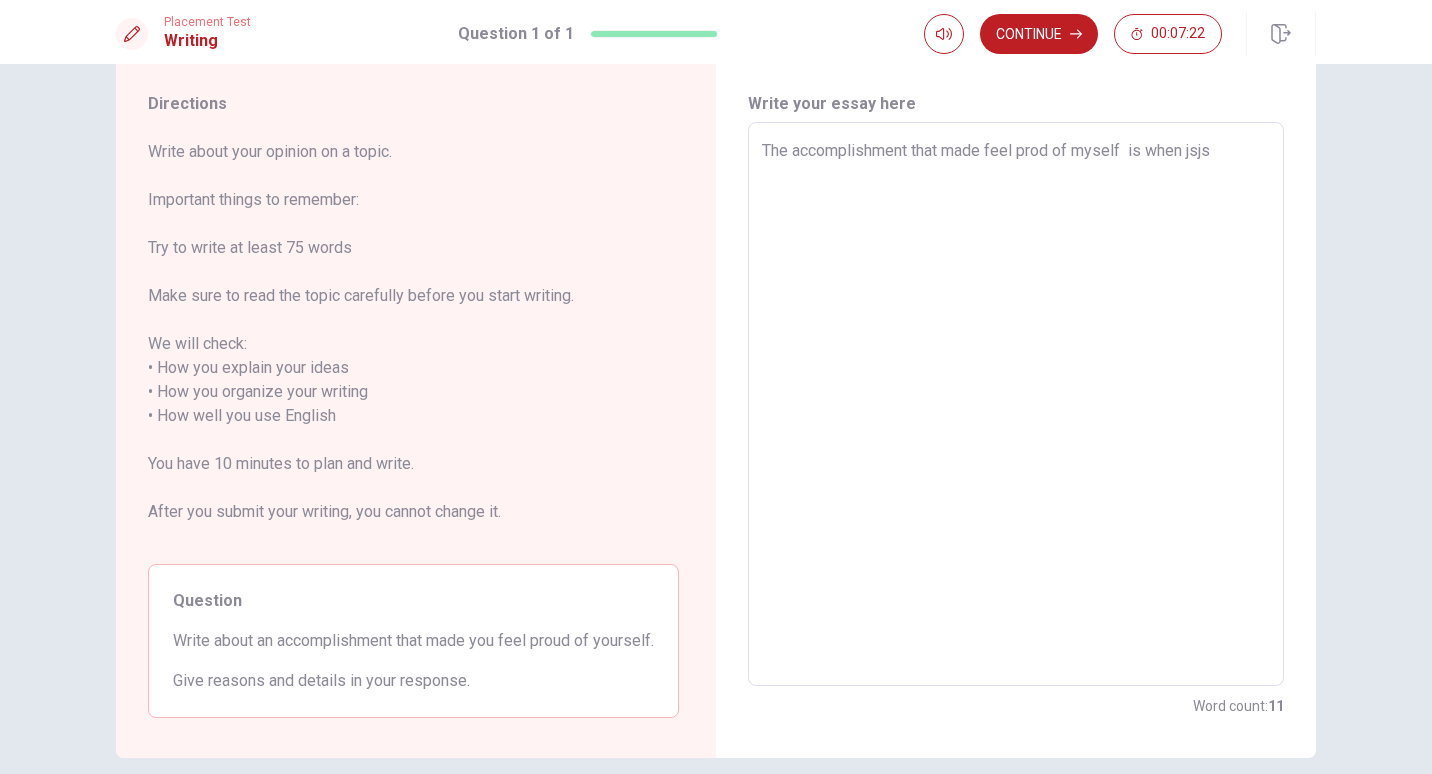 type on "x" 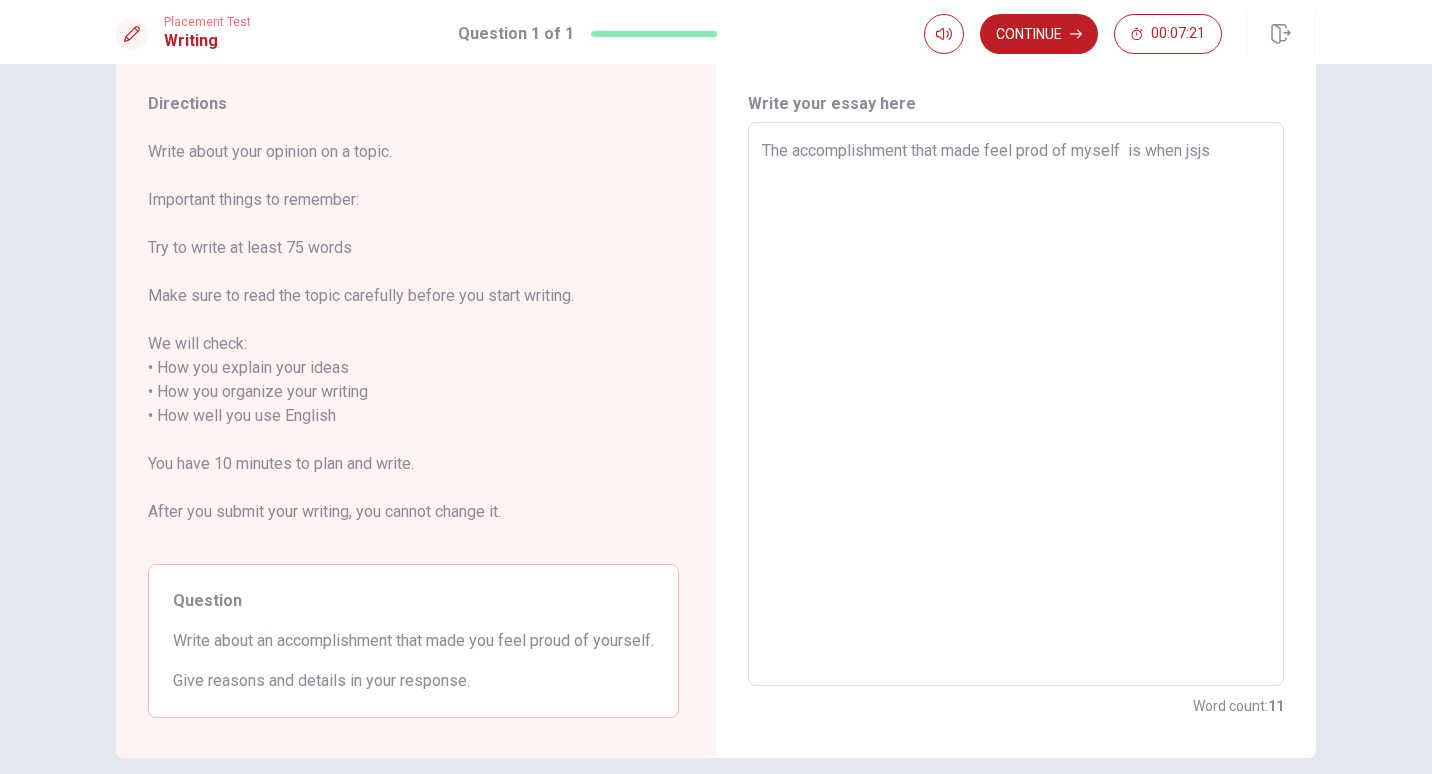 type on "The accomplishment that made feel prod of myself  is when jsj" 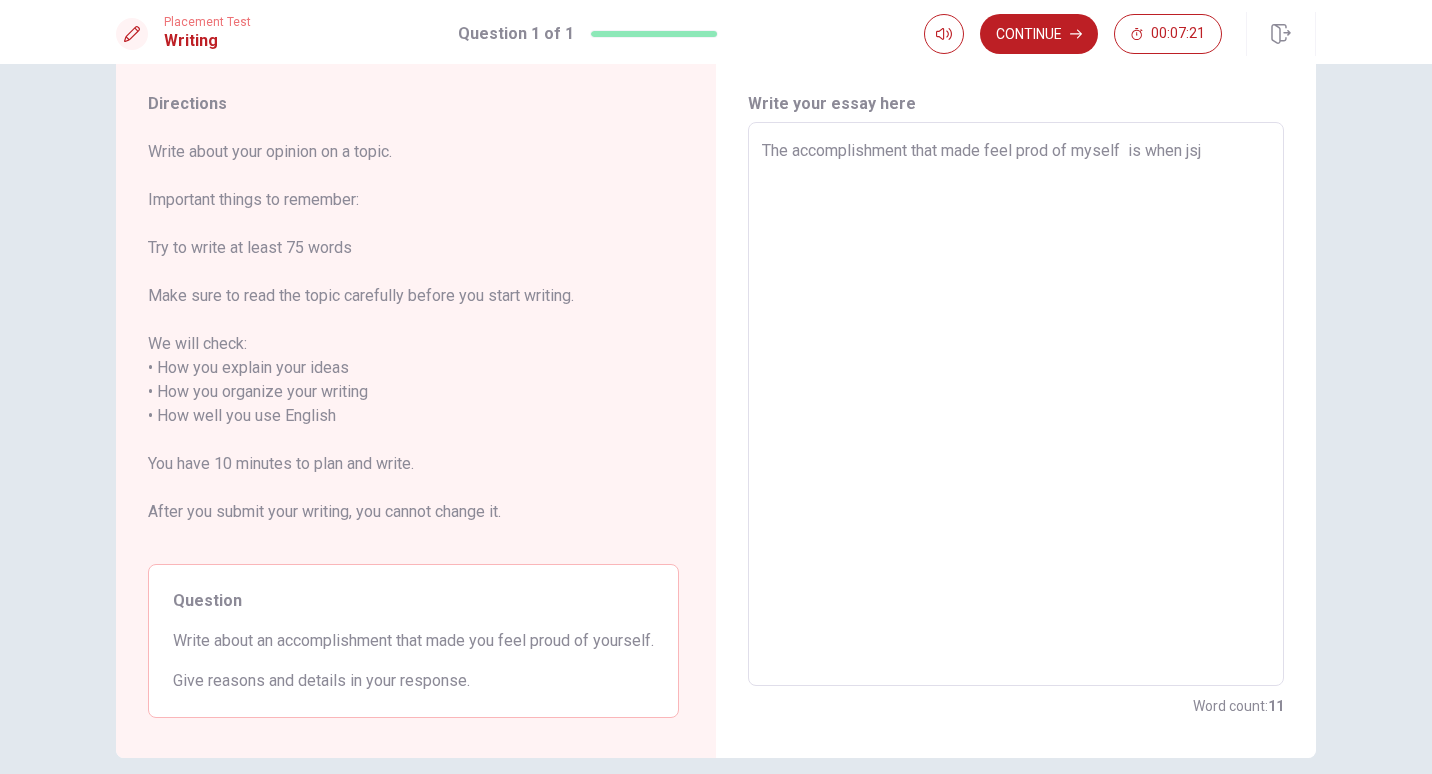 type on "x" 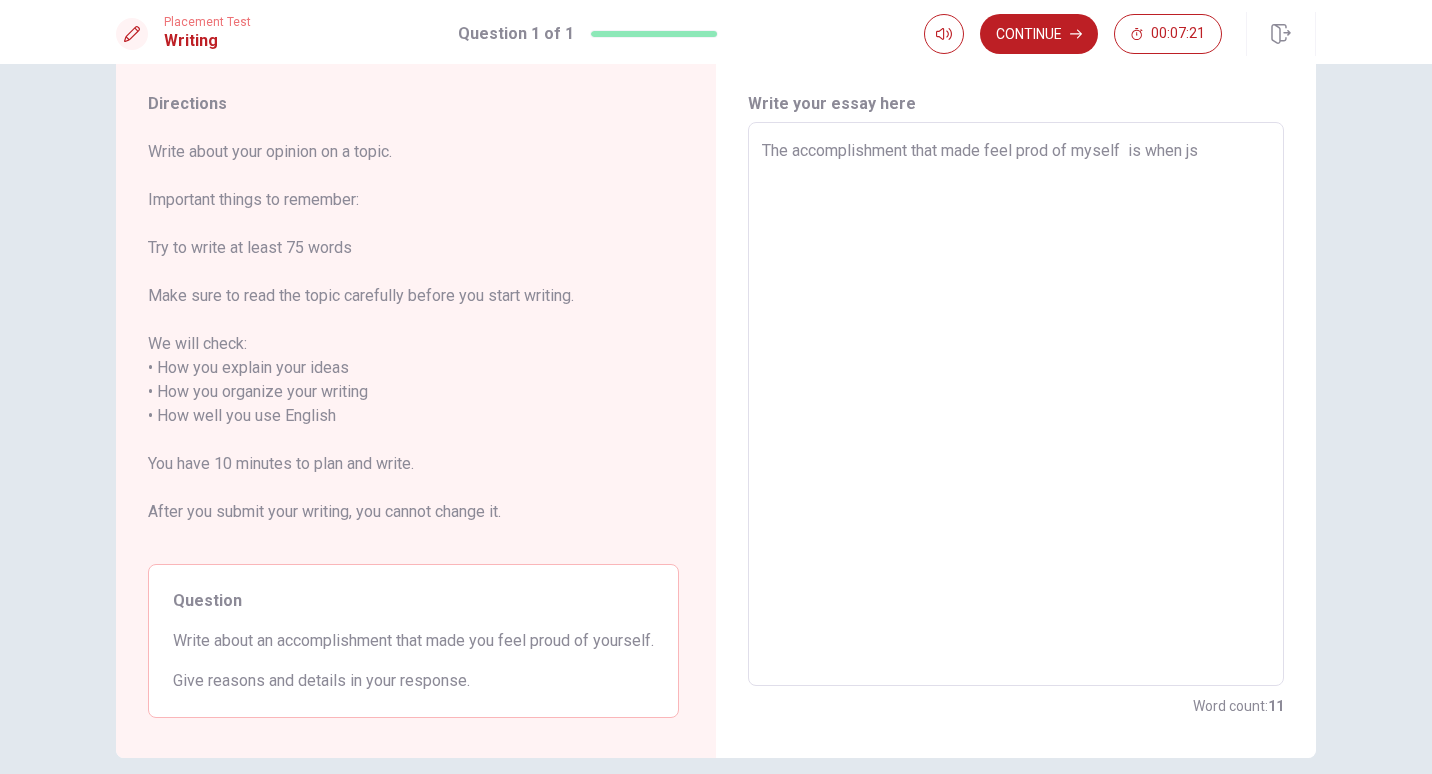 type on "x" 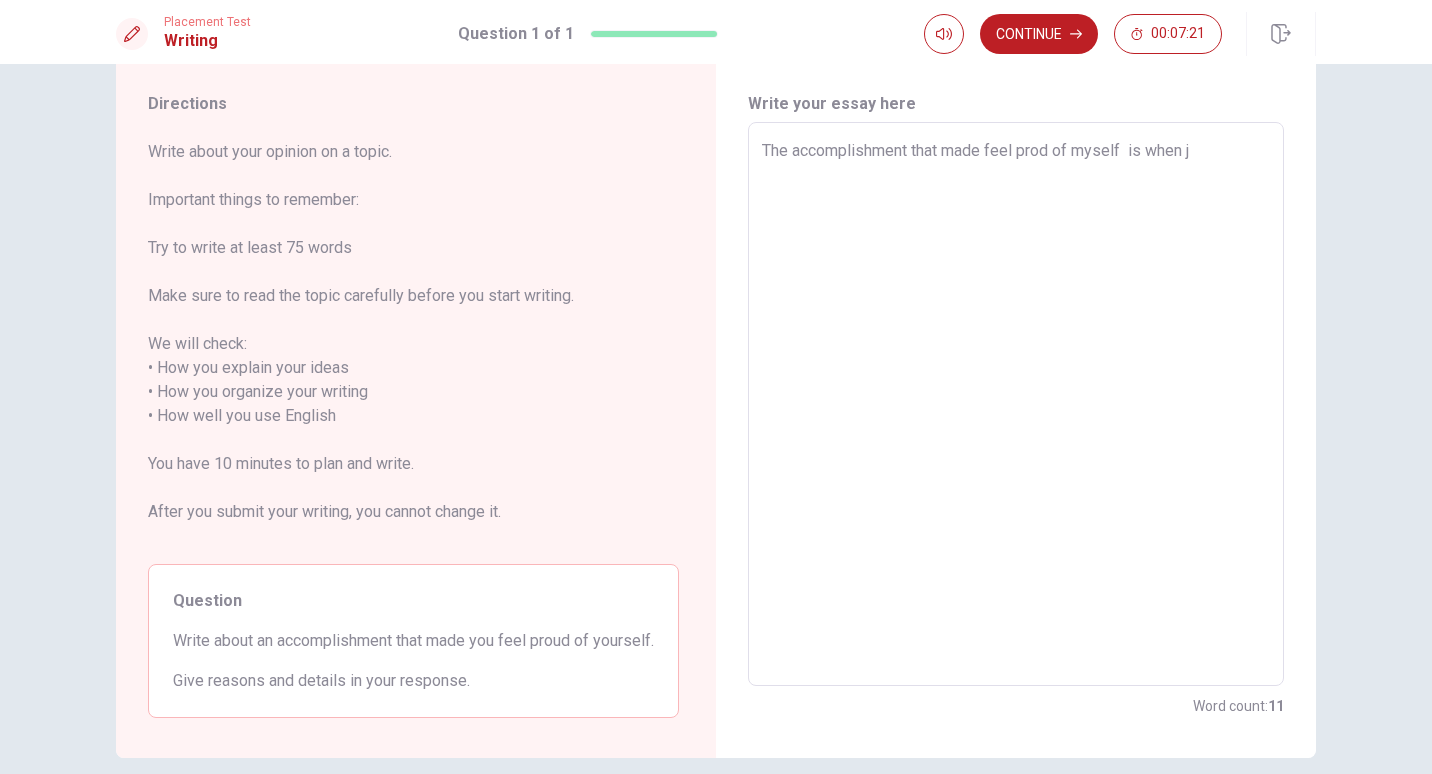 type on "x" 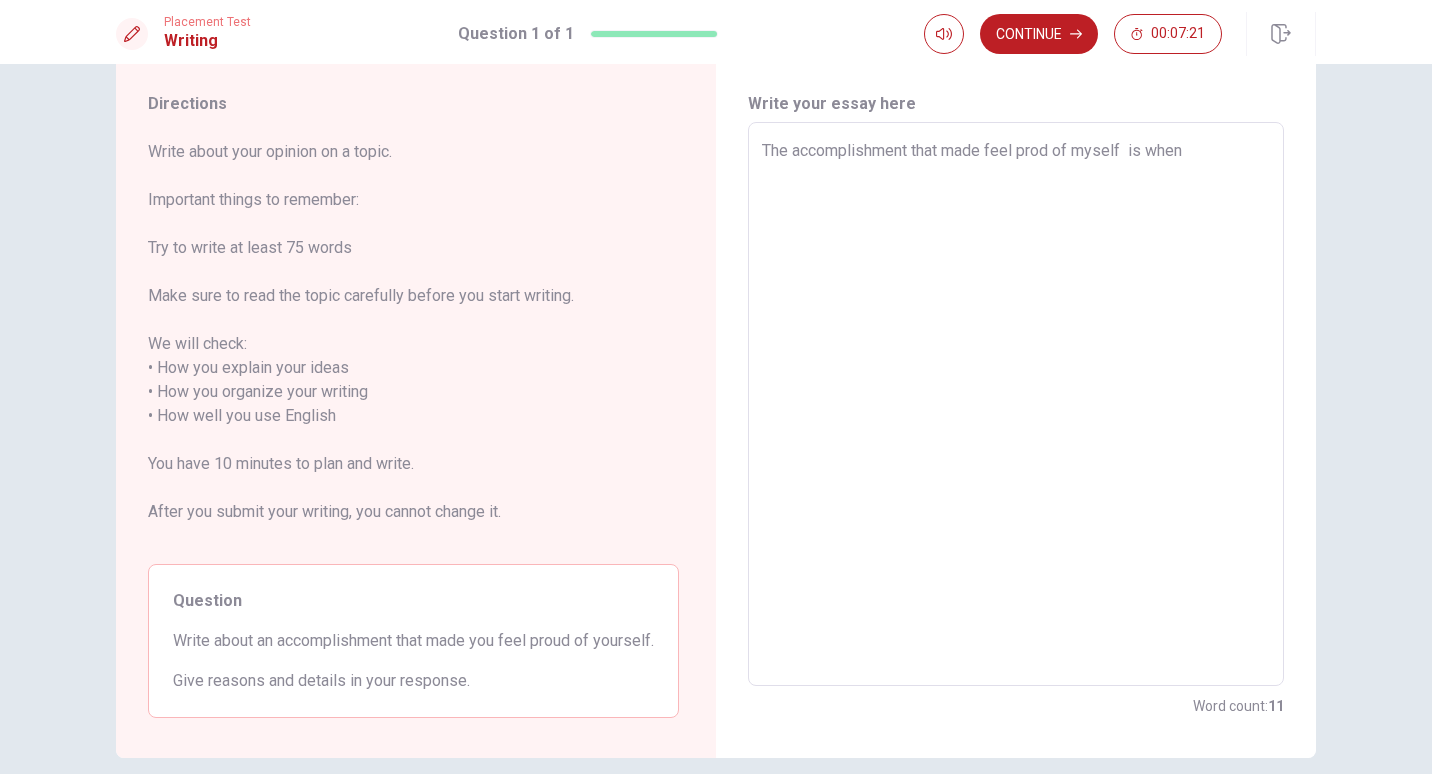type on "x" 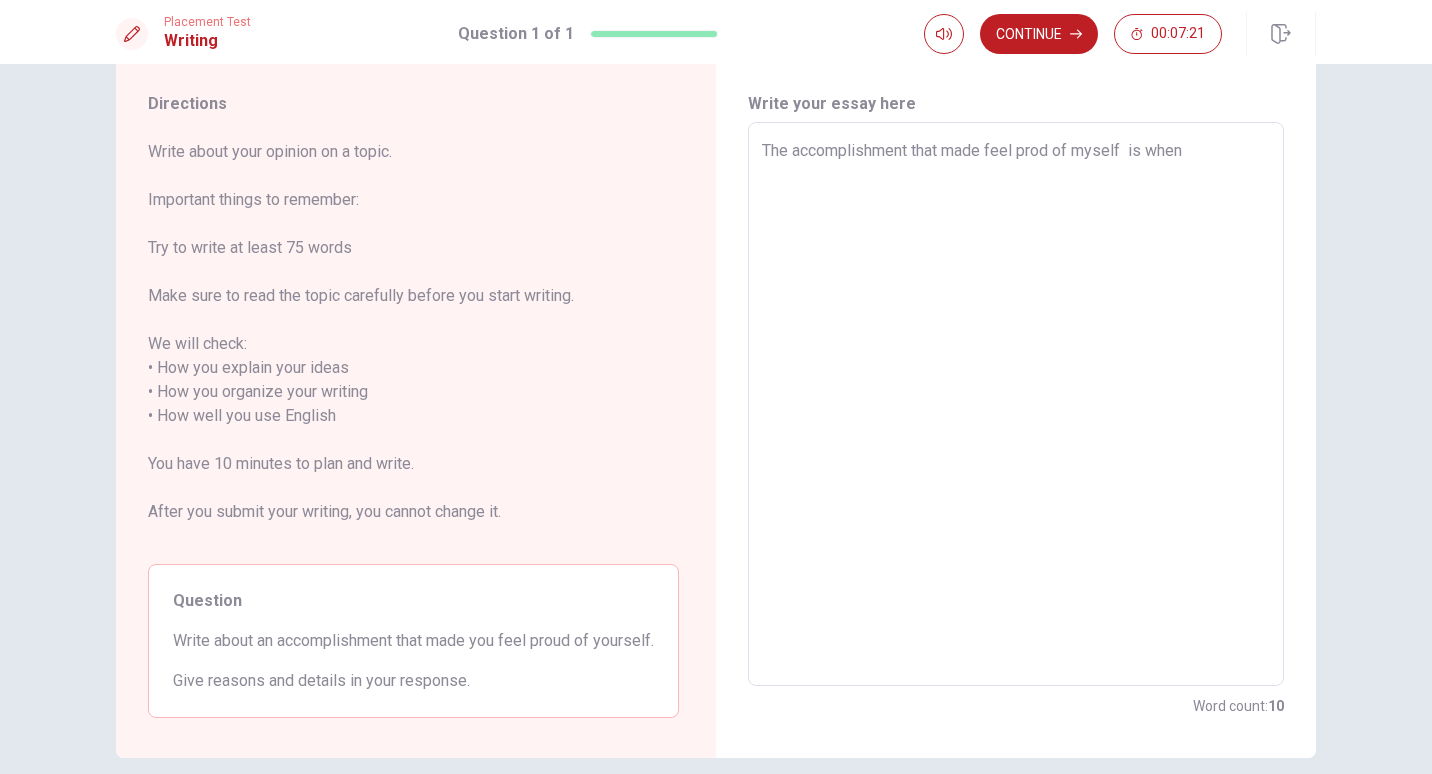 type on "The accomplishment that made feel prod of myself  is when j" 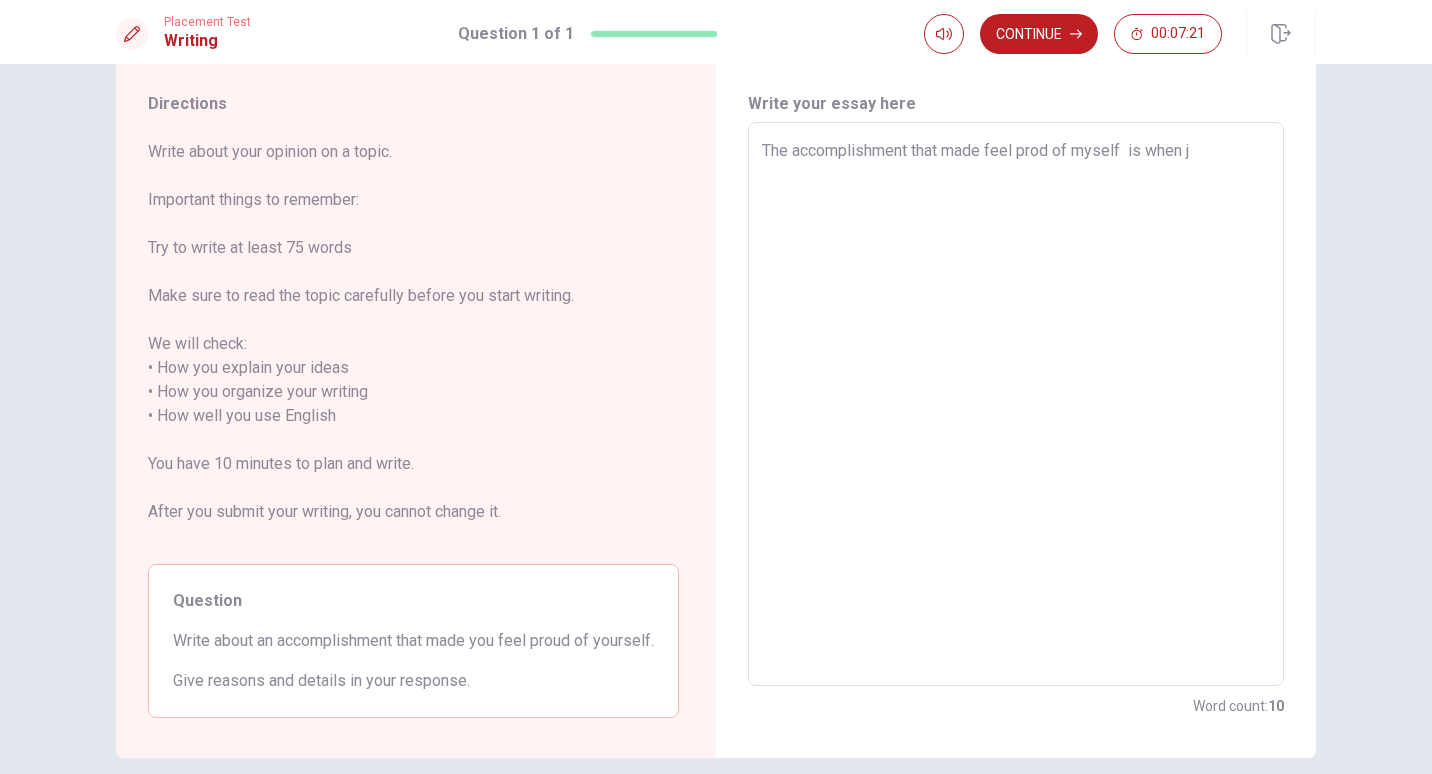 type on "x" 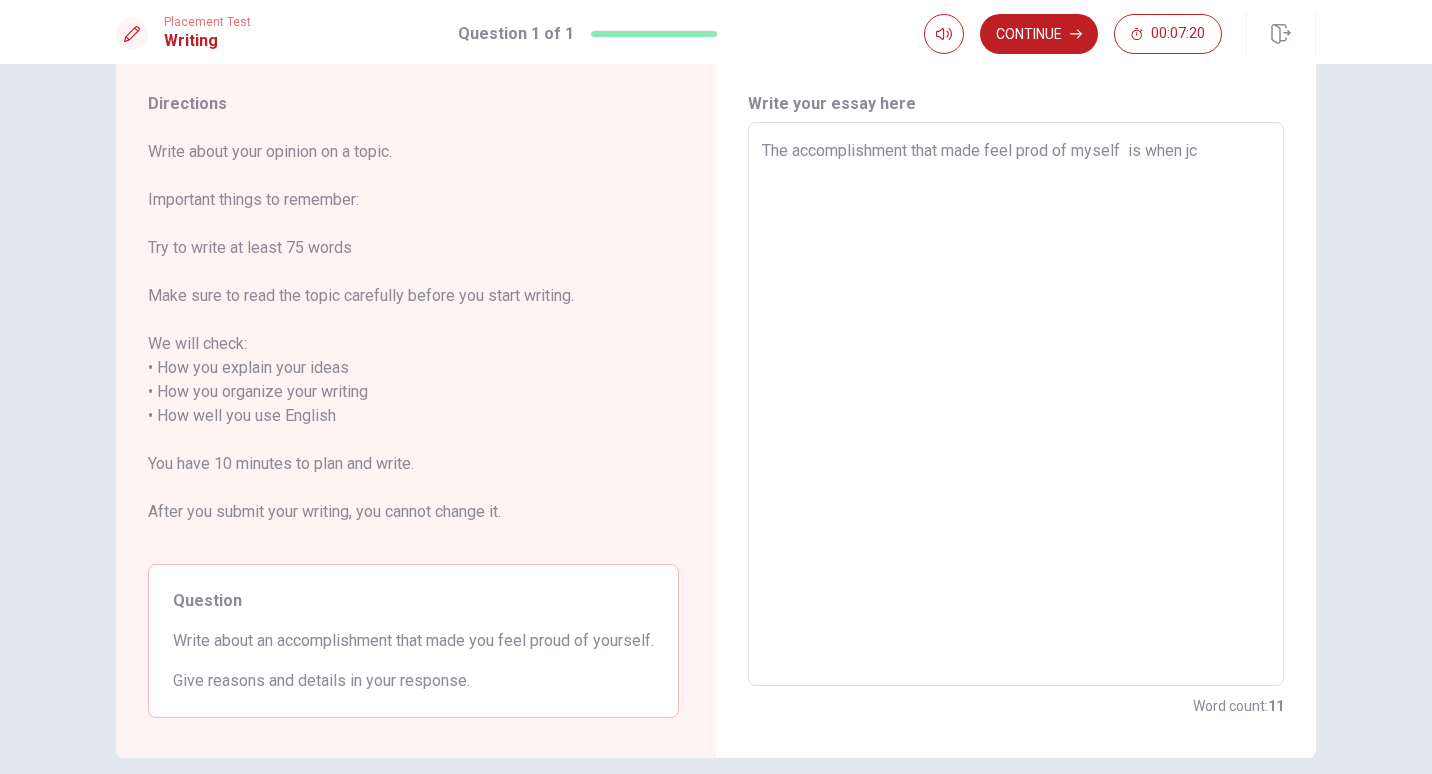 type on "The accomplishment that made feel prod of myself  is when jcj" 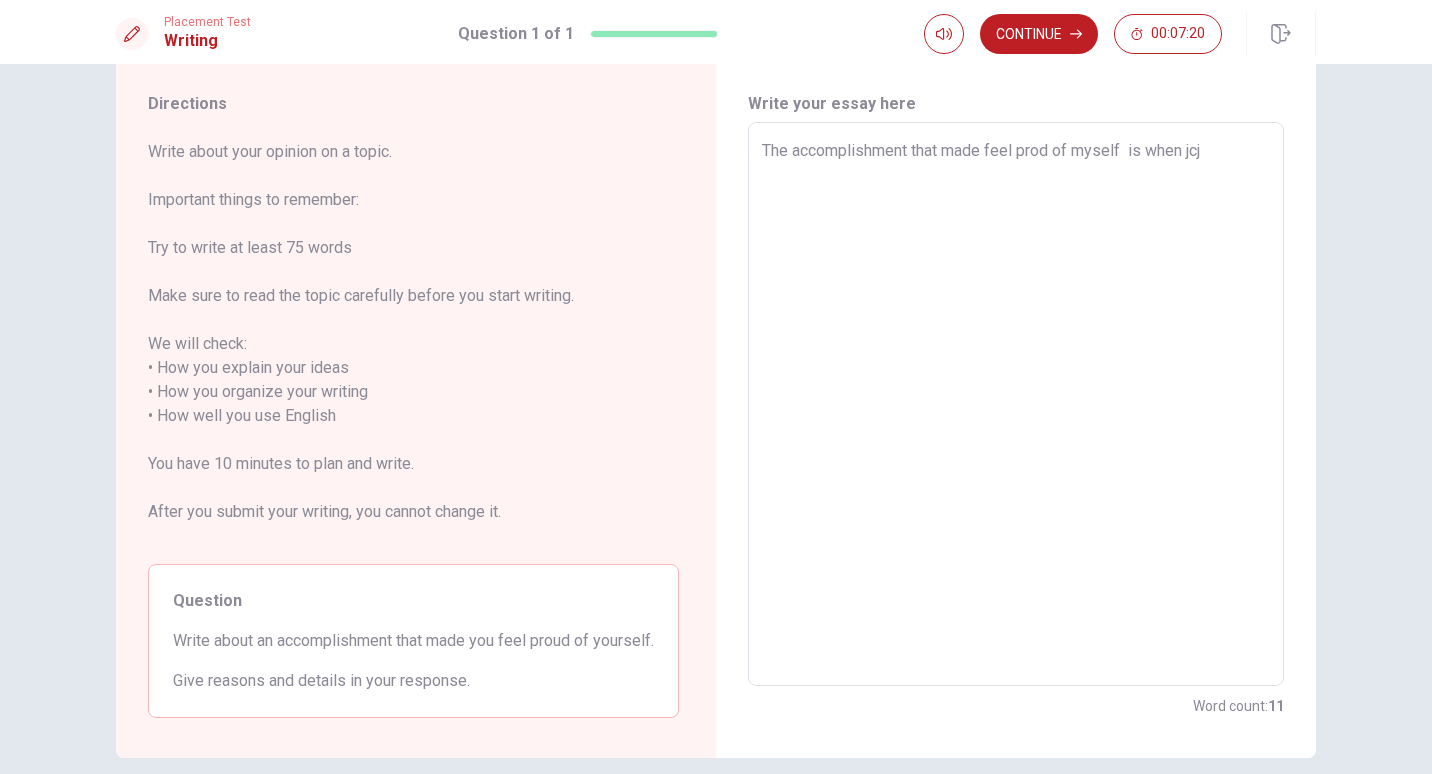 type on "x" 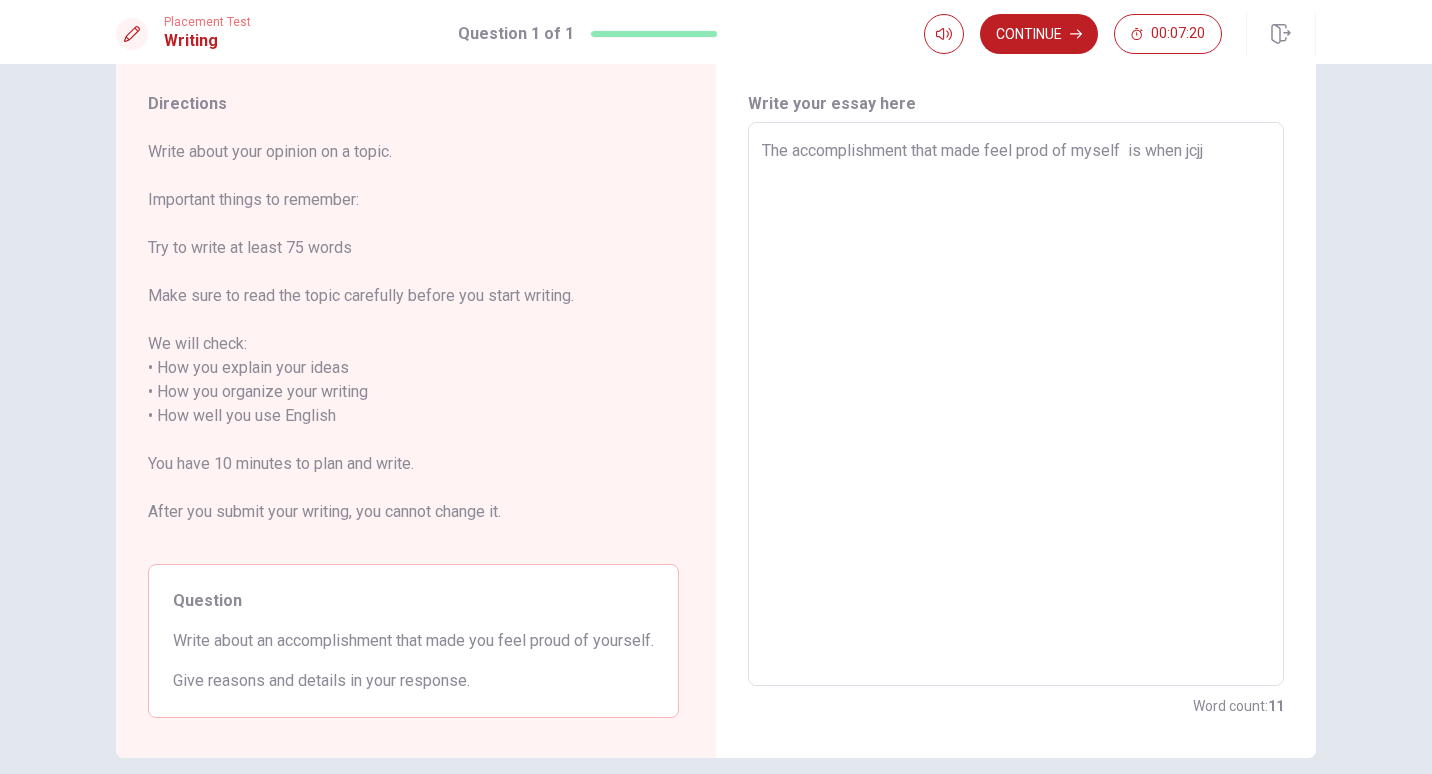 type on "x" 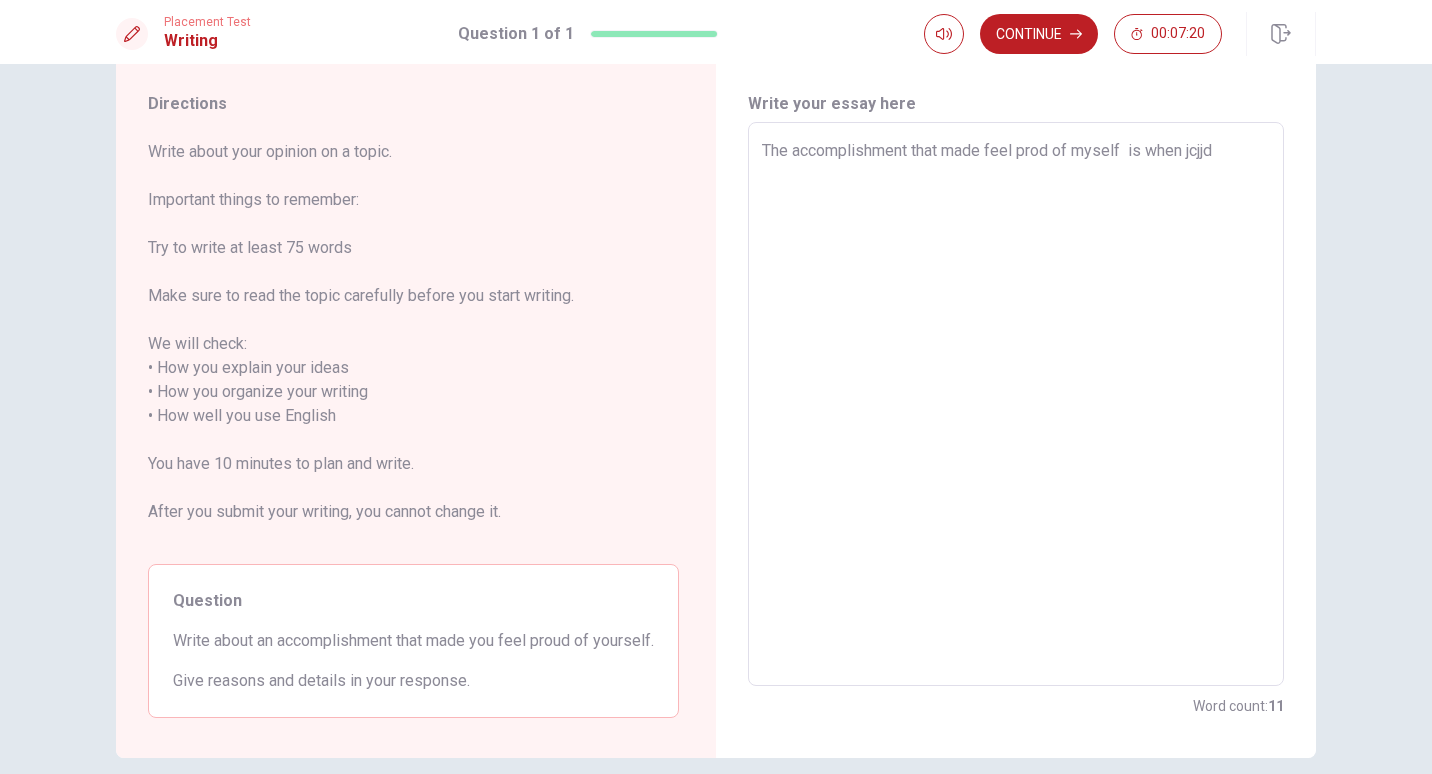 type on "x" 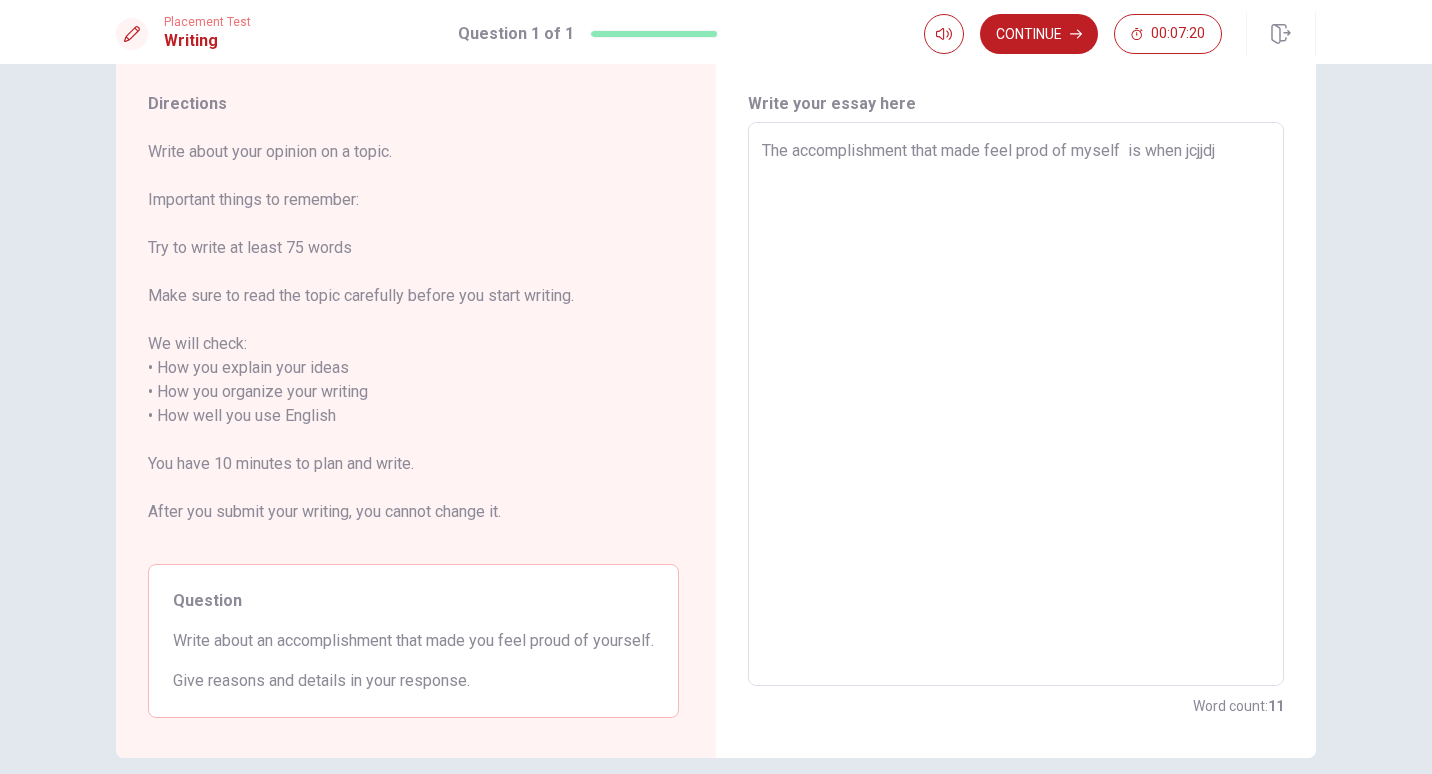 type on "x" 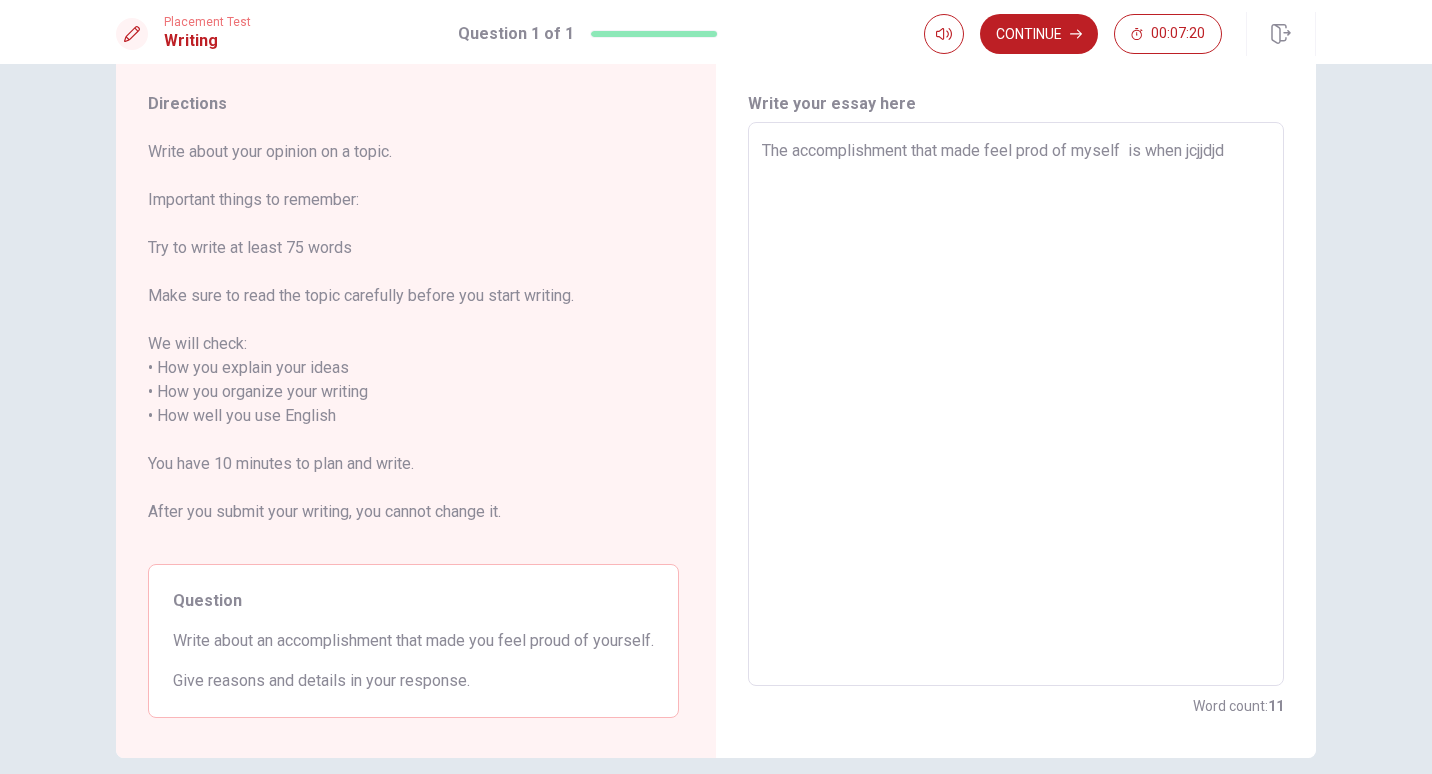 type on "x" 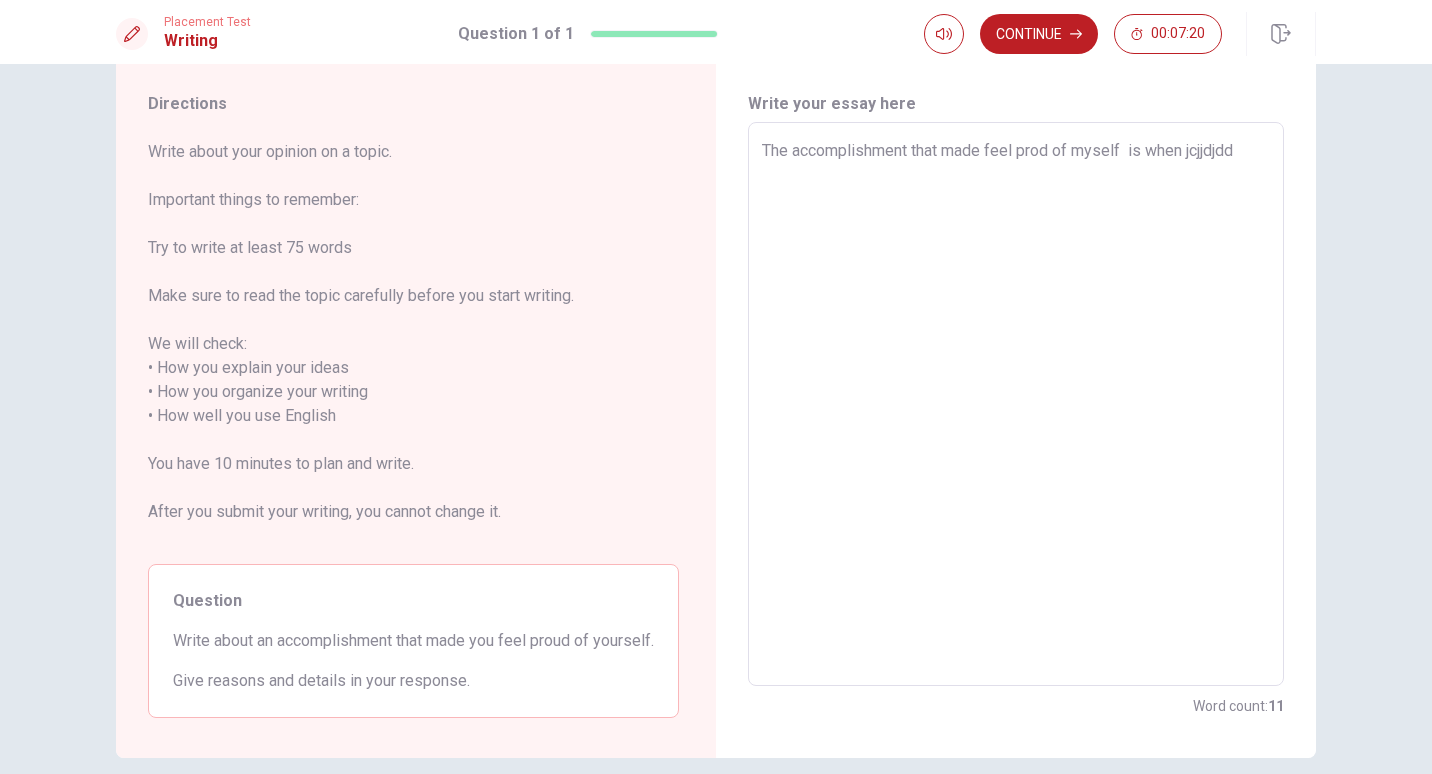 type on "x" 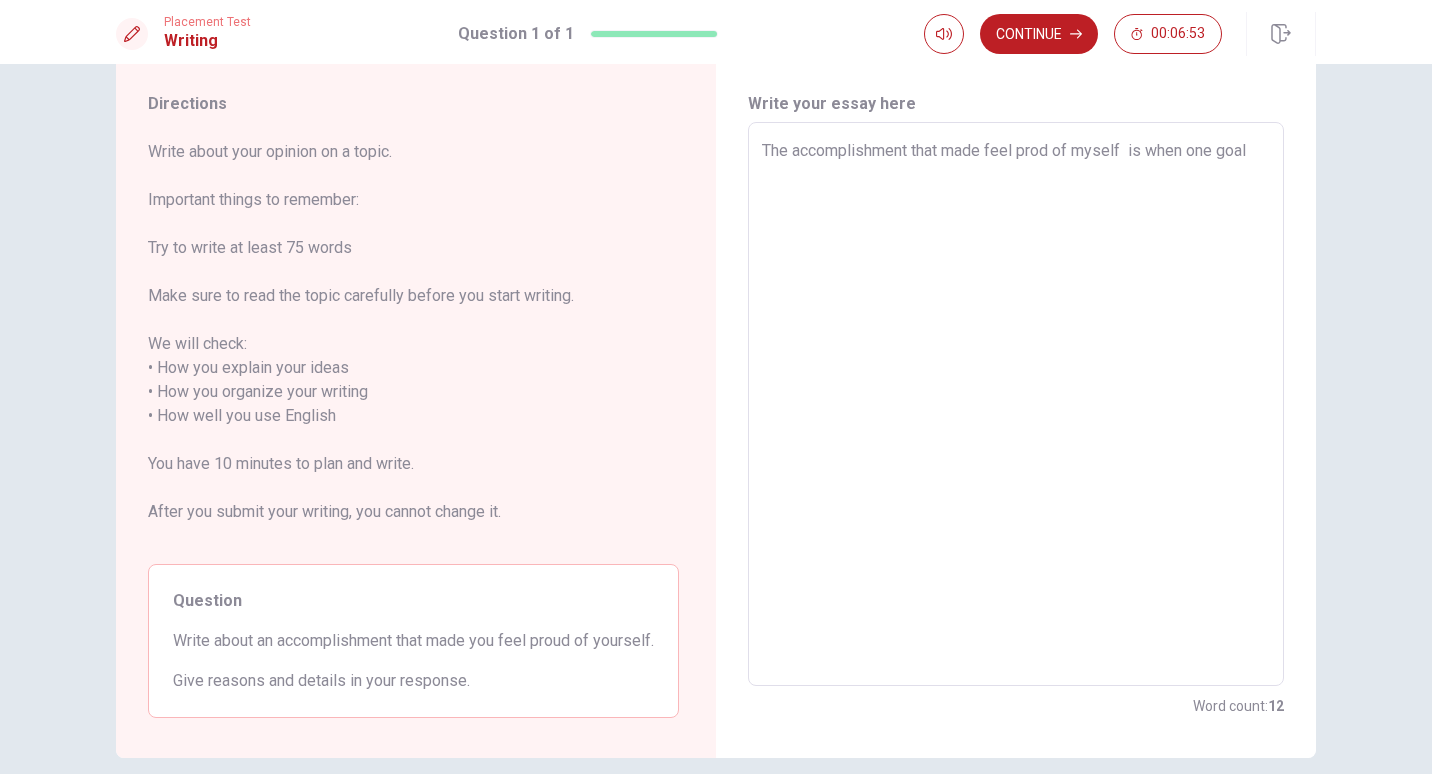 drag, startPoint x: 786, startPoint y: 156, endPoint x: 714, endPoint y: 155, distance: 72.00694 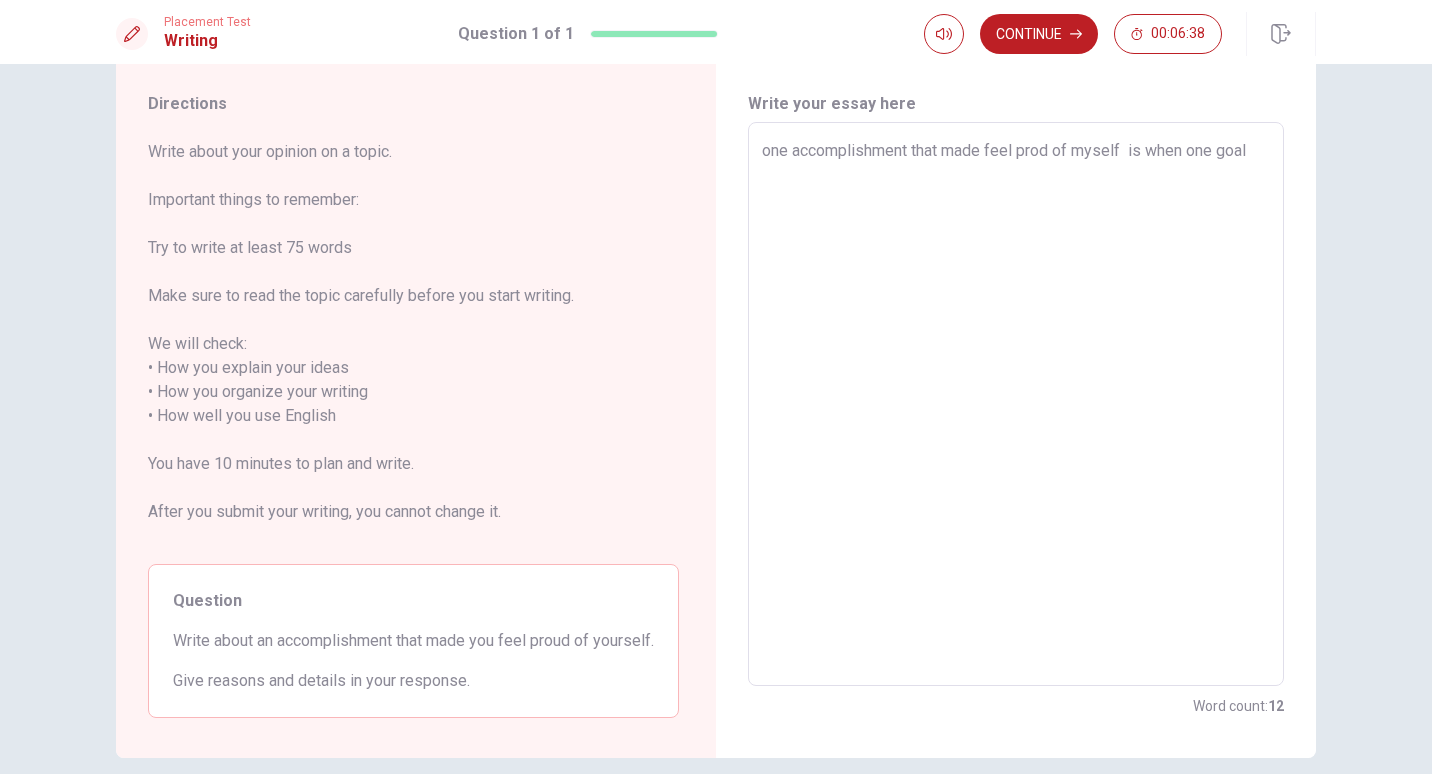 click on "one accomplishment that made feel prod of myself  is when one goal" at bounding box center [1016, 404] 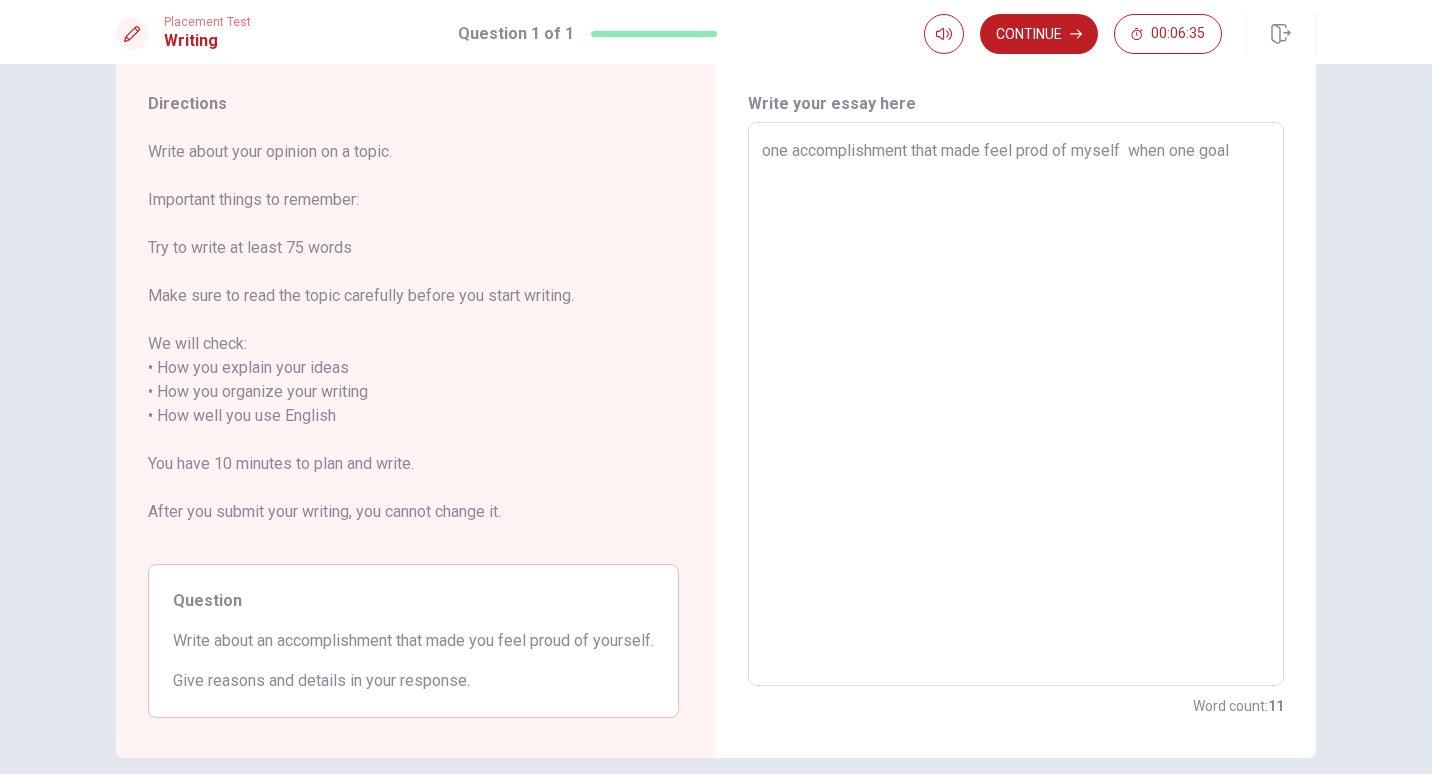 drag, startPoint x: 1170, startPoint y: 148, endPoint x: 1266, endPoint y: 149, distance: 96.00521 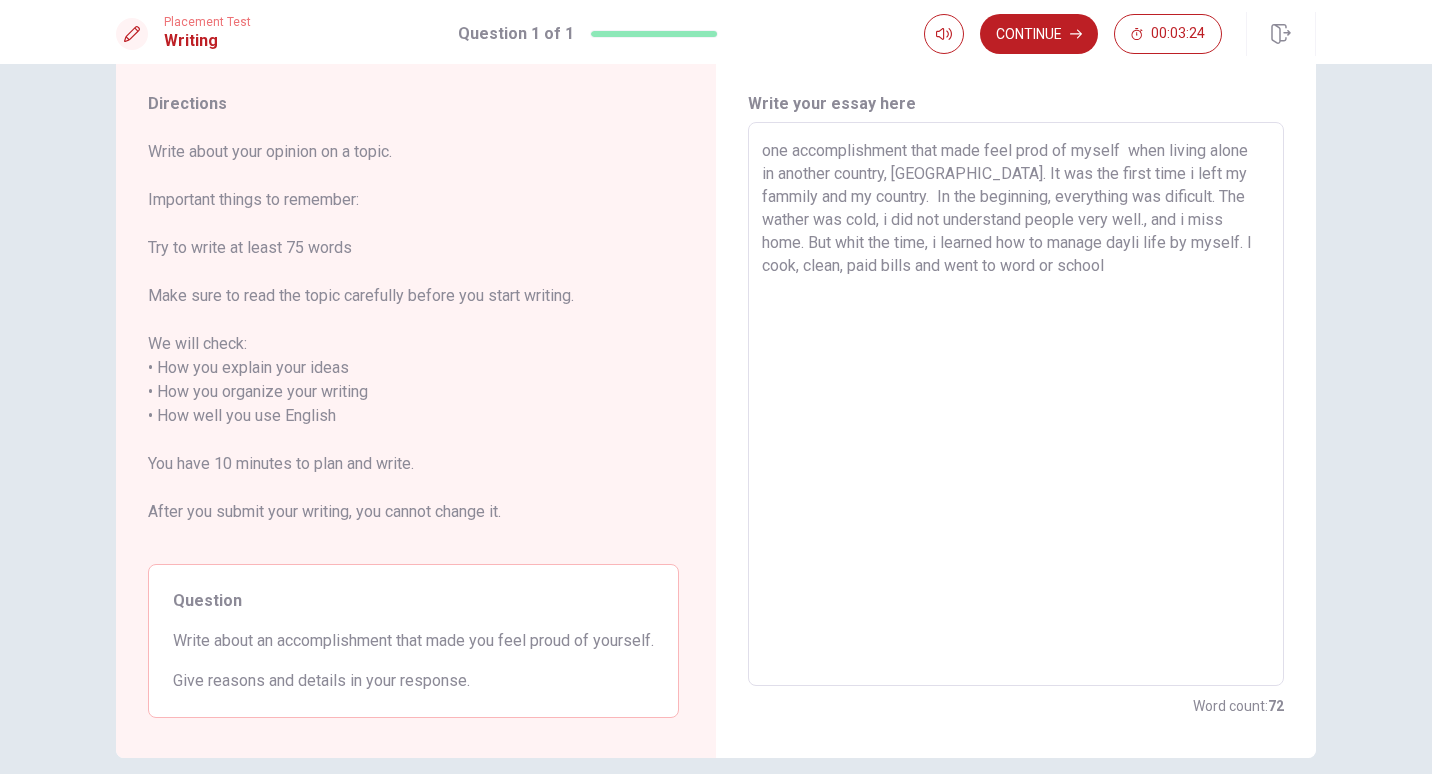 click on "one accomplishment that made feel prod of myself  when living alone in another country, [GEOGRAPHIC_DATA]. It was the first time i left my fammily and my country.  In the beginning, everything was dificult. The wather was cold, i did not understand people very well., and i miss home. But whit the time, i learned how to manage dayli life by myself. I cook, clean, paid bills and went to word or school" at bounding box center [1016, 404] 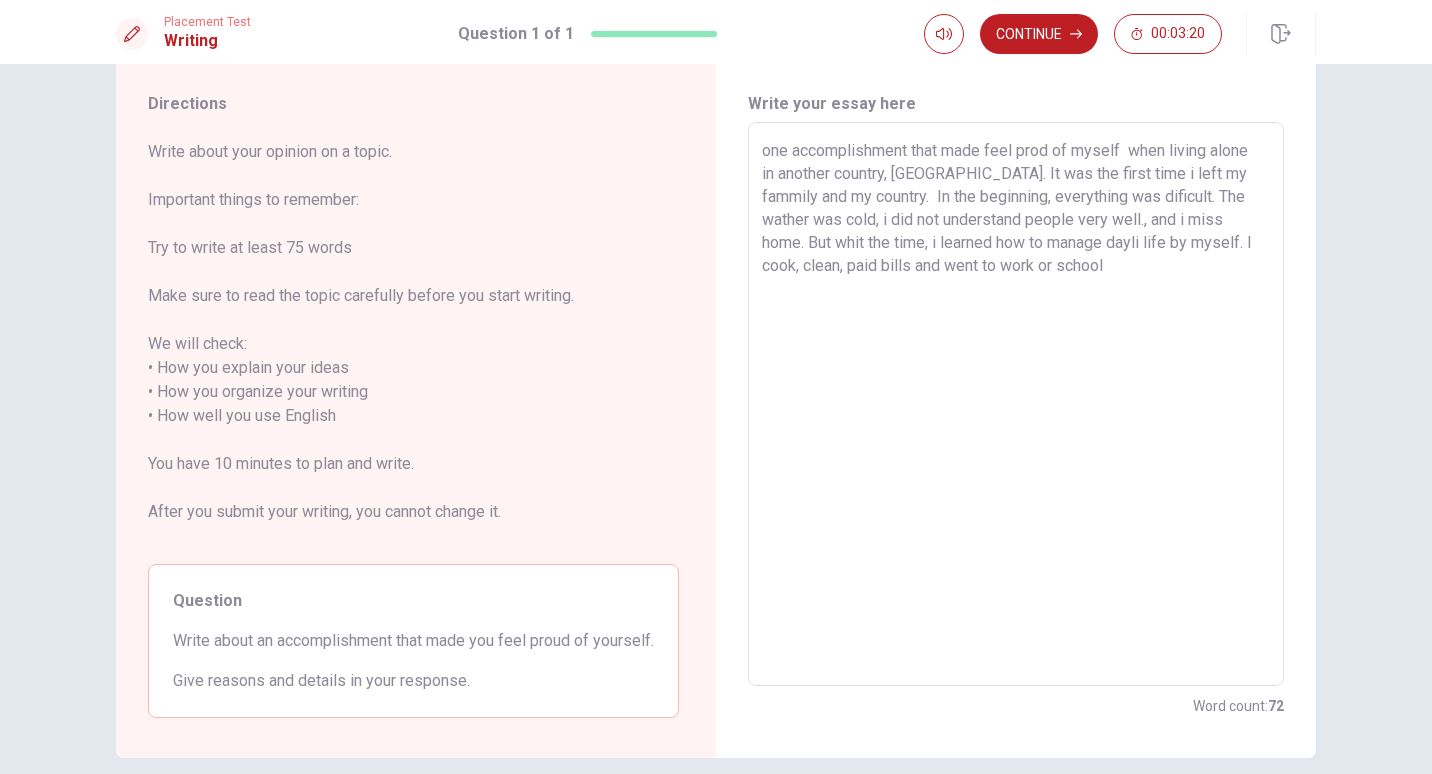 click on "one accomplishment that made feel prod of myself  when living alone in another country, [GEOGRAPHIC_DATA]. It was the first time i left my fammily and my country.  In the beginning, everything was dificult. The wather was cold, i did not understand people very well., and i miss home. But whit the time, i learned how to manage dayli life by myself. I cook, clean, paid bills and went to work or school" at bounding box center (1016, 404) 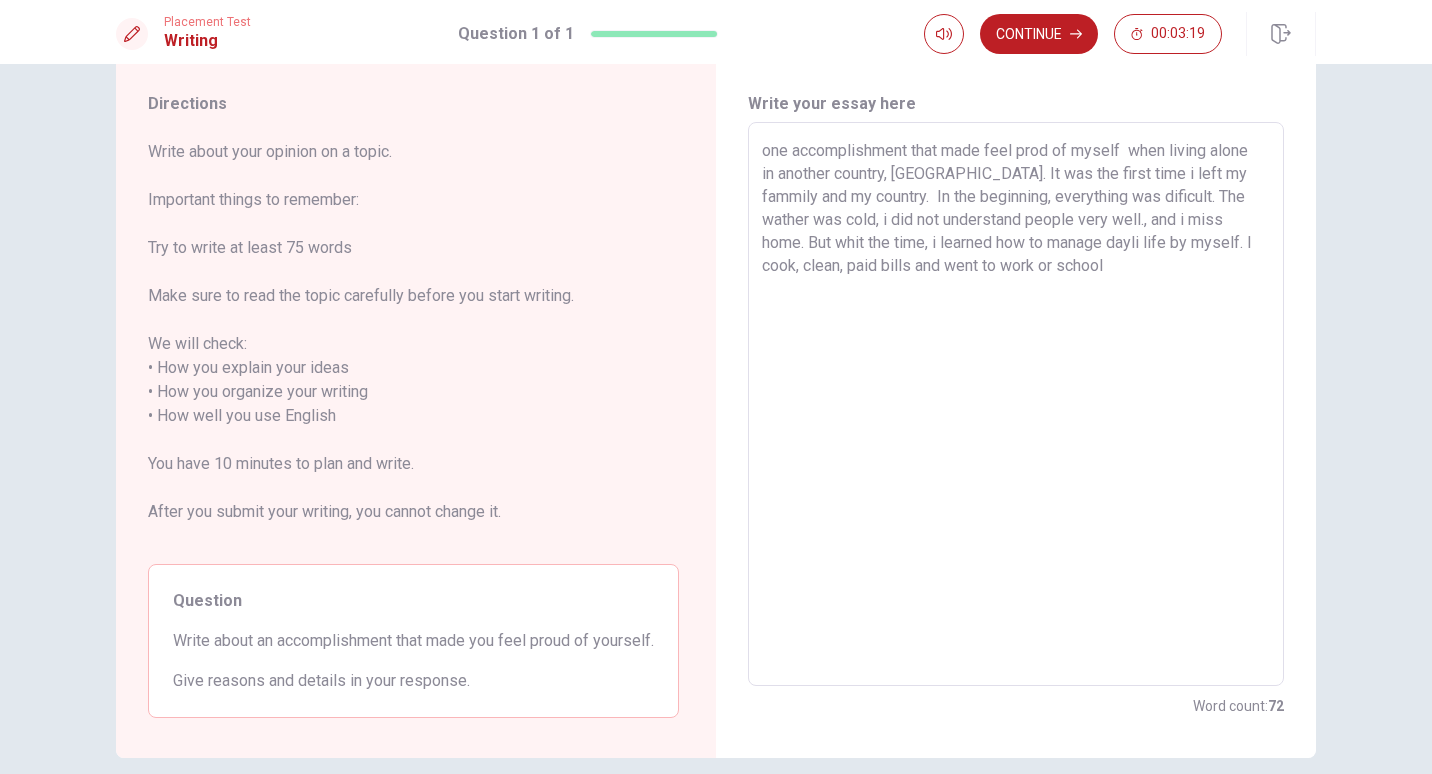 click on "one accomplishment that made feel prod of myself  when living alone in another country, [GEOGRAPHIC_DATA]. It was the first time i left my fammily and my country.  In the beginning, everything was dificult. The wather was cold, i did not understand people very well., and i miss home. But whit the time, i learned how to manage dayli life by myself. I cook, clean, paid bills and went to work or school" at bounding box center [1016, 404] 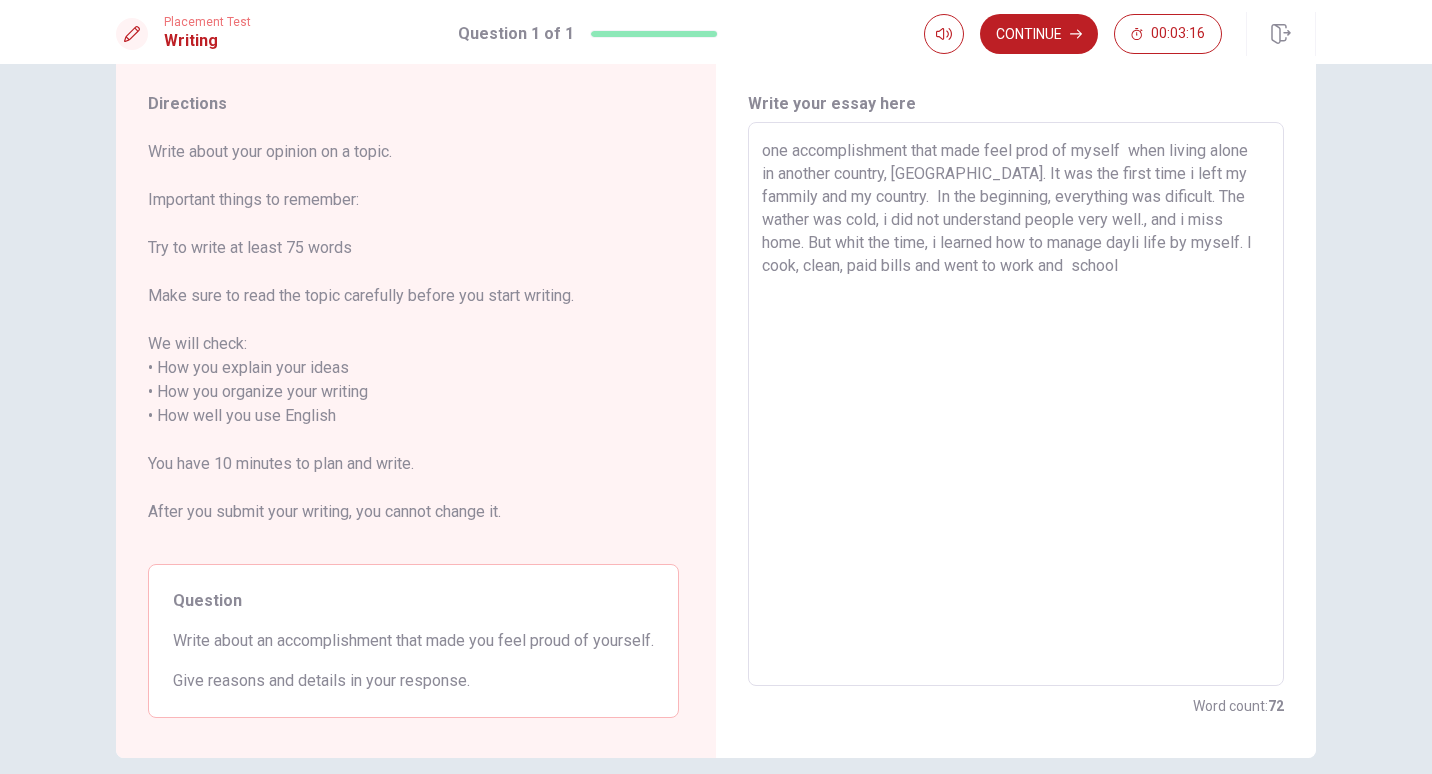 click on "one accomplishment that made feel prod of myself  when living alone in another country, [GEOGRAPHIC_DATA]. It was the first time i left my fammily and my country.  In the beginning, everything was dificult. The wather was cold, i did not understand people very well., and i miss home. But whit the time, i learned how to manage dayli life by myself. I cook, clean, paid bills and went to work and  school" at bounding box center (1016, 404) 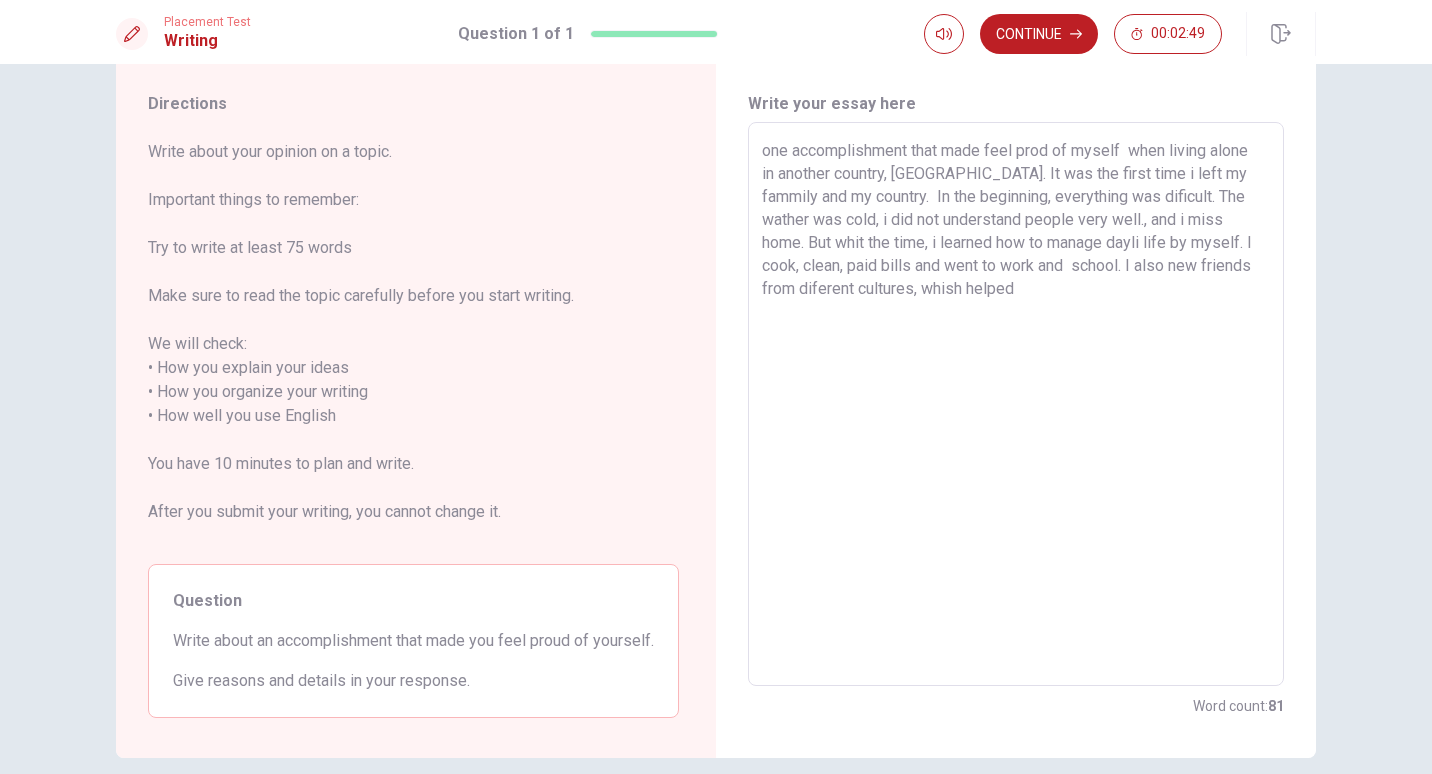 click on "one accomplishment that made feel prod of myself  when living alone in another country, [GEOGRAPHIC_DATA]. It was the first time i left my fammily and my country.  In the beginning, everything was dificult. The wather was cold, i did not understand people very well., and i miss home. But whit the time, i learned how to manage dayli life by myself. I cook, clean, paid bills and went to work and  school. I also new friends from diferent cultures, whish helped" at bounding box center (1016, 404) 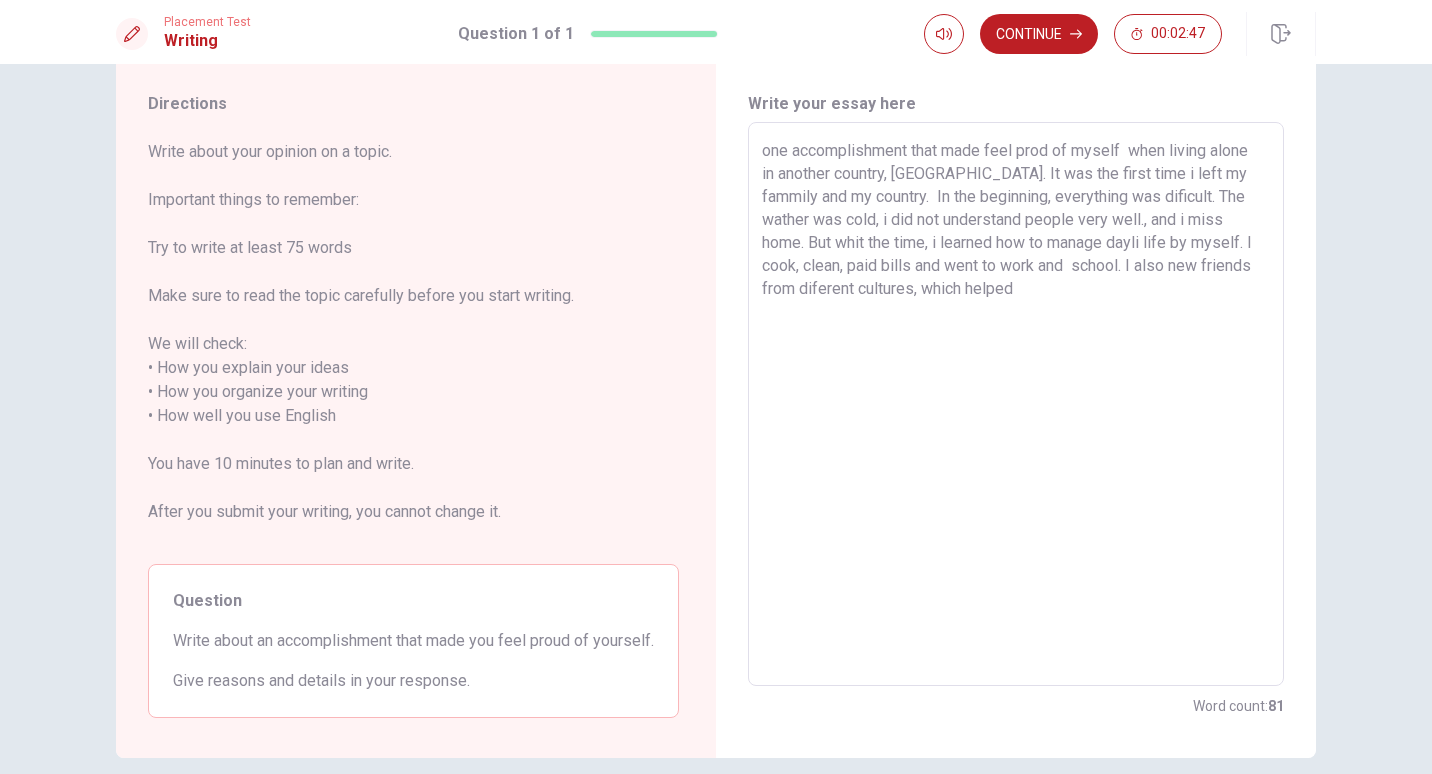 click on "one accomplishment that made feel prod of myself  when living alone in another country, [GEOGRAPHIC_DATA]. It was the first time i left my fammily and my country.  In the beginning, everything was dificult. The wather was cold, i did not understand people very well., and i miss home. But whit the time, i learned how to manage dayli life by myself. I cook, clean, paid bills and went to work and  school. I also new friends from diferent cultures, which helped" at bounding box center (1016, 404) 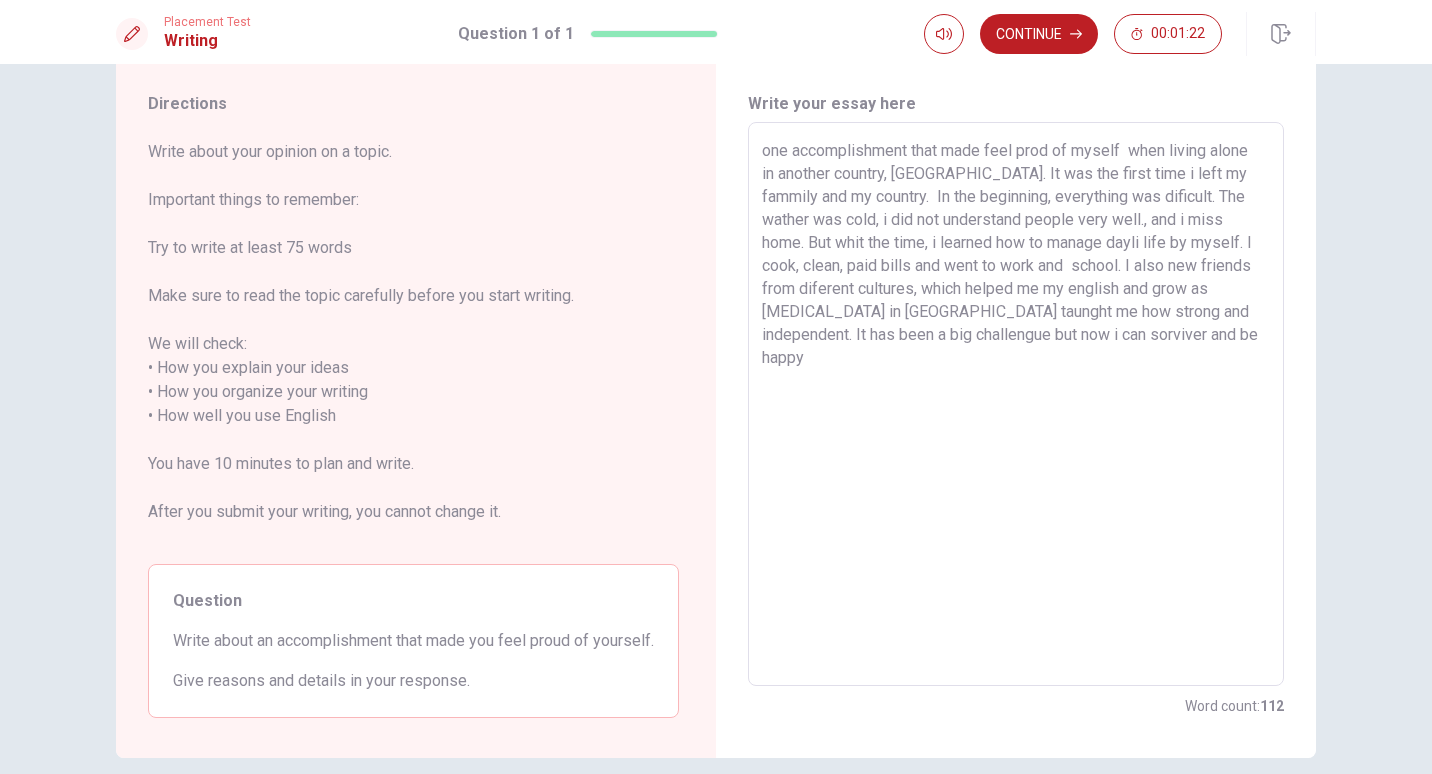 click on "one accomplishment that made feel prod of myself  when living alone in another country, [GEOGRAPHIC_DATA]. It was the first time i left my fammily and my country.  In the beginning, everything was dificult. The wather was cold, i did not understand people very well., and i miss home. But whit the time, i learned how to manage dayli life by myself. I cook, clean, paid bills and went to work and  school. I also new friends from diferent cultures, which helped me my english and grow as [MEDICAL_DATA] in [GEOGRAPHIC_DATA] taunght me how strong and independent. It has been a big challengue but now i can sorviver and be happy" at bounding box center [1016, 404] 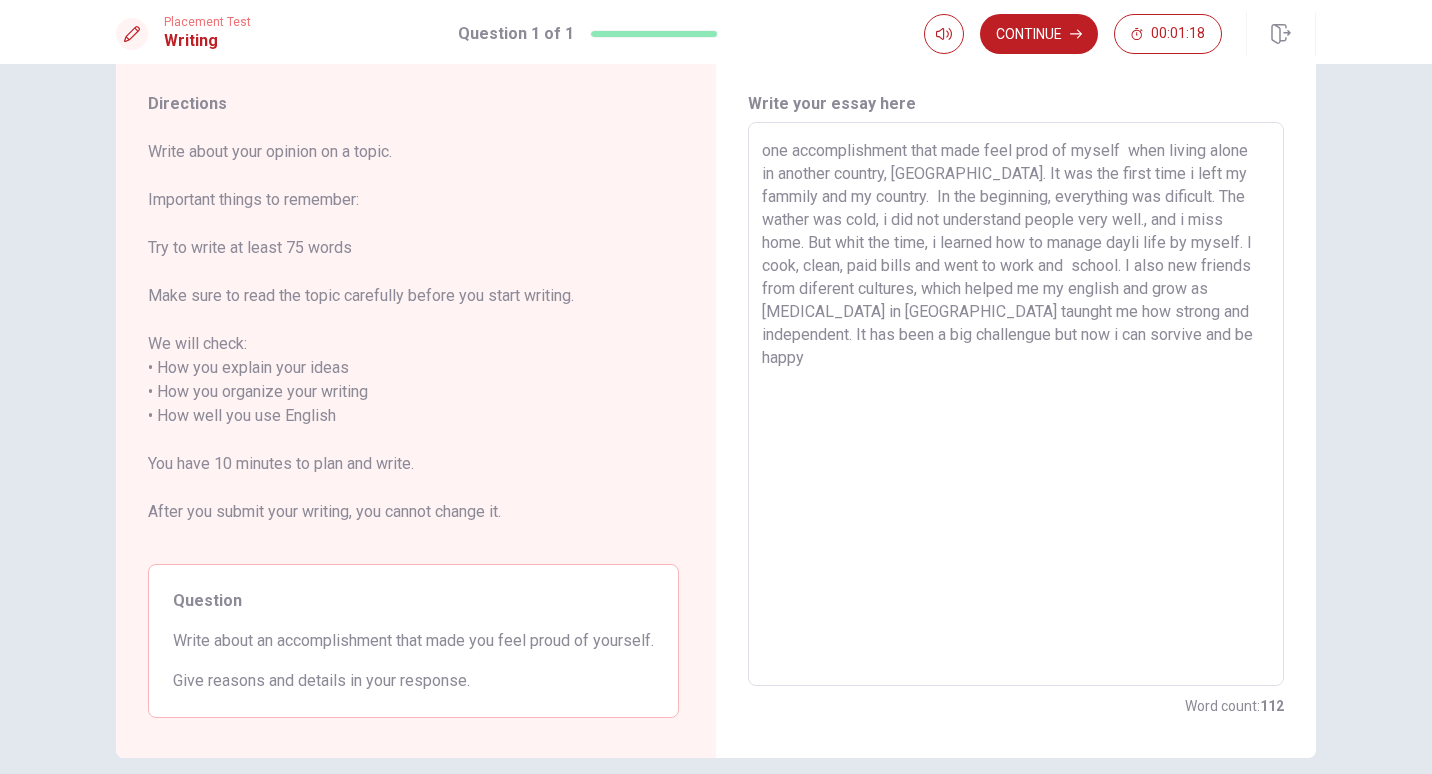 click on "one accomplishment that made feel prod of myself  when living alone in another country, [GEOGRAPHIC_DATA]. It was the first time i left my fammily and my country.  In the beginning, everything was dificult. The wather was cold, i did not understand people very well., and i miss home. But whit the time, i learned how to manage dayli life by myself. I cook, clean, paid bills and went to work and  school. I also new friends from diferent cultures, which helped me my english and grow as [MEDICAL_DATA] in [GEOGRAPHIC_DATA] taunght me how strong and independent. It has been a big challengue but now i can sorvive and be happy" at bounding box center (1016, 404) 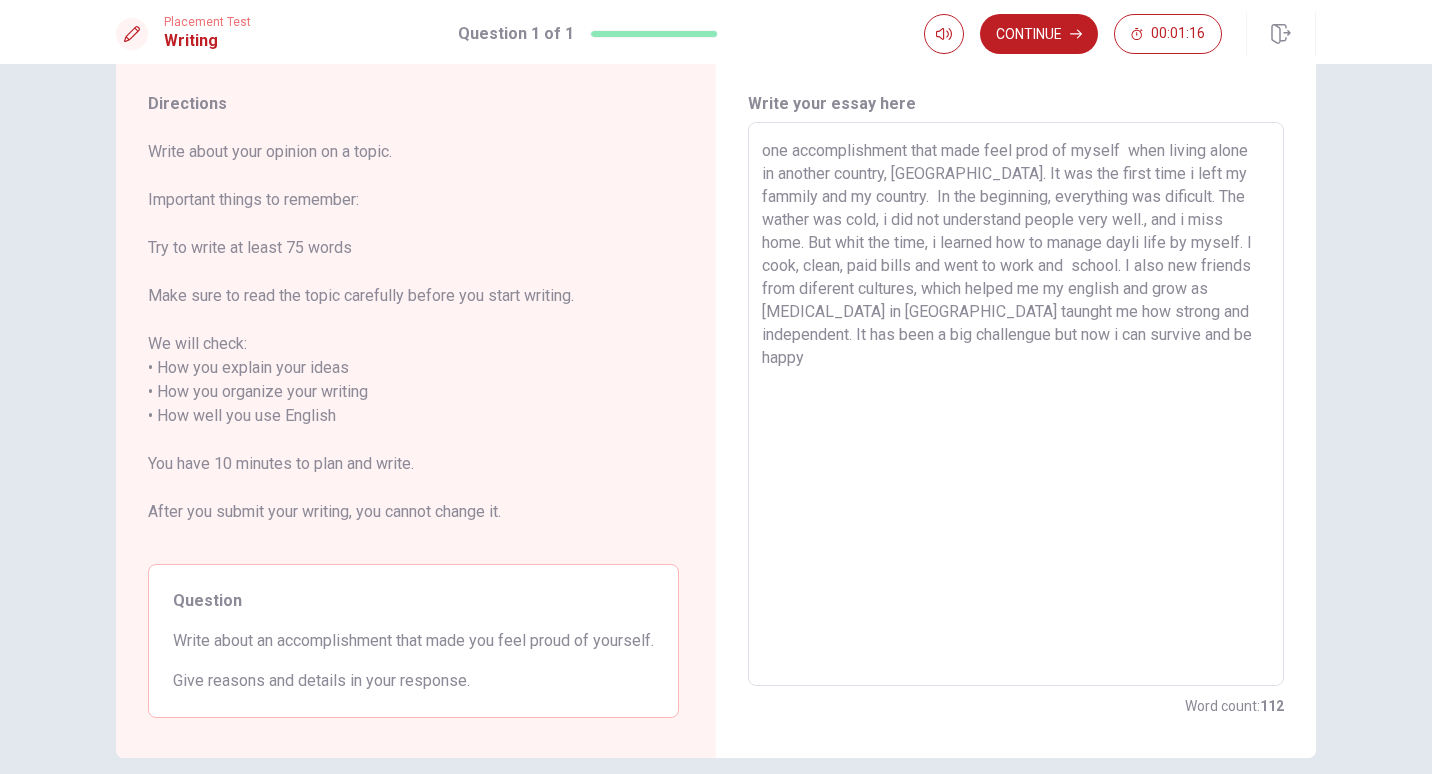 click on "one accomplishment that made feel prod of myself  when living alone in another country, [GEOGRAPHIC_DATA]. It was the first time i left my fammily and my country.  In the beginning, everything was dificult. The wather was cold, i did not understand people very well., and i miss home. But whit the time, i learned how to manage dayli life by myself. I cook, clean, paid bills and went to work and  school. I also new friends from diferent cultures, which helped me my english and grow as [MEDICAL_DATA] in [GEOGRAPHIC_DATA] taunght me how strong and independent. It has been a big challengue but now i can survive and be happy" at bounding box center [1016, 404] 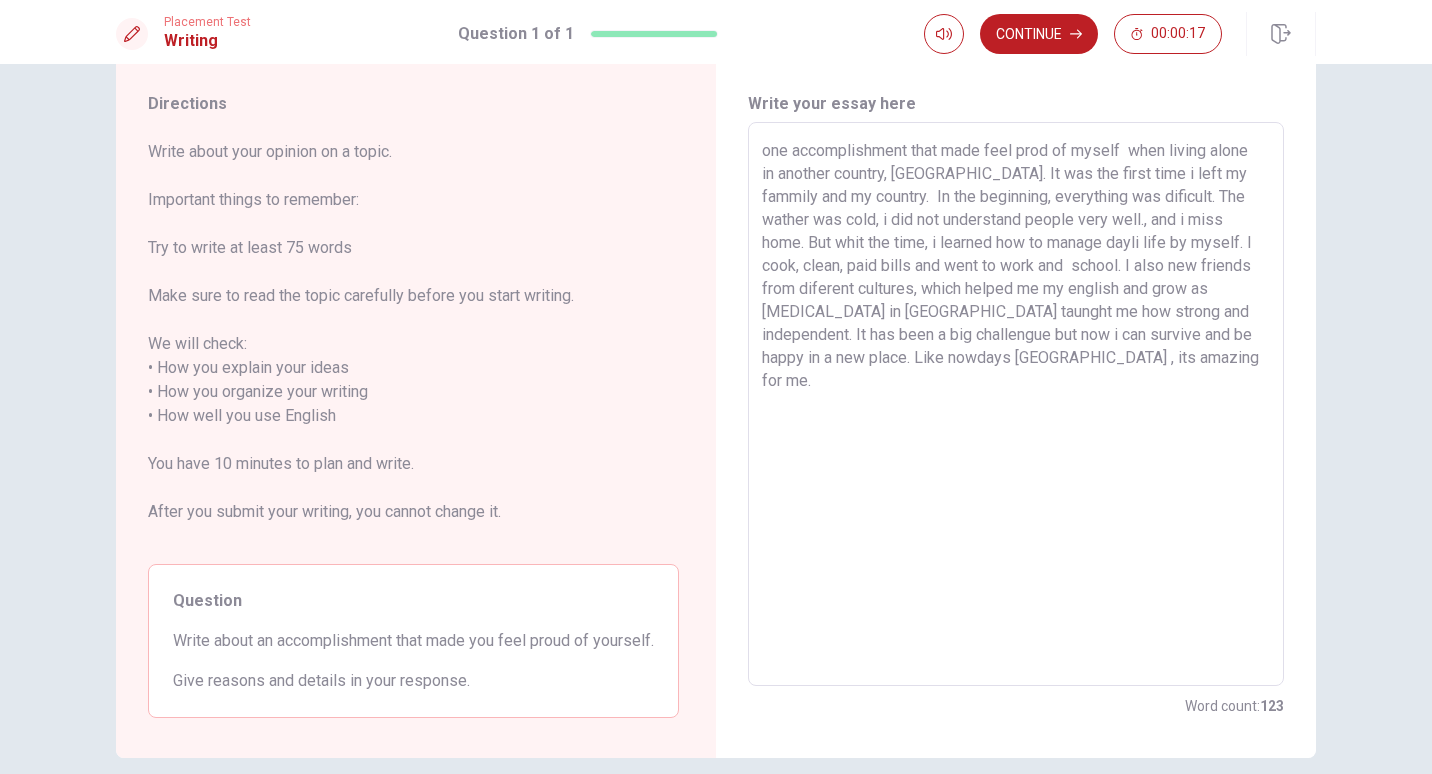 drag, startPoint x: 1130, startPoint y: 361, endPoint x: 968, endPoint y: 365, distance: 162.04938 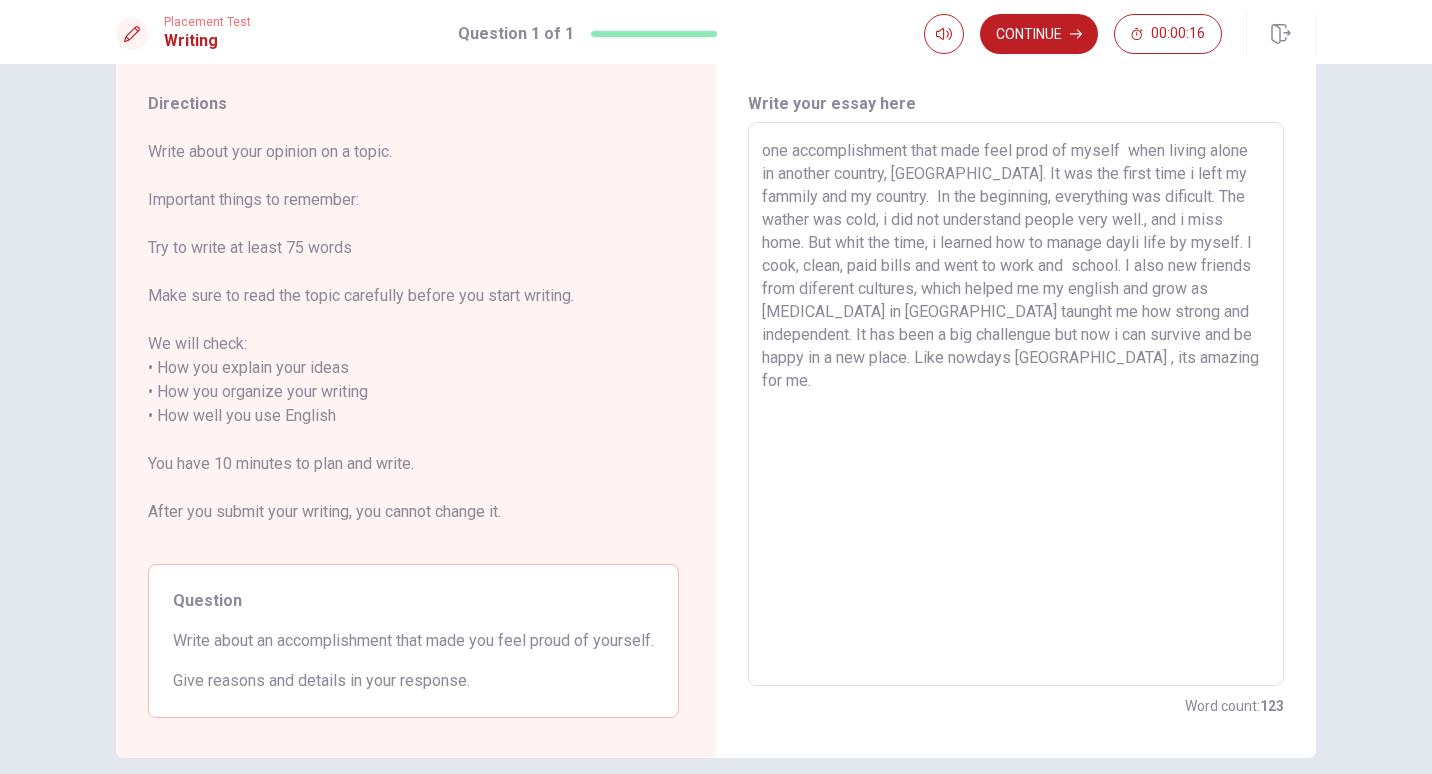 click on "one accomplishment that made feel prod of myself  when living alone in another country, [GEOGRAPHIC_DATA]. It was the first time i left my fammily and my country.  In the beginning, everything was dificult. The wather was cold, i did not understand people very well., and i miss home. But whit the time, i learned how to manage dayli life by myself. I cook, clean, paid bills and went to work and  school. I also new friends from diferent cultures, which helped me my english and grow as [MEDICAL_DATA] in [GEOGRAPHIC_DATA] taunght me how strong and independent. It has been a big challengue but now i can survive and be happy in a new place. Like nowdays [GEOGRAPHIC_DATA] , its amazing for me." at bounding box center (1016, 404) 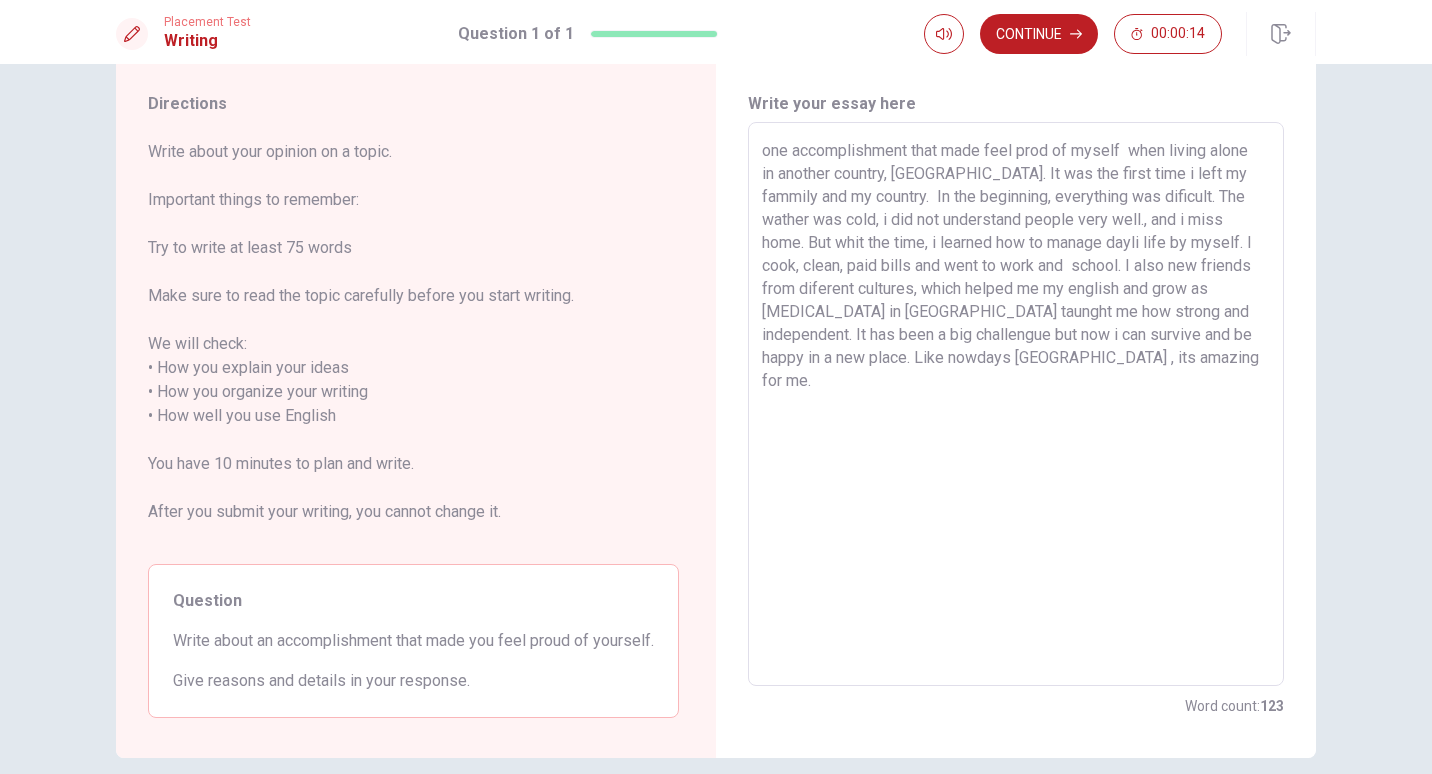 click on "one accomplishment that made feel prod of myself  when living alone in another country, [GEOGRAPHIC_DATA]. It was the first time i left my fammily and my country.  In the beginning, everything was dificult. The wather was cold, i did not understand people very well., and i miss home. But whit the time, i learned how to manage dayli life by myself. I cook, clean, paid bills and went to work and  school. I also new friends from diferent cultures, which helped me my english and grow as [MEDICAL_DATA] in [GEOGRAPHIC_DATA] taunght me how strong and independent. It has been a big challengue but now i can survive and be happy in a new place. Like nowdays [GEOGRAPHIC_DATA] , its amazing for me." at bounding box center [1016, 404] 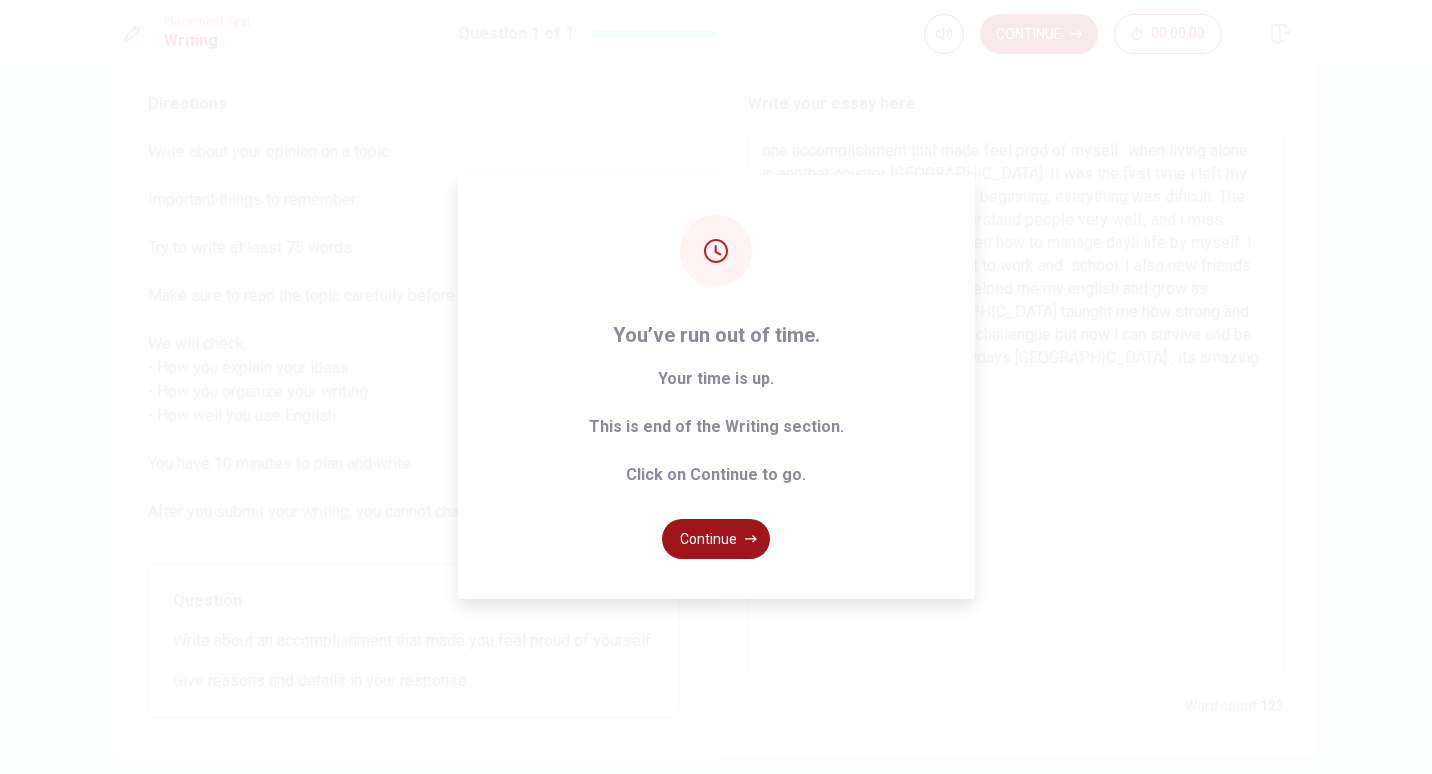click on "Continue" at bounding box center (716, 539) 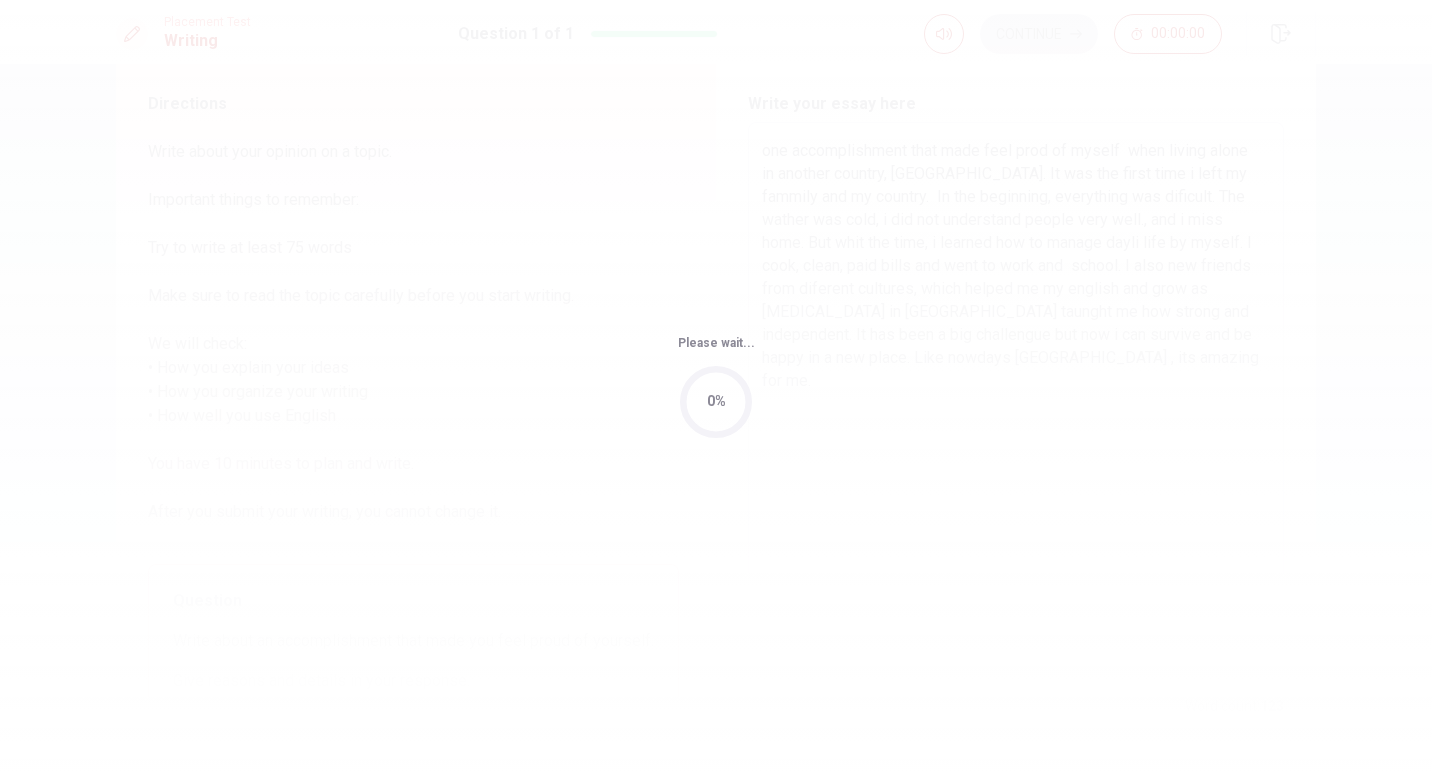scroll, scrollTop: 0, scrollLeft: 0, axis: both 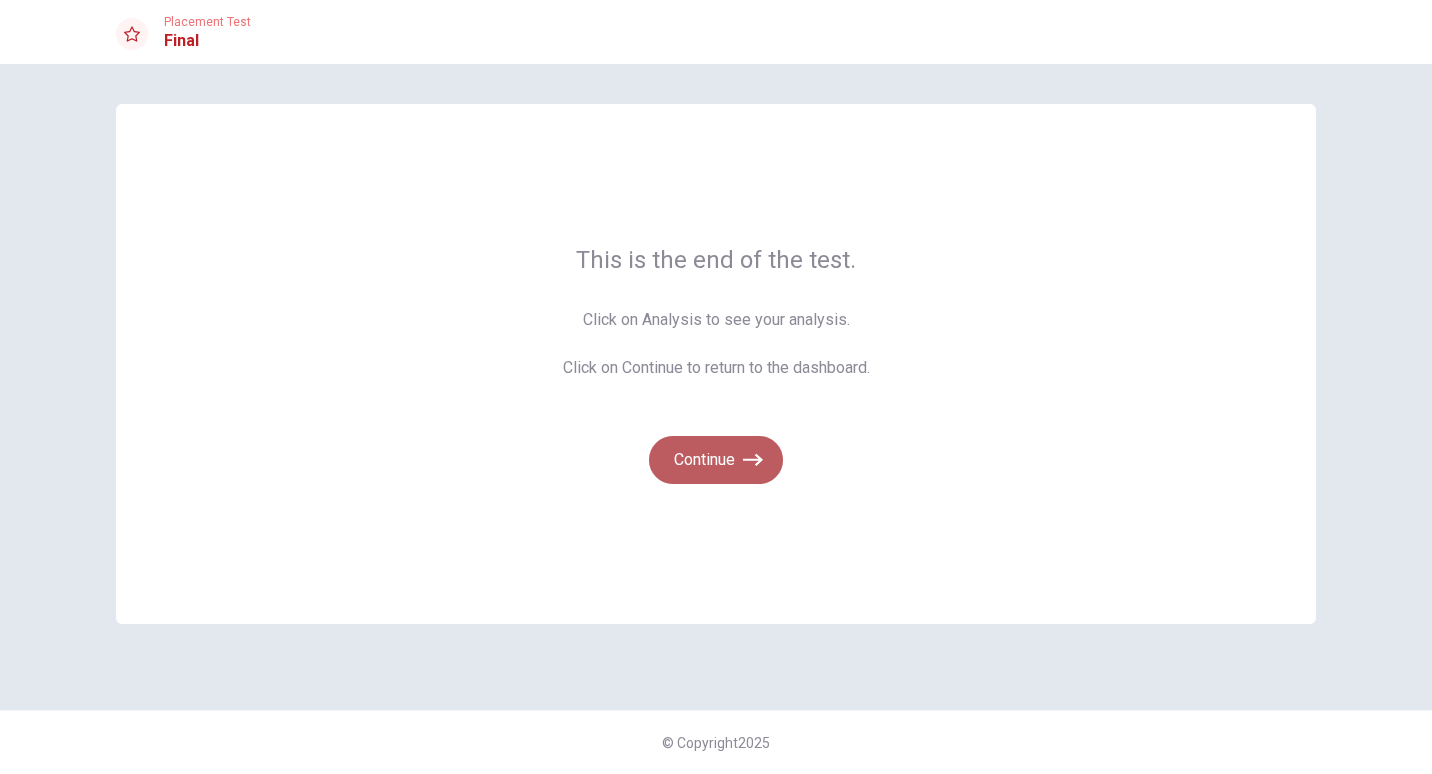 click on "Continue" at bounding box center (716, 460) 